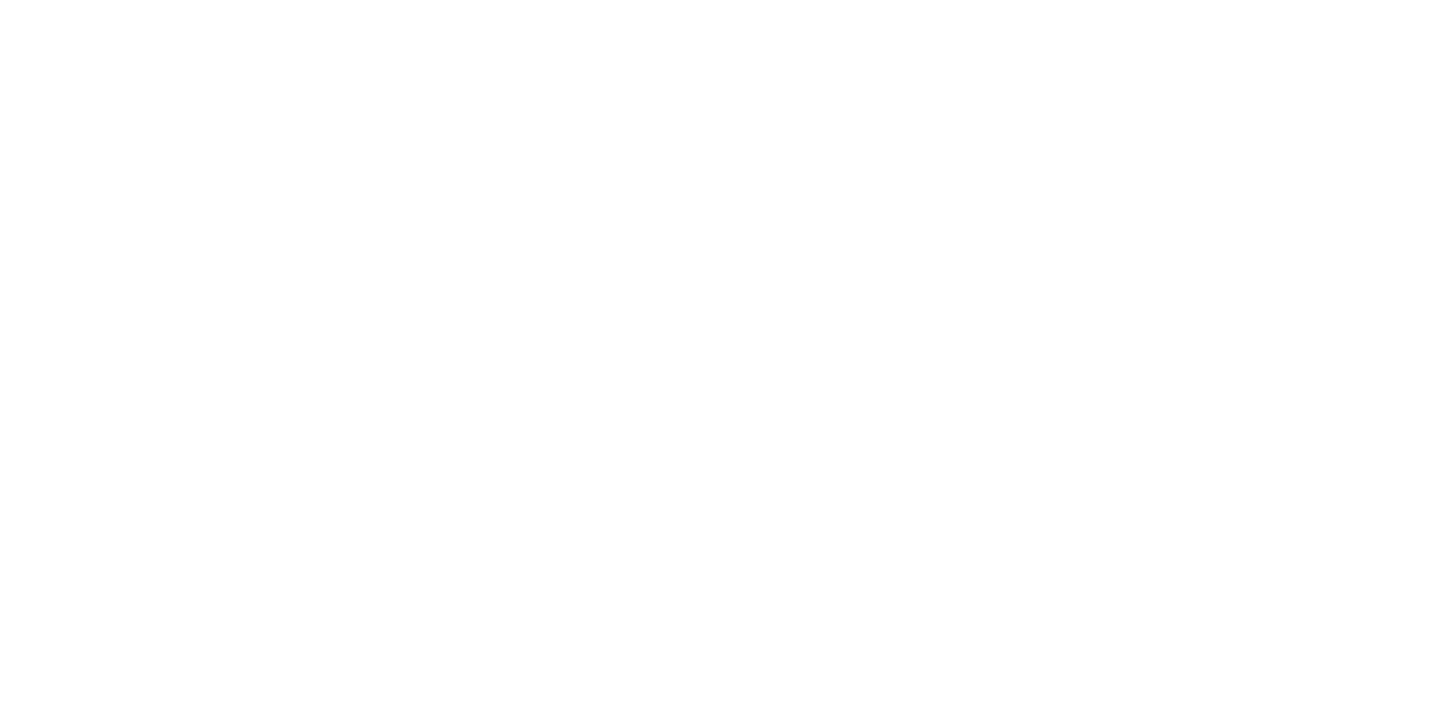 scroll, scrollTop: 0, scrollLeft: 0, axis: both 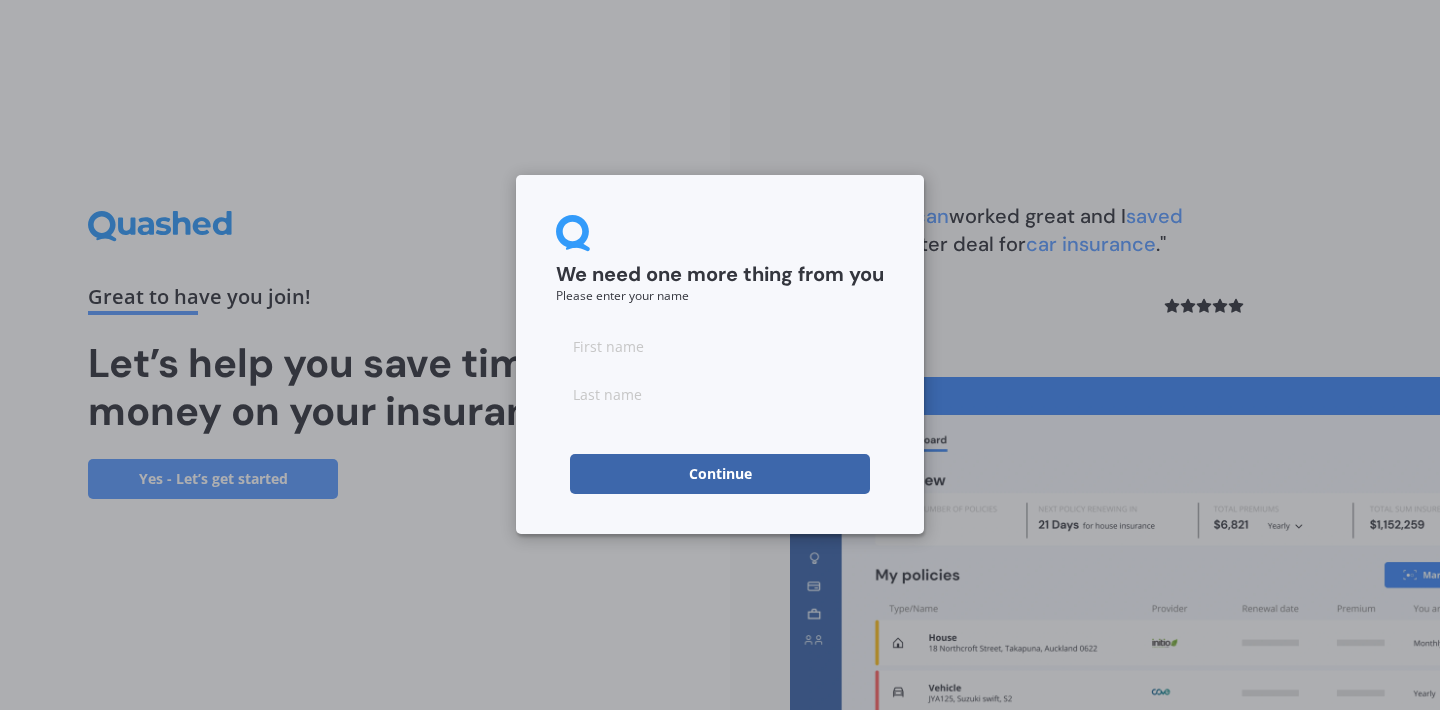 click at bounding box center [720, 346] 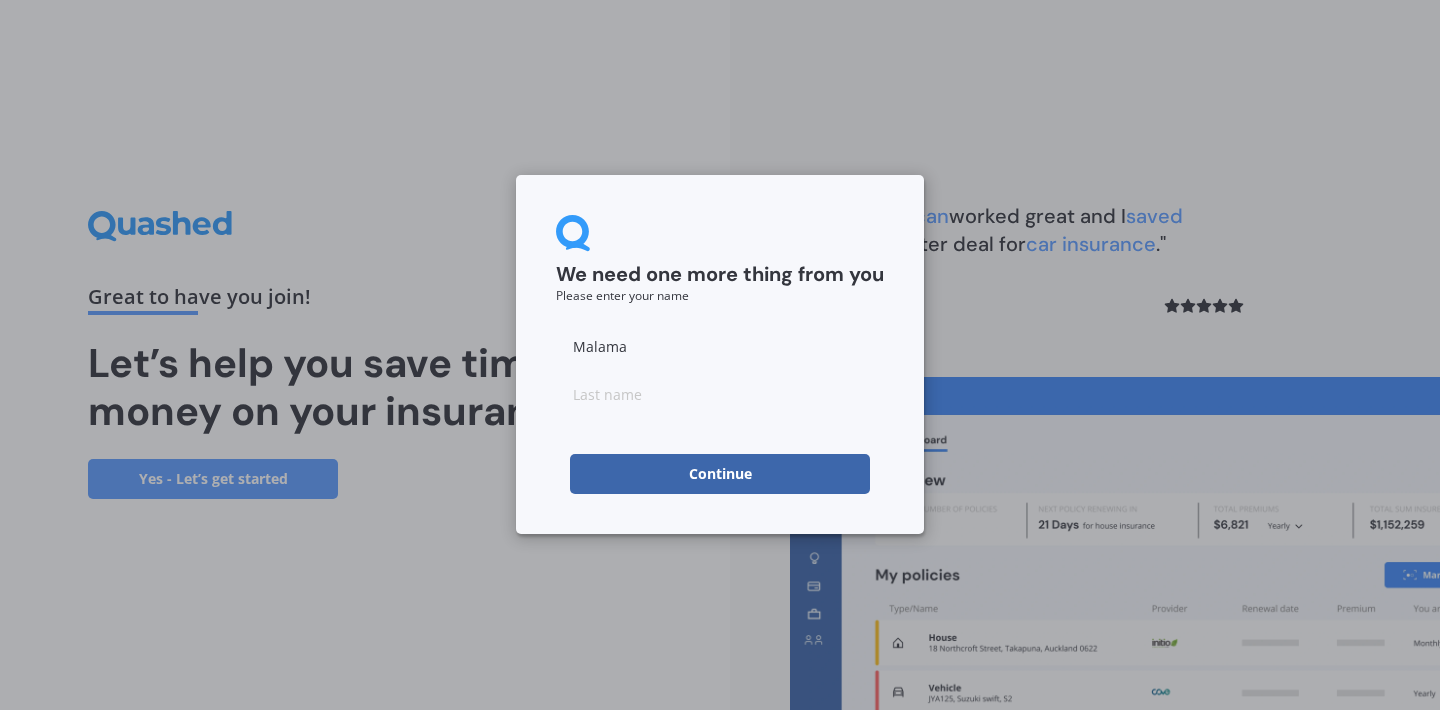 type on "Malama" 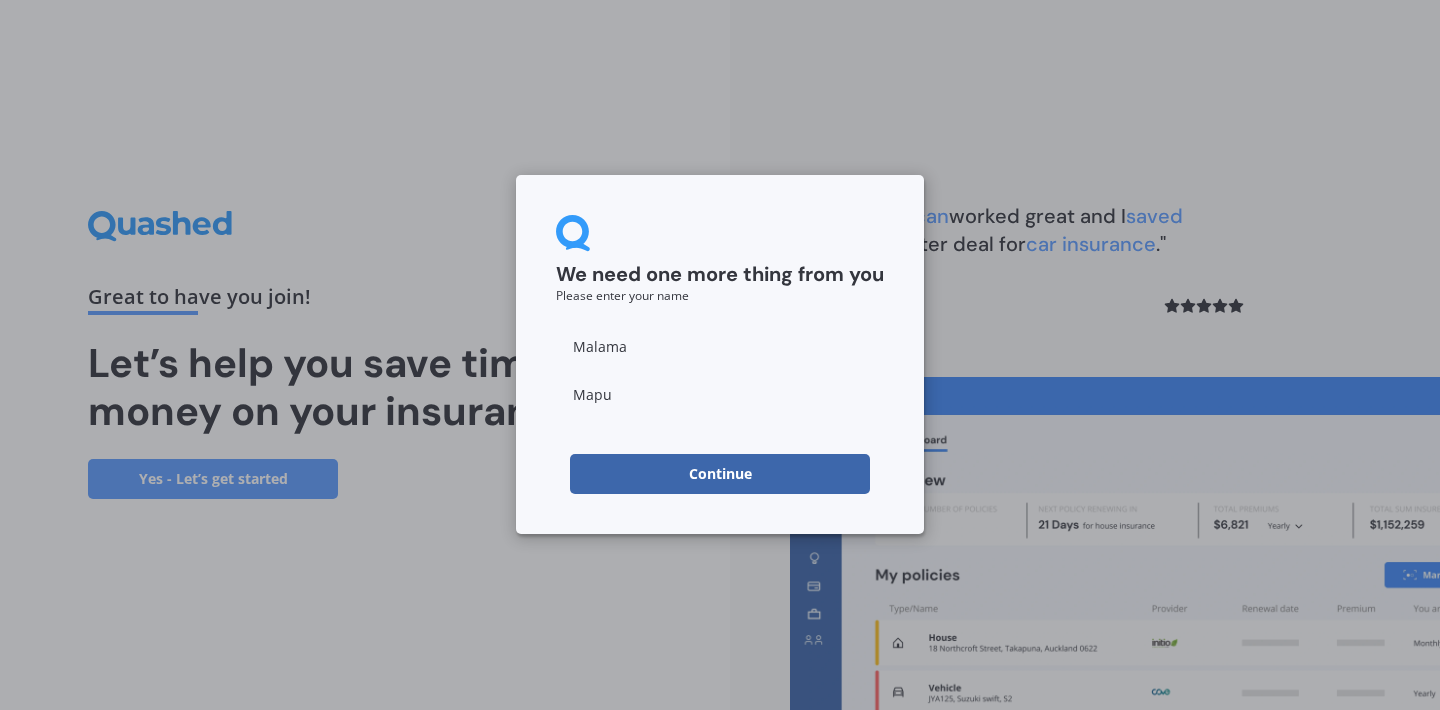 type on "Mapu" 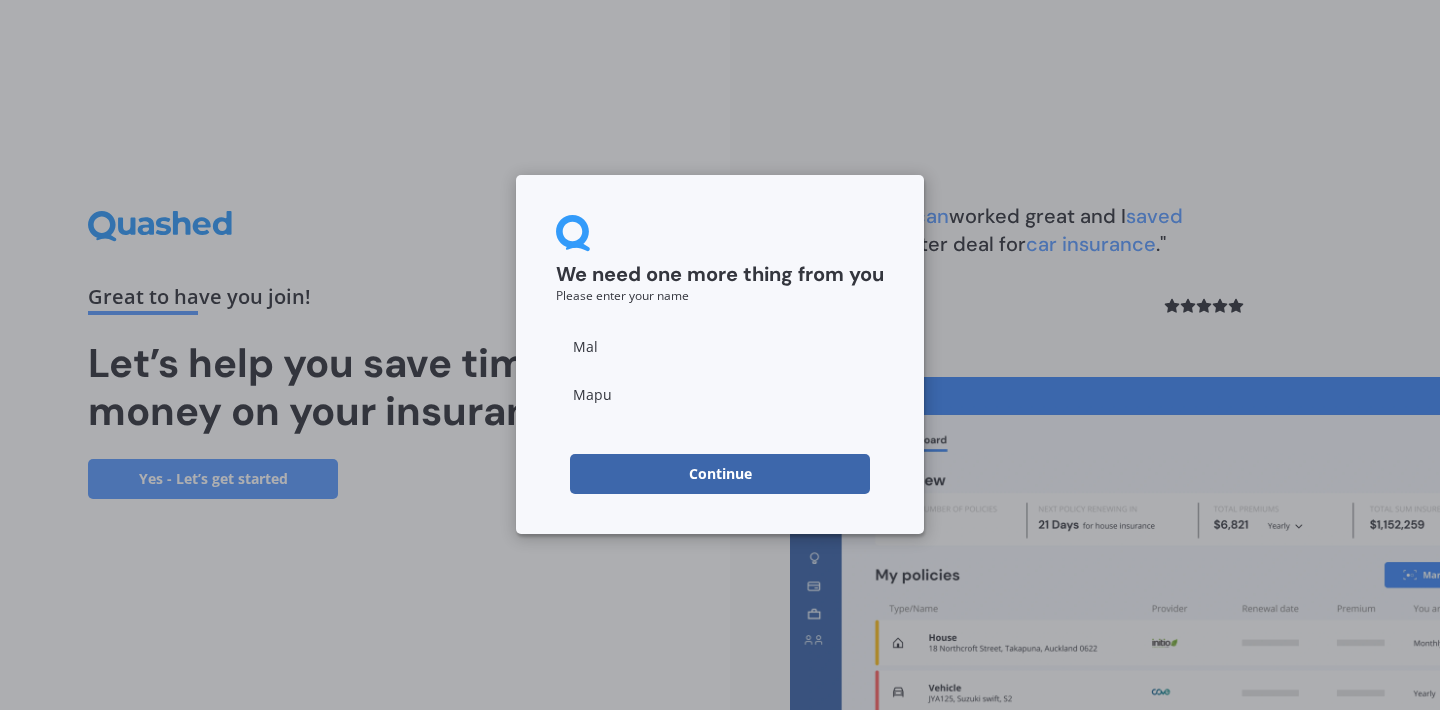 type on "Mal" 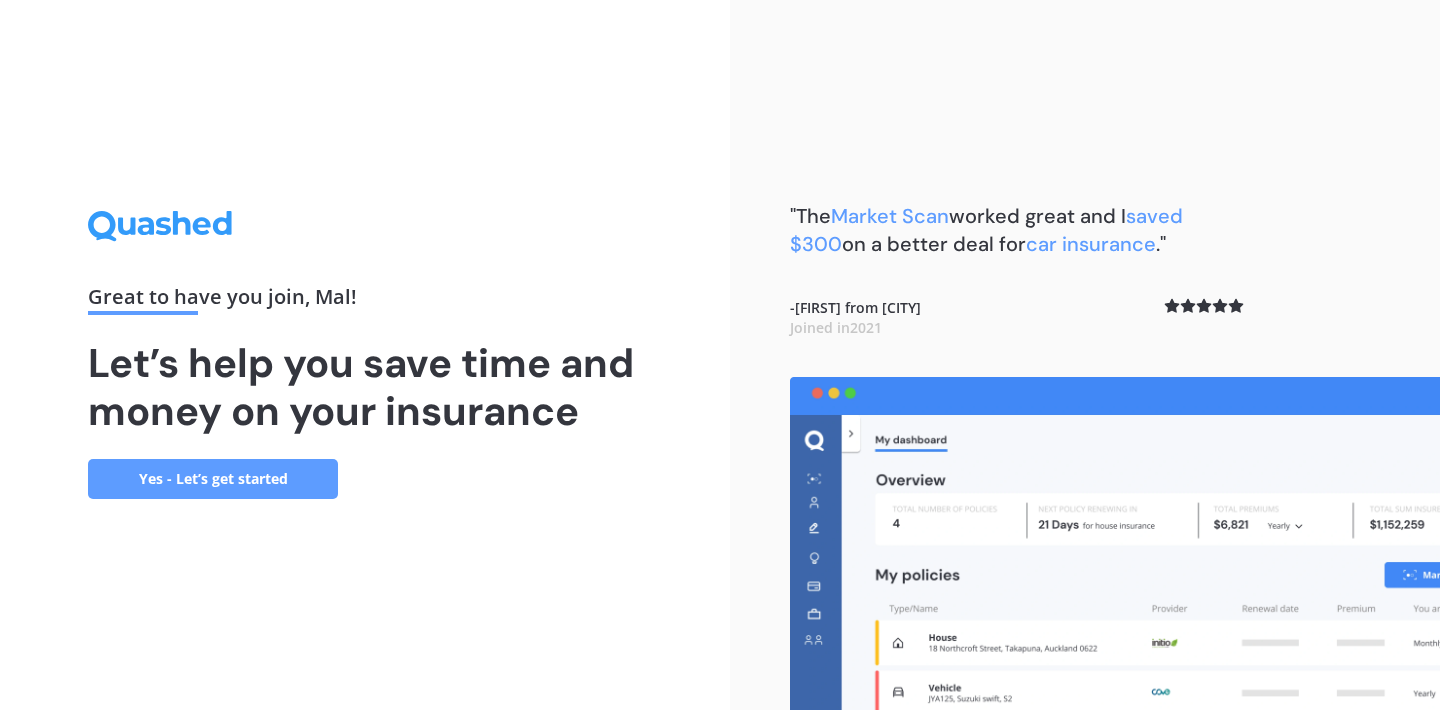 click on "Yes - Let’s get started" at bounding box center [213, 479] 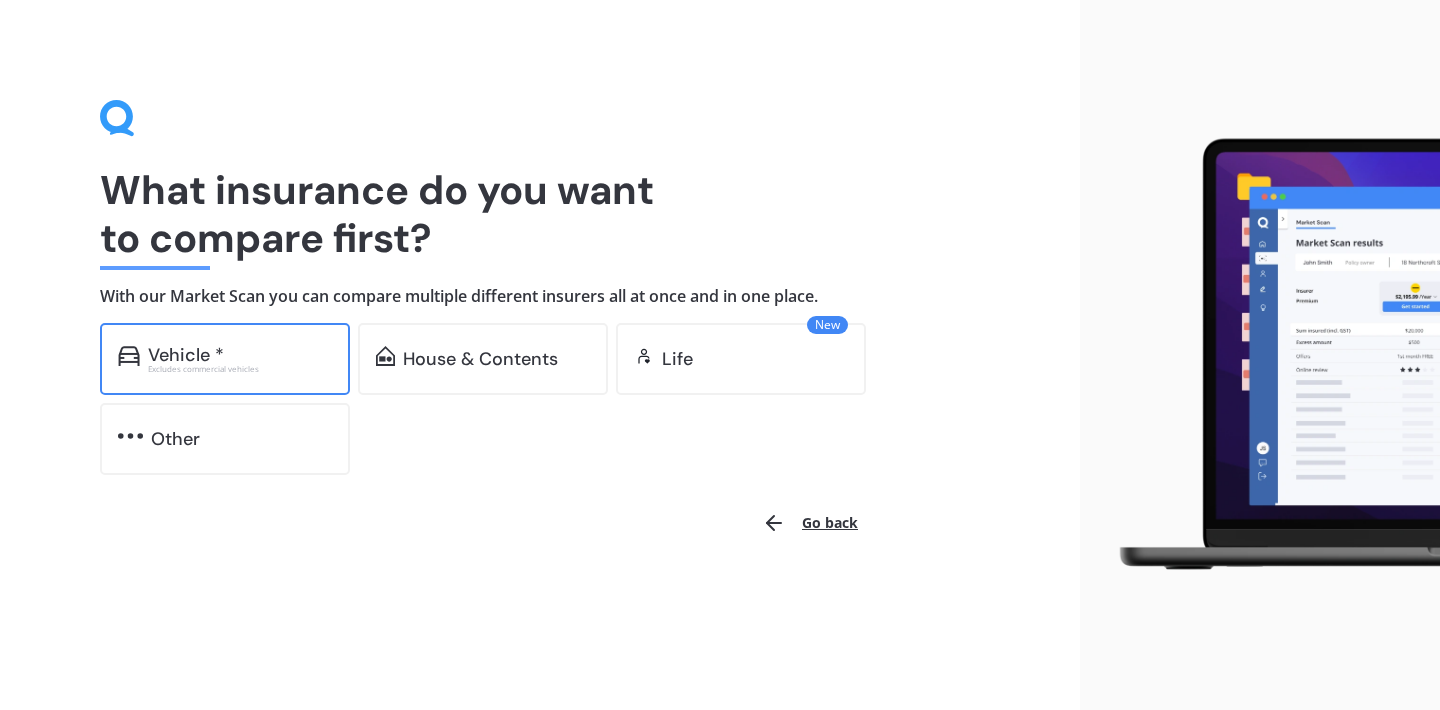 click on "Excludes commercial vehicles" at bounding box center (240, 369) 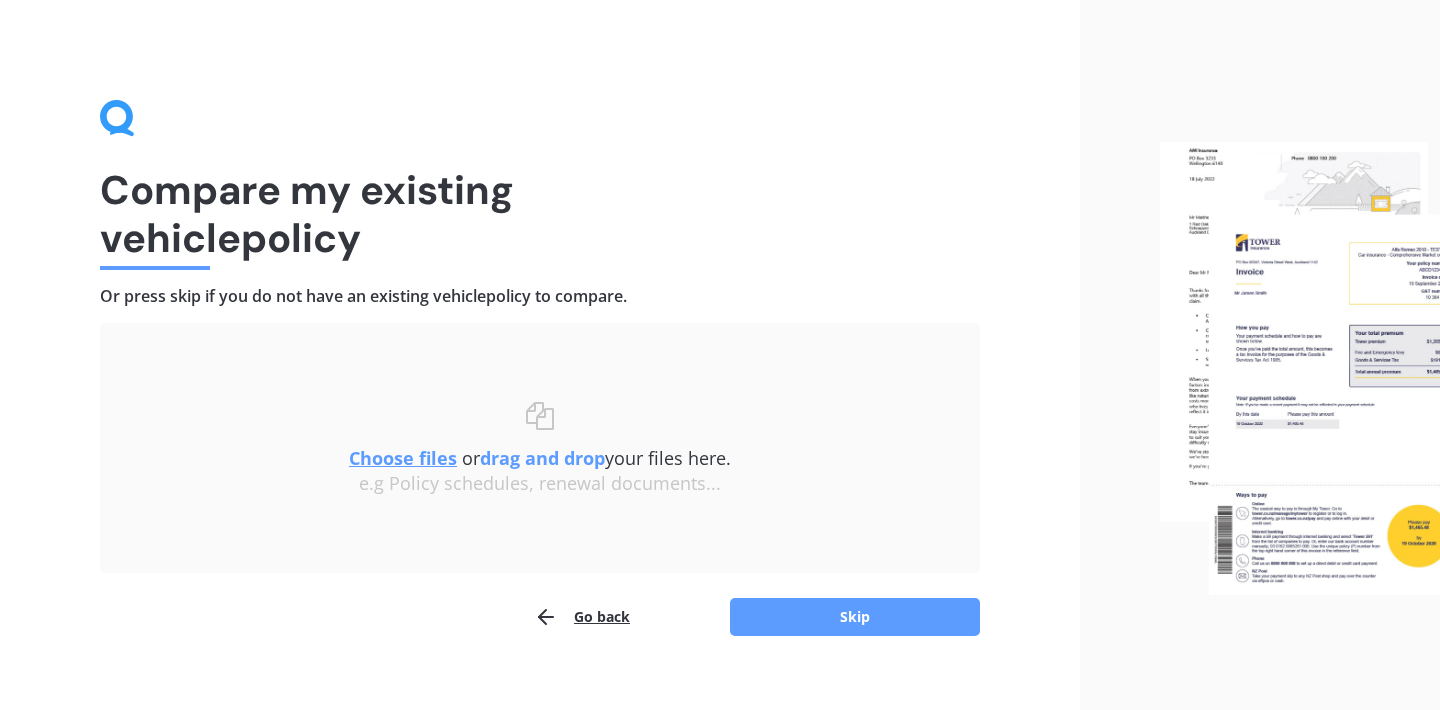 scroll, scrollTop: 26, scrollLeft: 0, axis: vertical 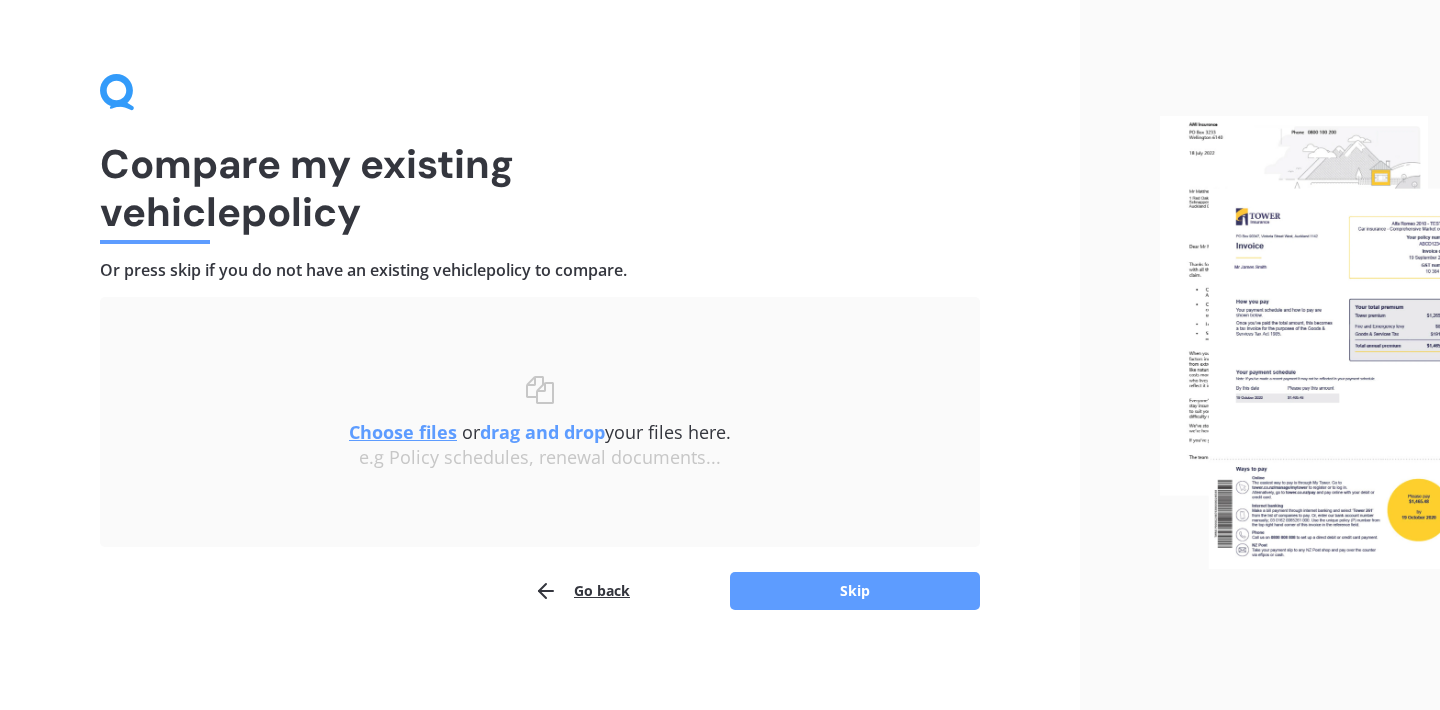 click on "Choose files" at bounding box center (403, 432) 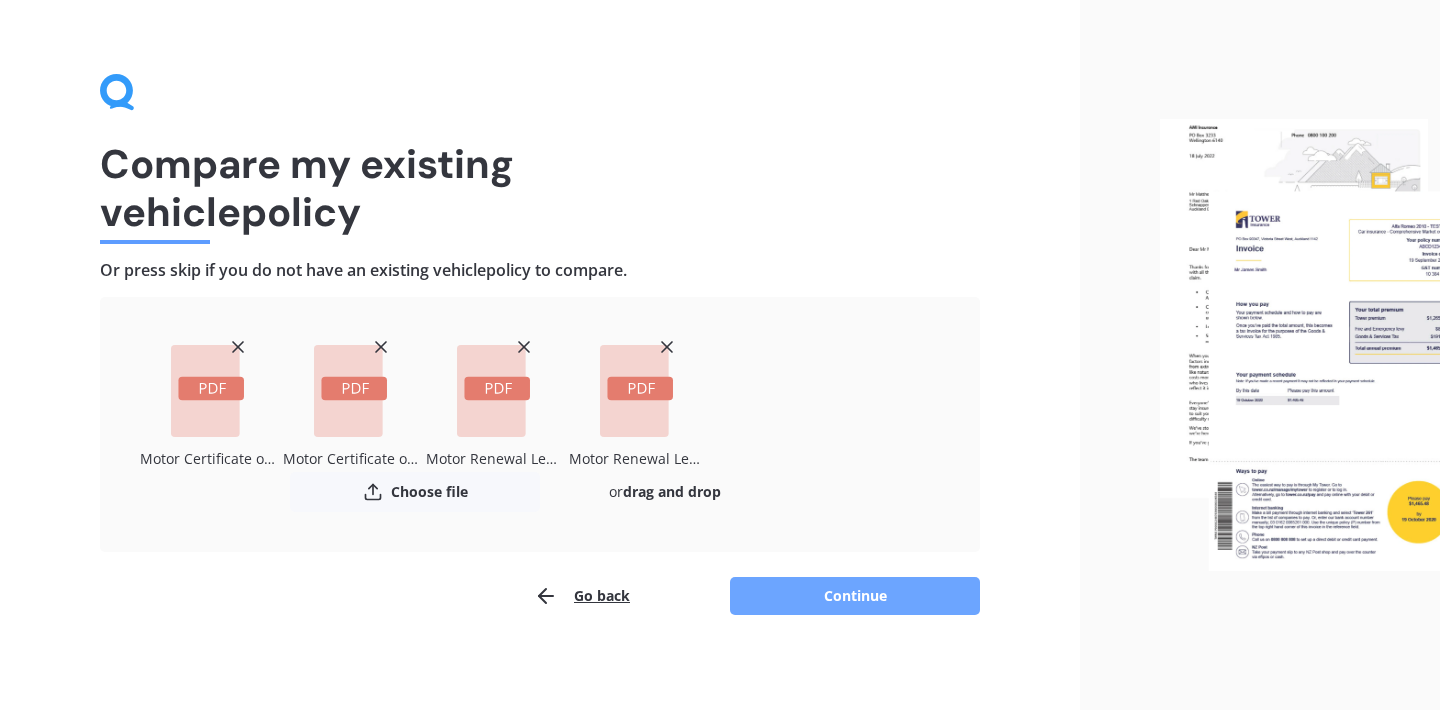 click on "Continue" at bounding box center [855, 596] 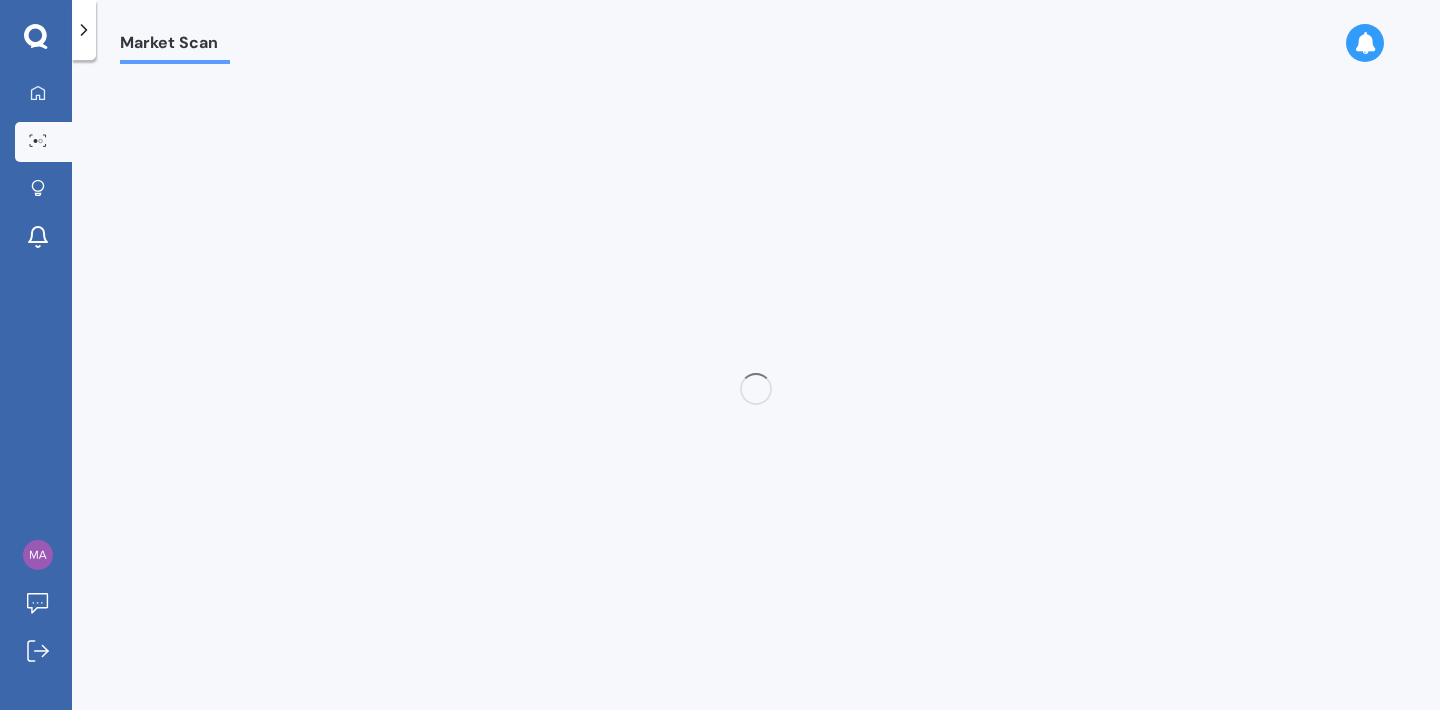 scroll, scrollTop: 0, scrollLeft: 0, axis: both 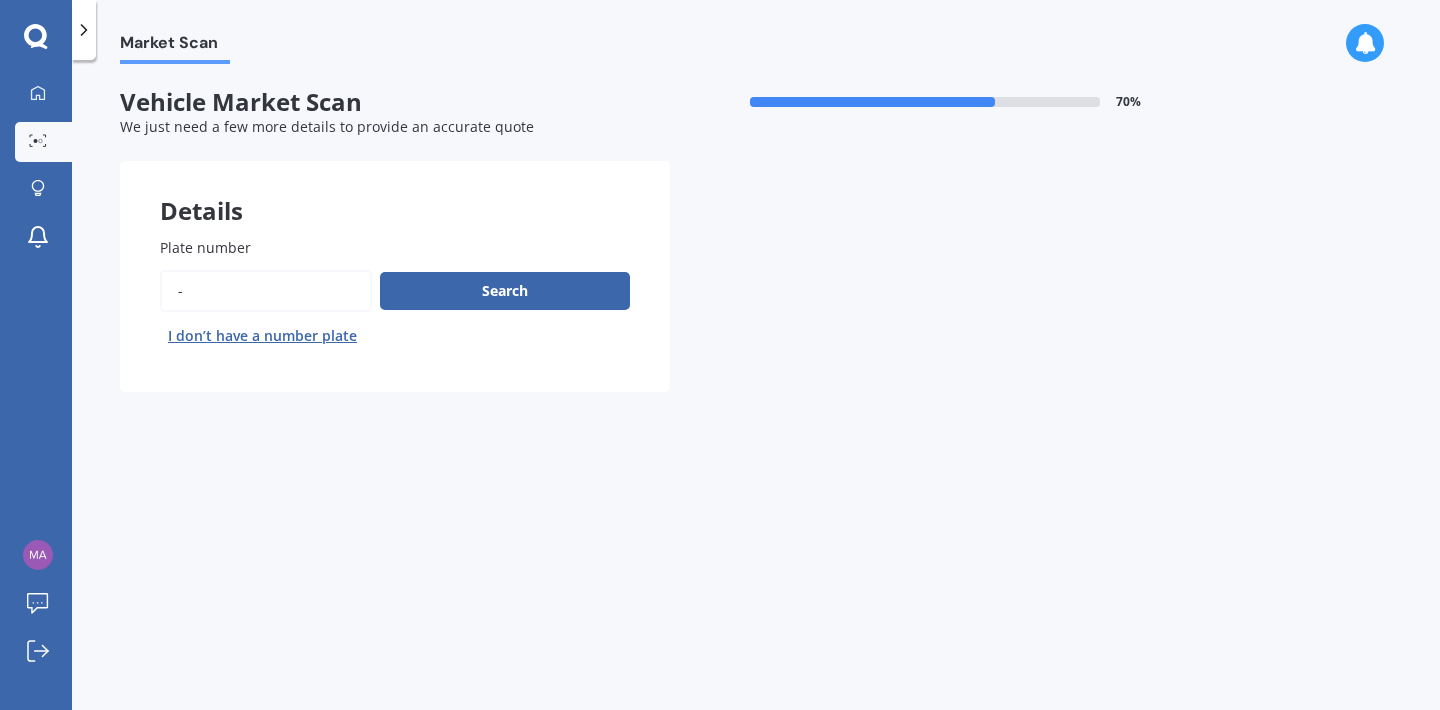 click on "Plate number" at bounding box center (266, 291) 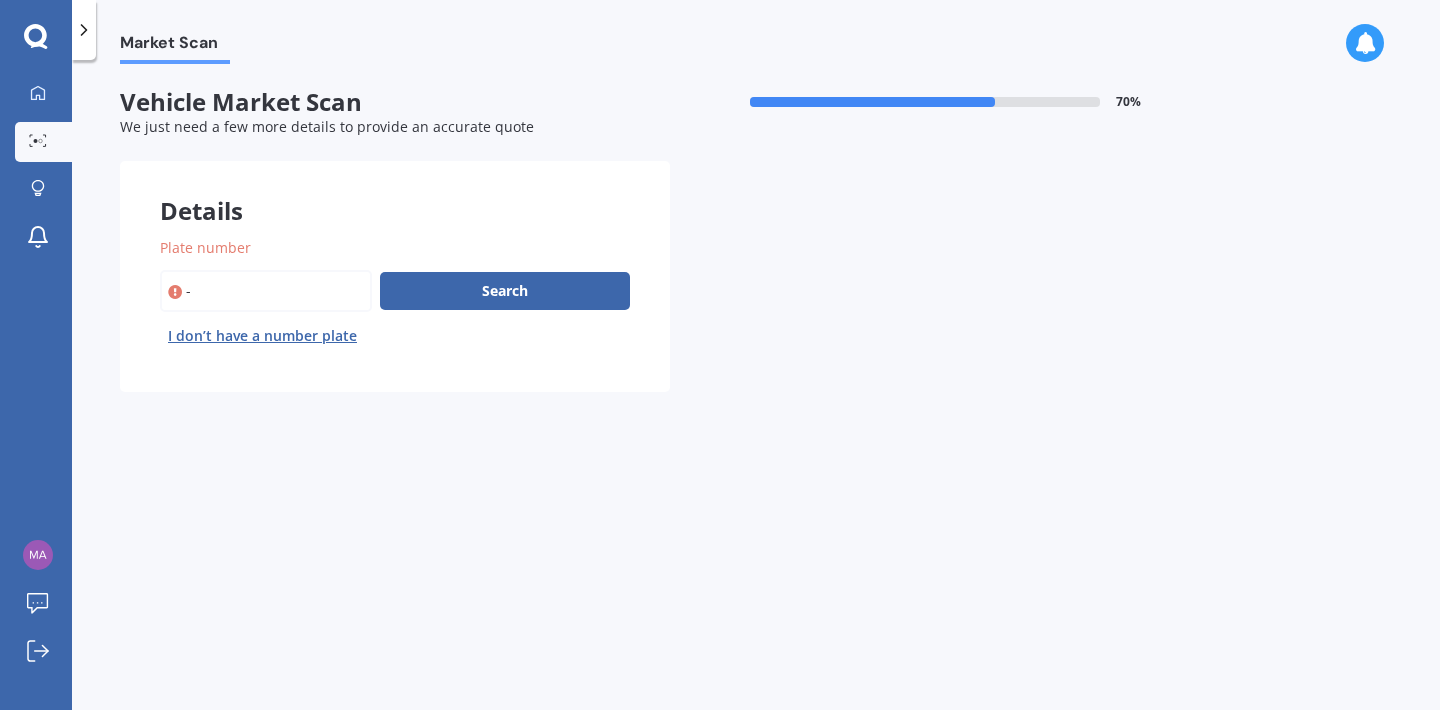 paste on "-CLJ46" 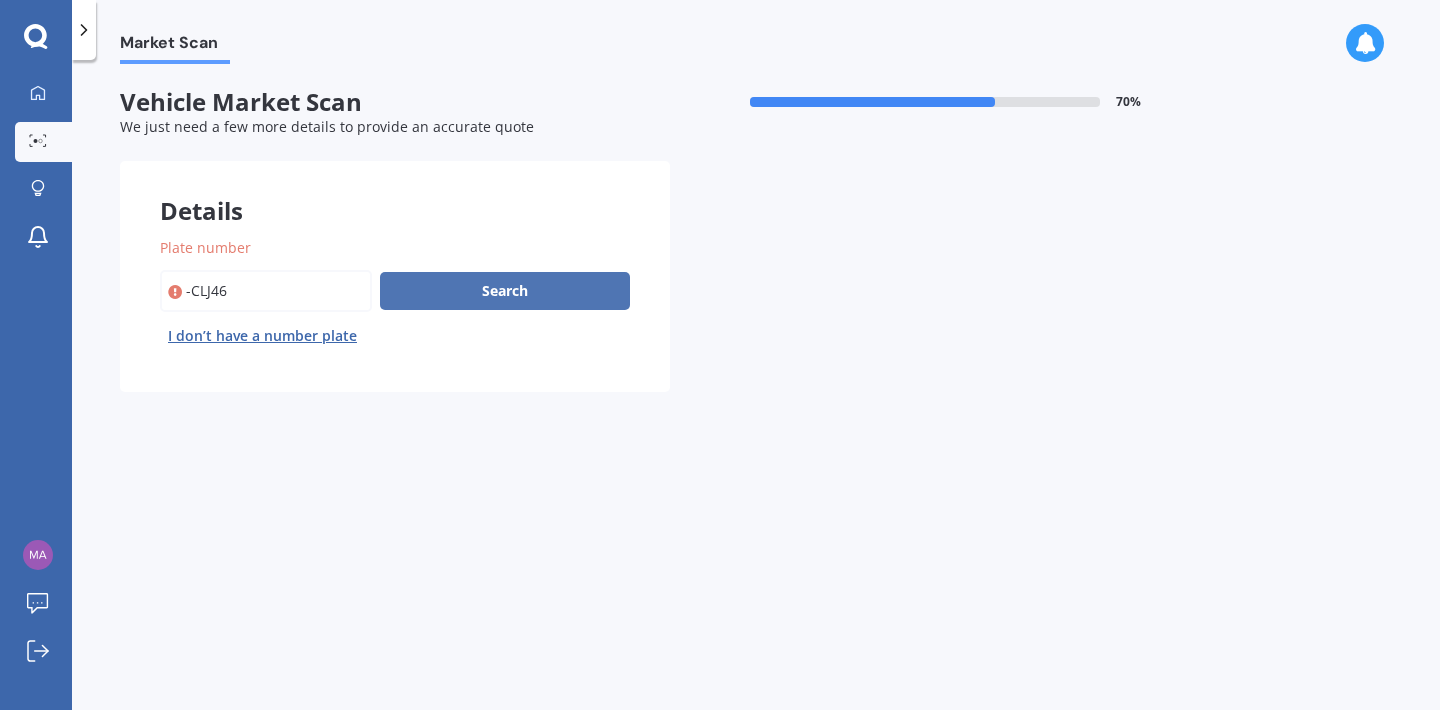 click on "Search" at bounding box center (505, 291) 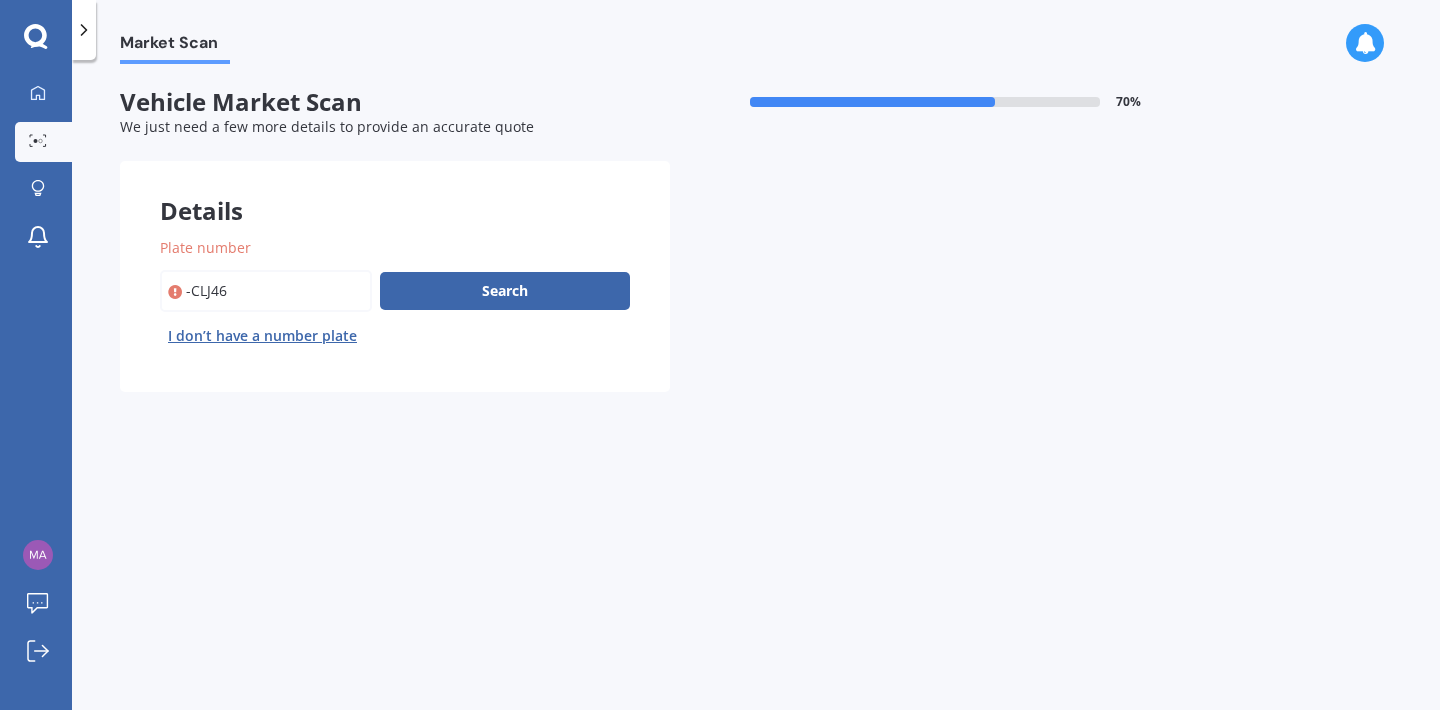 click on "Plate number" at bounding box center (266, 291) 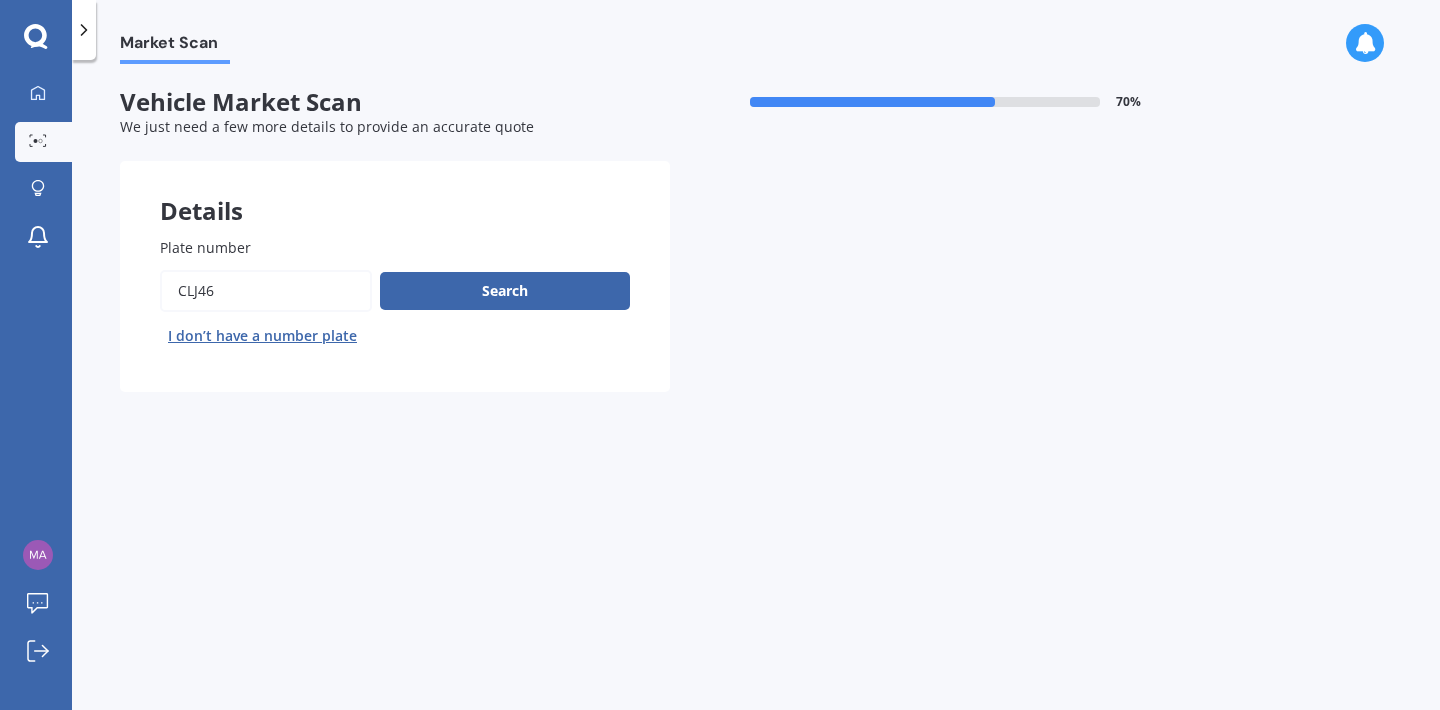drag, startPoint x: 273, startPoint y: 293, endPoint x: 19, endPoint y: 292, distance: 254.00197 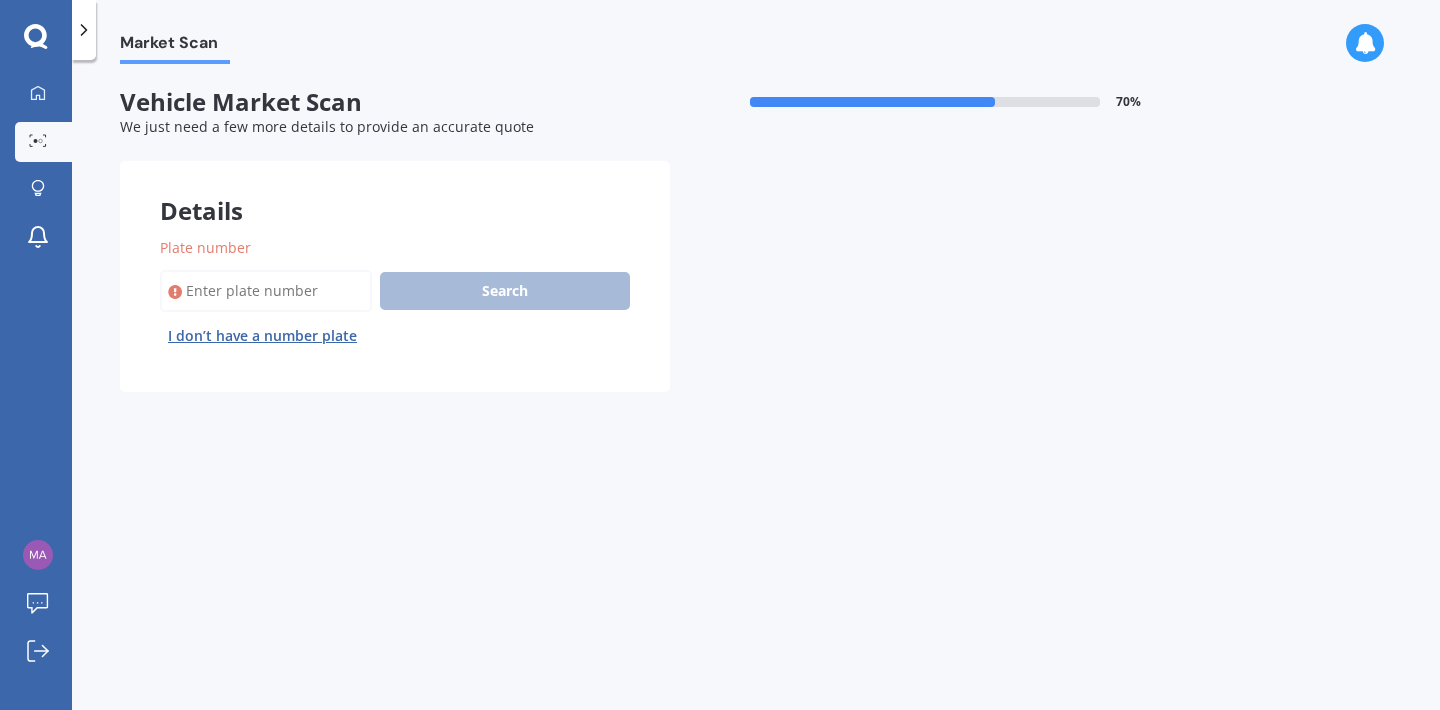 paste on "CLJ460" 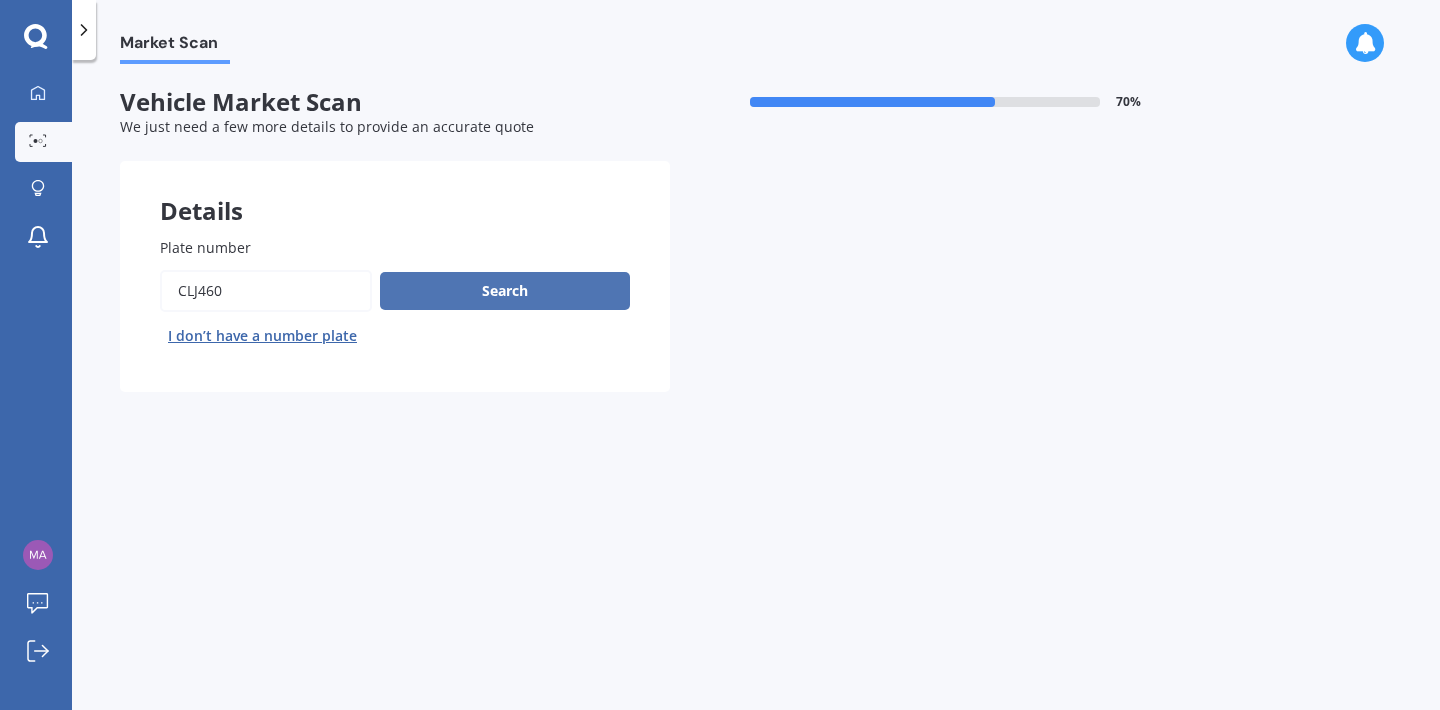 type on "CLJ460" 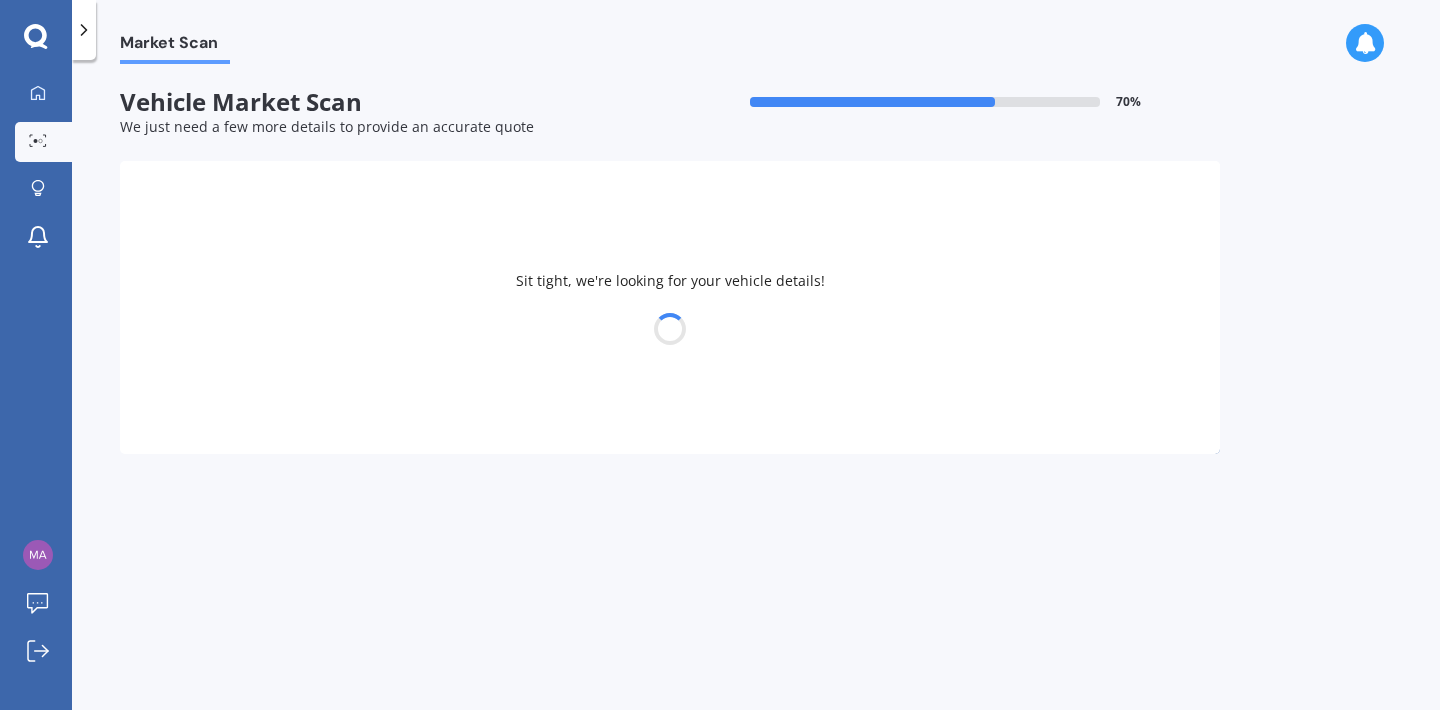 select on "FORD" 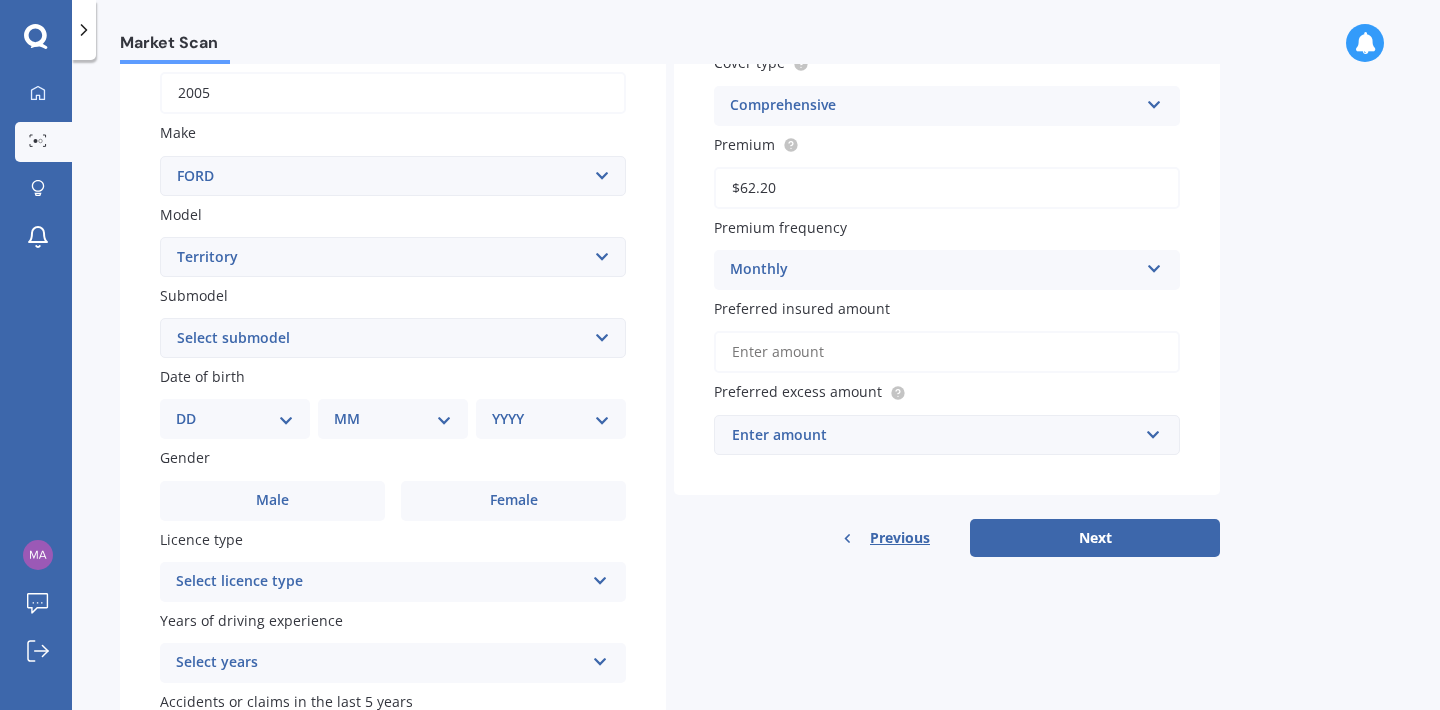 scroll, scrollTop: 332, scrollLeft: 0, axis: vertical 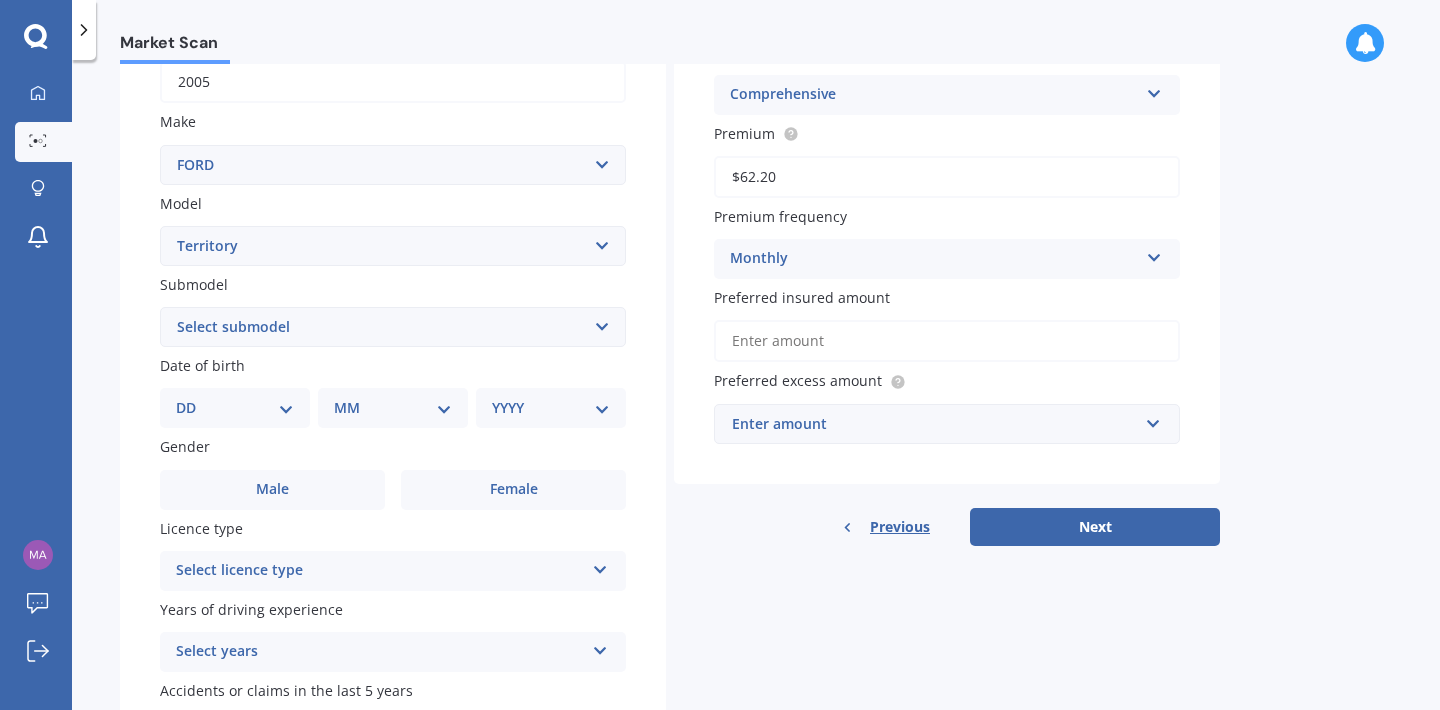 click on "DD 01 02 03 04 05 06 07 08 09 10 11 12 13 14 15 16 17 18 19 20 21 22 23 24 25 26 27 28 29 30 31" at bounding box center [235, 408] 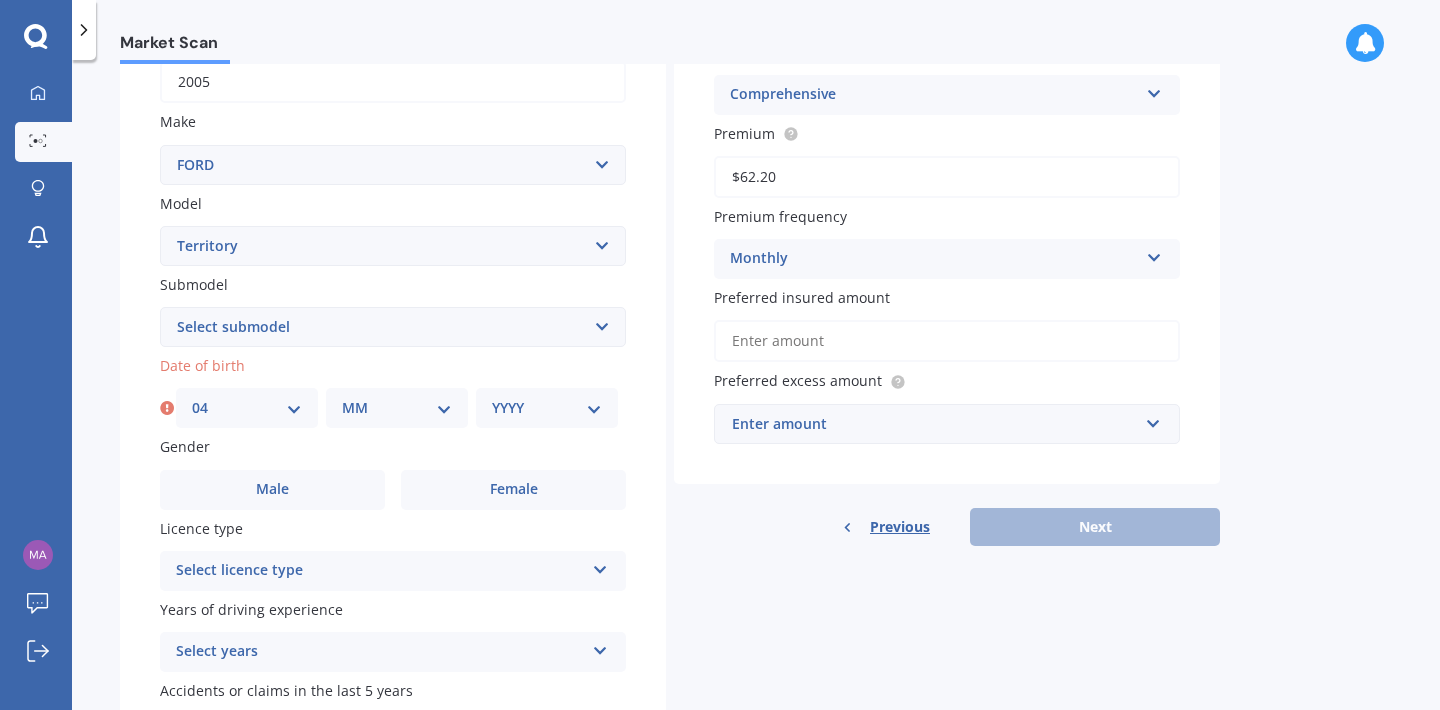 click on "MM 01 02 03 04 05 06 07 08 09 10 11 12" at bounding box center (397, 408) 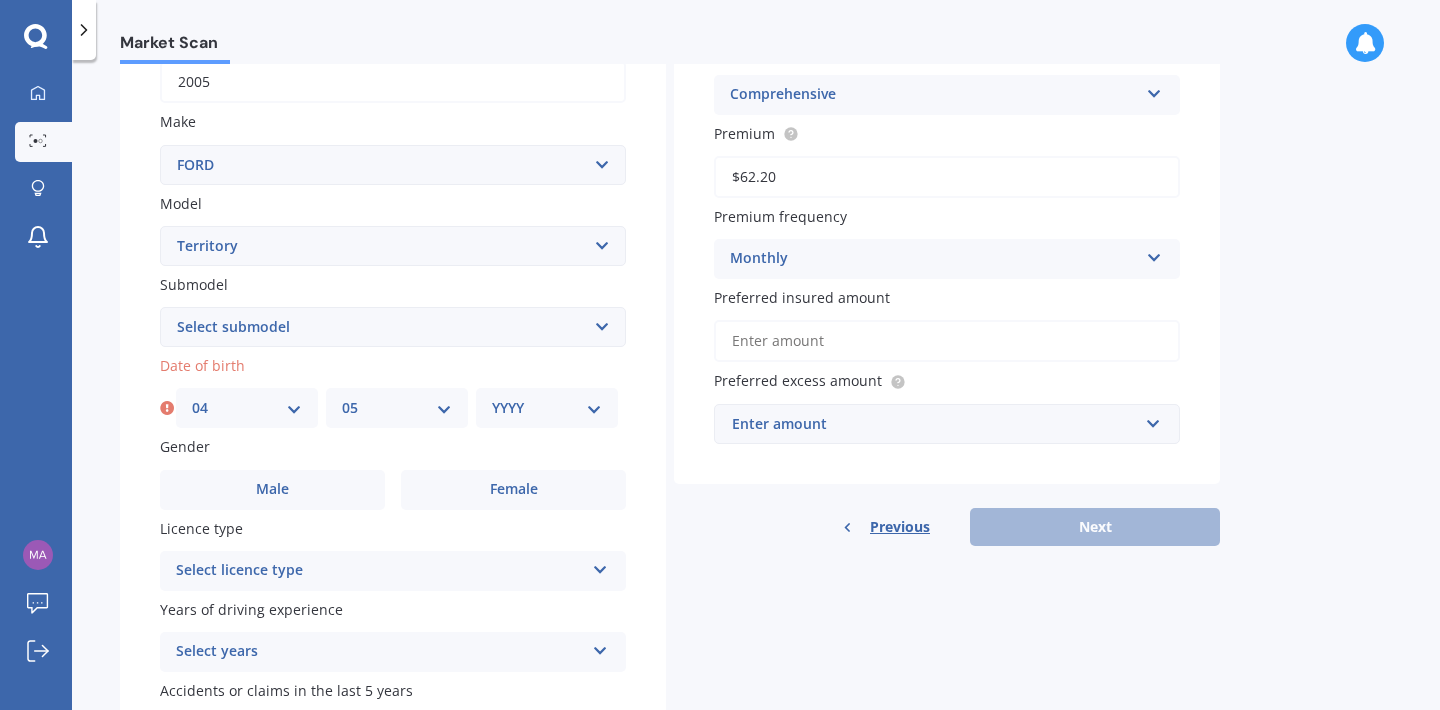 click on "YYYY 2025 2024 2023 2022 2021 2020 2019 2018 2017 2016 2015 2014 2013 2012 2011 2010 2009 2008 2007 2006 2005 2004 2003 2002 2001 2000 1999 1998 1997 1996 1995 1994 1993 1992 1991 1990 1989 1988 1987 1986 1985 1984 1983 1982 1981 1980 1979 1978 1977 1976 1975 1974 1973 1972 1971 1970 1969 1968 1967 1966 1965 1964 1963 1962 1961 1960 1959 1958 1957 1956 1955 1954 1953 1952 1951 1950 1949 1948 1947 1946 1945 1944 1943 1942 1941 1940 1939 1938 1937 1936 1935 1934 1933 1932 1931 1930 1929 1928 1927 1926" at bounding box center [547, 408] 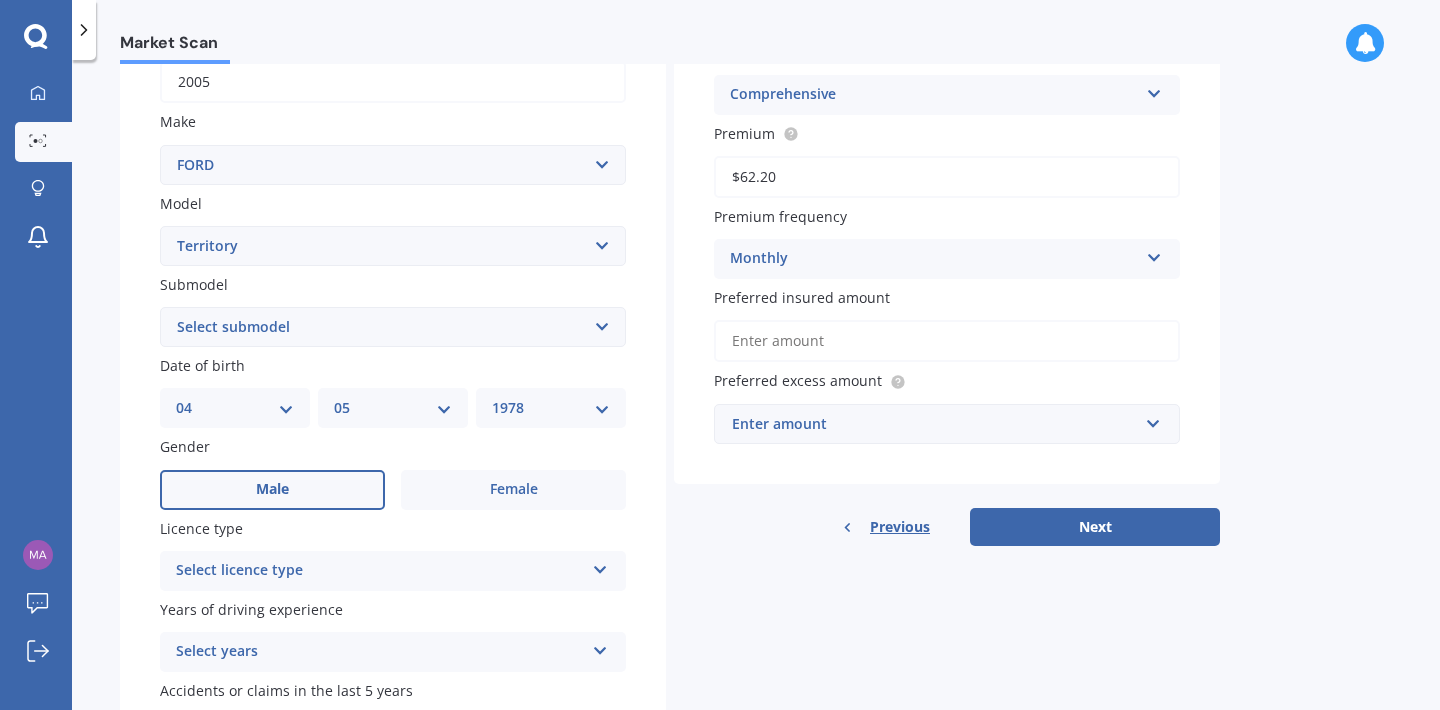 click on "Male" at bounding box center [272, 490] 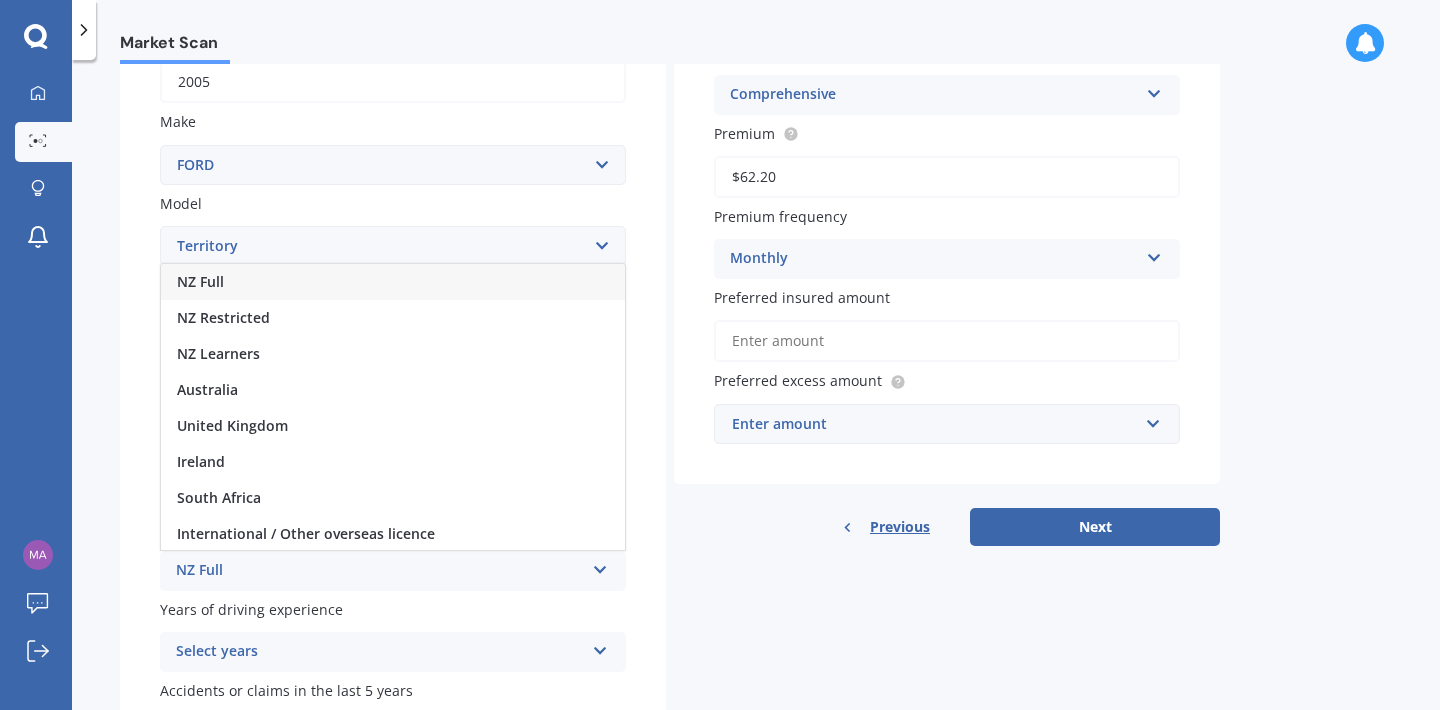click on "NZ Full" at bounding box center [393, 282] 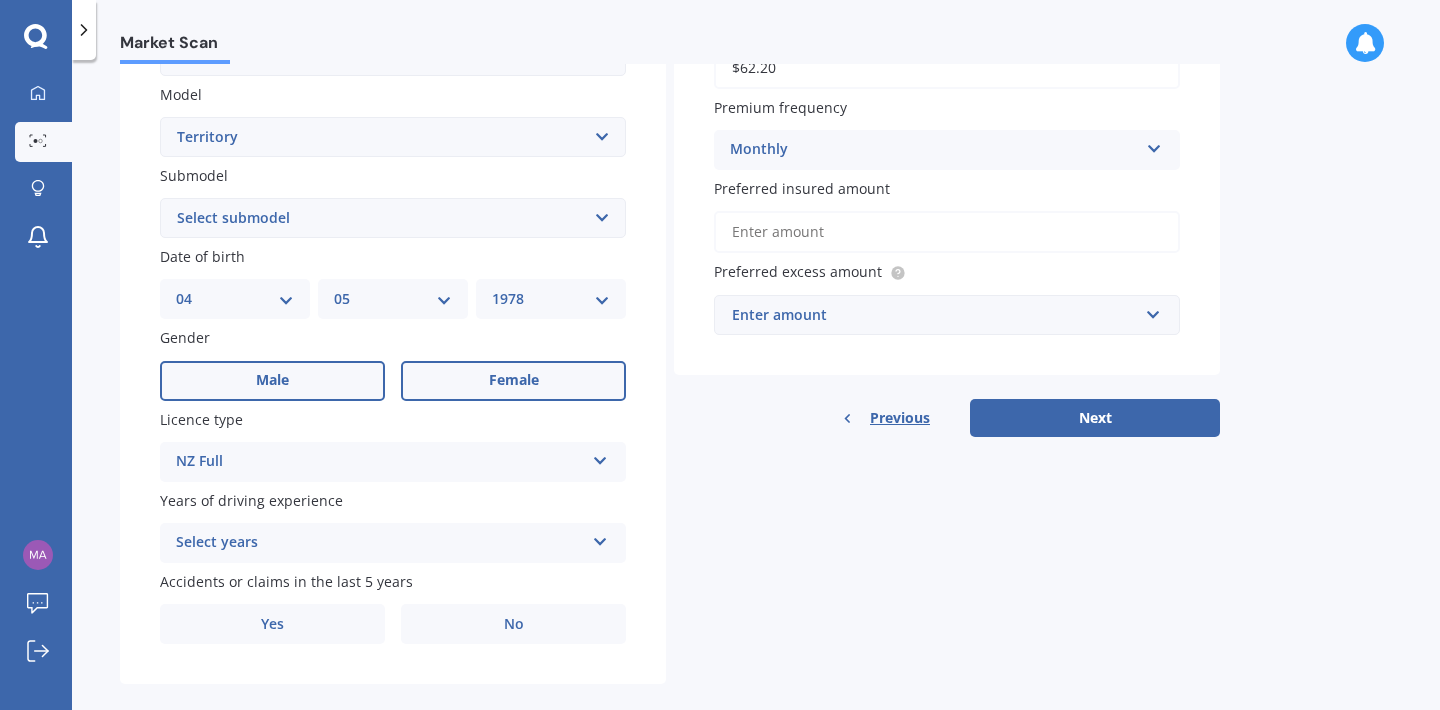 scroll, scrollTop: 472, scrollLeft: 0, axis: vertical 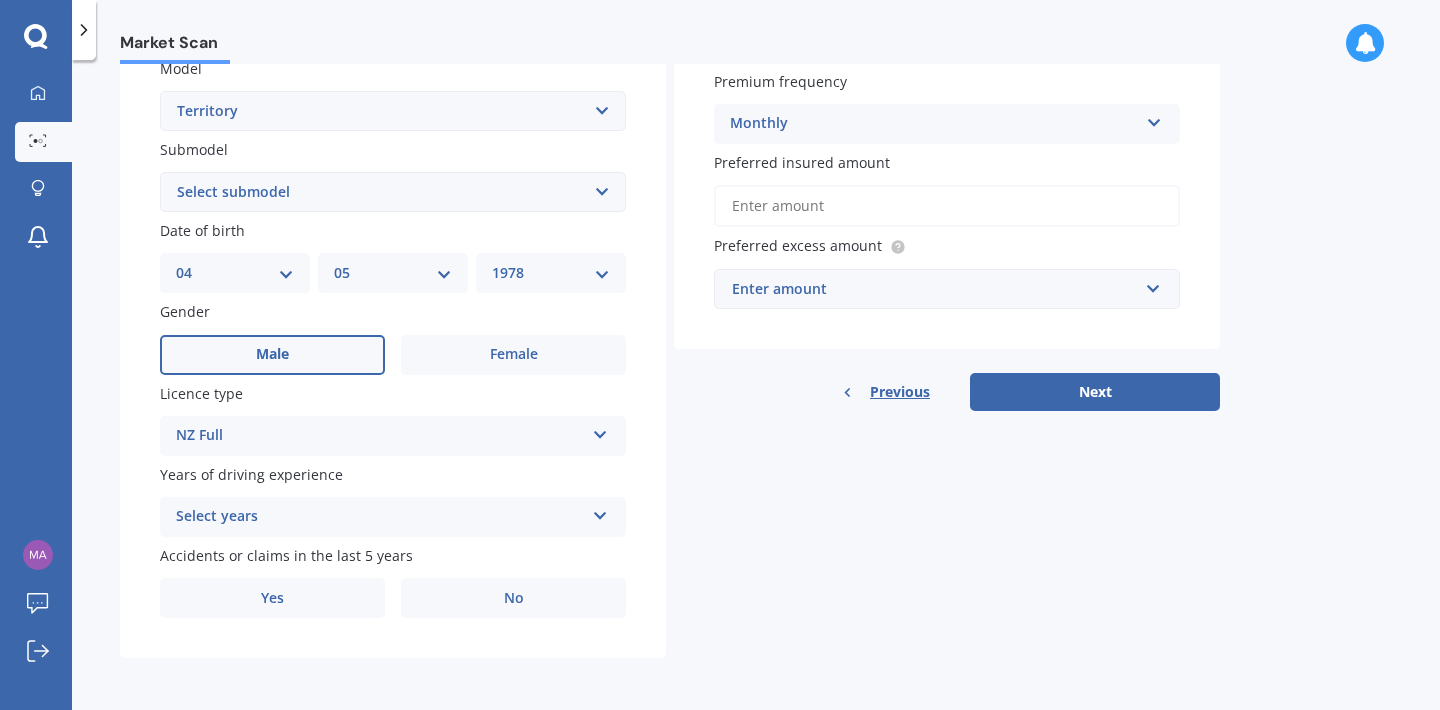 click at bounding box center (600, 512) 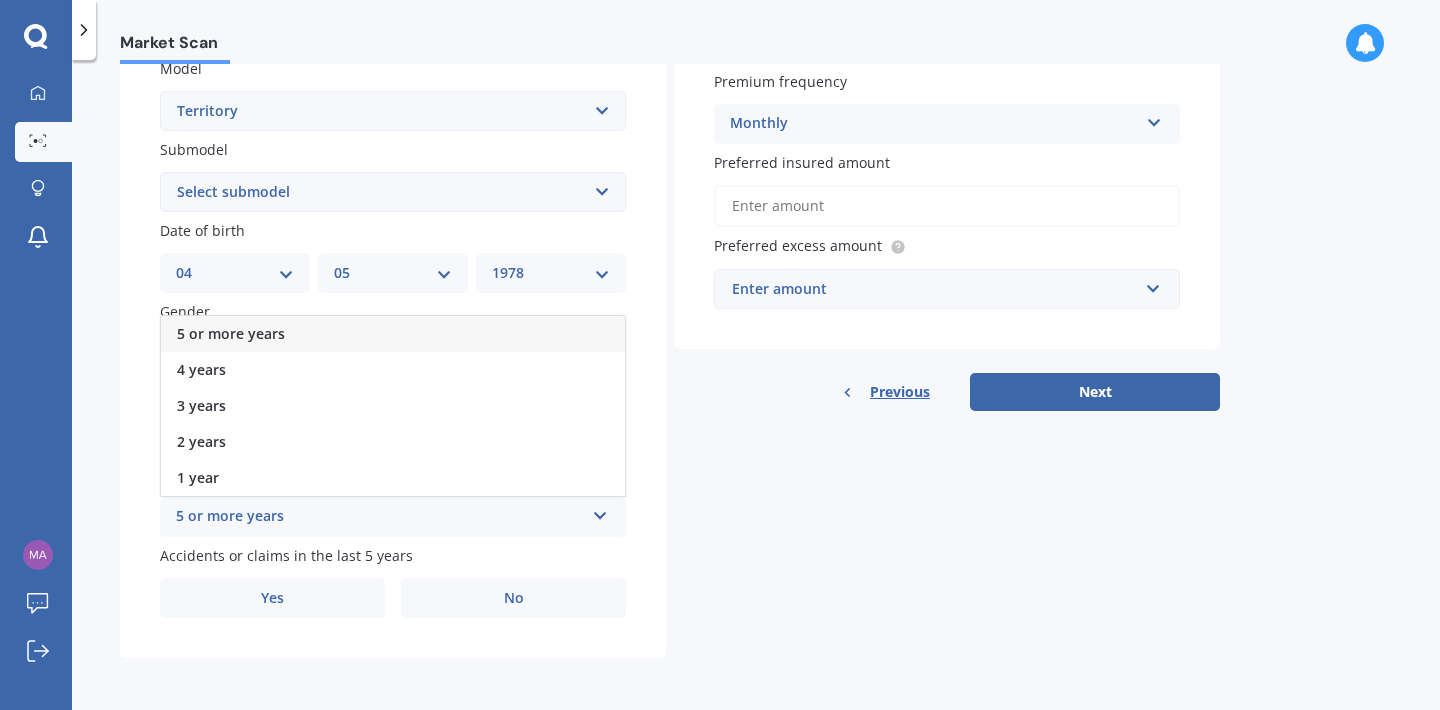 click on "5 or more years" at bounding box center (393, 334) 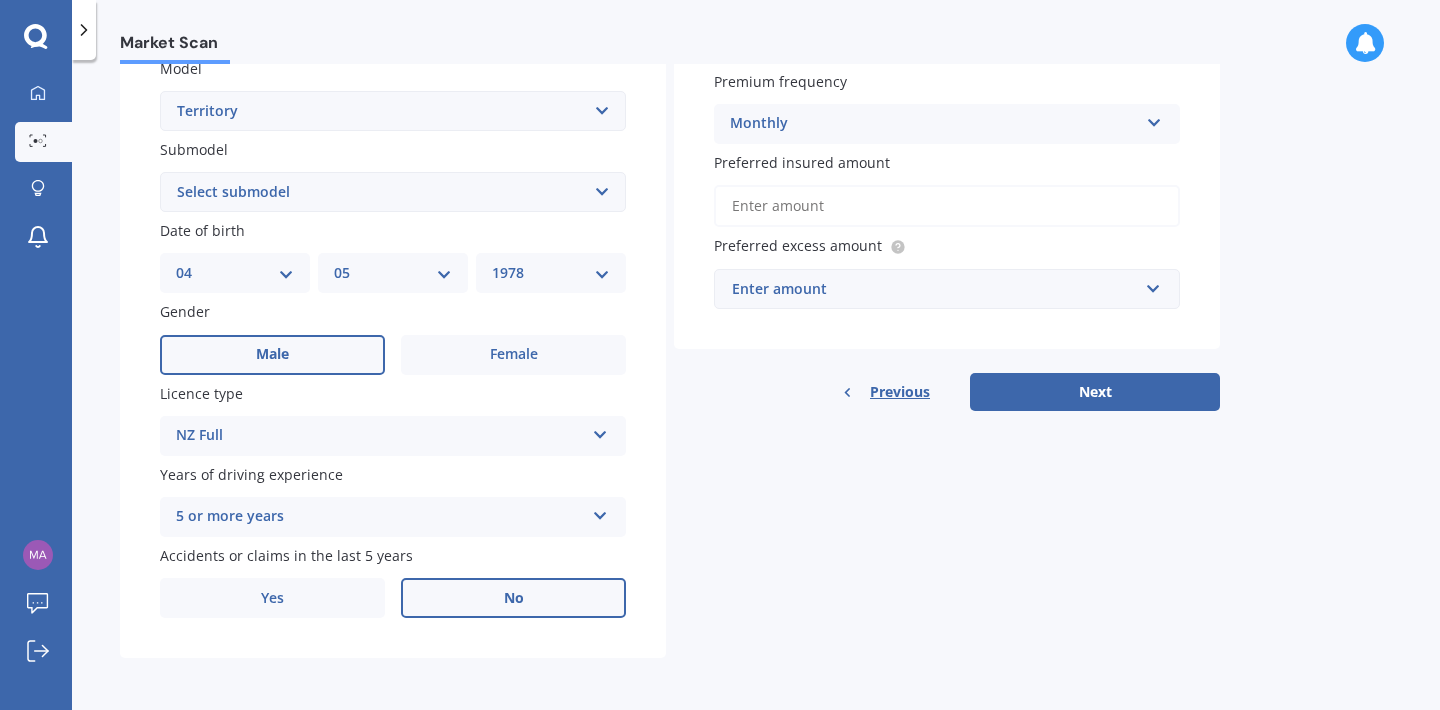 click on "No" at bounding box center (514, 598) 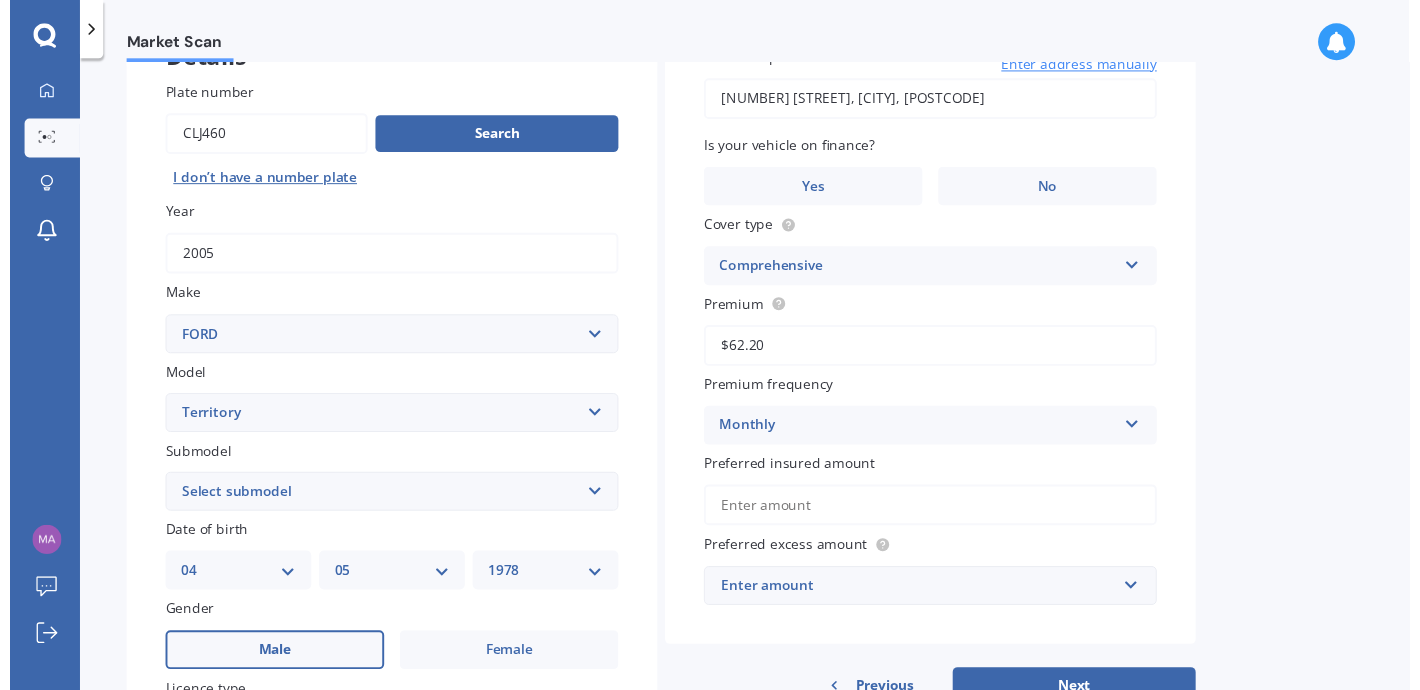 scroll, scrollTop: 160, scrollLeft: 0, axis: vertical 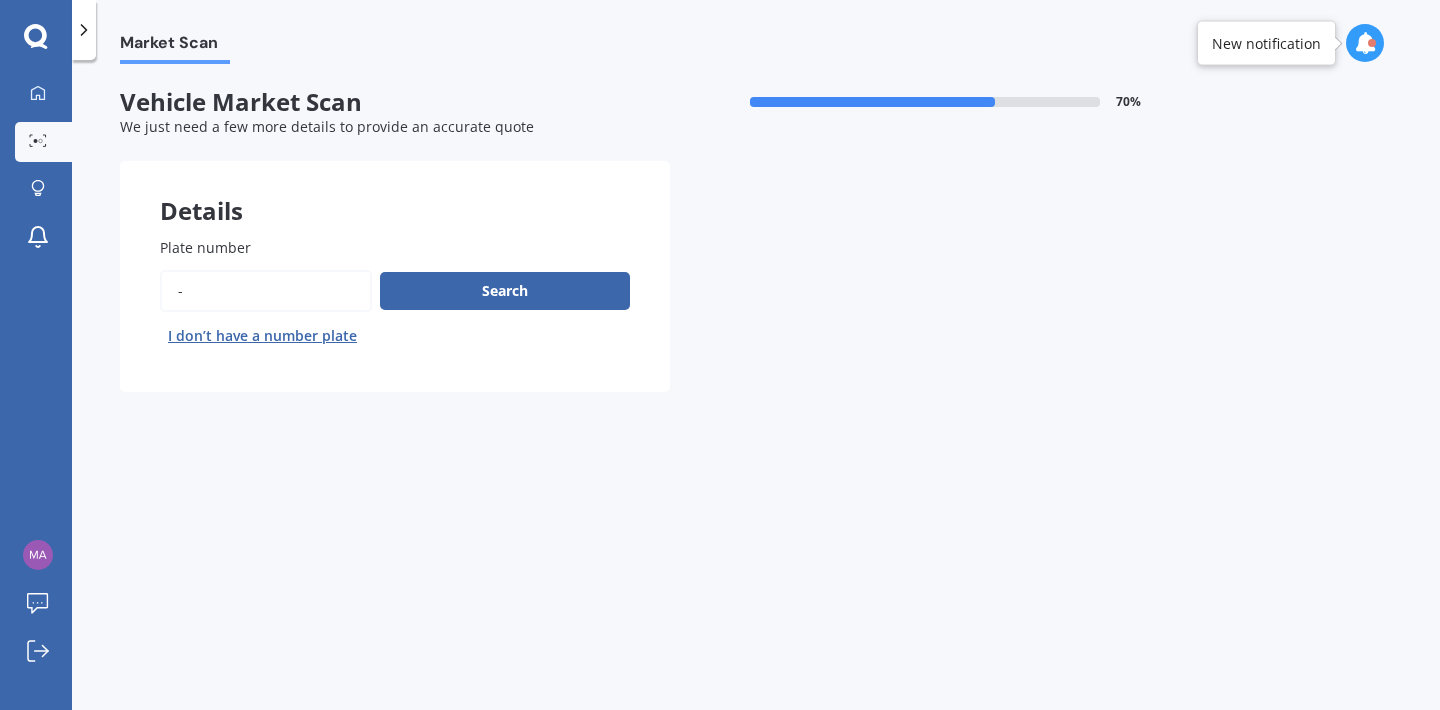 click on "Plate number" at bounding box center (266, 291) 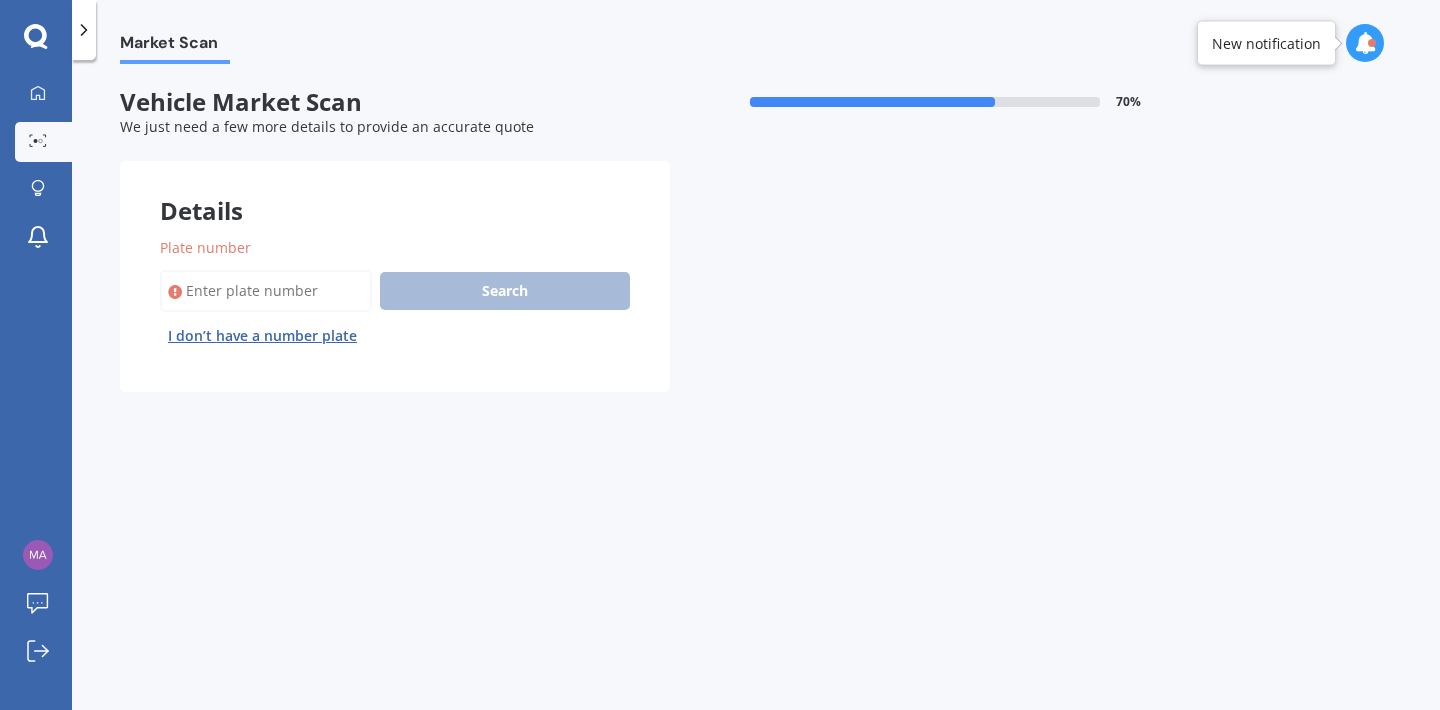 paste on "CLJ460" 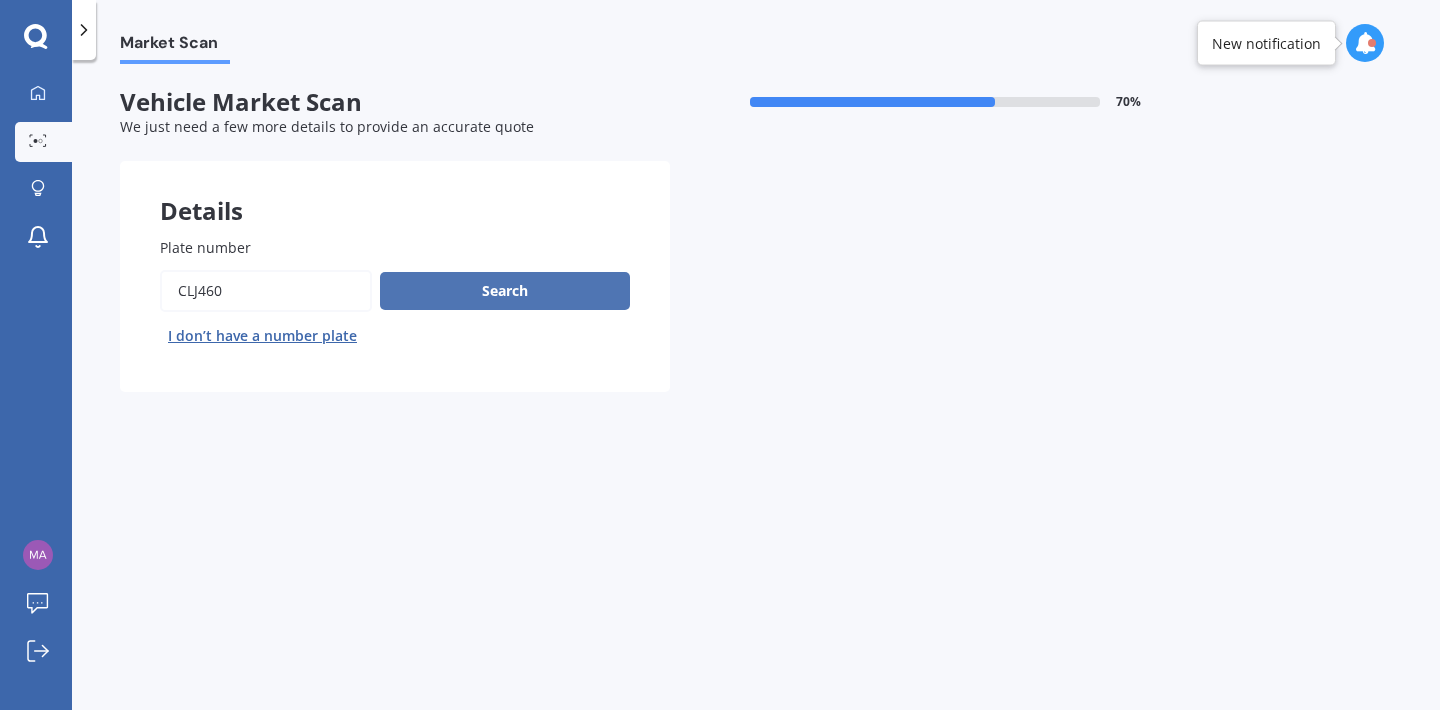 type on "CLJ460" 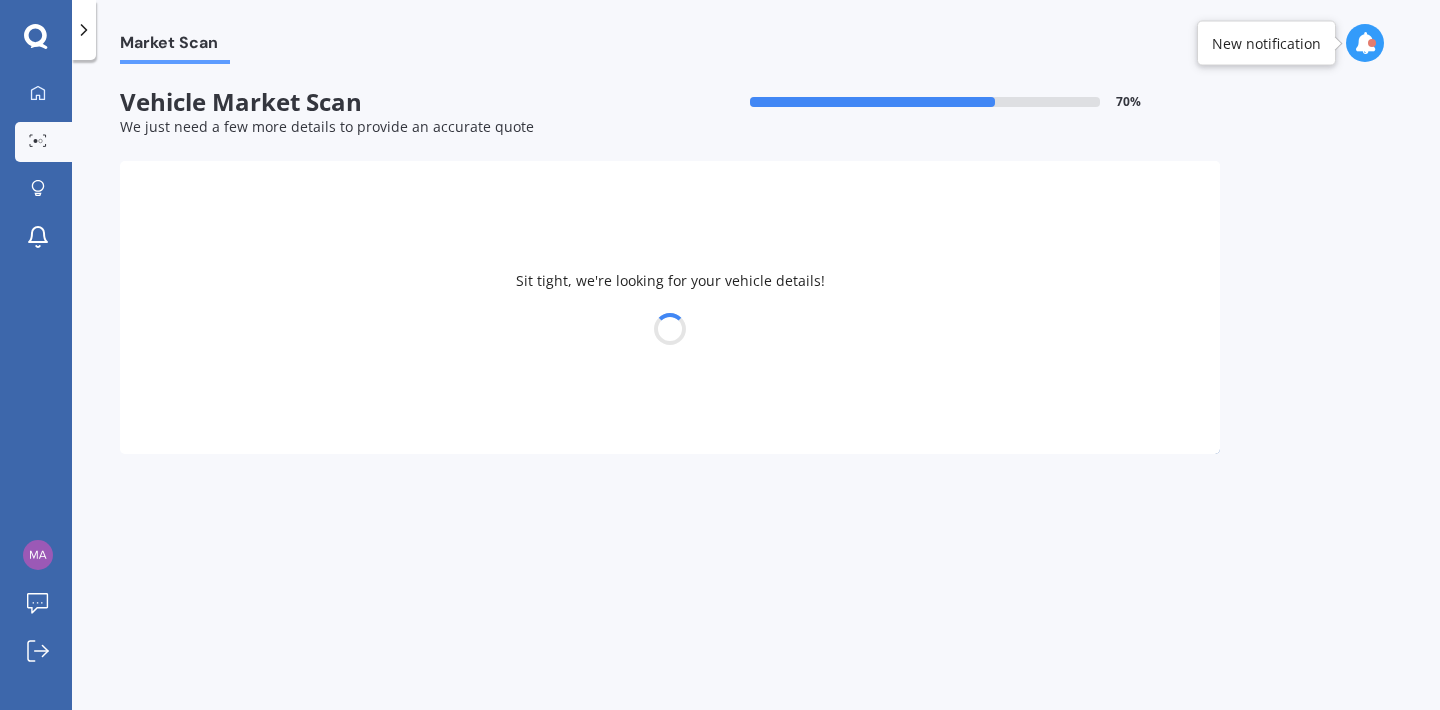 select on "FORD" 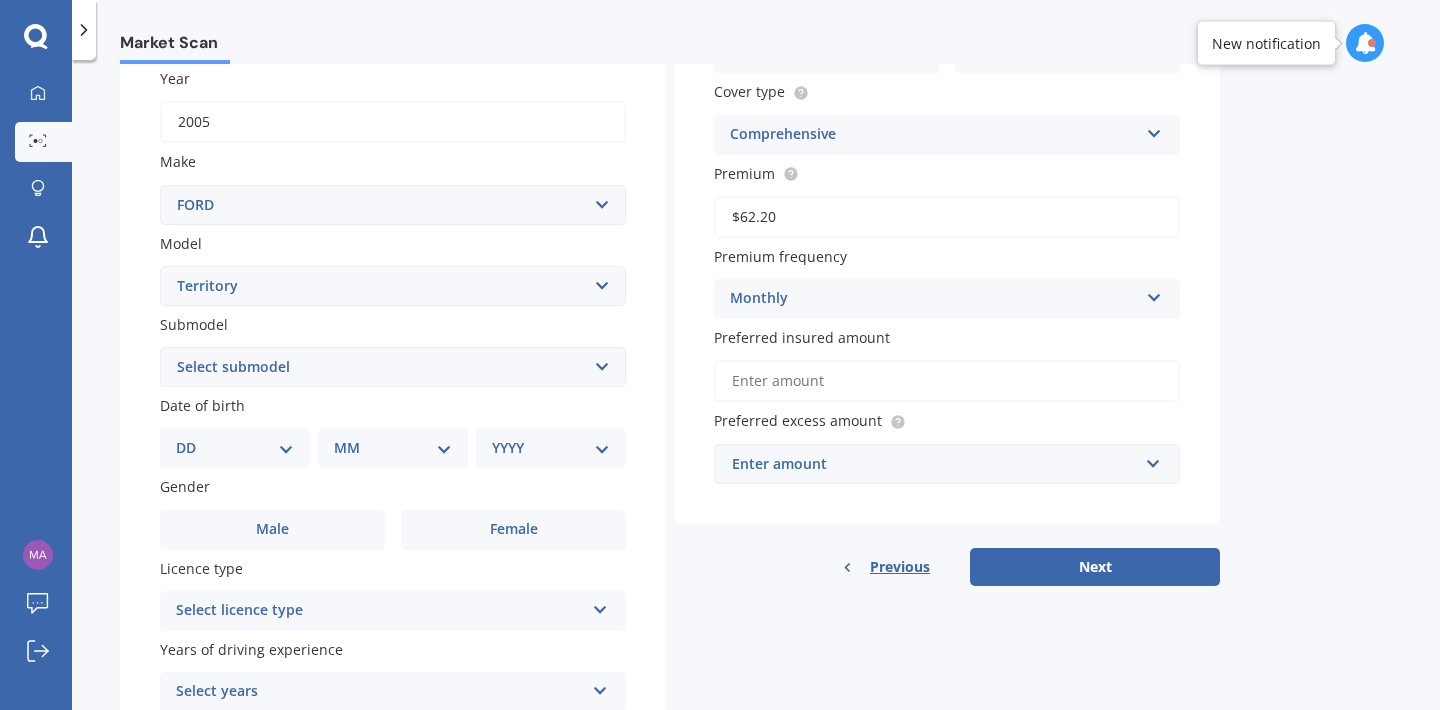scroll, scrollTop: 294, scrollLeft: 0, axis: vertical 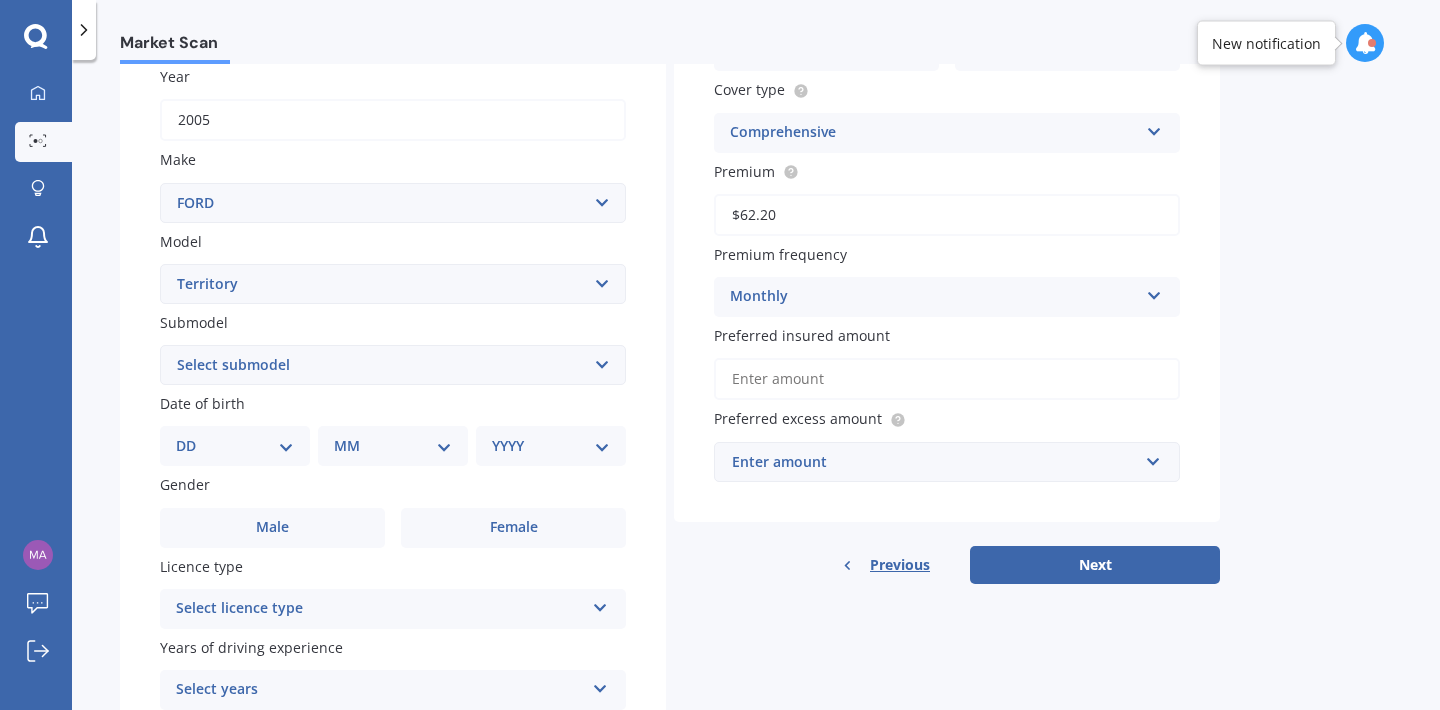 click on "DD 01 02 03 04 05 06 07 08 09 10 11 12 13 14 15 16 17 18 19 20 21 22 23 24 25 26 27 28 29 30 31" at bounding box center [235, 446] 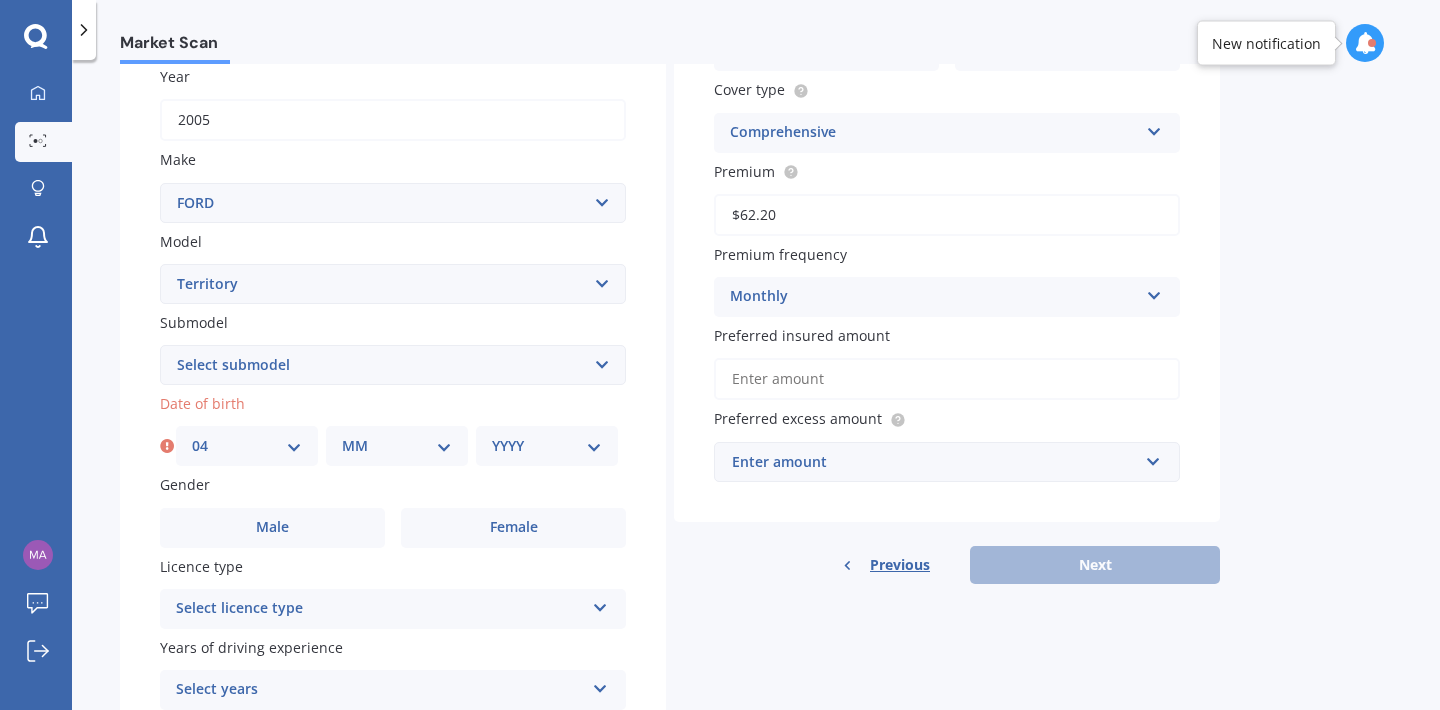 click on "MM 01 02 03 04 05 06 07 08 09 10 11 12" at bounding box center [397, 446] 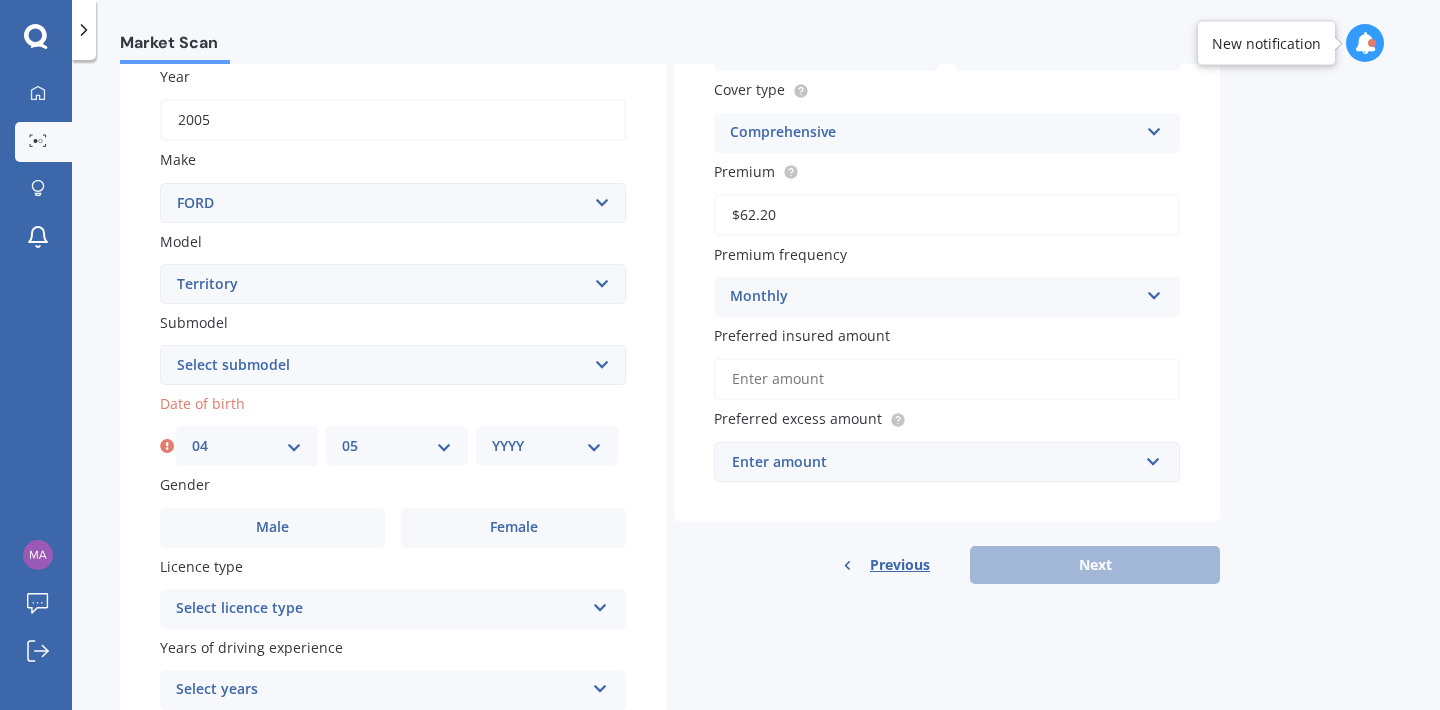 click on "YYYY 2025 2024 2023 2022 2021 2020 2019 2018 2017 2016 2015 2014 2013 2012 2011 2010 2009 2008 2007 2006 2005 2004 2003 2002 2001 2000 1999 1998 1997 1996 1995 1994 1993 1992 1991 1990 1989 1988 1987 1986 1985 1984 1983 1982 1981 1980 1979 1978 1977 1976 1975 1974 1973 1972 1971 1970 1969 1968 1967 1966 1965 1964 1963 1962 1961 1960 1959 1958 1957 1956 1955 1954 1953 1952 1951 1950 1949 1948 1947 1946 1945 1944 1943 1942 1941 1940 1939 1938 1937 1936 1935 1934 1933 1932 1931 1930 1929 1928 1927 1926" at bounding box center (547, 446) 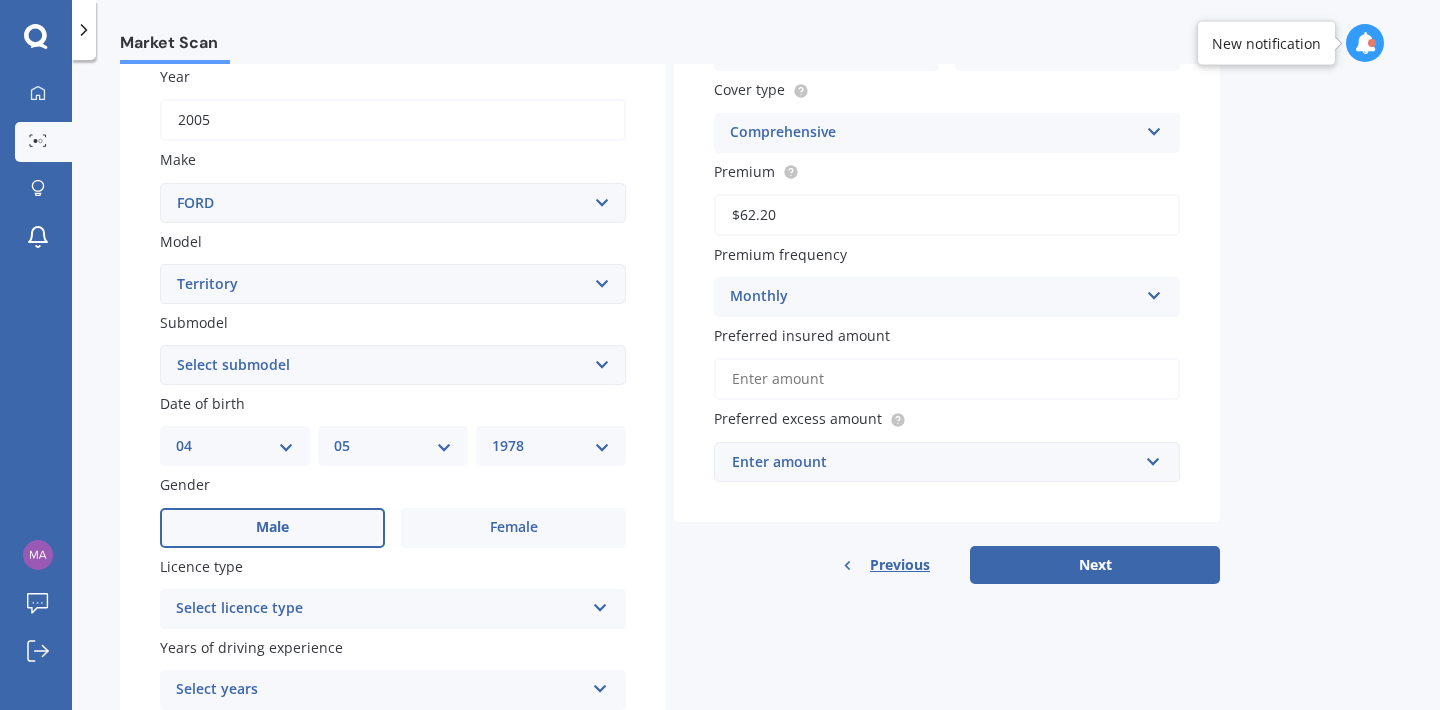 click on "Male" at bounding box center [272, 528] 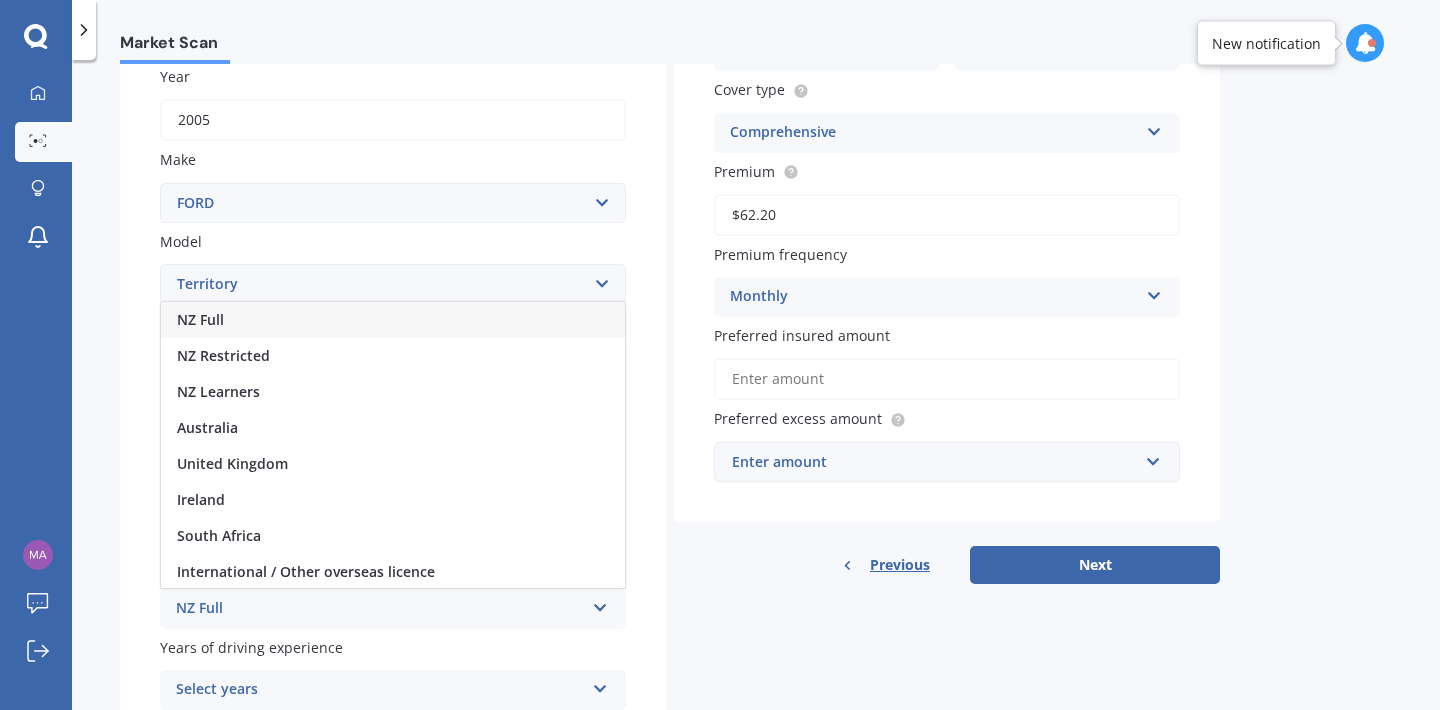 click on "NZ Full" at bounding box center [393, 320] 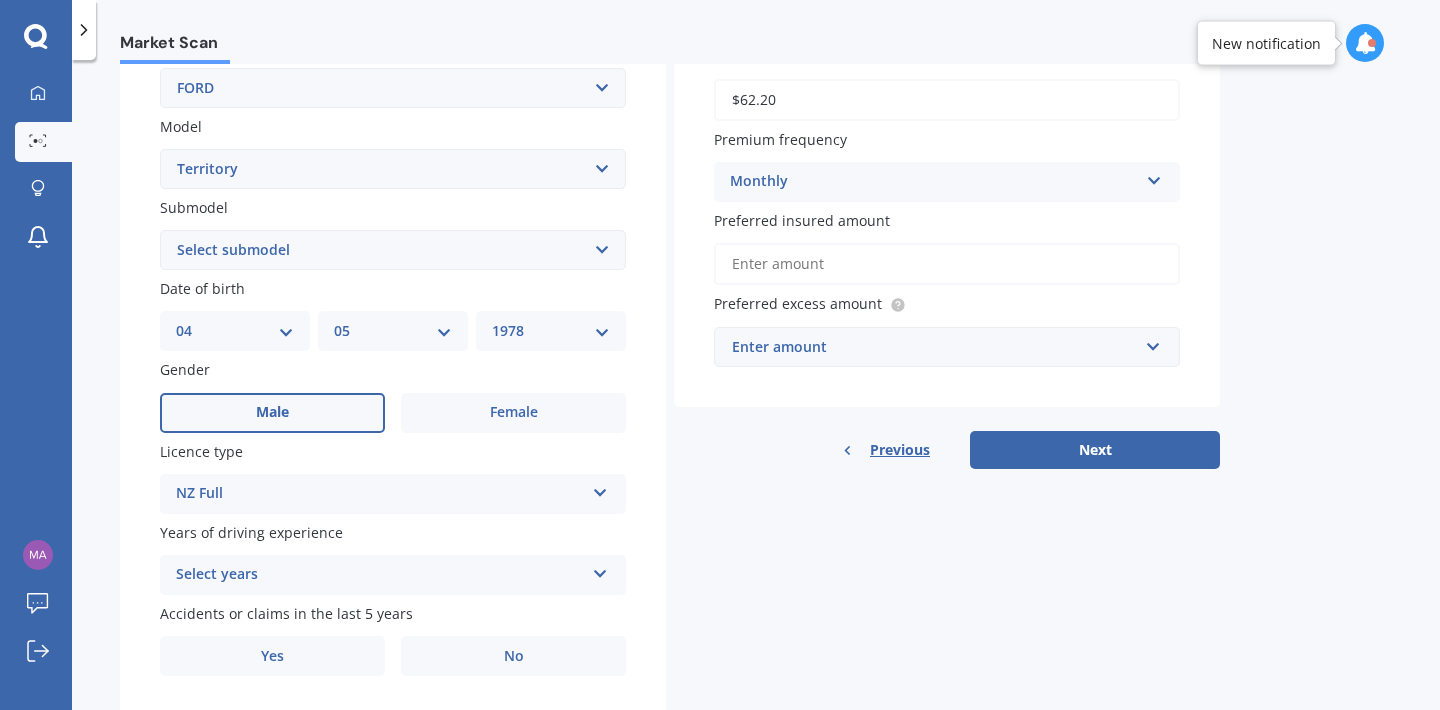 scroll, scrollTop: 472, scrollLeft: 0, axis: vertical 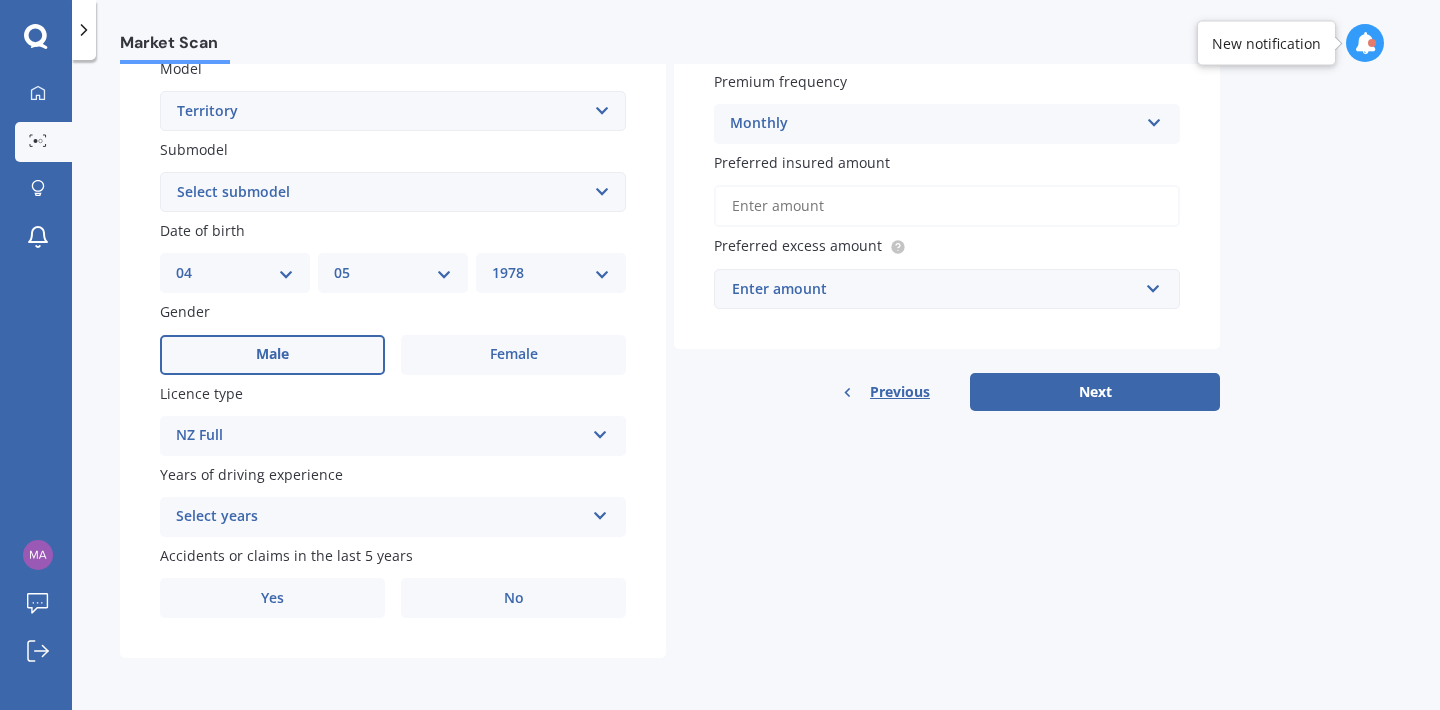 click on "Select years" at bounding box center [380, 517] 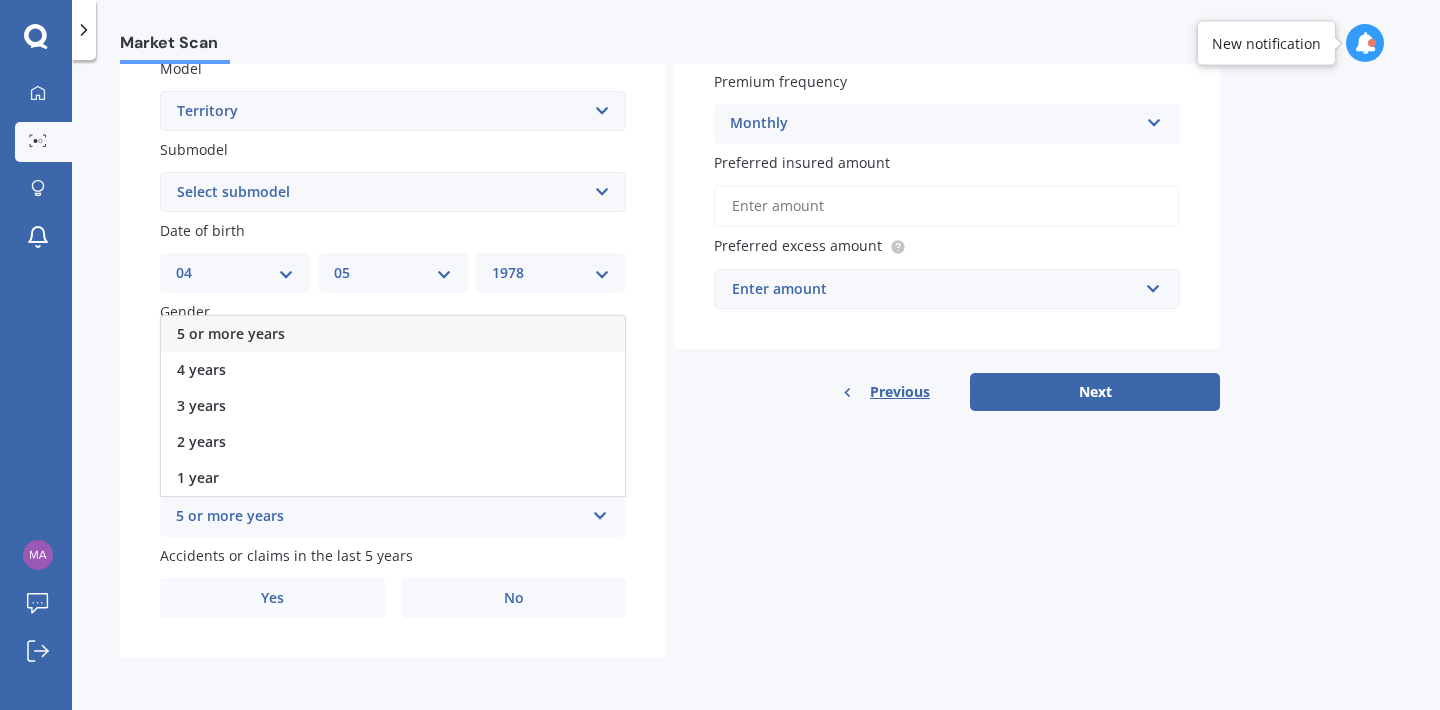 click on "5 or more years" at bounding box center [231, 333] 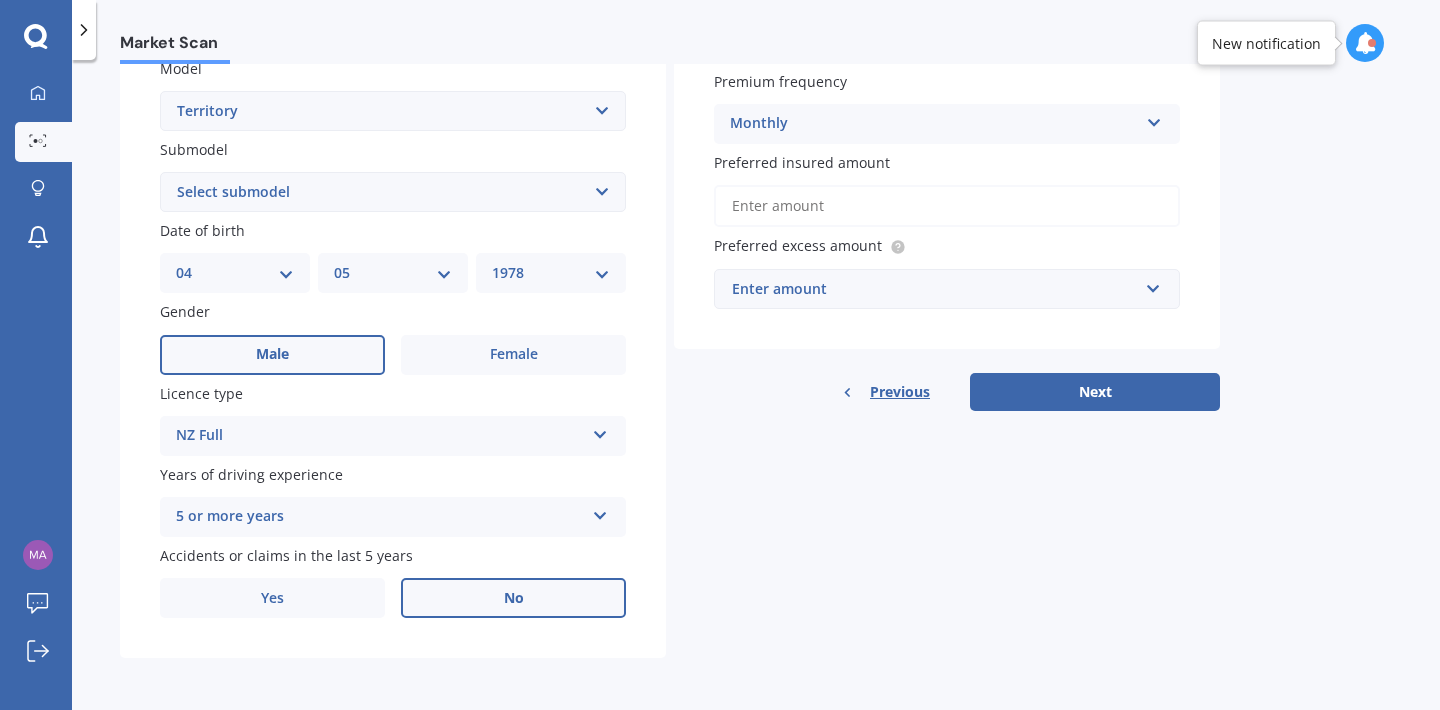 click on "No" at bounding box center [514, 598] 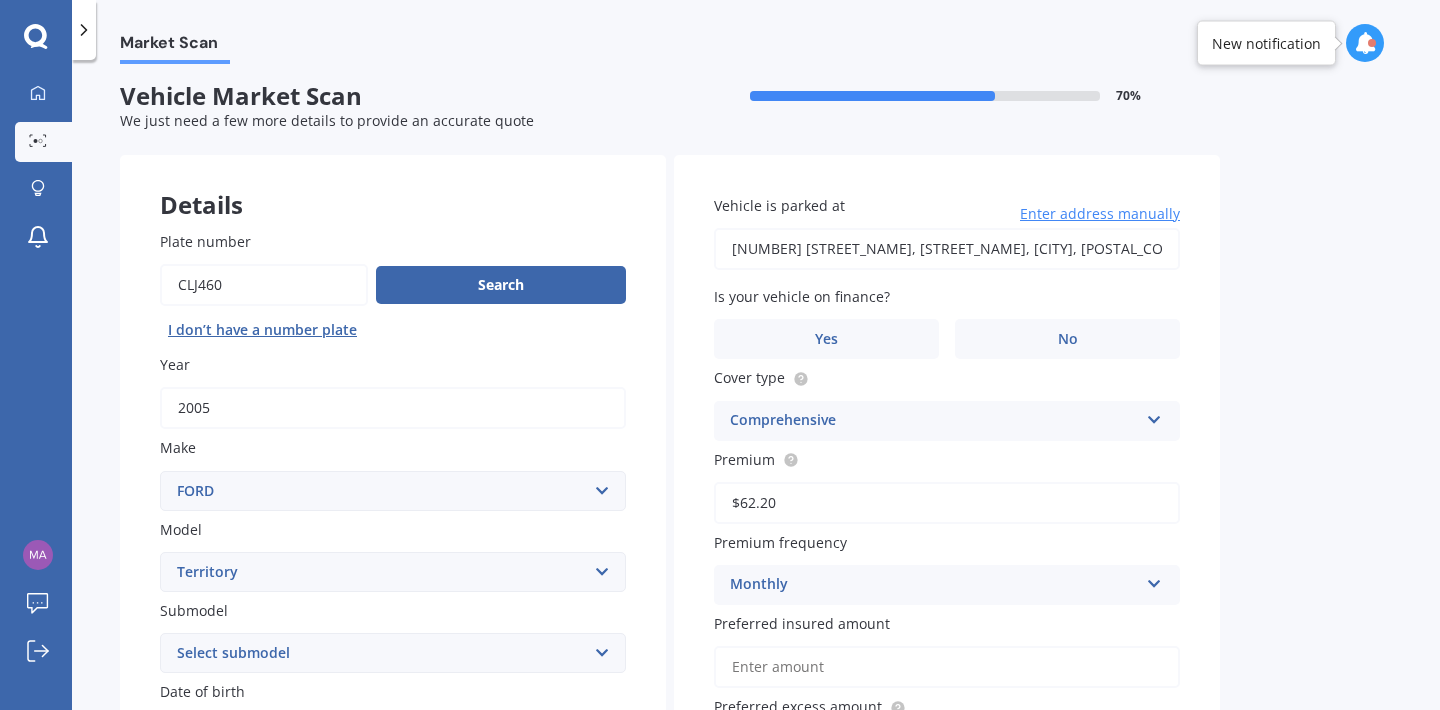 scroll, scrollTop: 0, scrollLeft: 0, axis: both 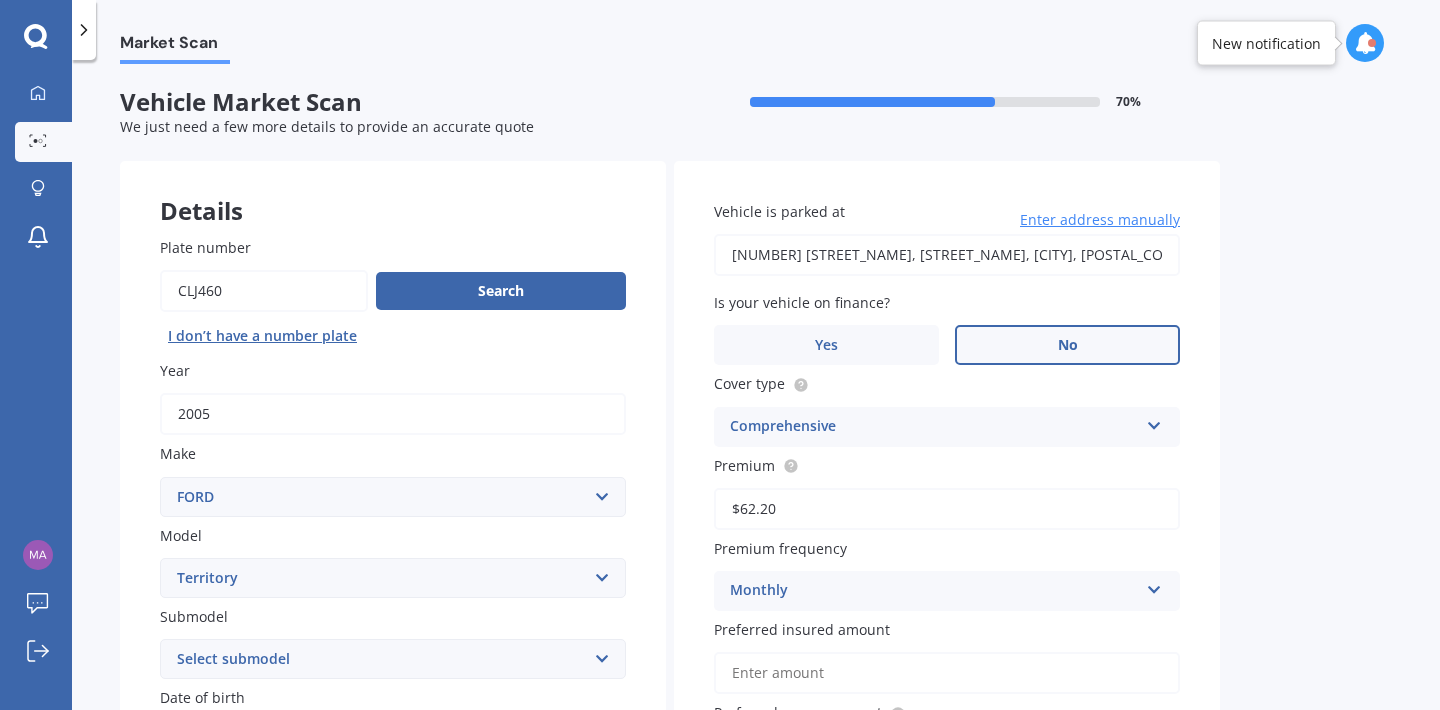 click on "No" at bounding box center (1067, 345) 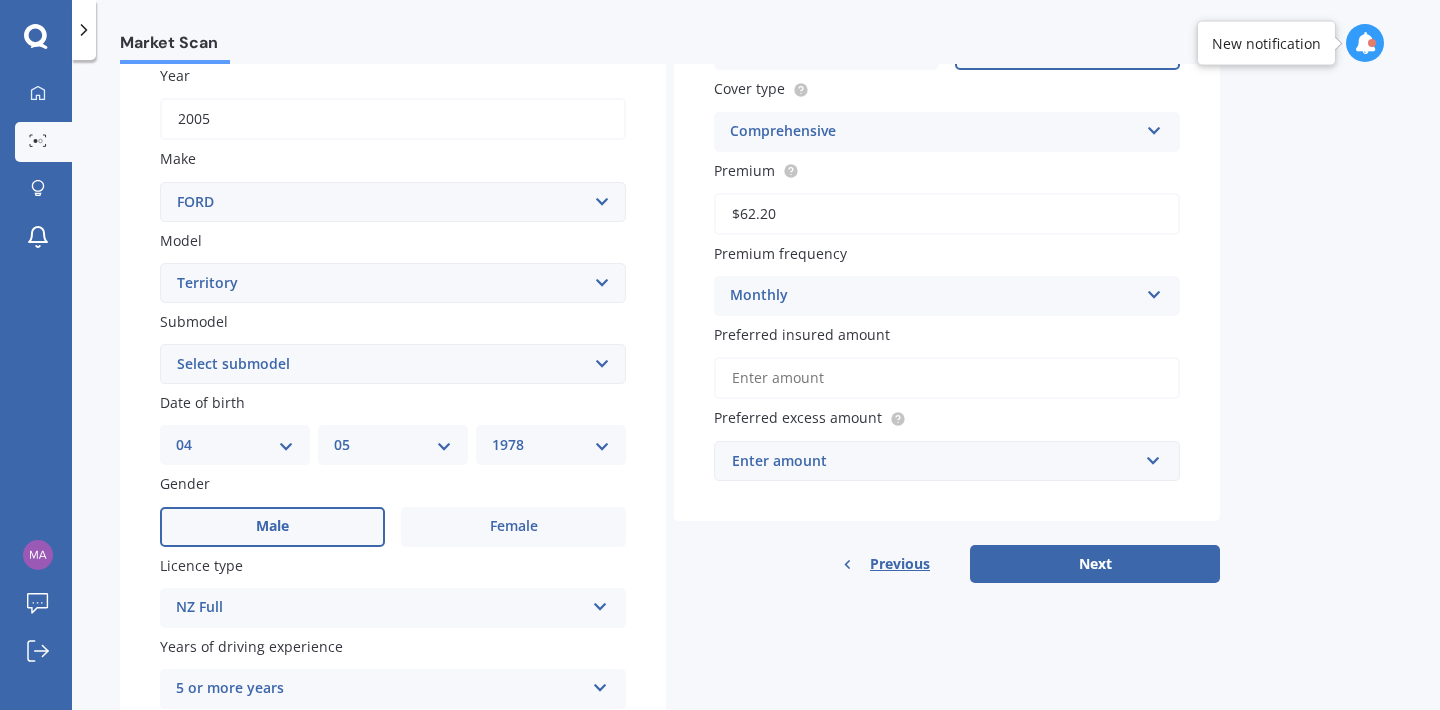 scroll, scrollTop: 296, scrollLeft: 0, axis: vertical 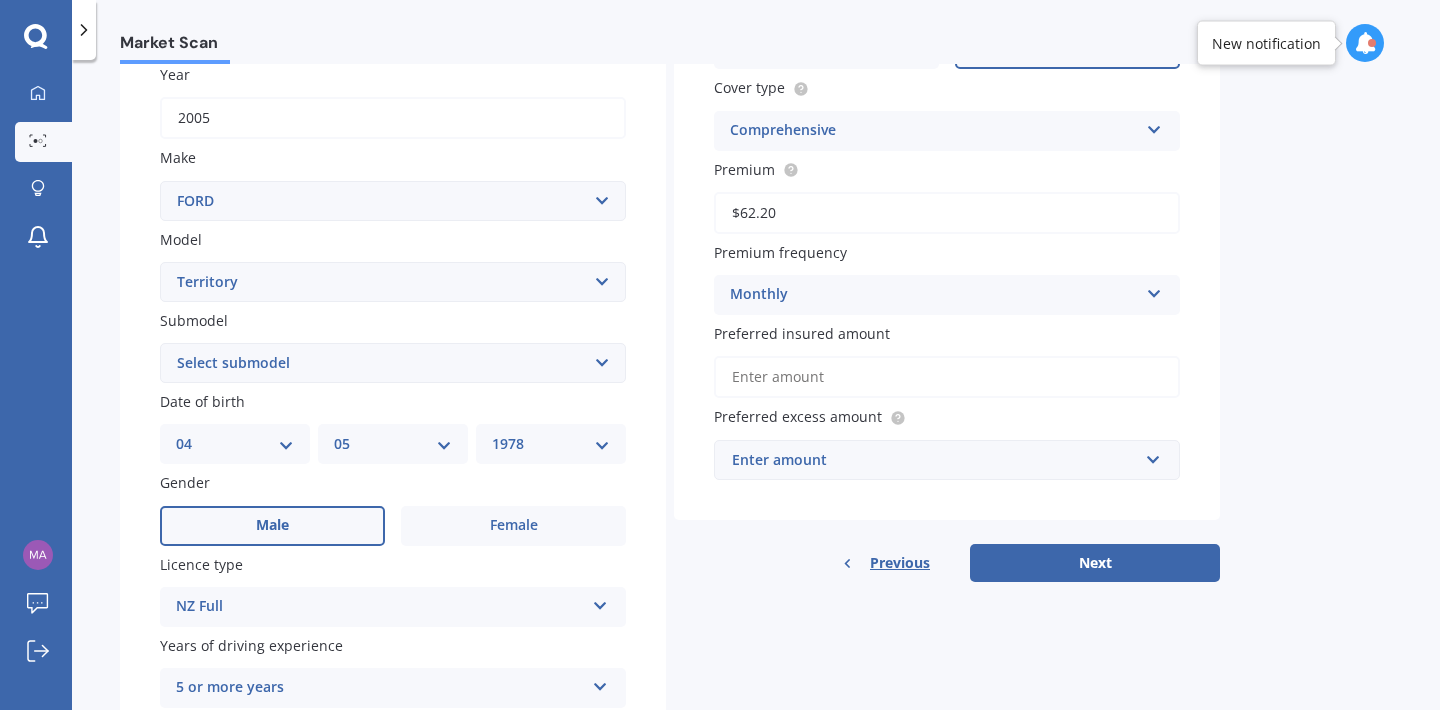 click on "Monthly" at bounding box center (934, 295) 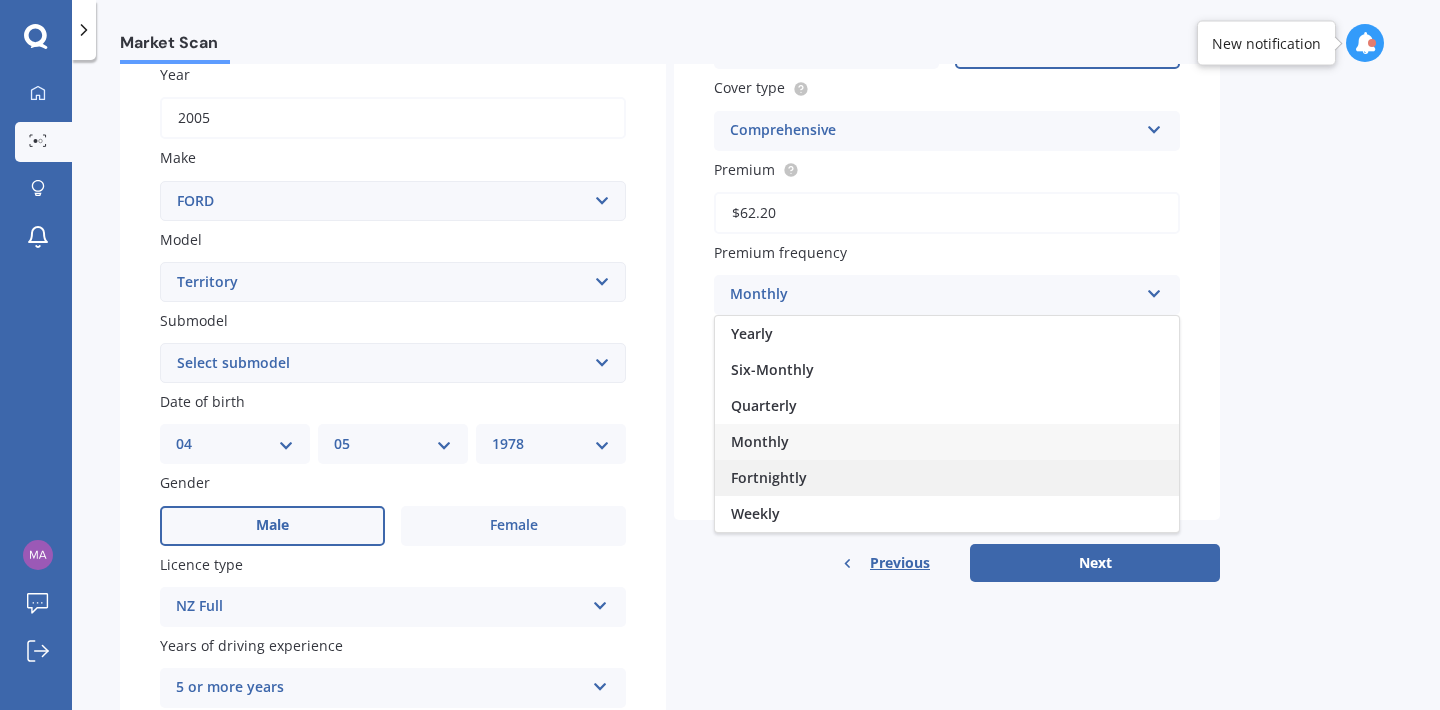 click on "Fortnightly" at bounding box center [947, 478] 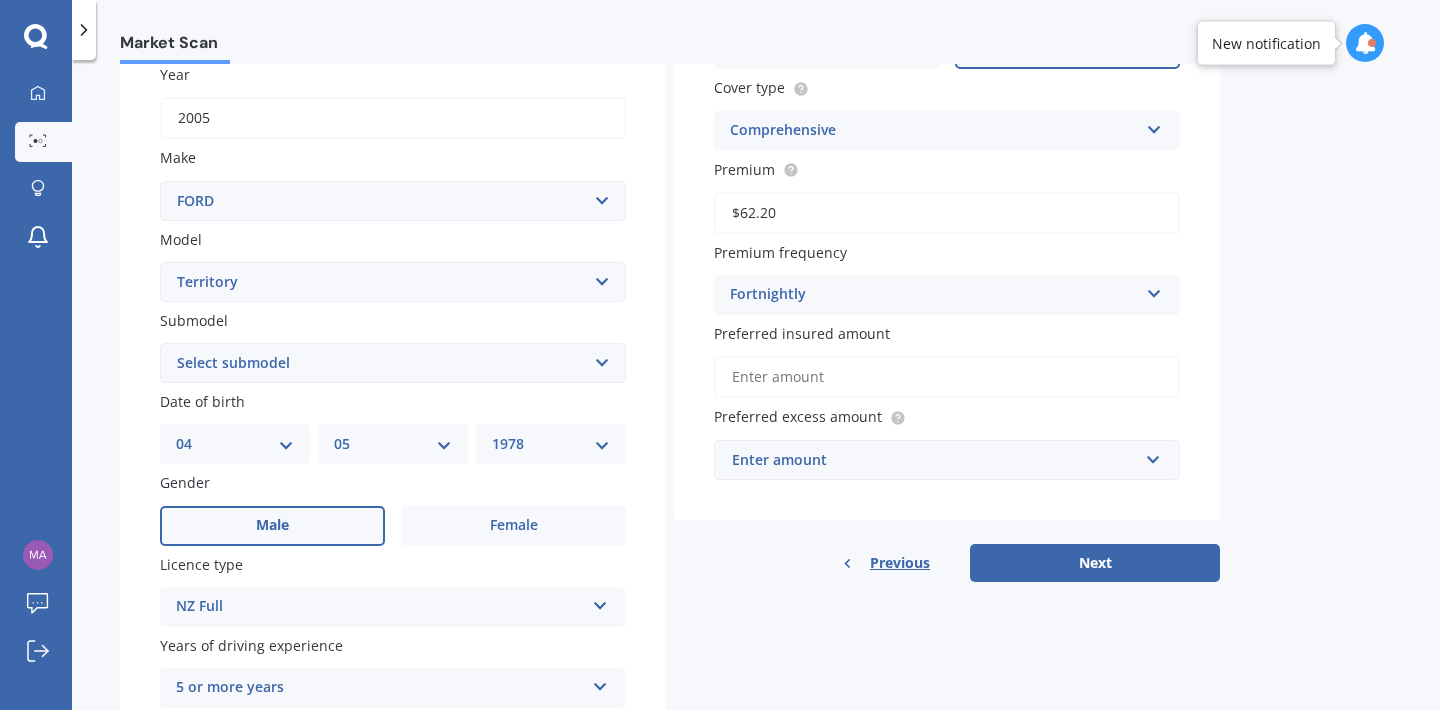 click on "Preferred insured amount" at bounding box center [947, 377] 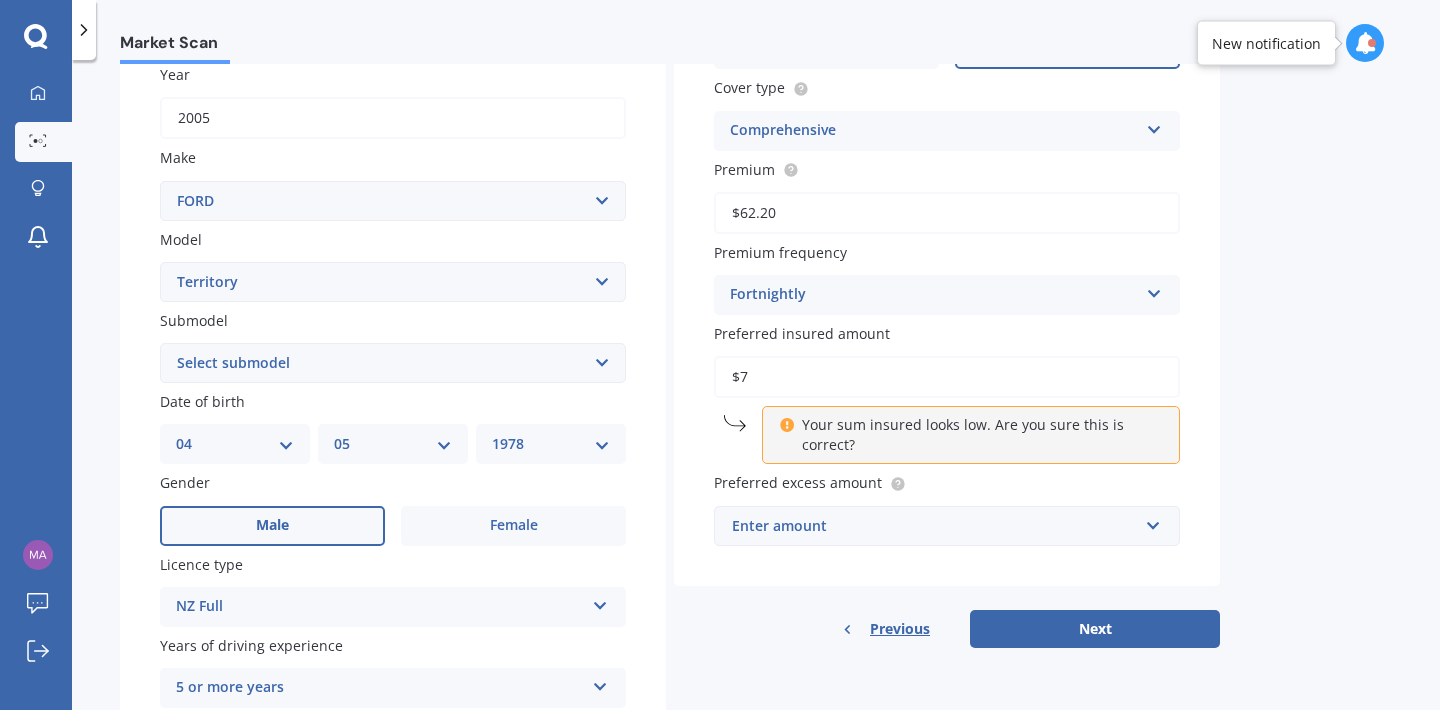 type on "$7" 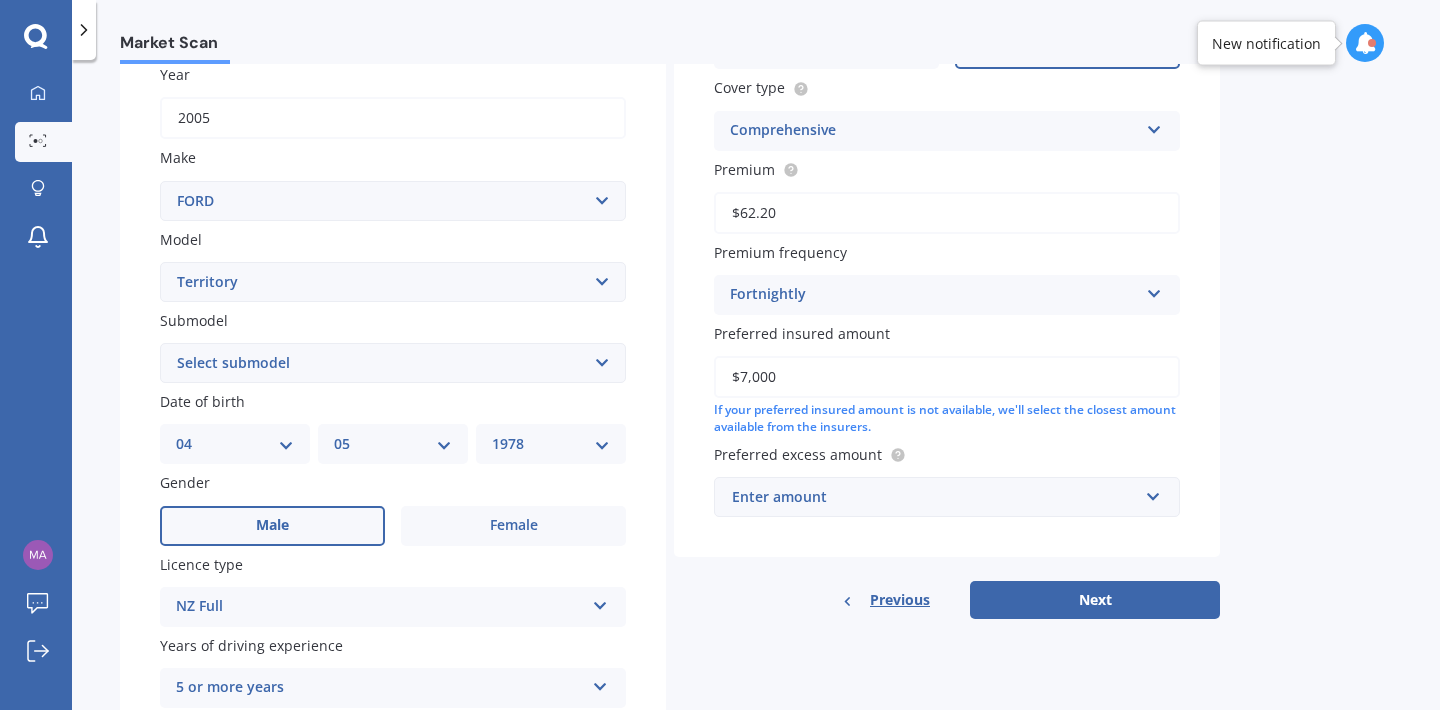type on "$7,000" 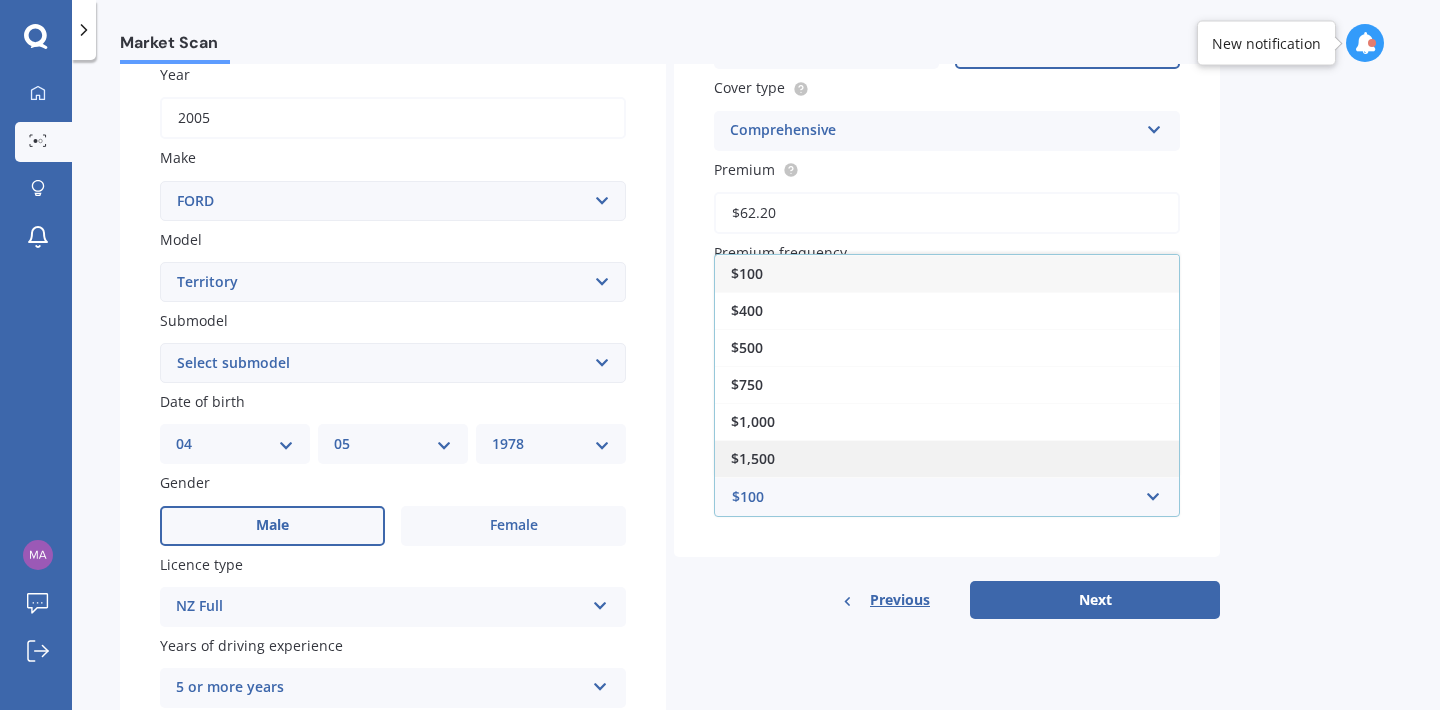 click on "$1,500" at bounding box center [947, 458] 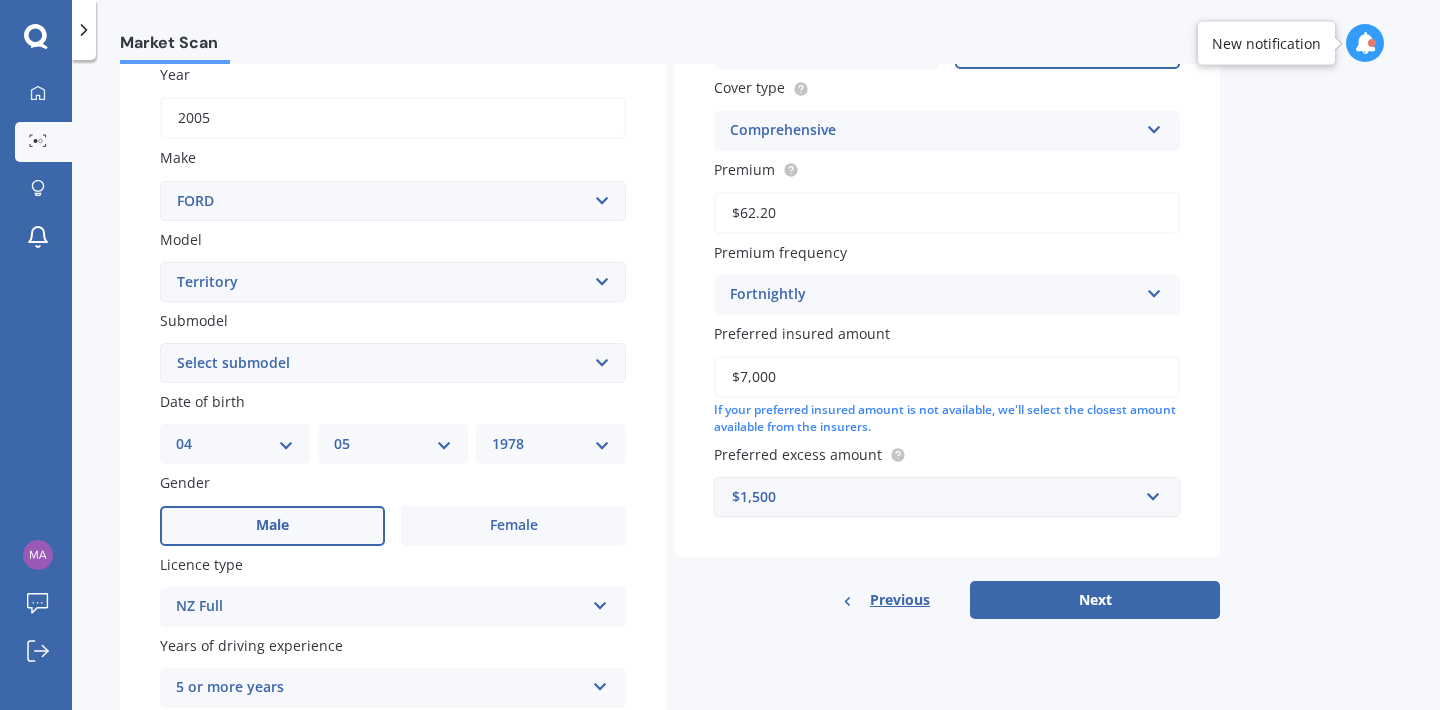 click on "$1,500" at bounding box center [935, 497] 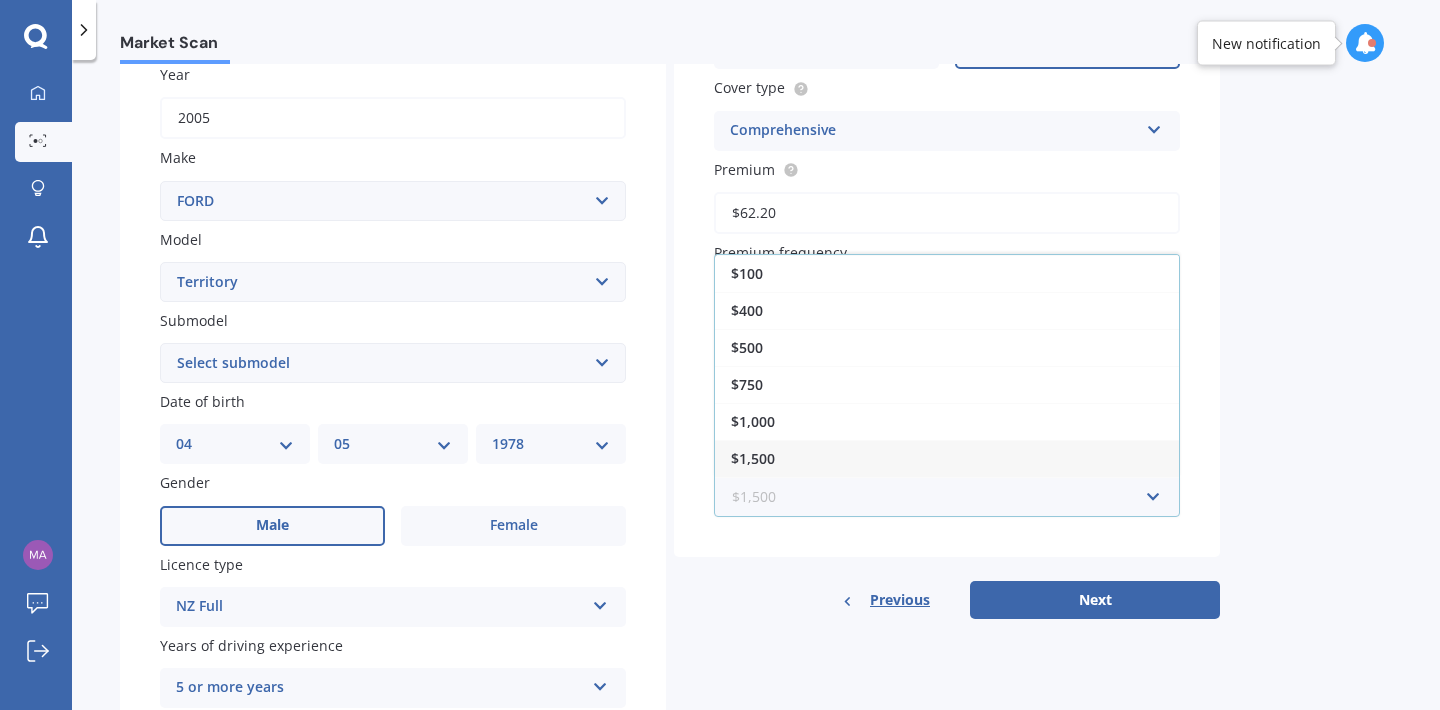 scroll, scrollTop: 35, scrollLeft: 0, axis: vertical 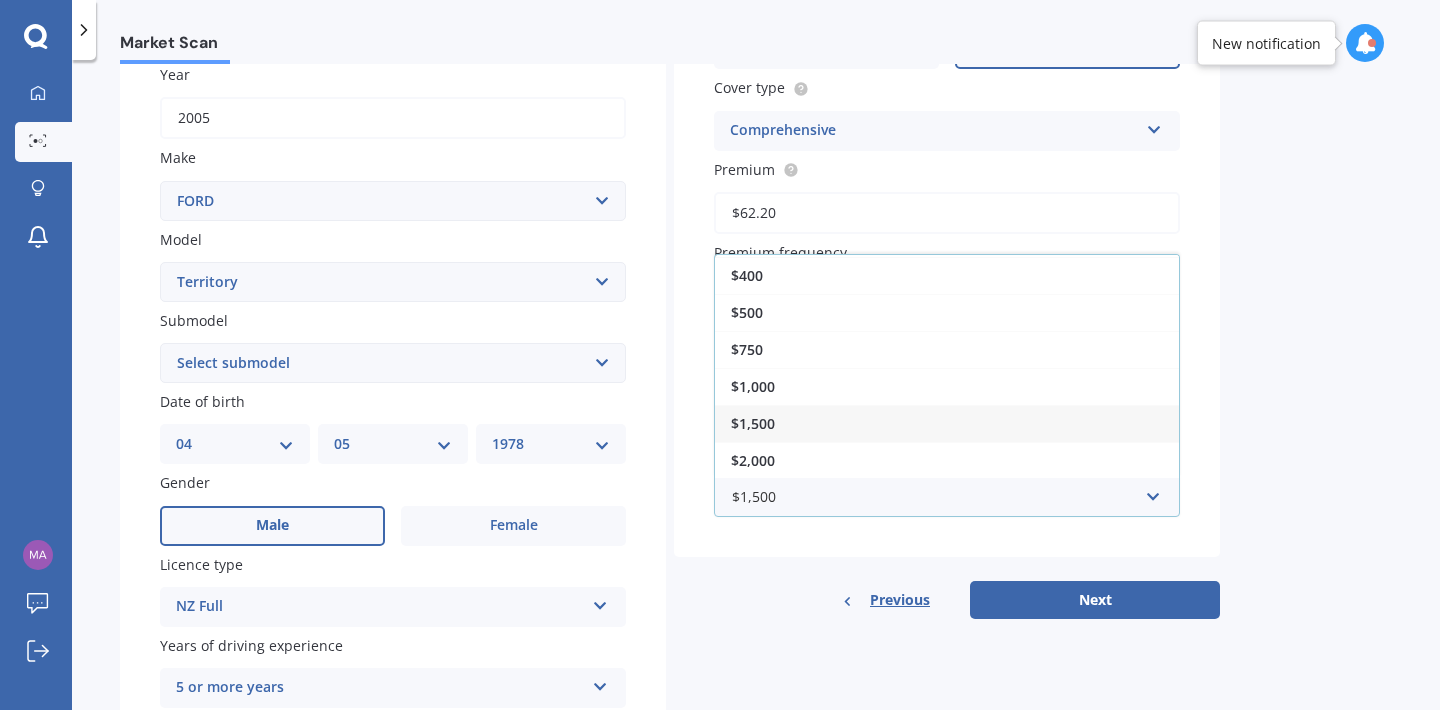 click on "$2,000" at bounding box center (947, 460) 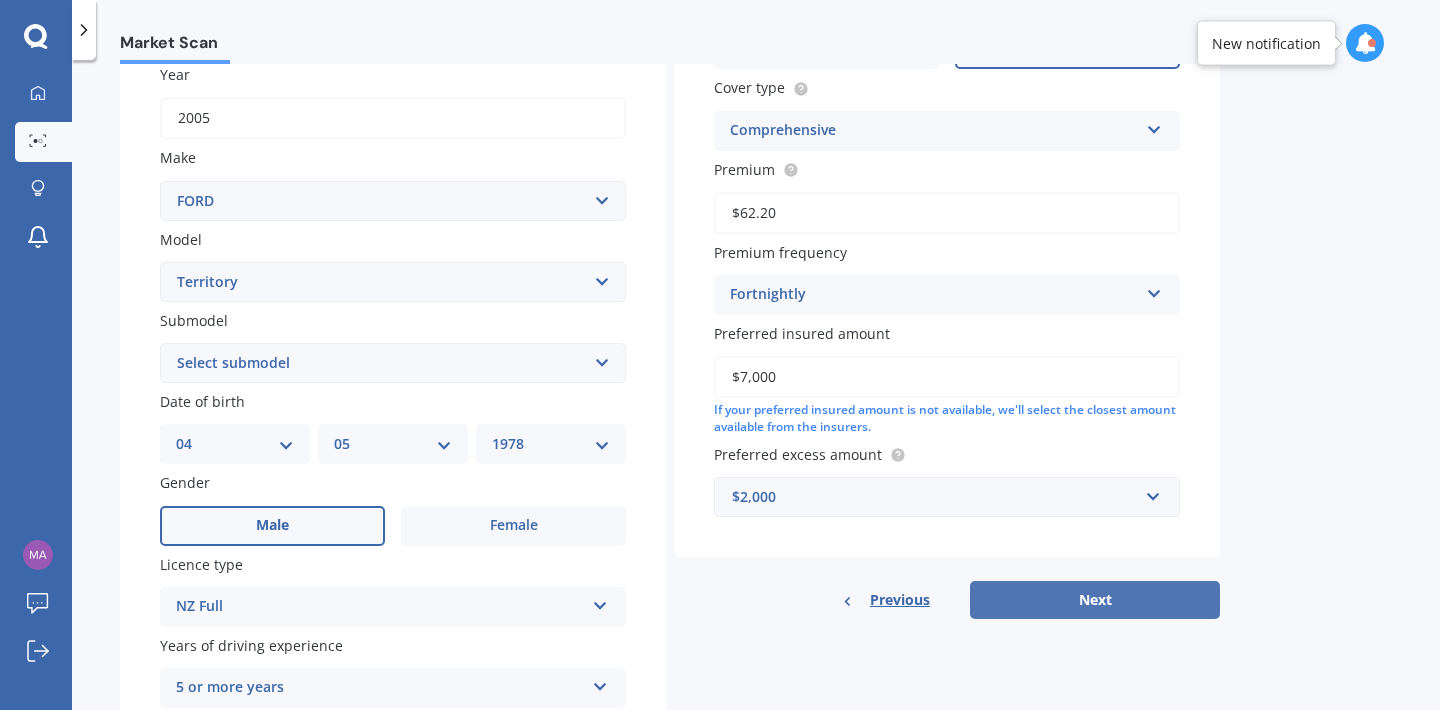 click on "Next" at bounding box center (1095, 600) 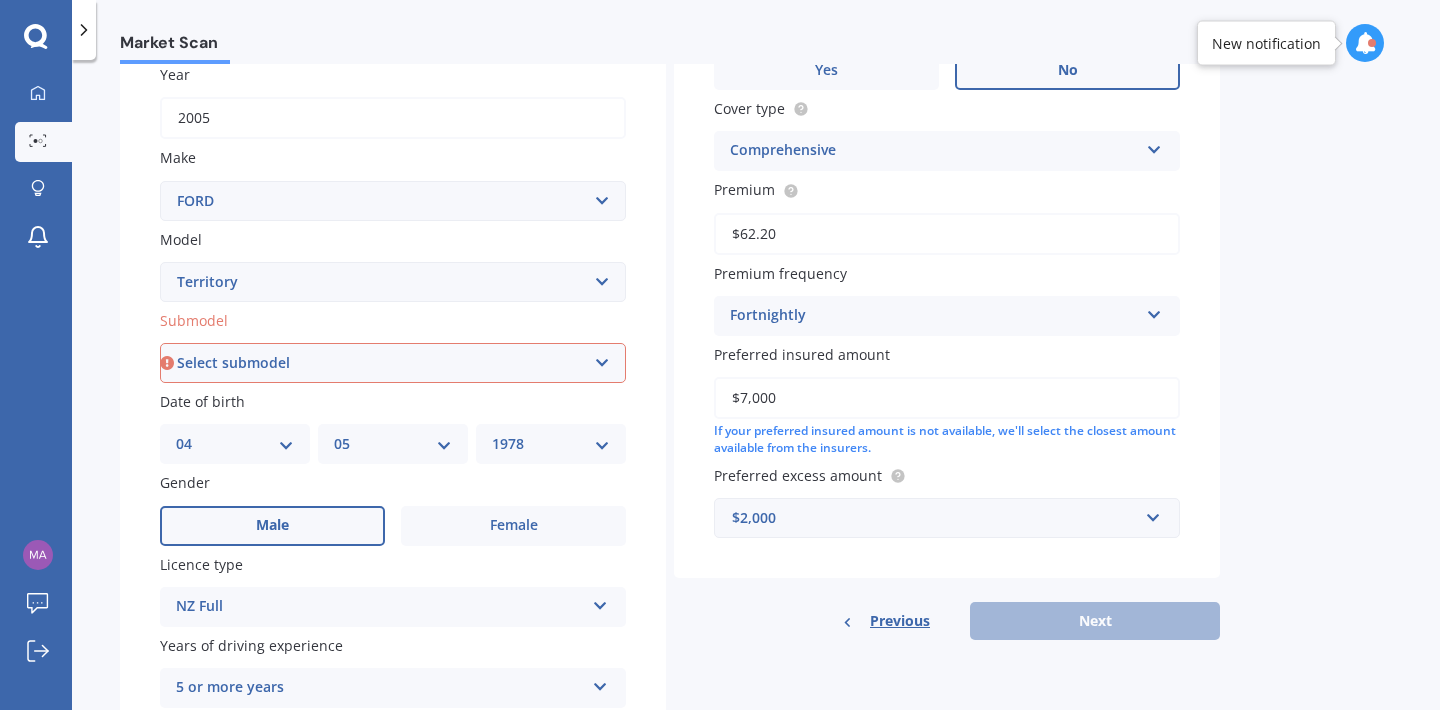 click on "Select submodel Ghia 4.0 Litre Turbo Petrol AWD Ghia non-turbo AWD Titanium 2.7L V6 Turbo Diesel Titanium 4.0L petrol TS 2.7 RWD Diesel Turbo TS 4.0 Litre AWD TS 4.0 Litre RWD TX 4.0 Litre AWD TX 4.0 Litre RWD TX AWD Turbo Diesel" at bounding box center (393, 363) 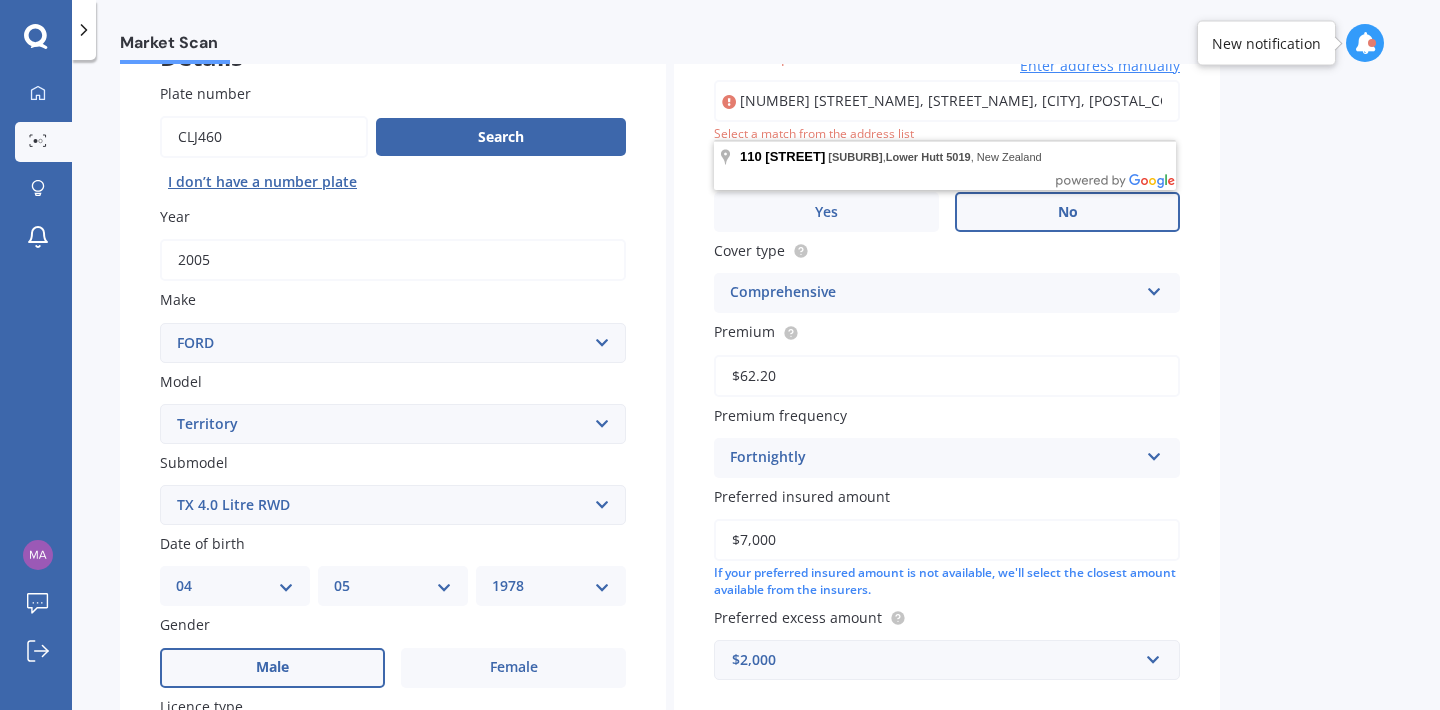 scroll, scrollTop: 153, scrollLeft: 0, axis: vertical 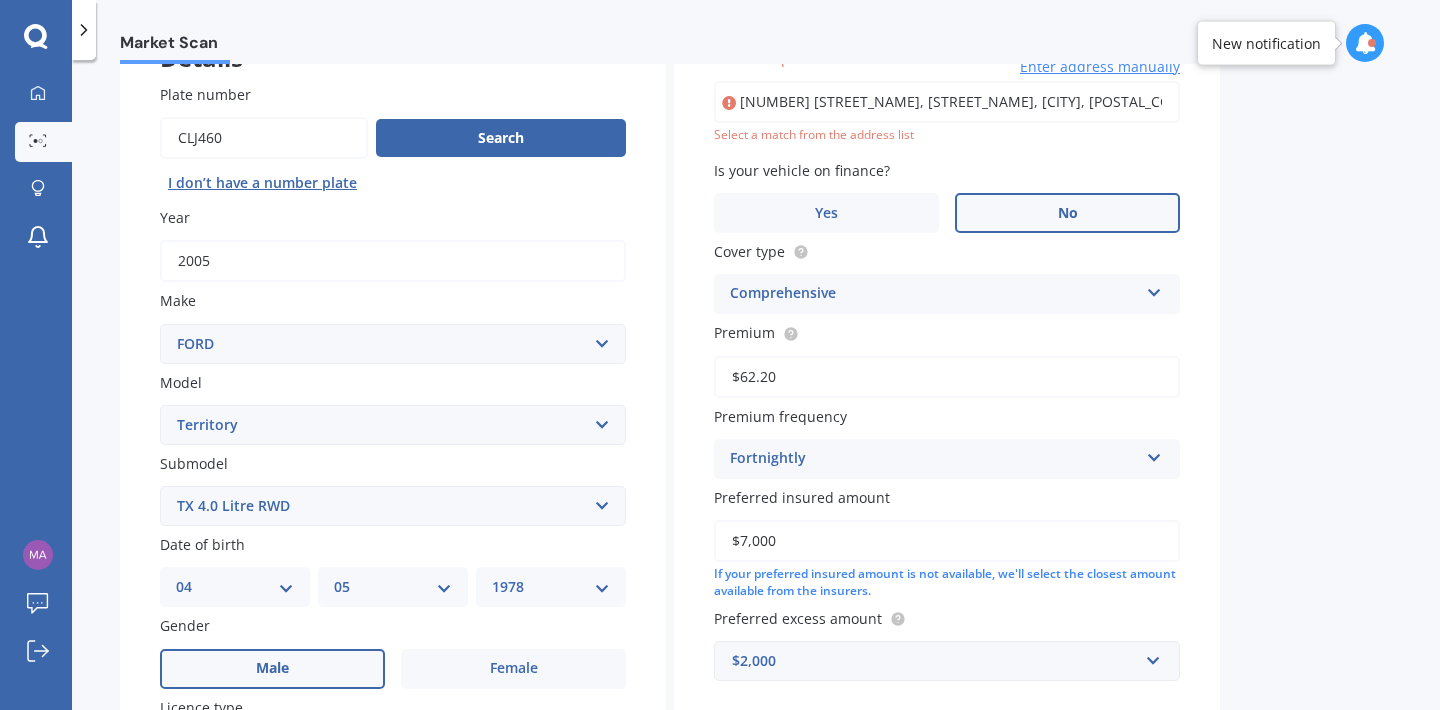 type on "[NUMBER] [STREET_NAME], [STREET_NAME], [CITY], [POSTAL_CODE]" 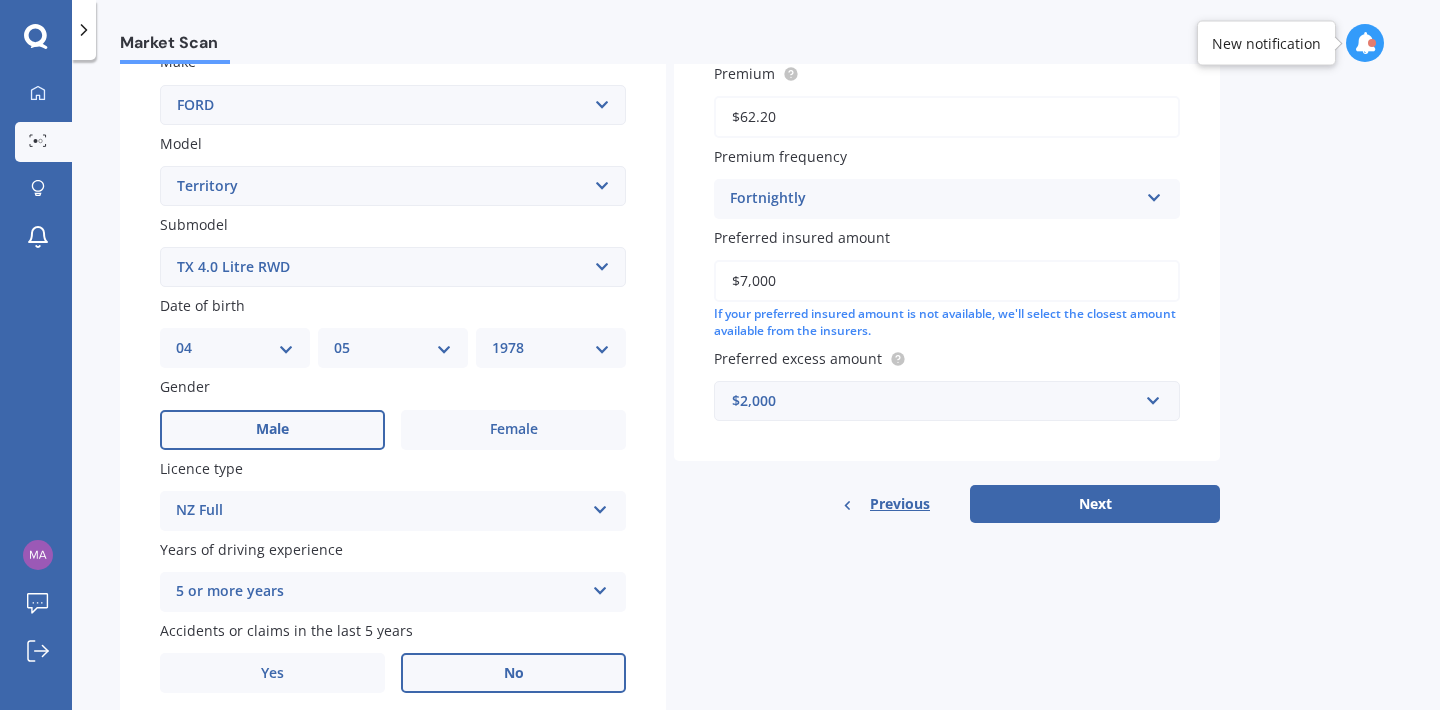 scroll, scrollTop: 403, scrollLeft: 0, axis: vertical 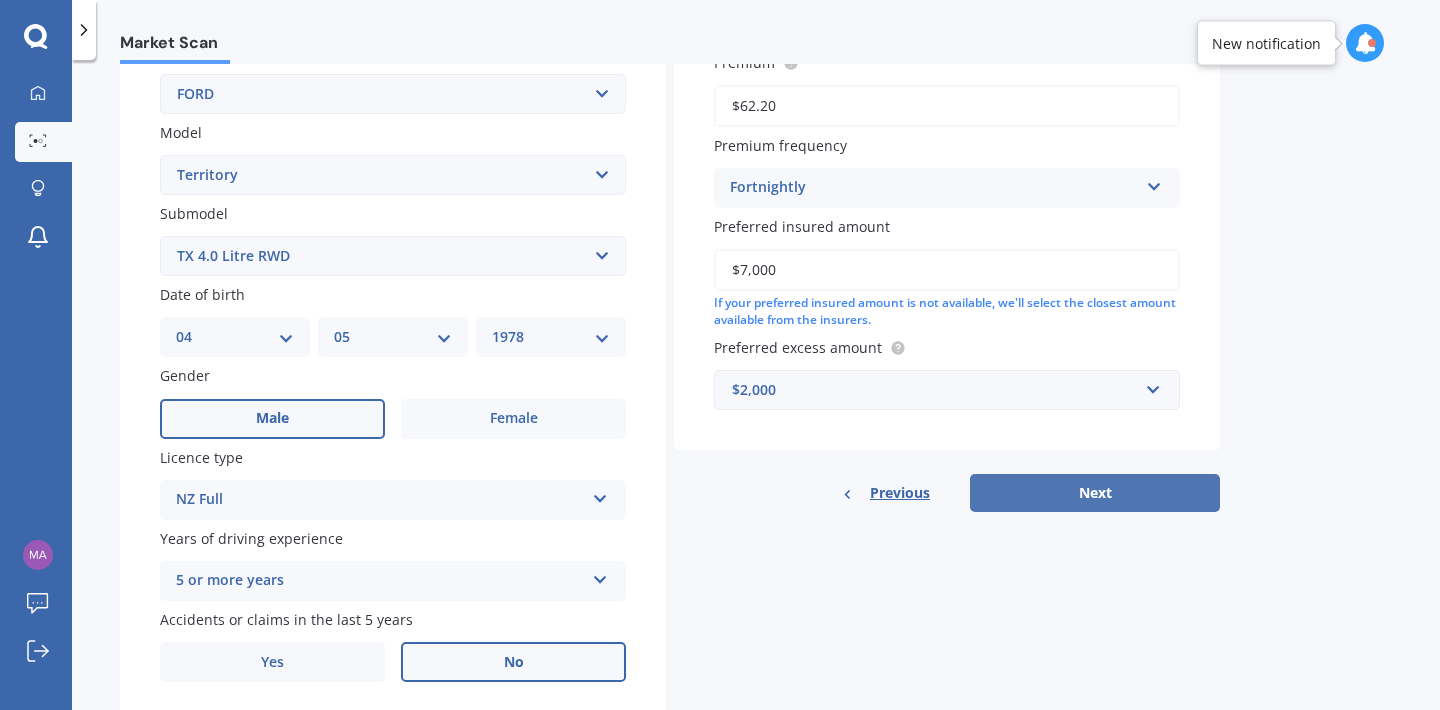 click on "Next" at bounding box center [1095, 493] 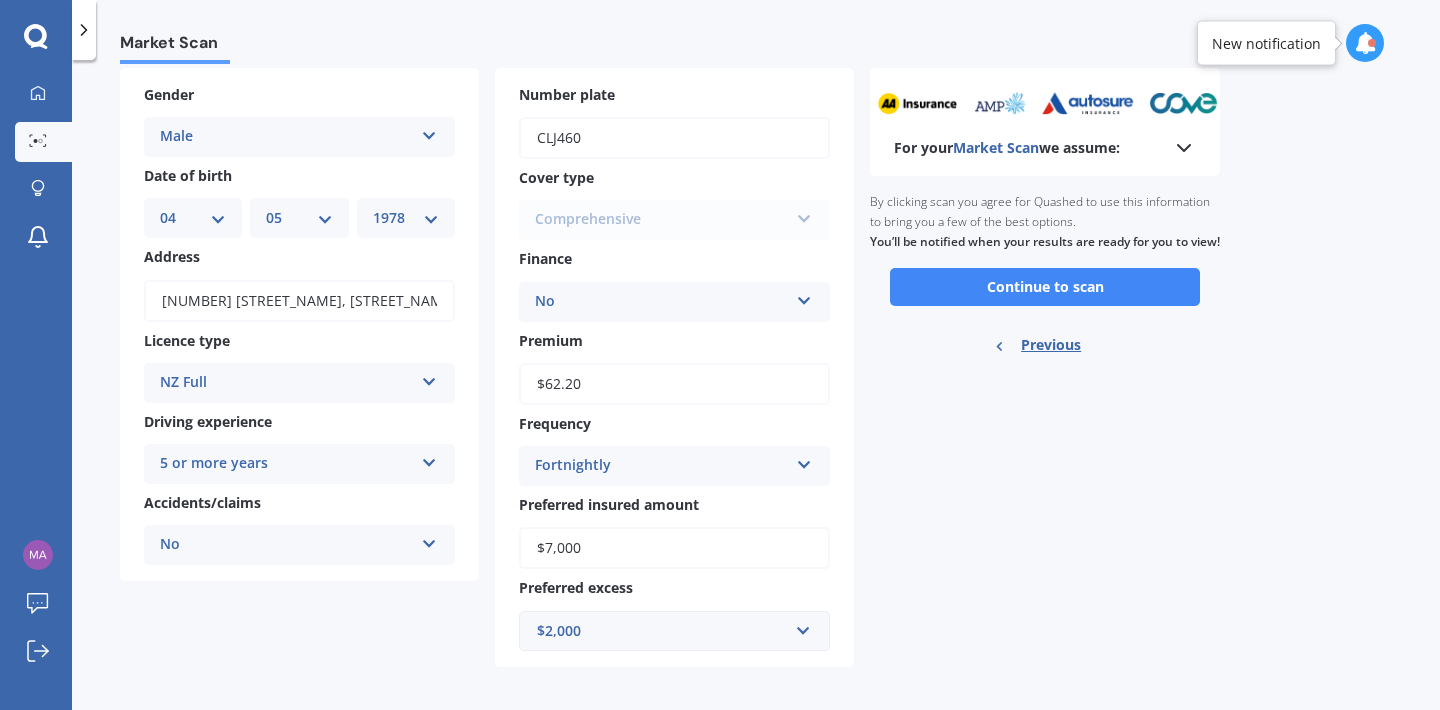 scroll, scrollTop: 104, scrollLeft: 0, axis: vertical 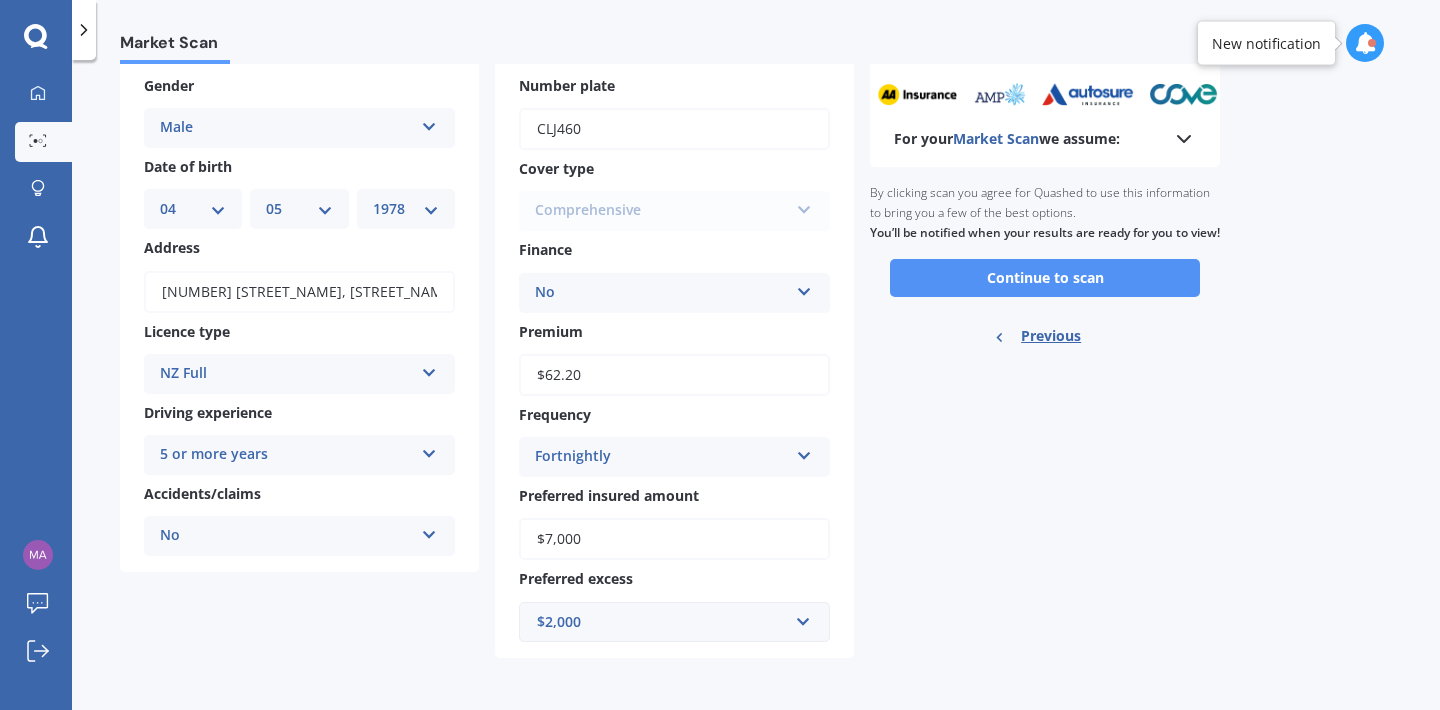 click on "Continue to scan" at bounding box center [1045, 278] 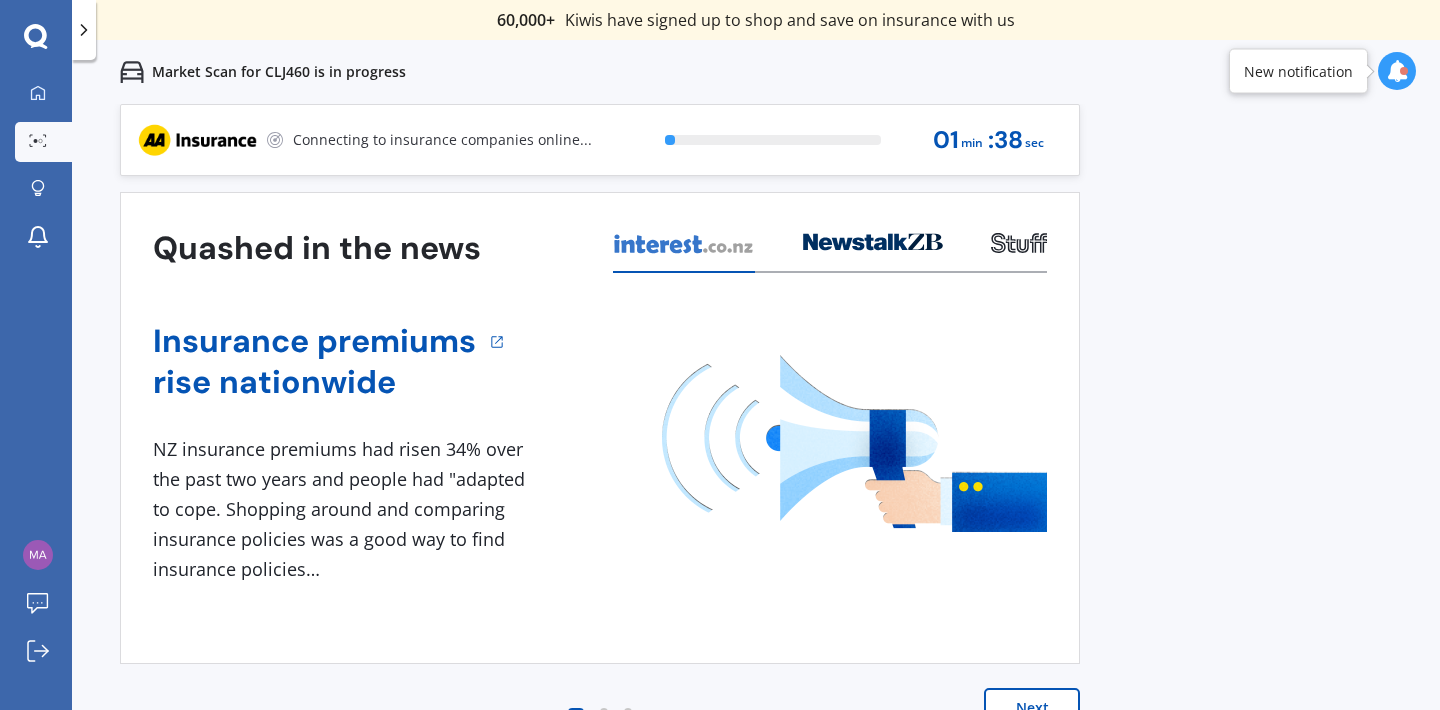 scroll, scrollTop: 0, scrollLeft: 0, axis: both 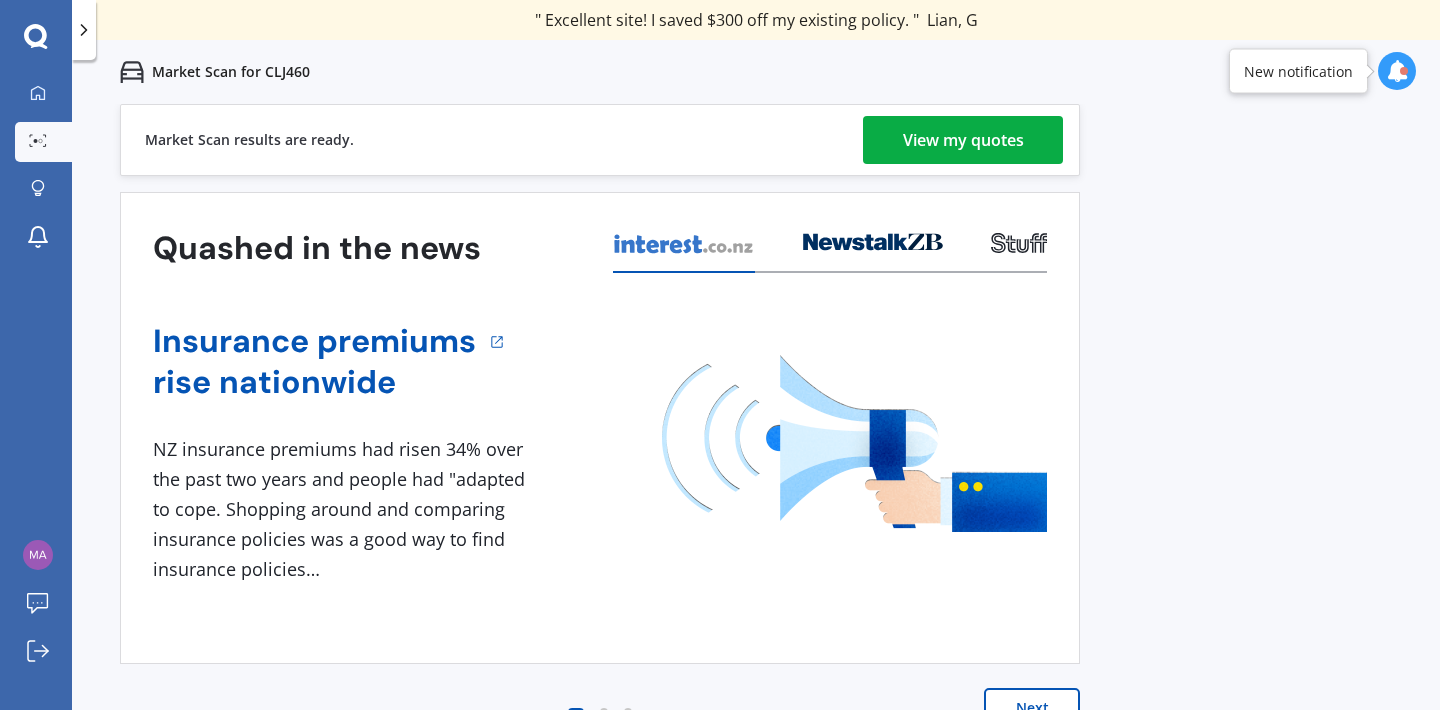 click on "View my quotes" at bounding box center (963, 140) 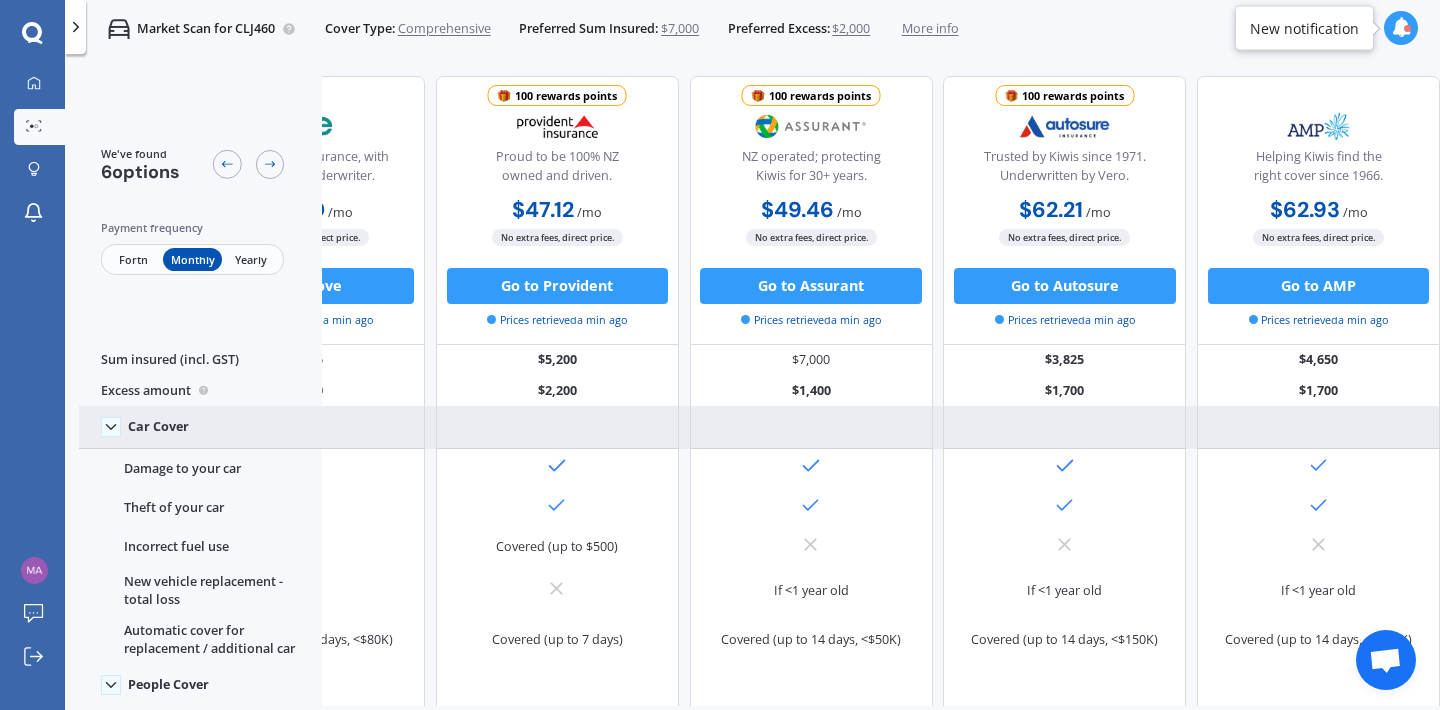 scroll, scrollTop: 0, scrollLeft: 447, axis: horizontal 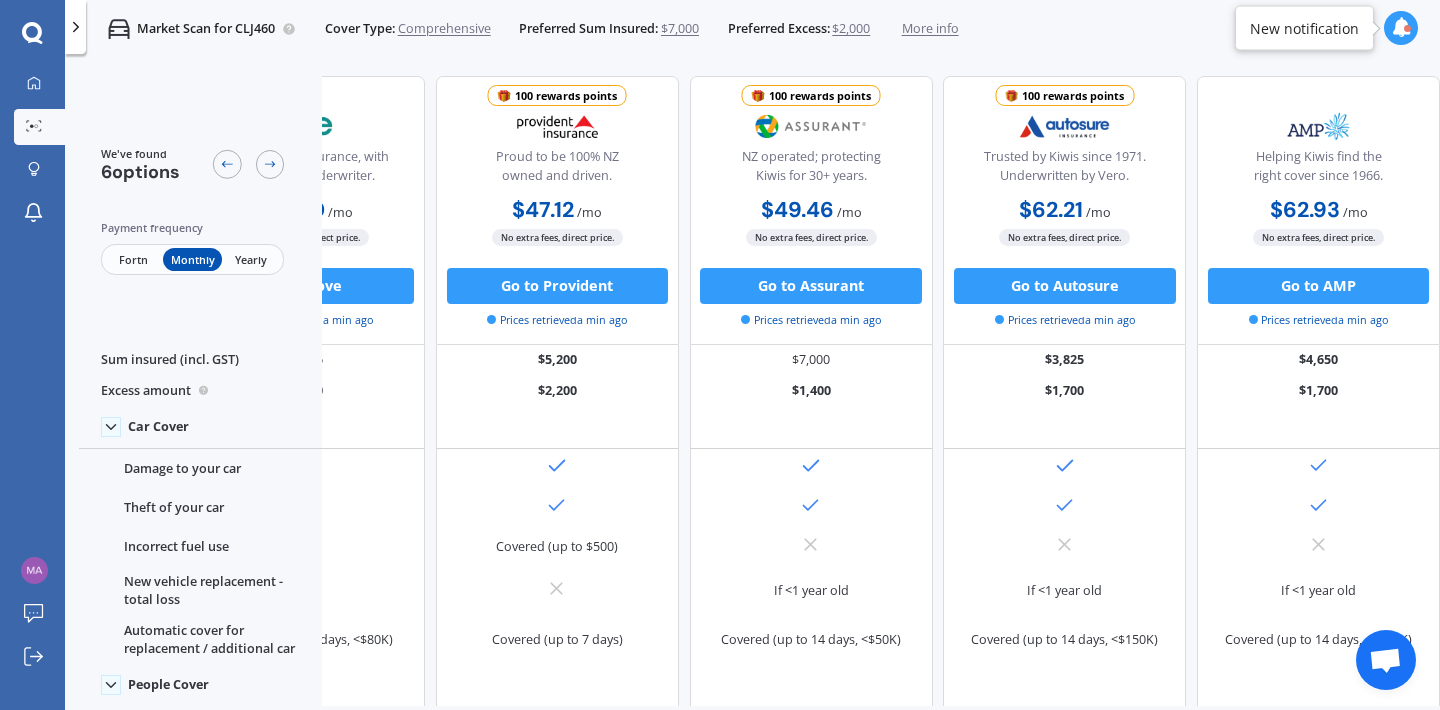 click on "Fortn" at bounding box center (133, 259) 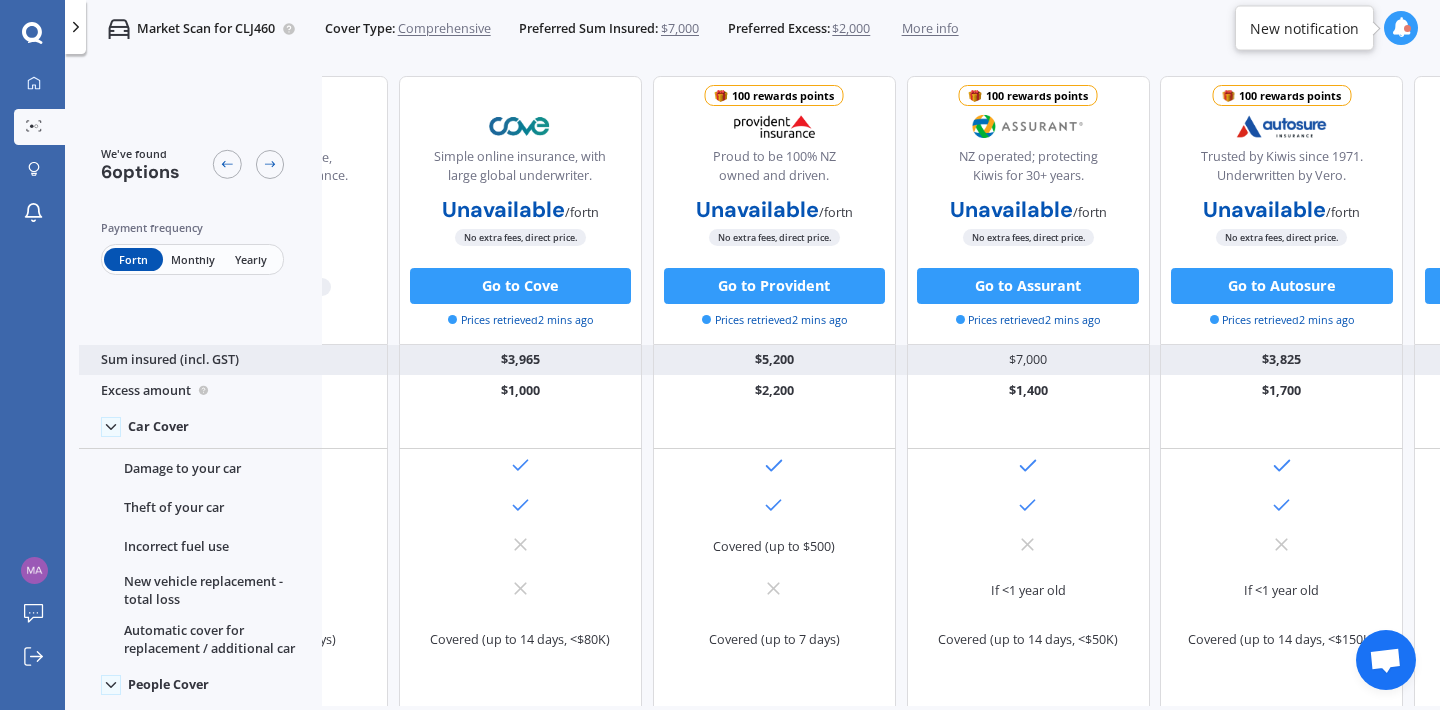 scroll, scrollTop: 0, scrollLeft: 0, axis: both 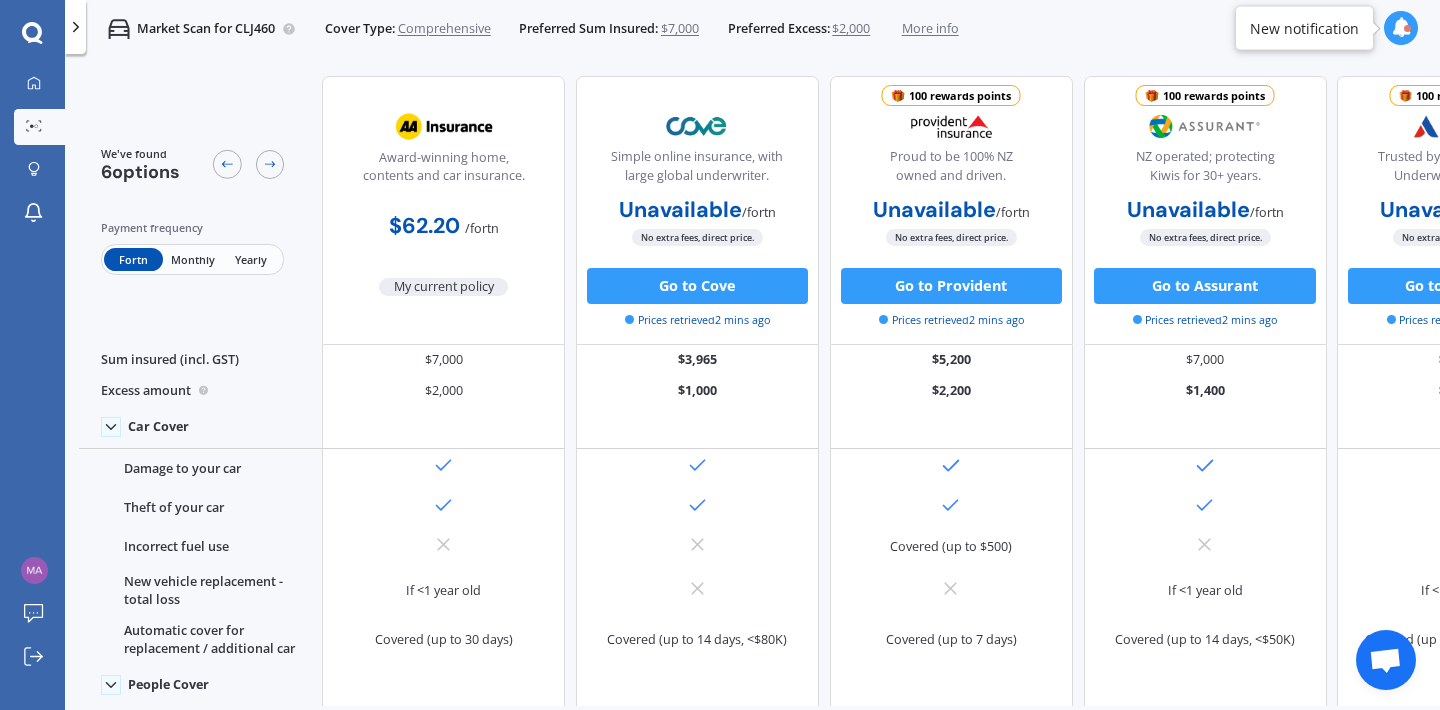 click on "Monthly" at bounding box center [192, 259] 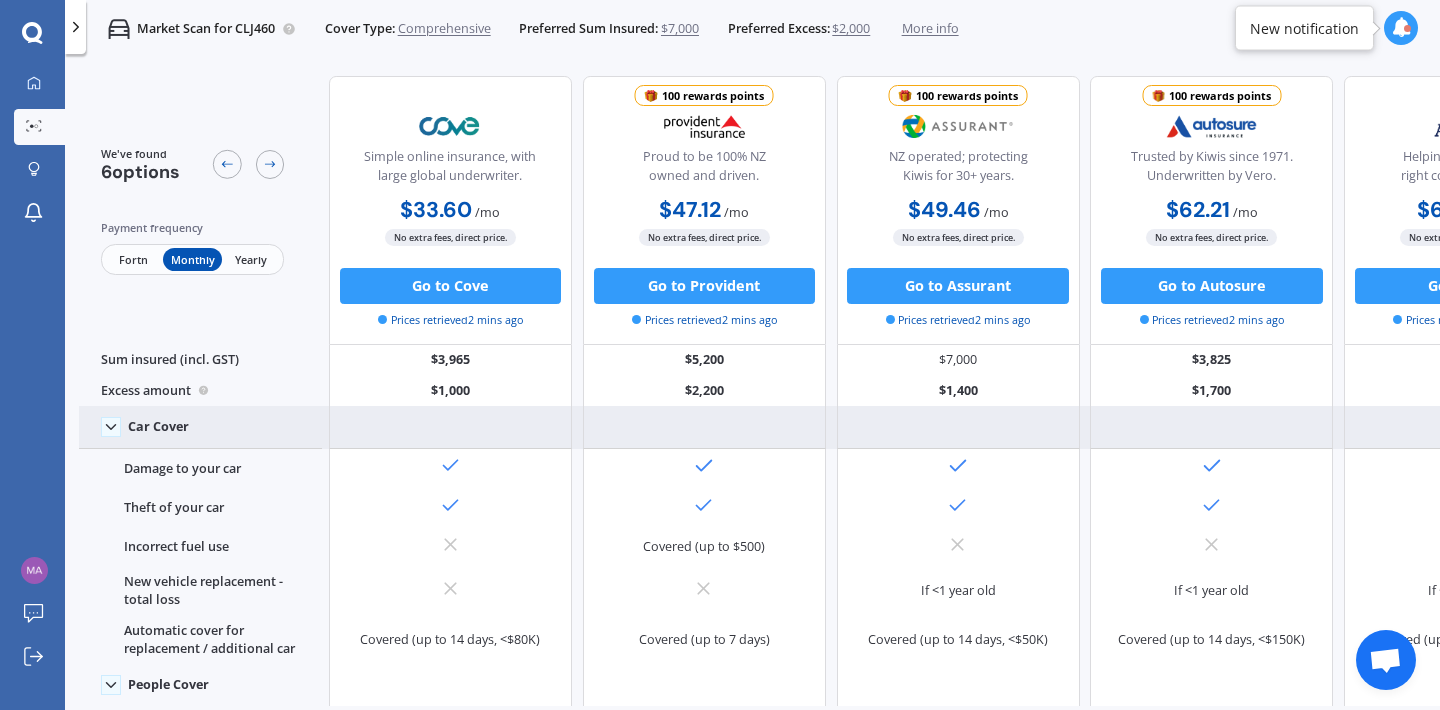 scroll, scrollTop: 0, scrollLeft: 0, axis: both 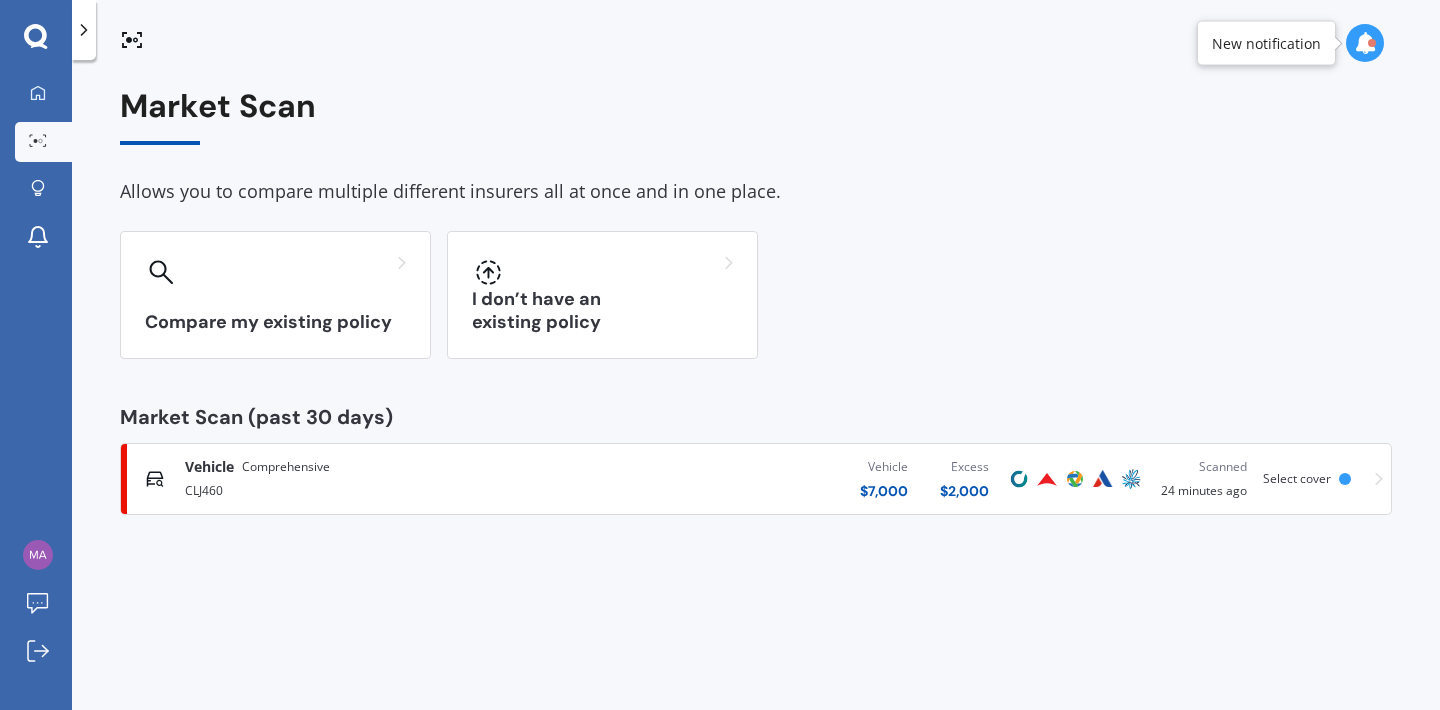 click on "Comprehensive" at bounding box center (286, 467) 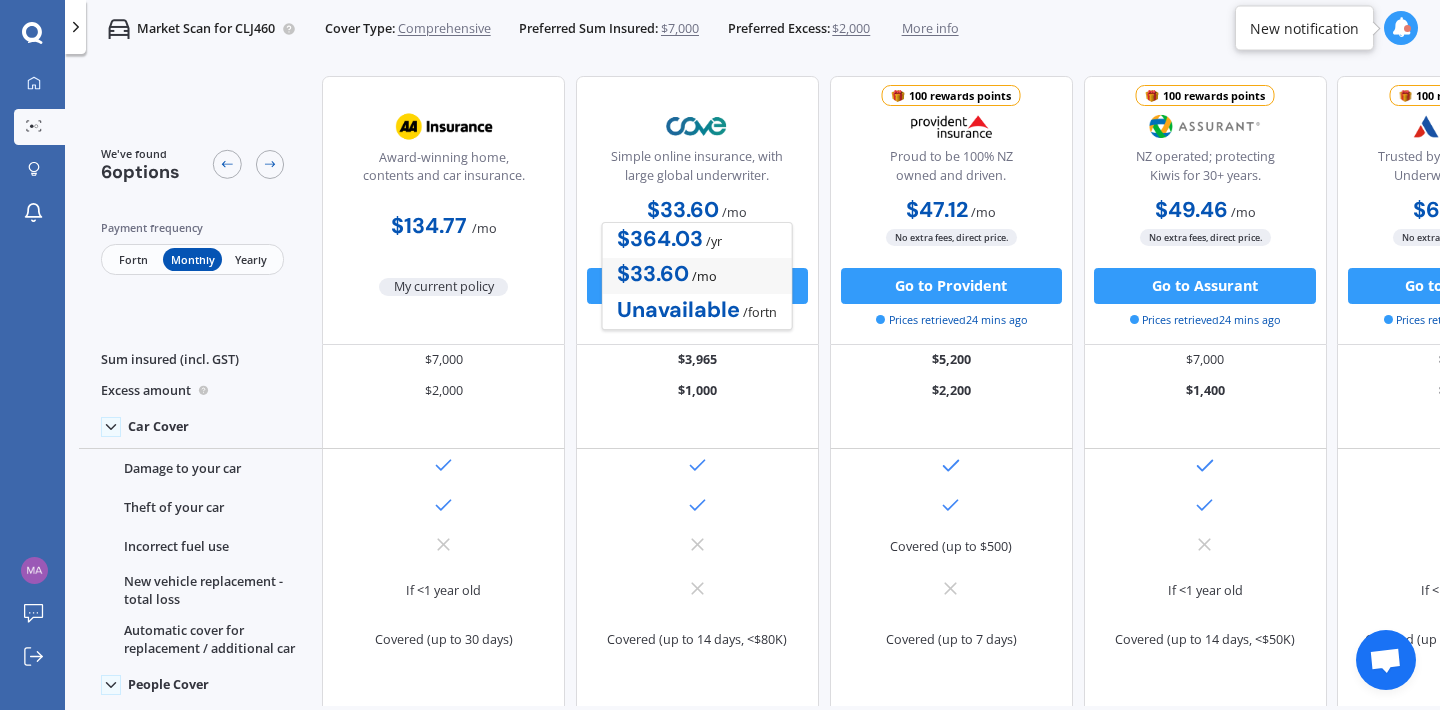click on "/  mo" at bounding box center (704, 276) 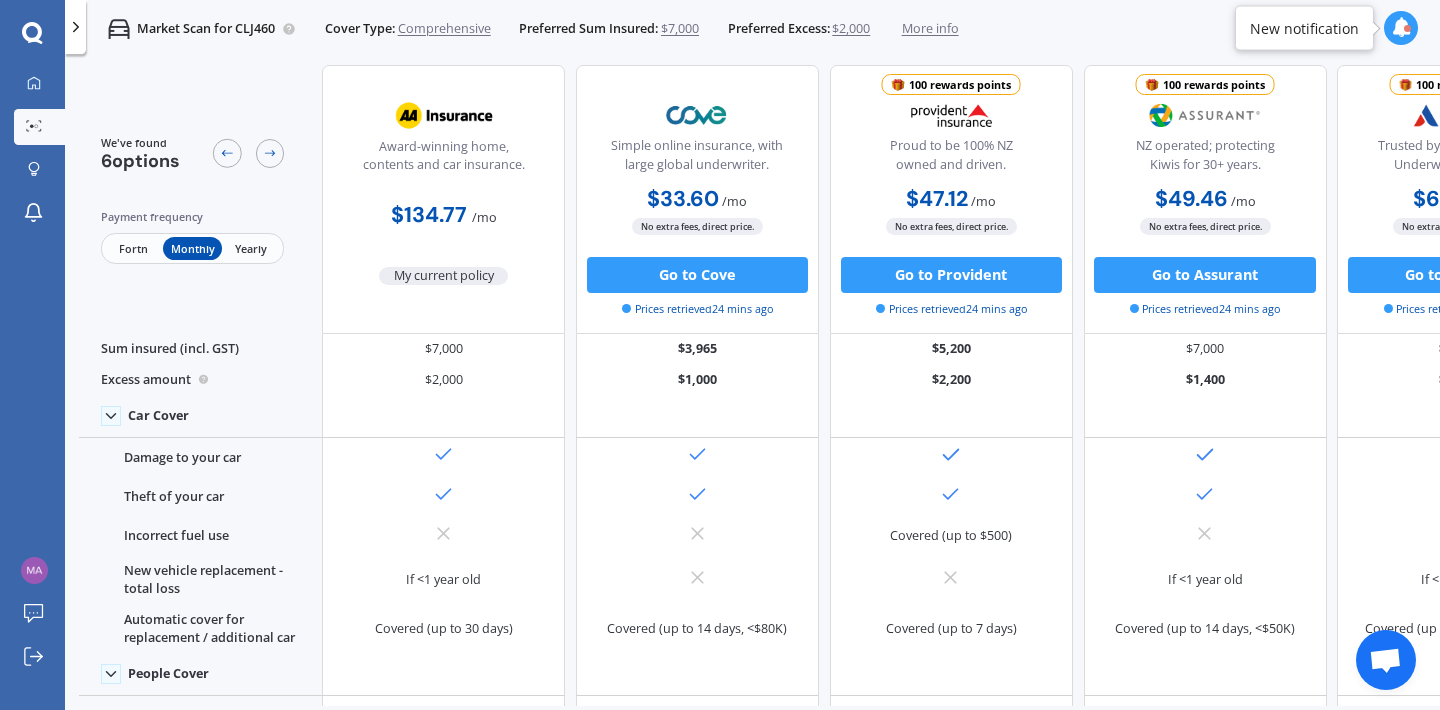 scroll, scrollTop: 0, scrollLeft: 0, axis: both 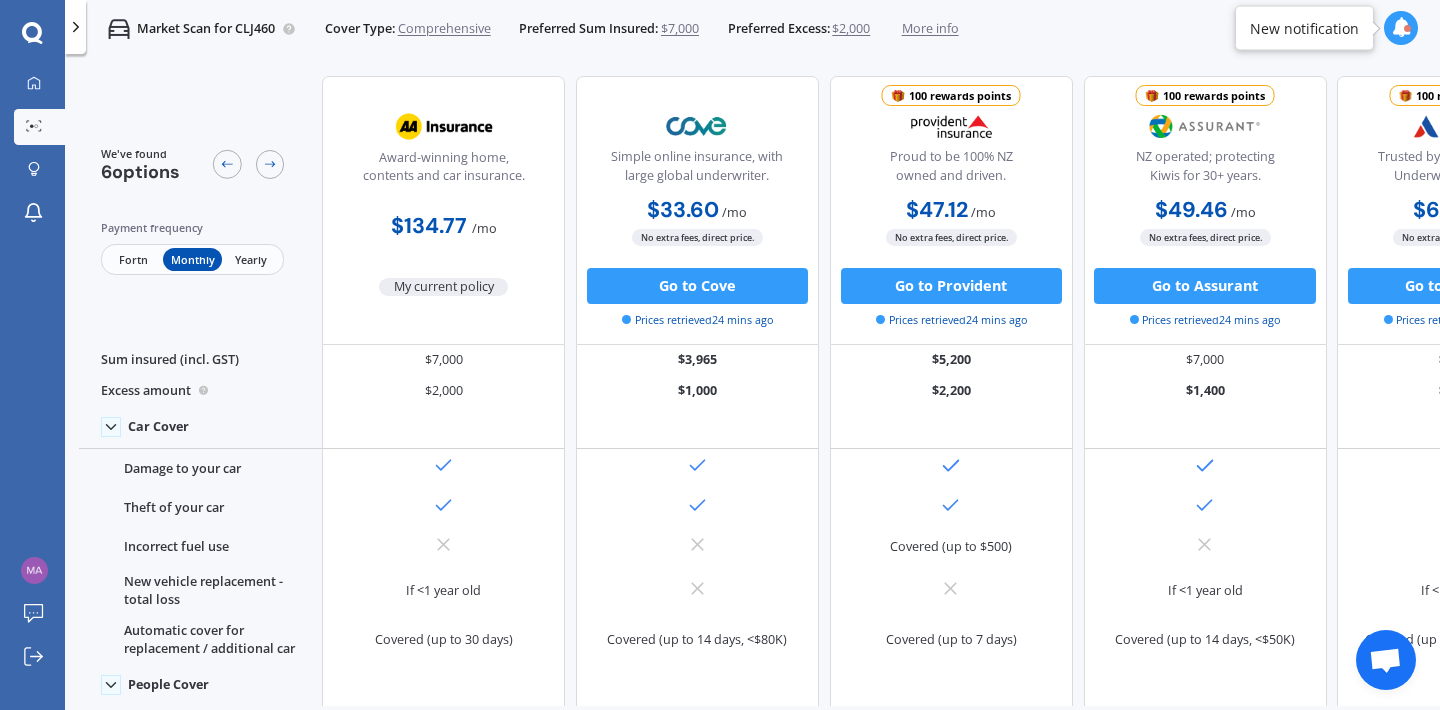 click on "Market Scan for CLJ460  Cover Type:   Comprehensive Preferred Sum Insured:   $7,000 Preferred Excess:   $2,000 More info" at bounding box center [522, 29] 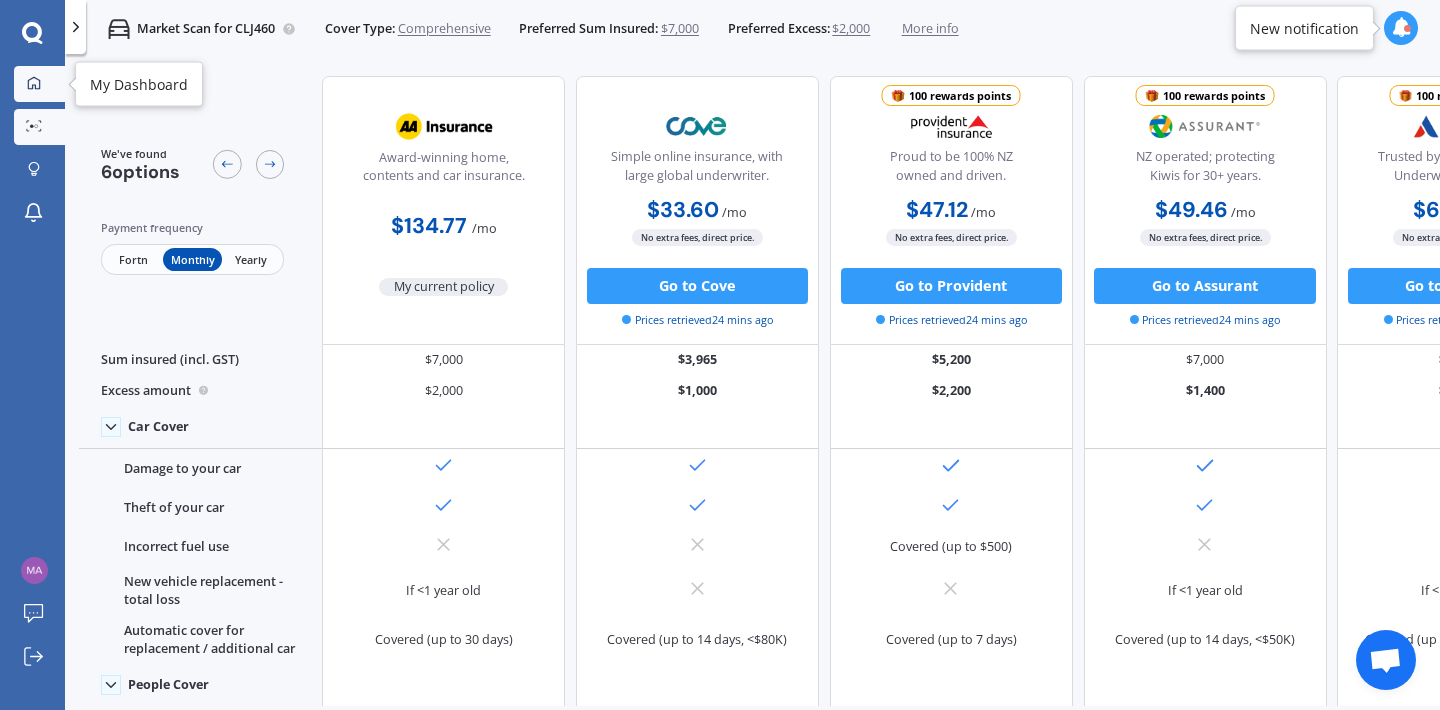 click at bounding box center [34, 84] 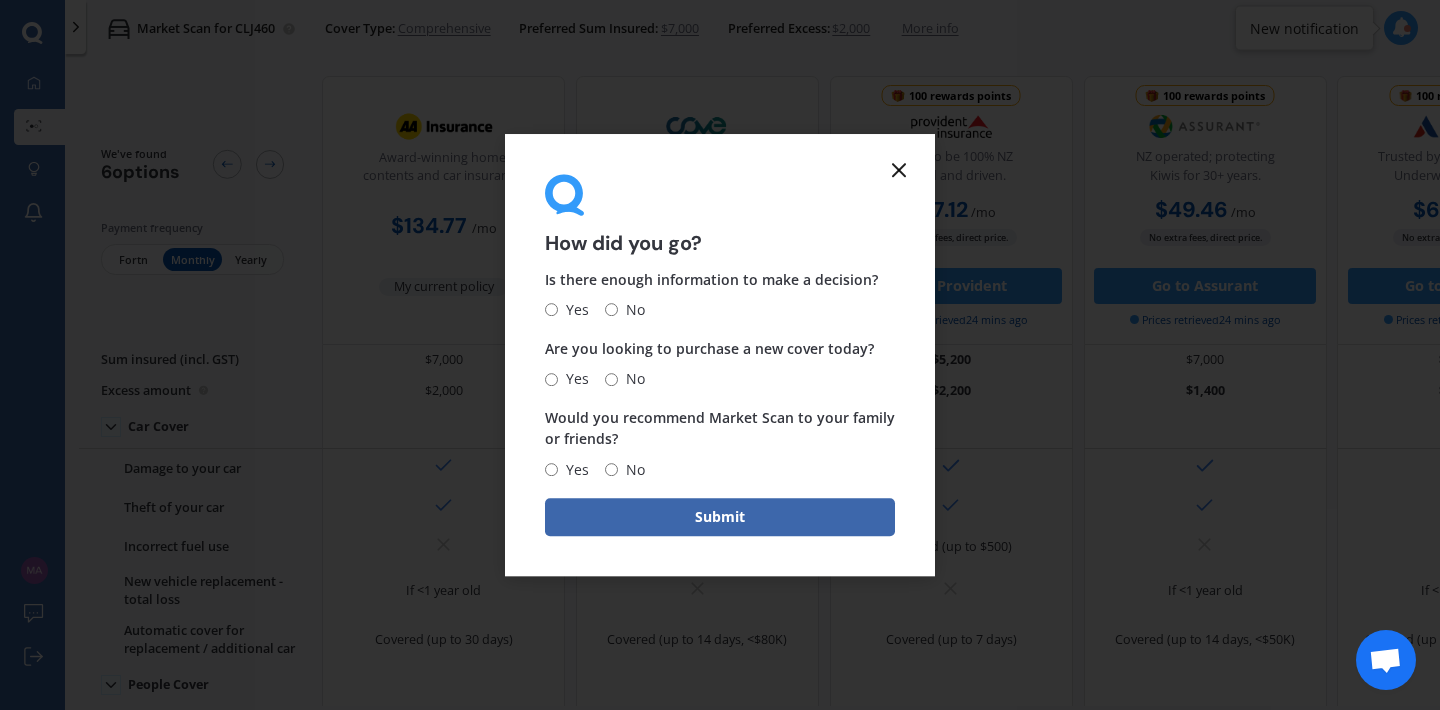 click 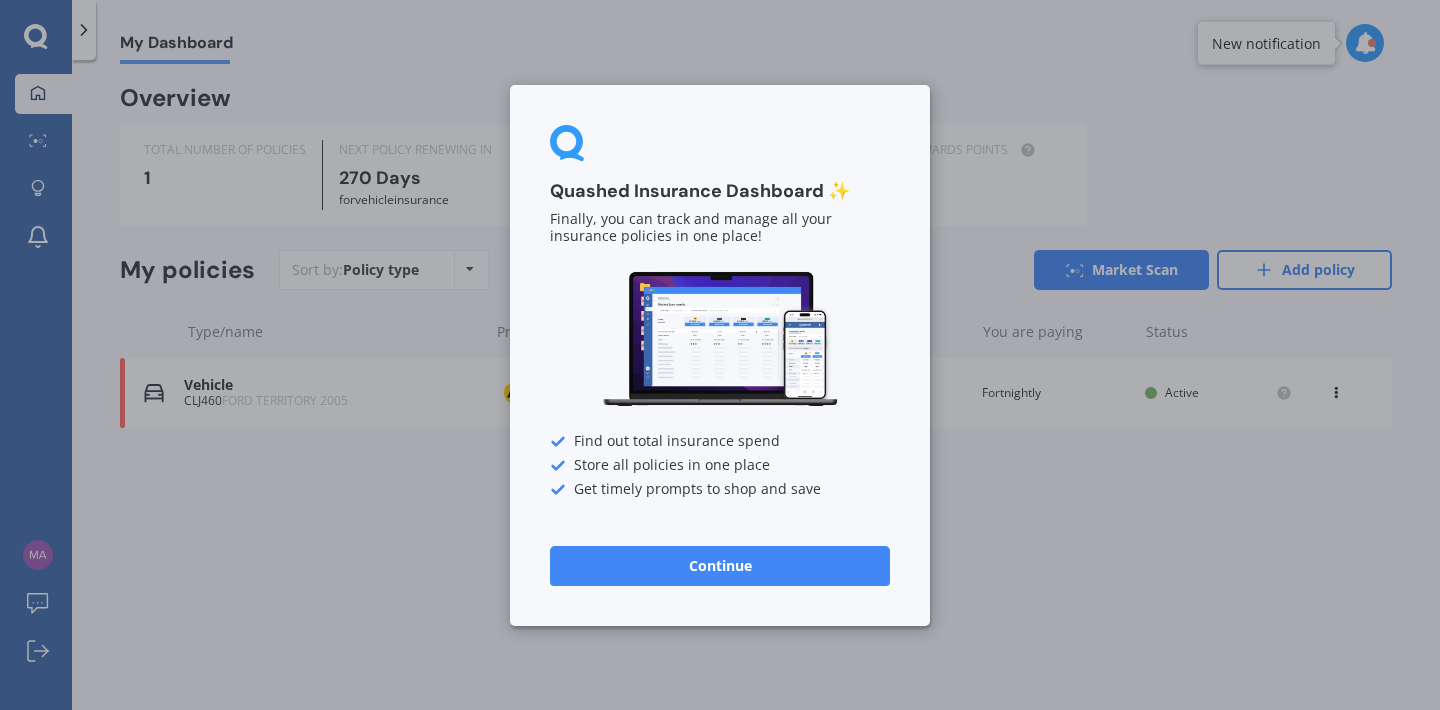 click on "Quashed Insurance Dashboard ✨ Finally, you can track and manage all your insurance policies in one place! Find out total insurance spend Store all policies in one place Get timely prompts to shop and save Continue" at bounding box center (720, 355) 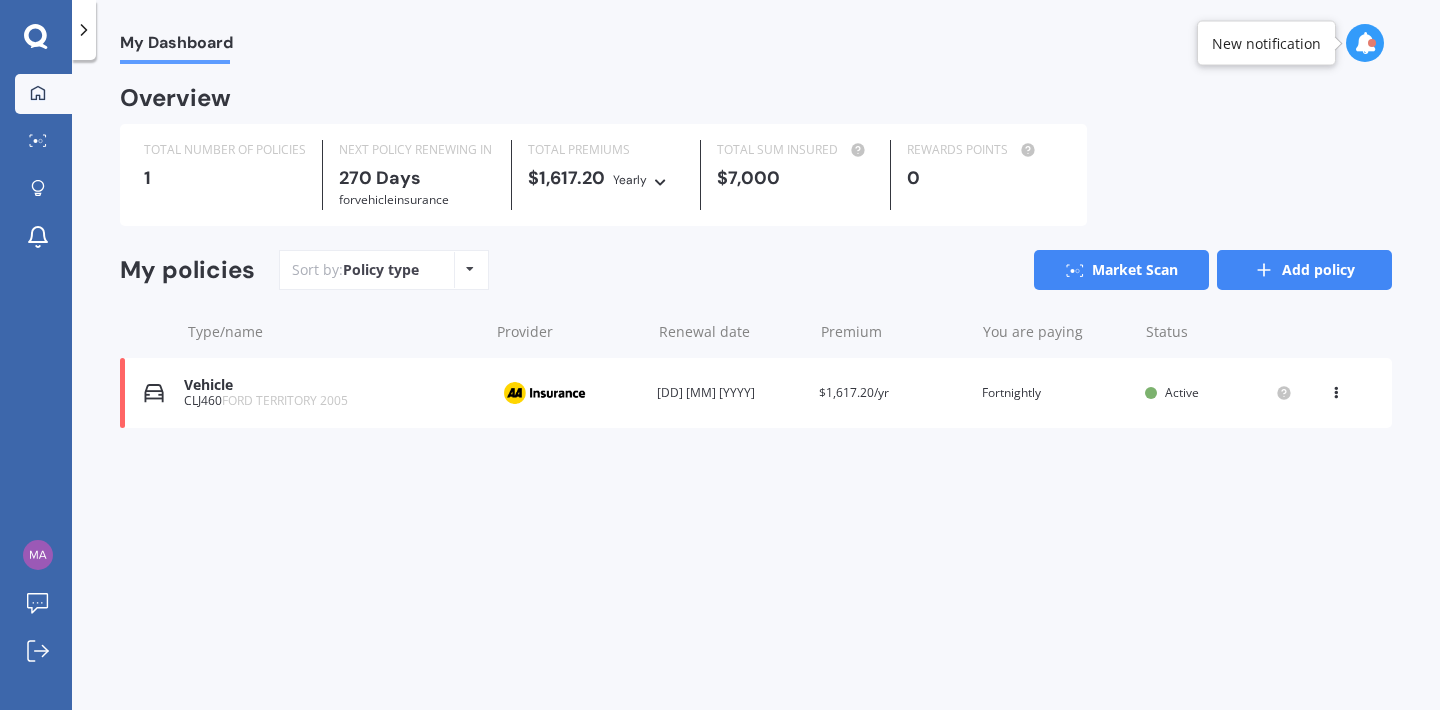 click on "Add policy" at bounding box center (1304, 270) 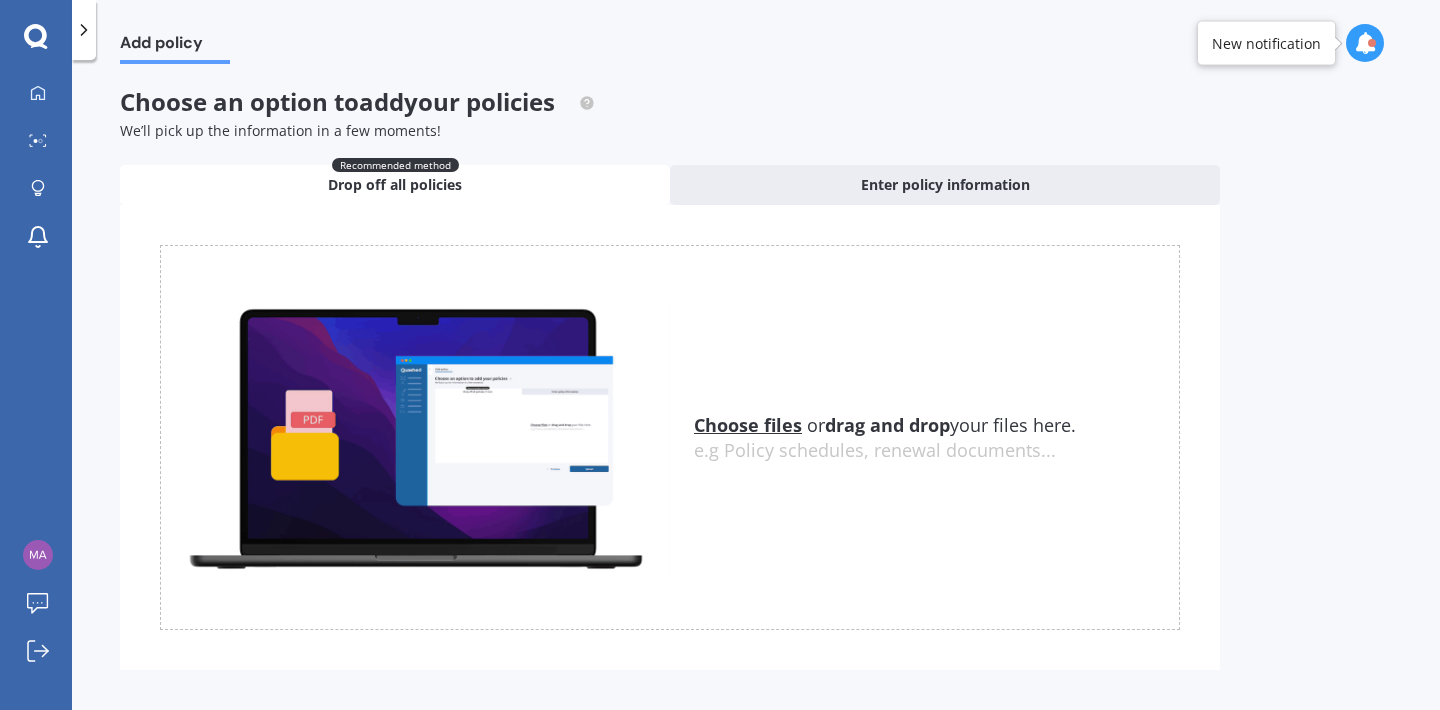 click on "Choose files" at bounding box center (748, 425) 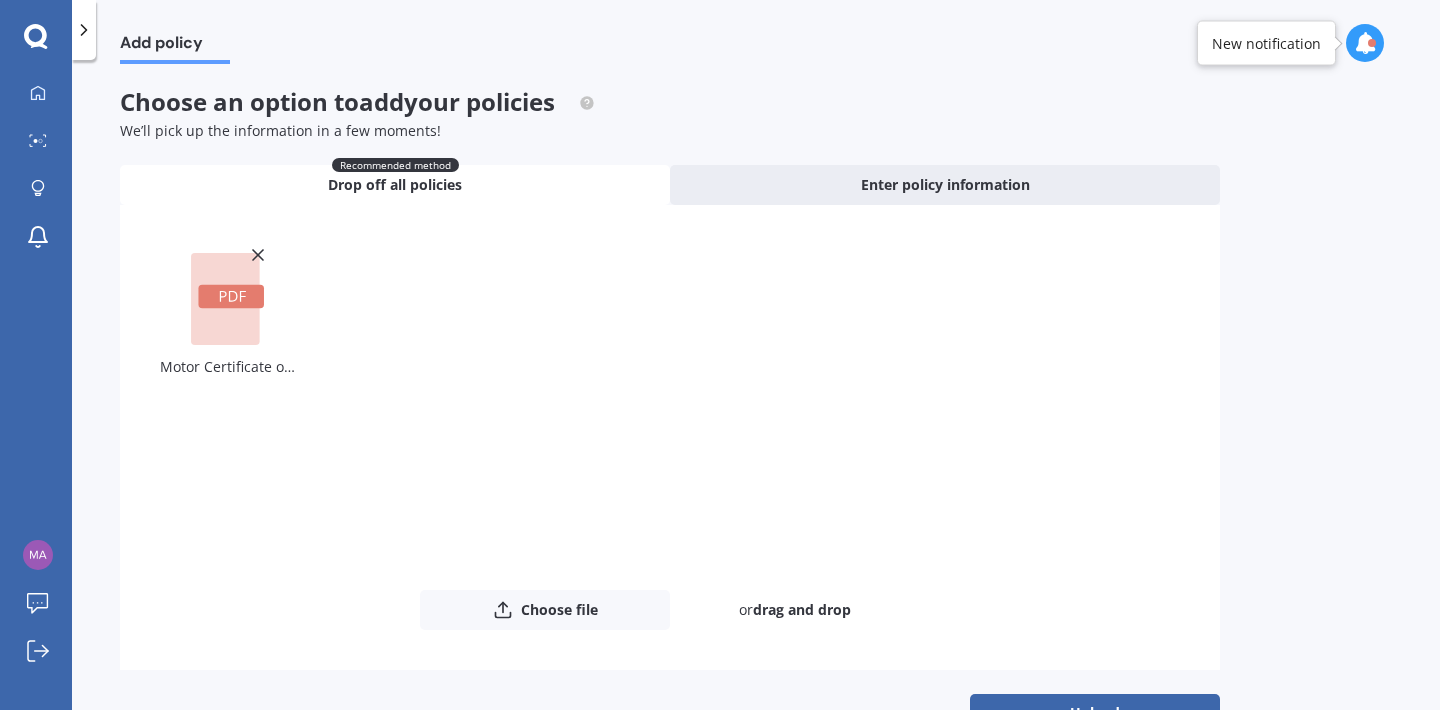 scroll, scrollTop: 58, scrollLeft: 0, axis: vertical 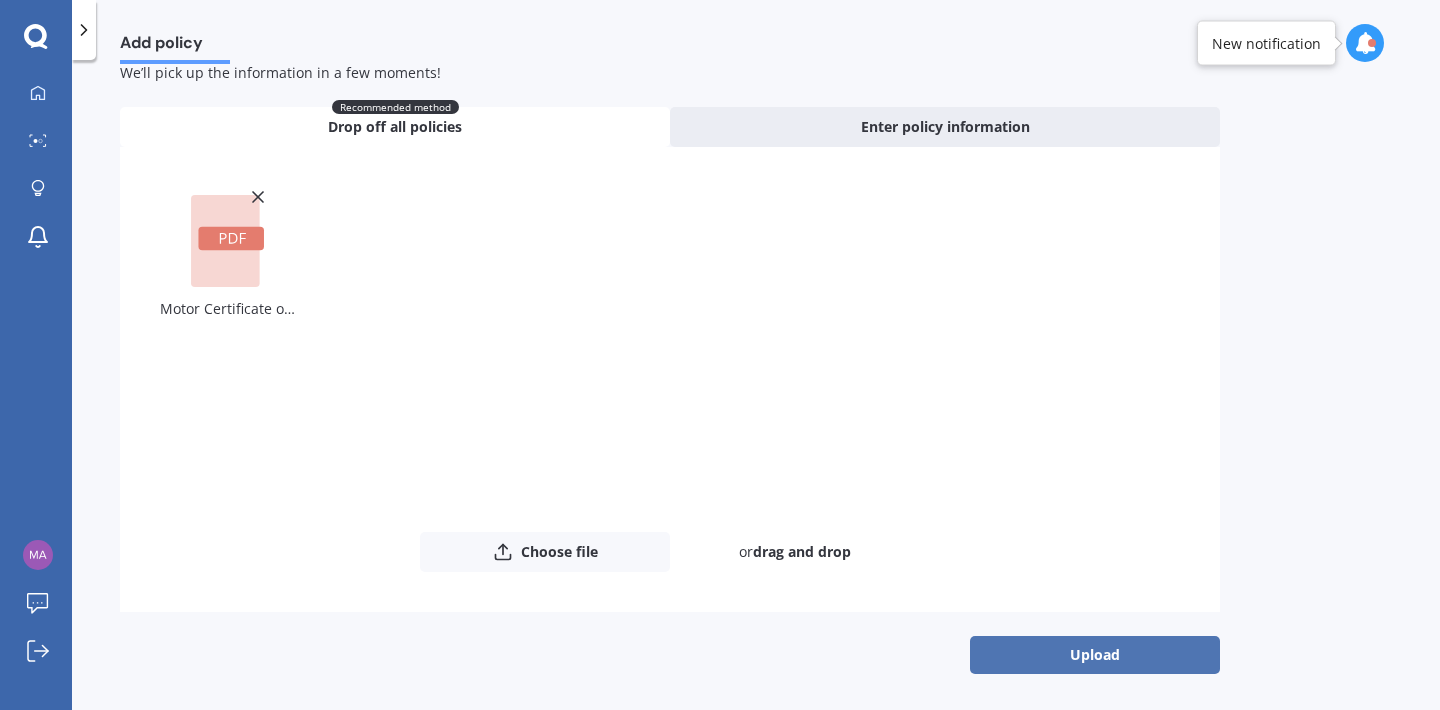 click on "Upload" at bounding box center [1095, 655] 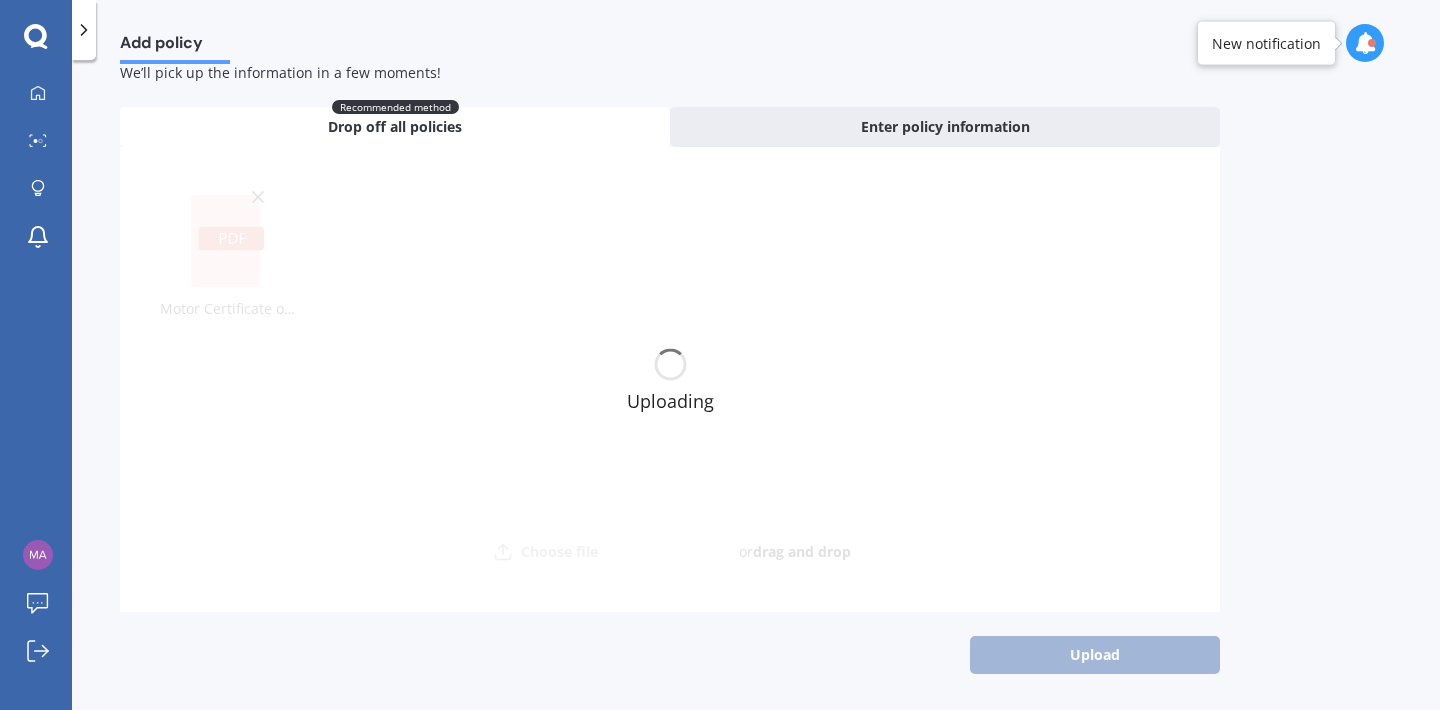 scroll, scrollTop: 0, scrollLeft: 0, axis: both 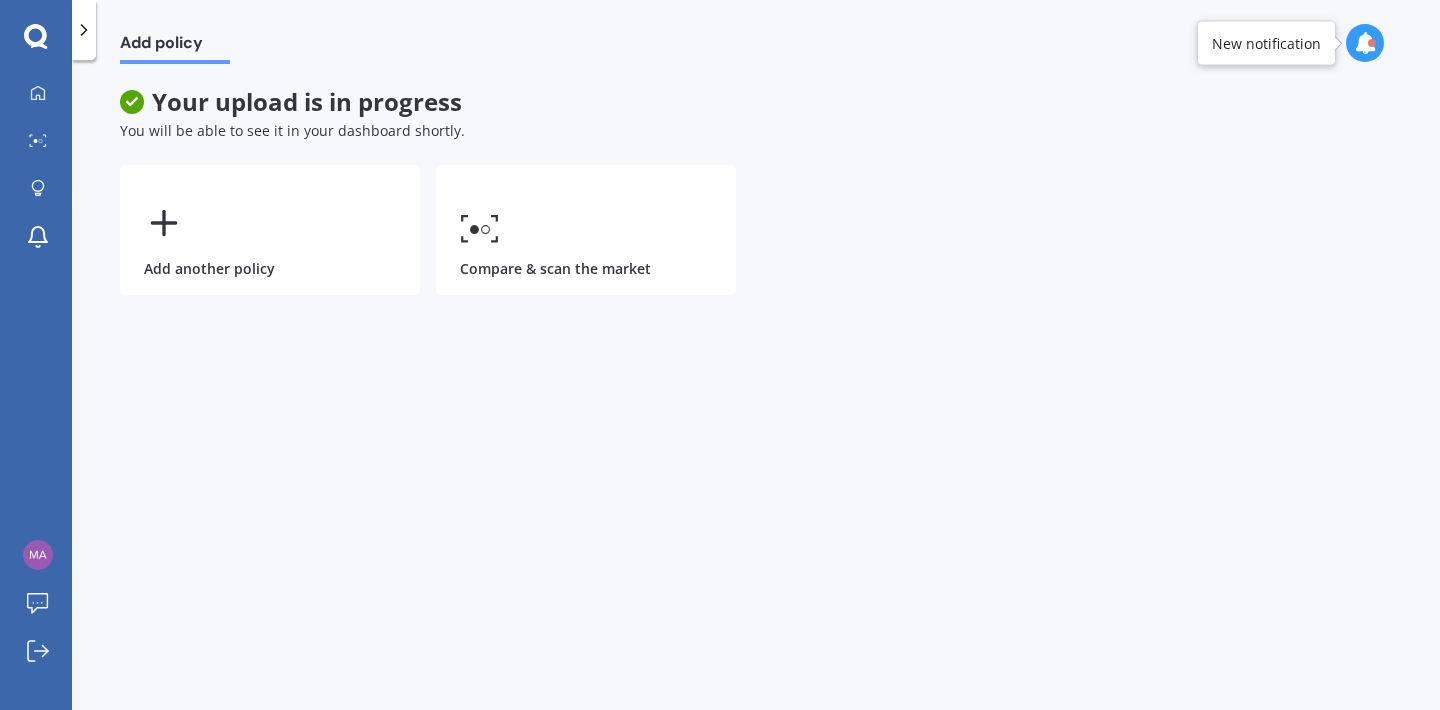 click on "Add another policy Compare & scan the market" at bounding box center [670, 230] 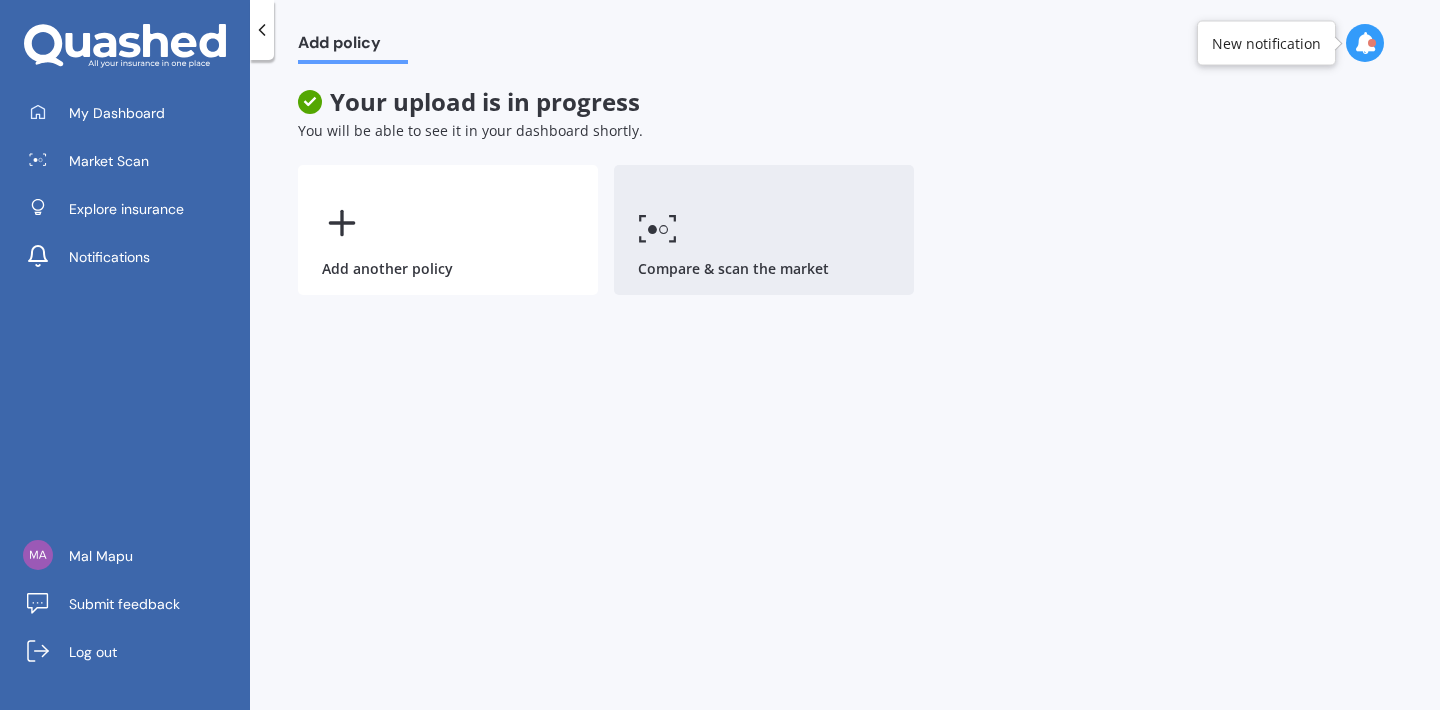 click on "Compare & scan the market" at bounding box center [764, 230] 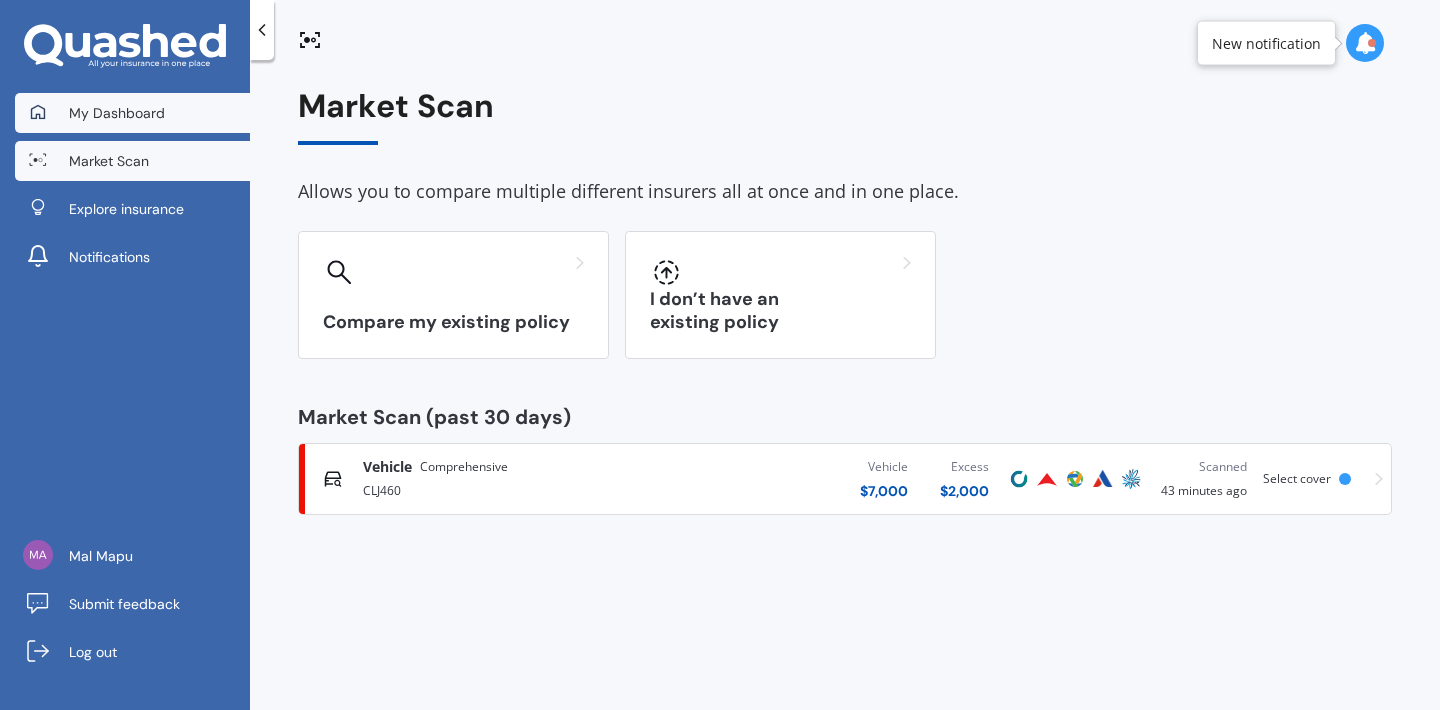 click on "My Dashboard" at bounding box center (117, 113) 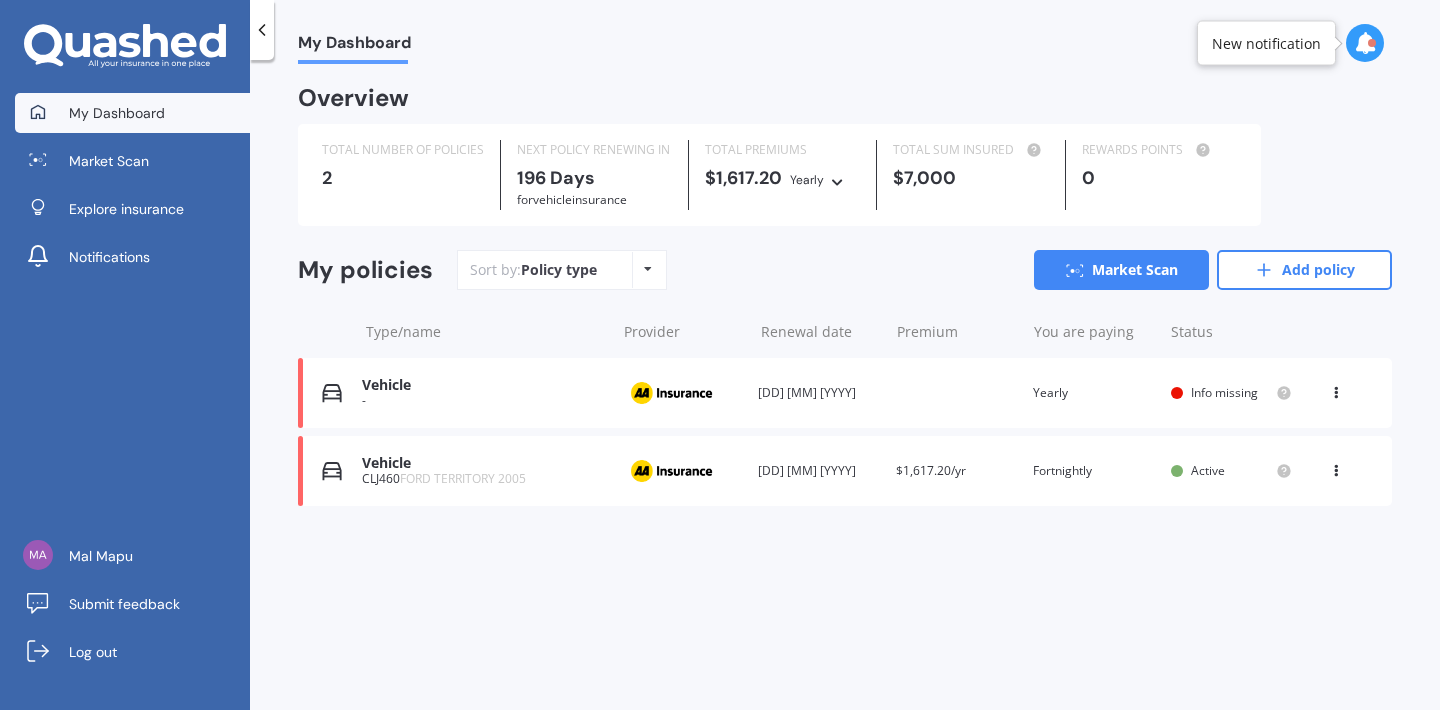 click on "Vehicle" at bounding box center (483, 385) 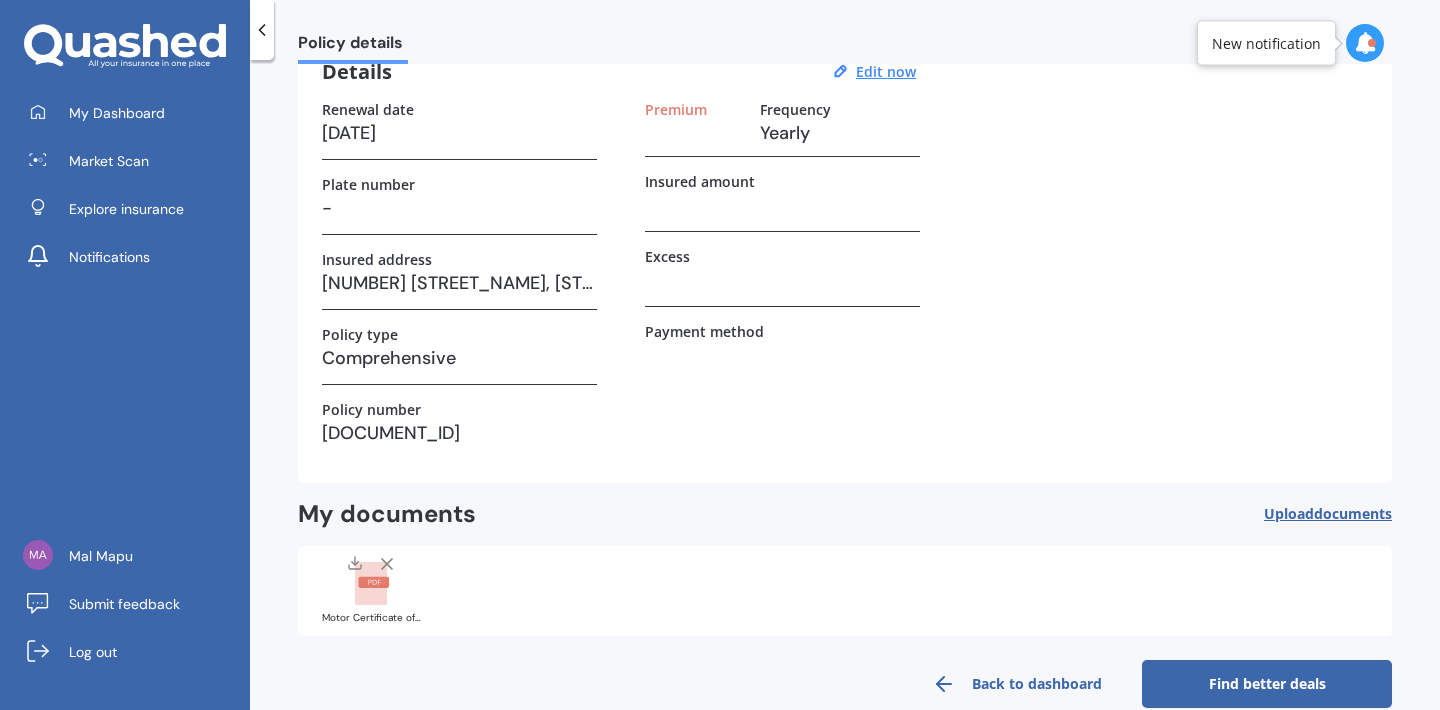 scroll, scrollTop: 132, scrollLeft: 0, axis: vertical 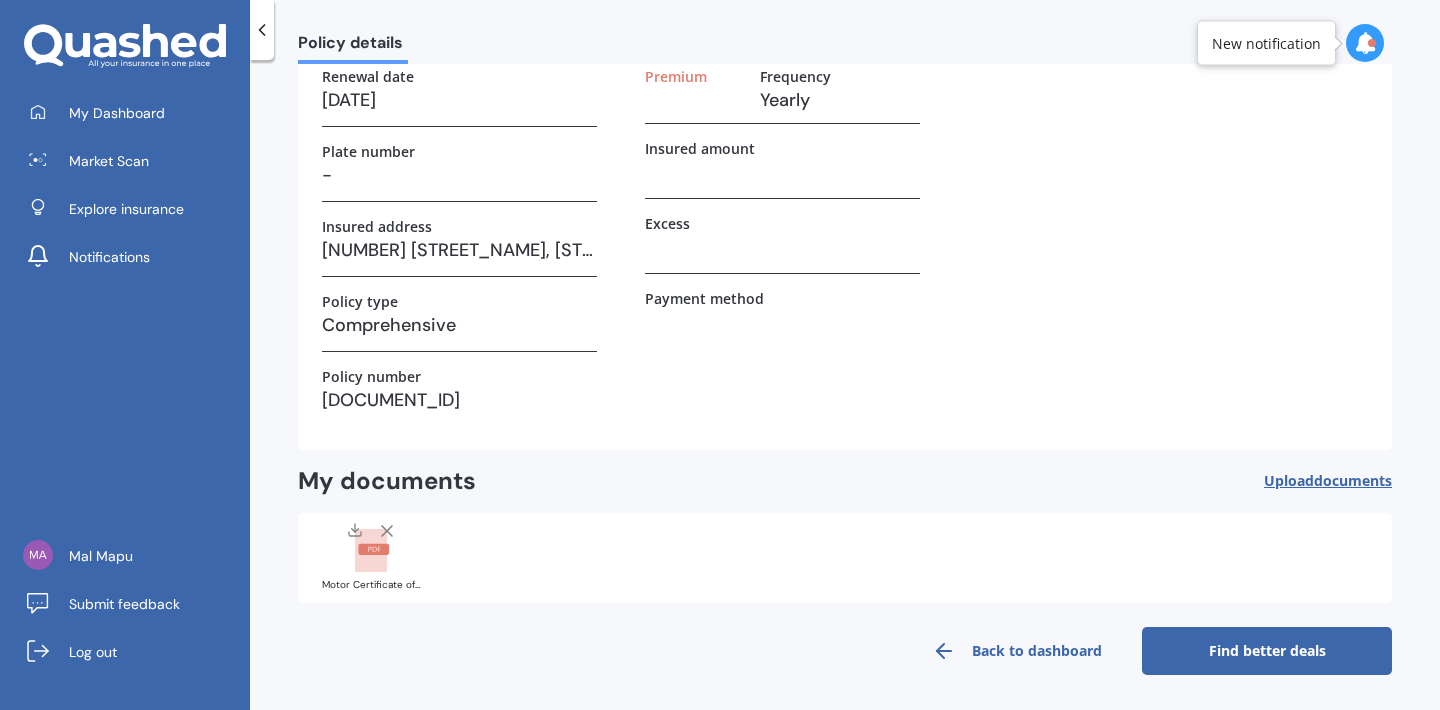 click on "-" at bounding box center (459, 175) 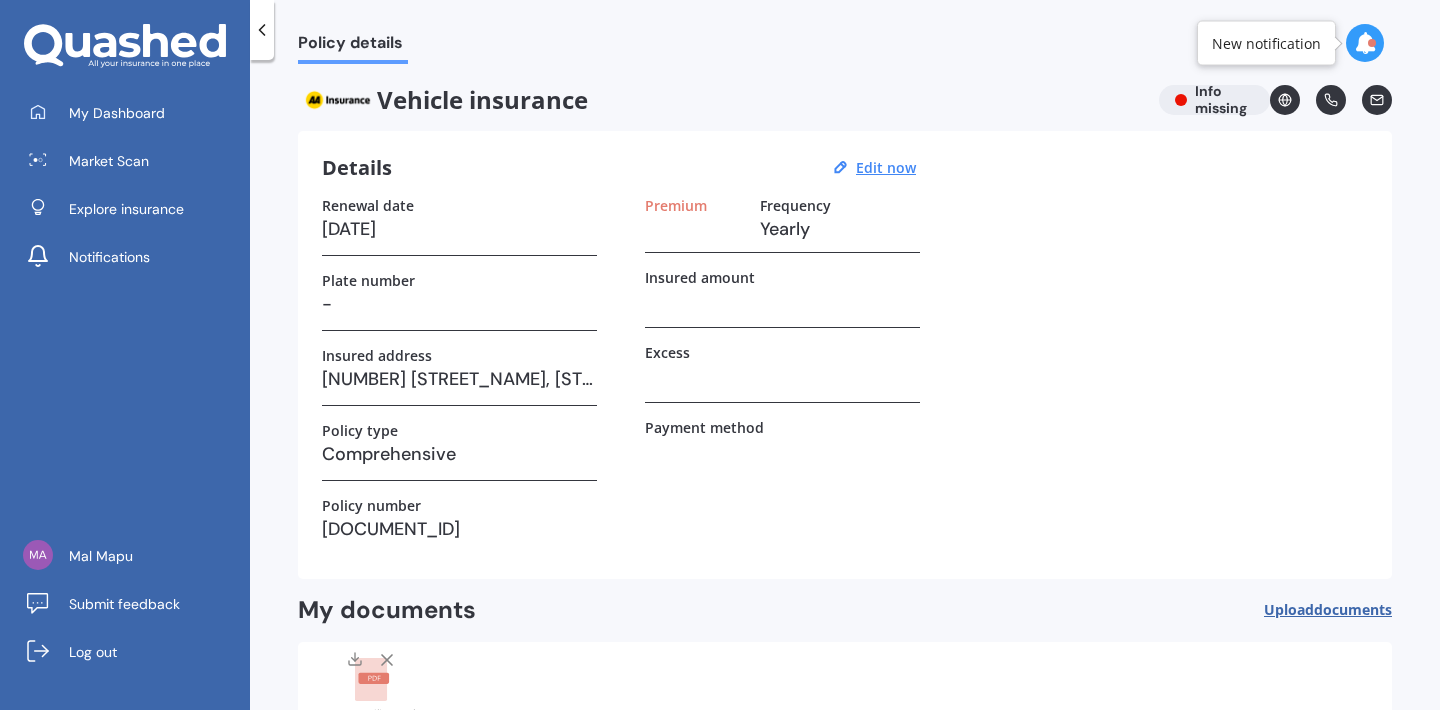 scroll, scrollTop: 0, scrollLeft: 0, axis: both 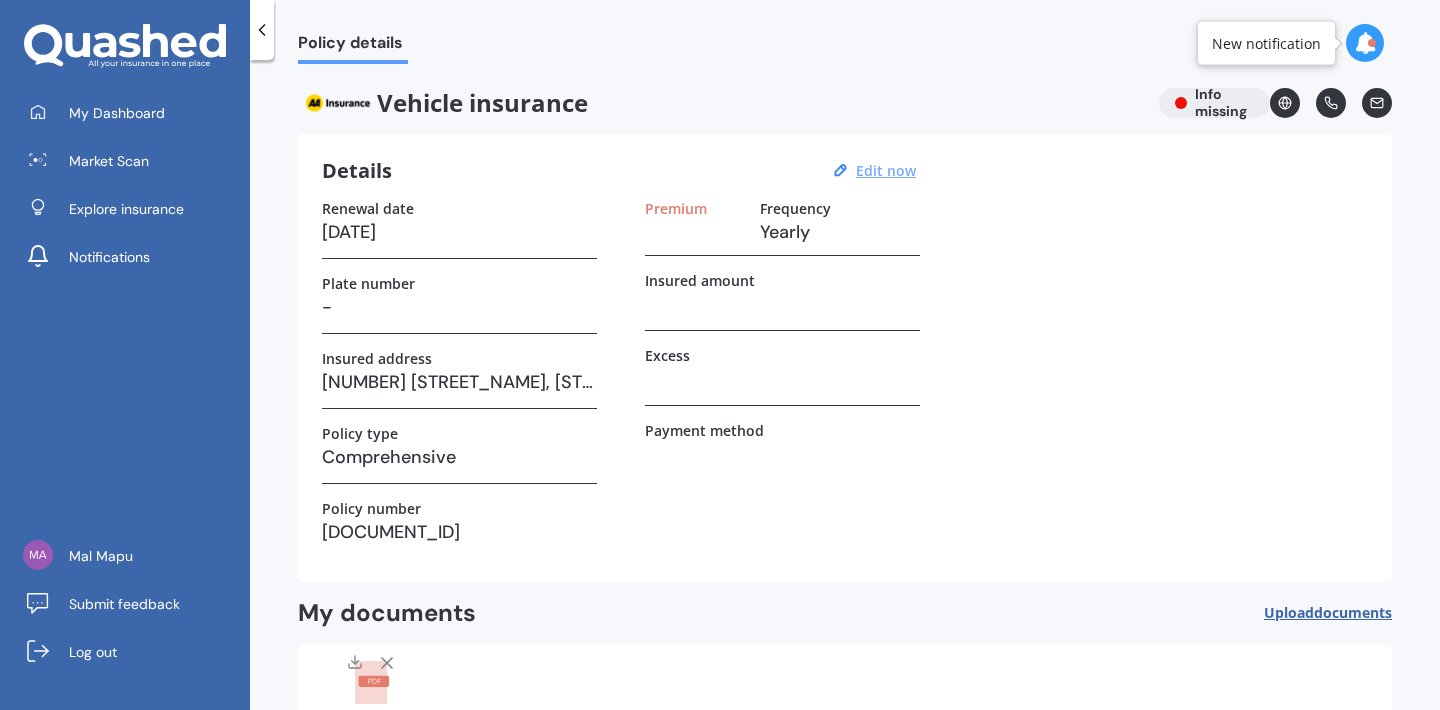 click on "Edit now" at bounding box center (886, 170) 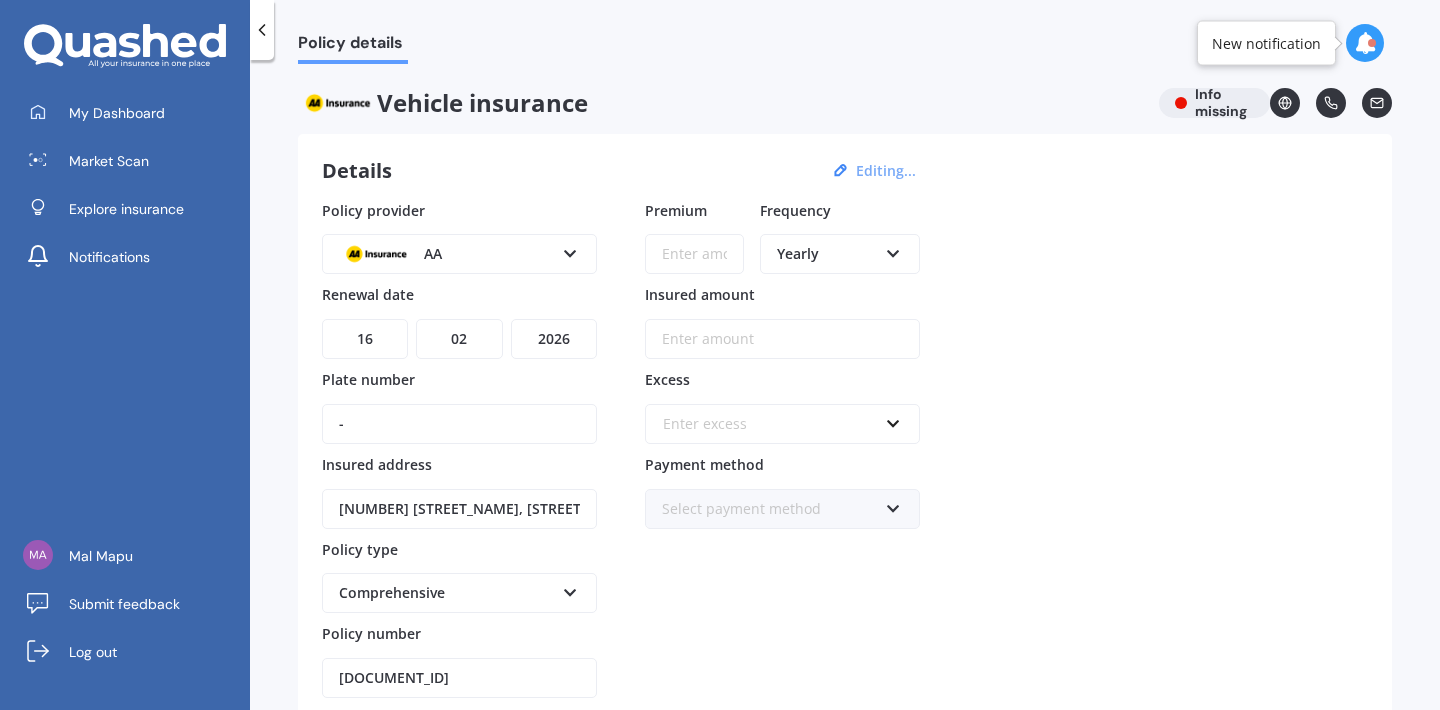 click on "-" at bounding box center (459, 424) 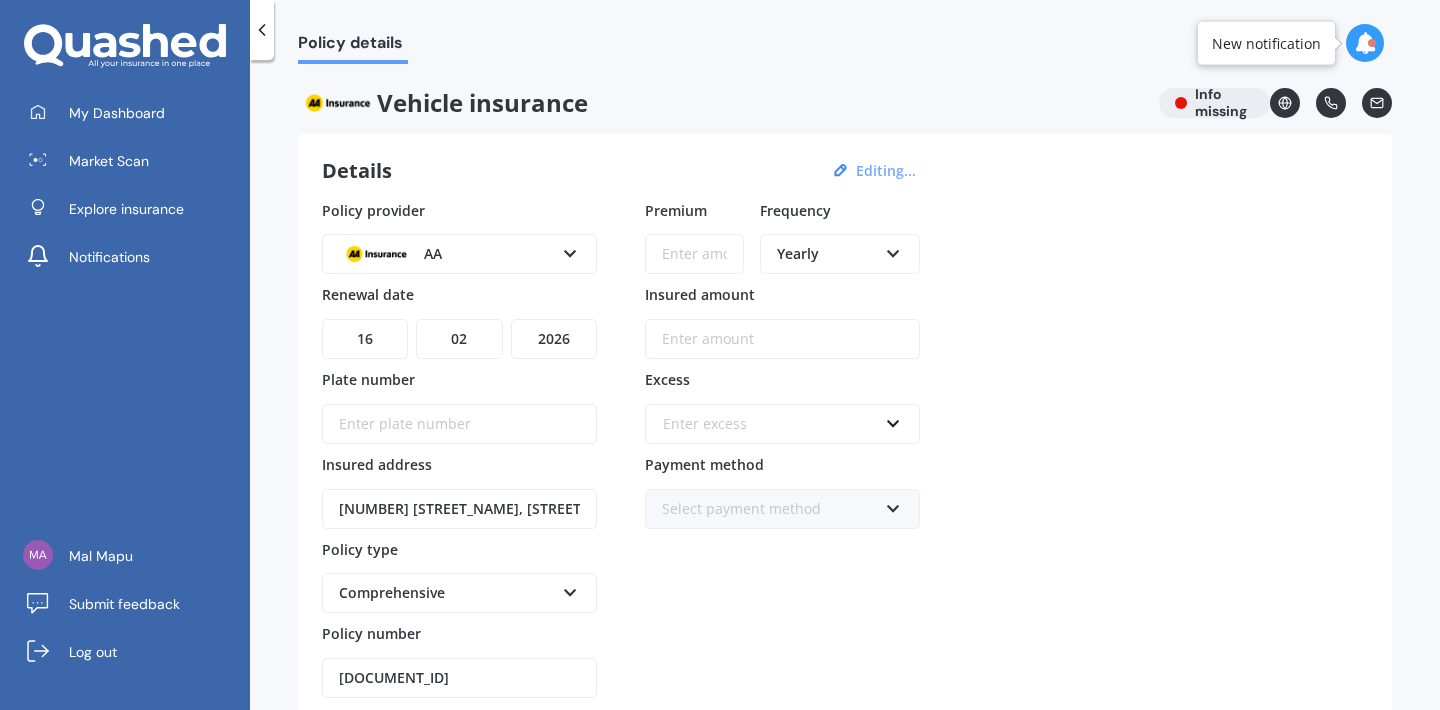 paste on "[PLATE_NUMBER]" 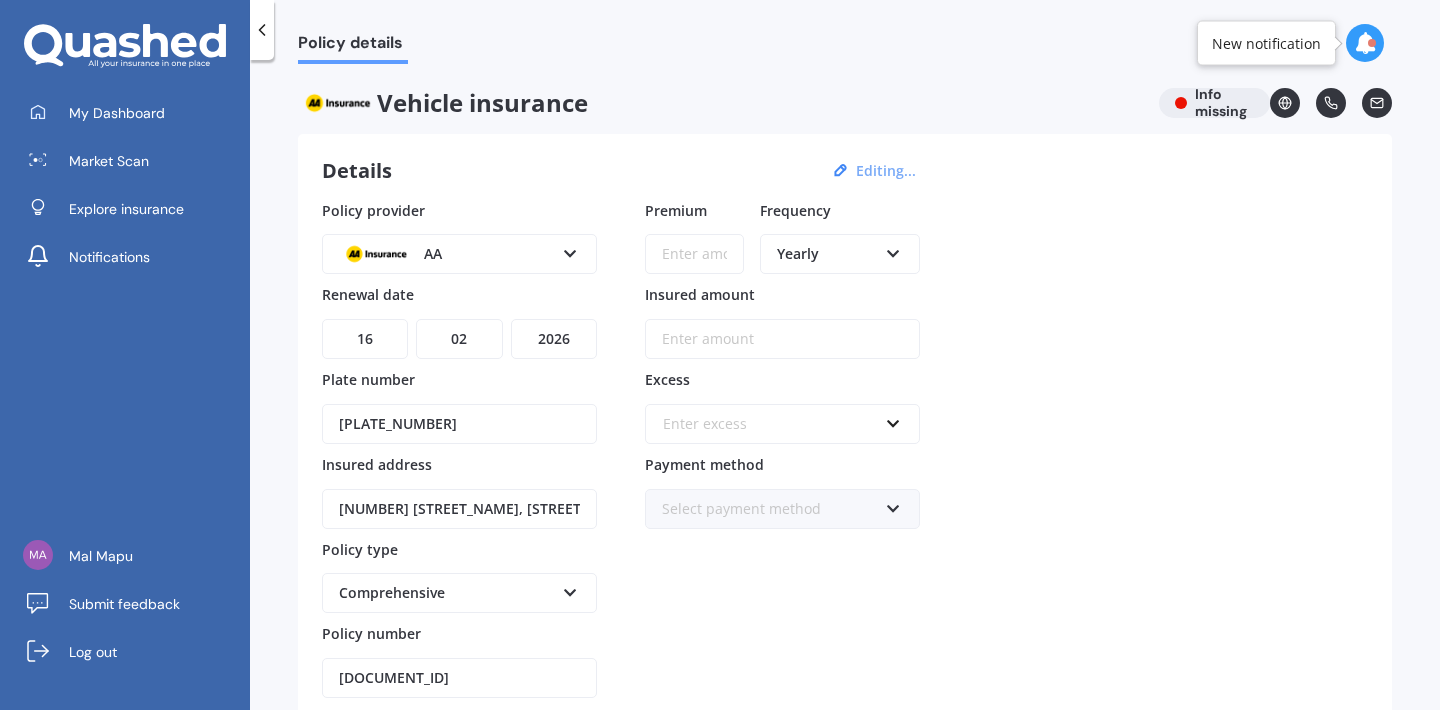 type on "[PLATE_NUMBER]" 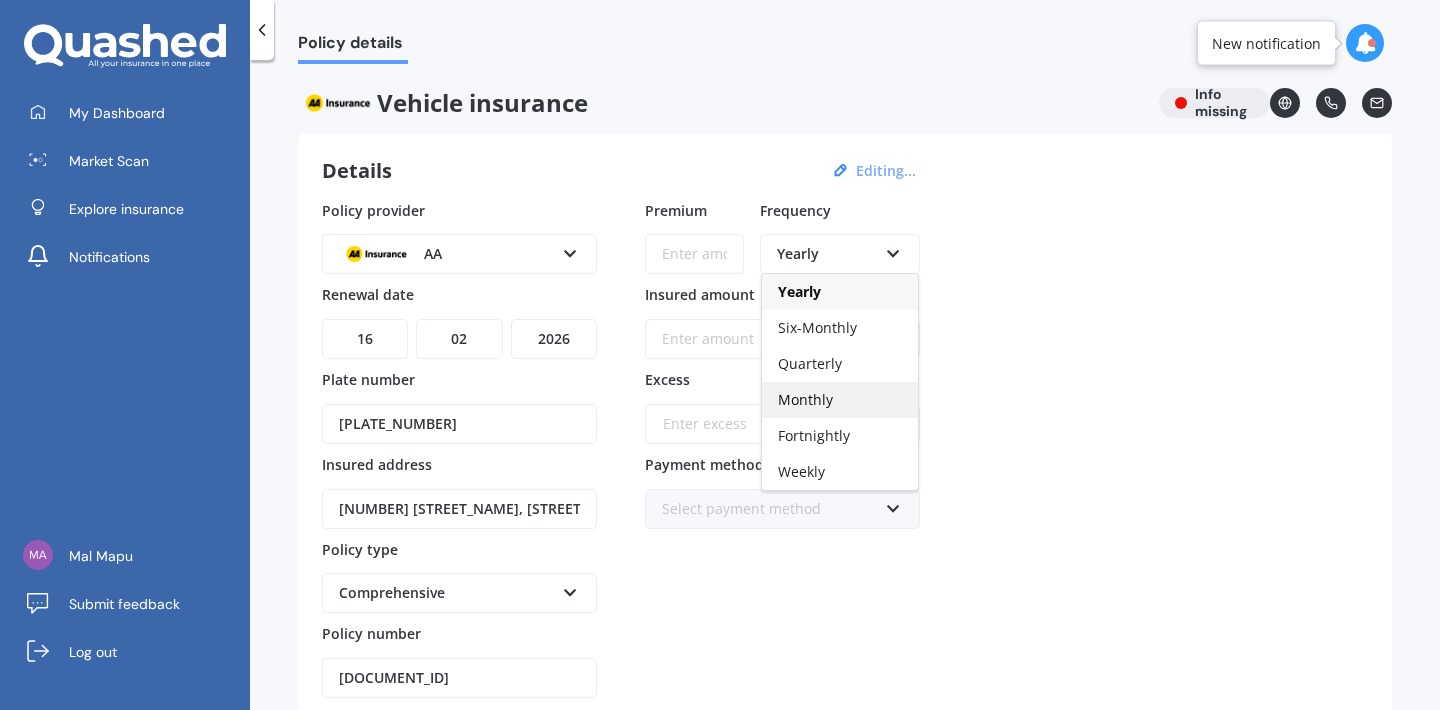 click on "Monthly" at bounding box center (840, 400) 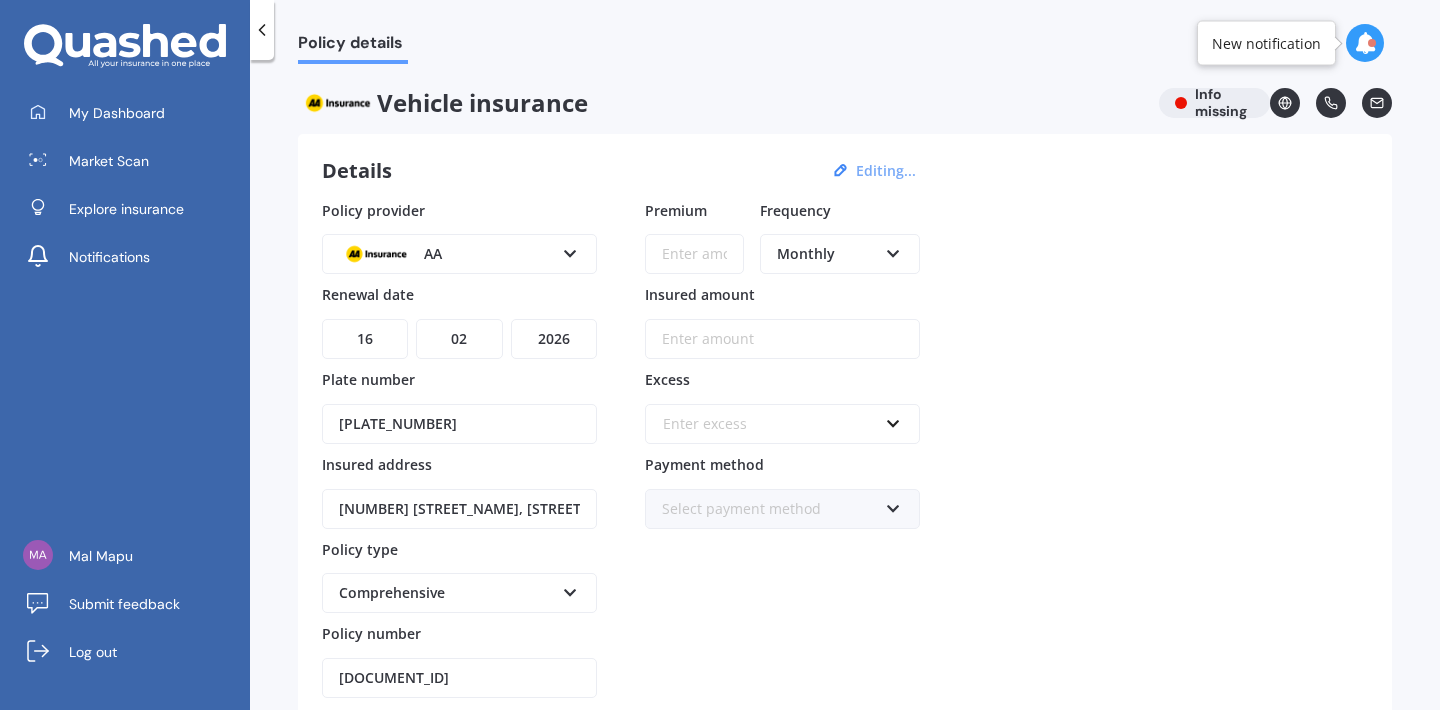 click on "Premium" at bounding box center (694, 254) 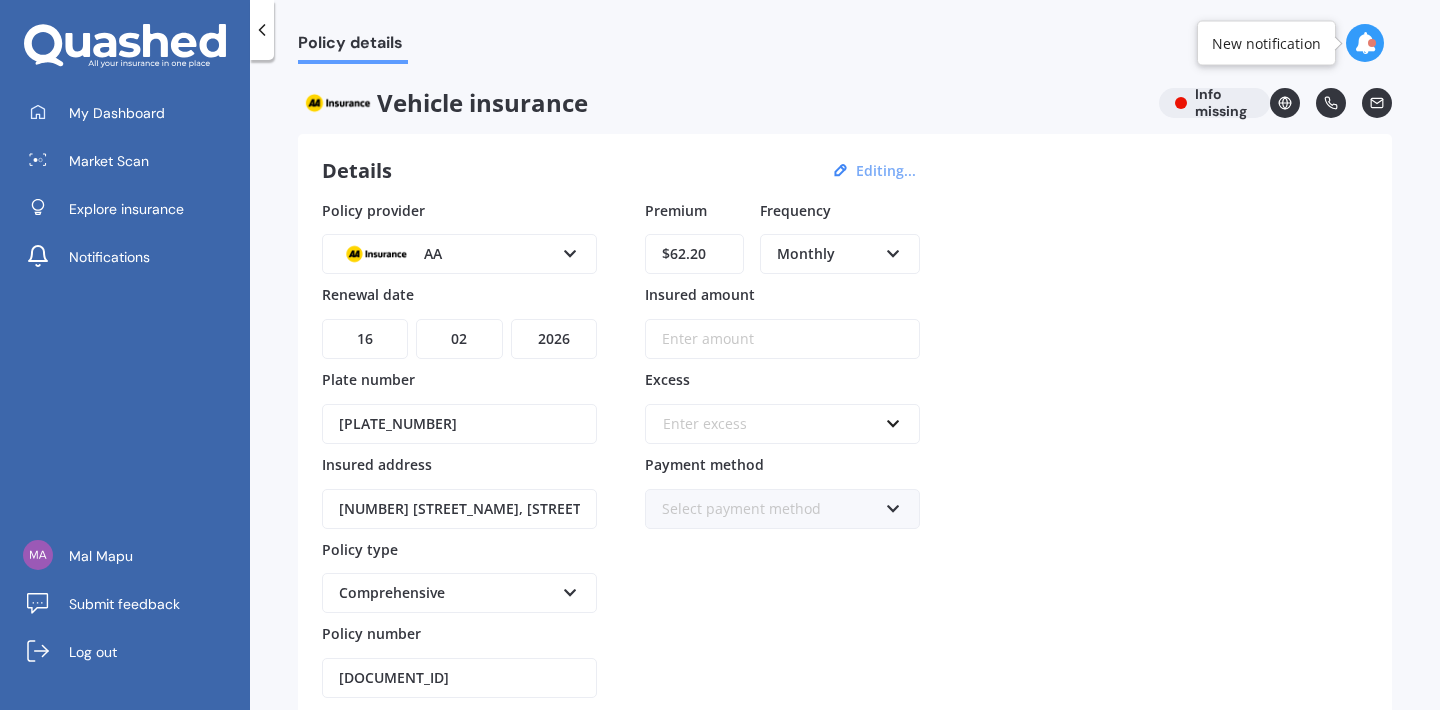 click on "Insured amount" at bounding box center [782, 339] 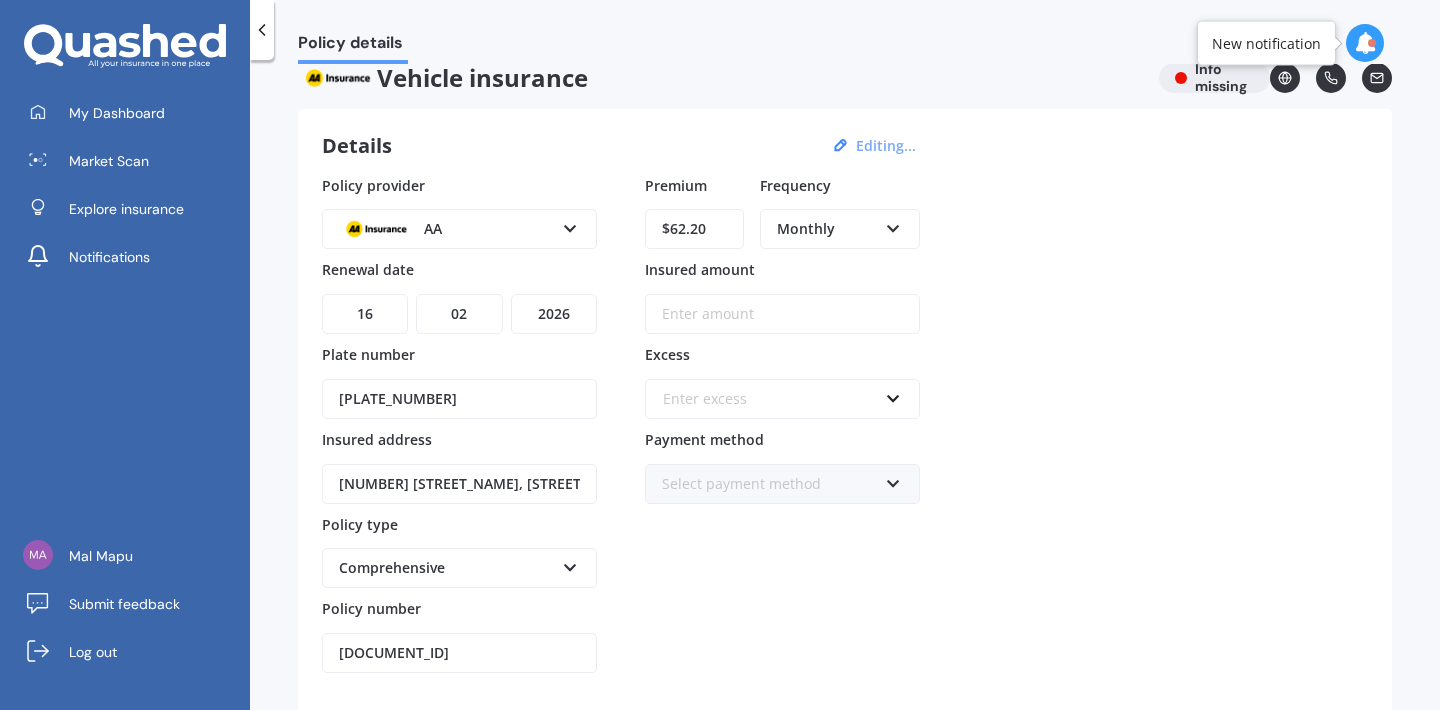 scroll, scrollTop: 41, scrollLeft: 0, axis: vertical 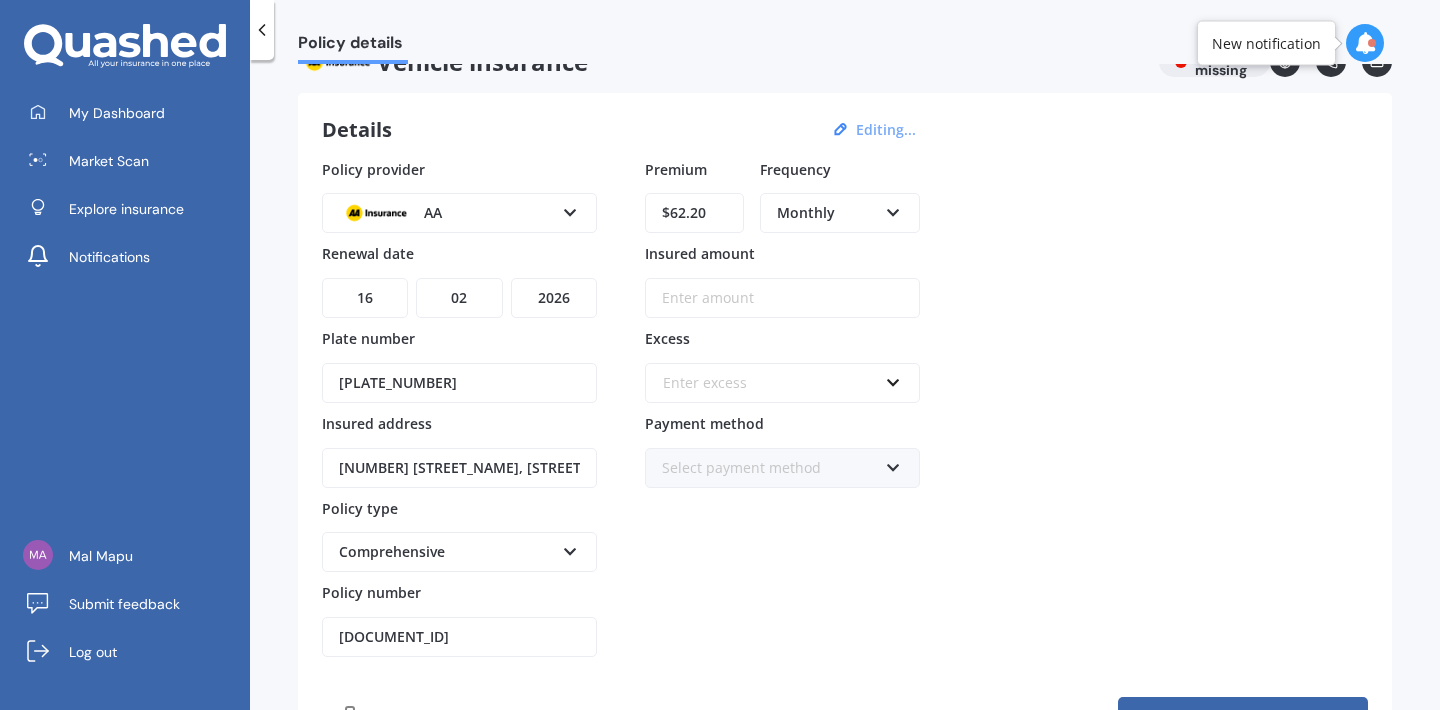 click on "Insured address 110 [STREET], [SUBURB], [CITY] 5019 Policy type Comprehensive Comprehensive" at bounding box center [845, 408] 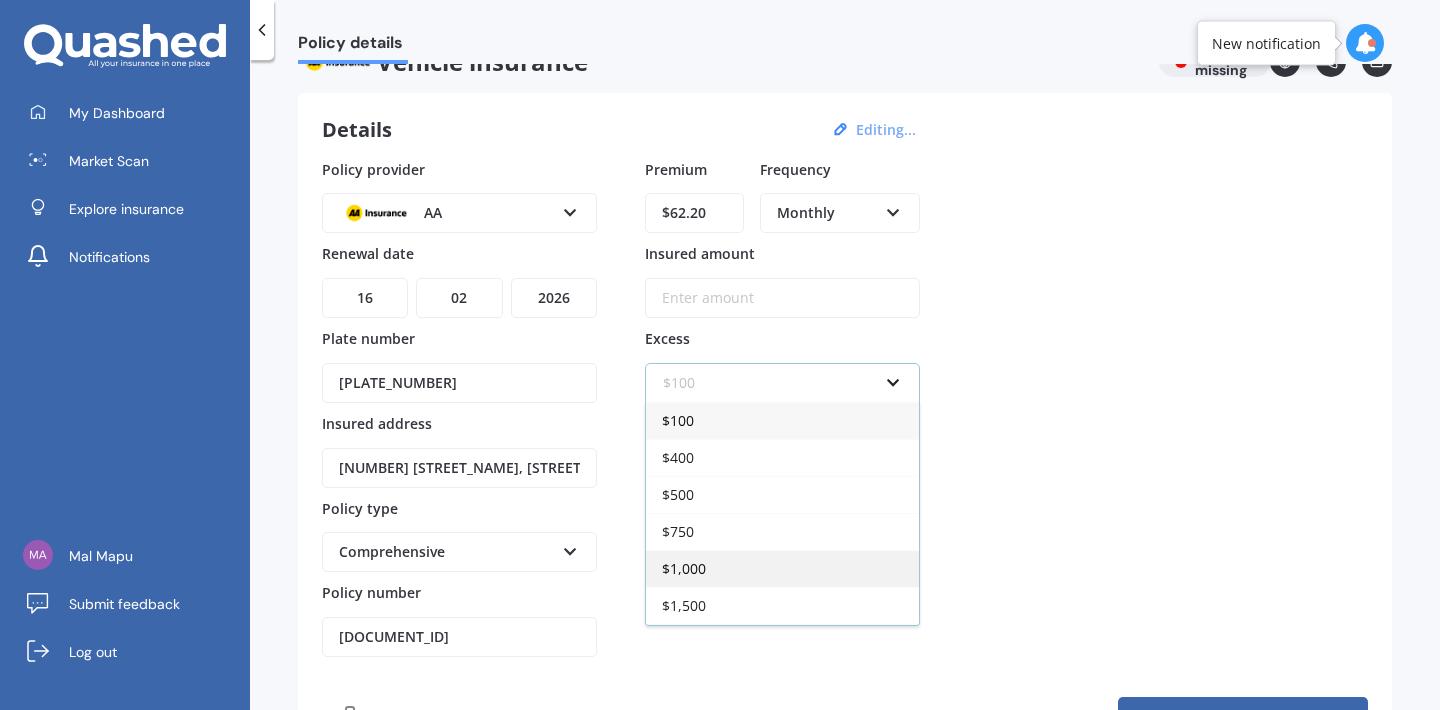 scroll, scrollTop: 35, scrollLeft: 0, axis: vertical 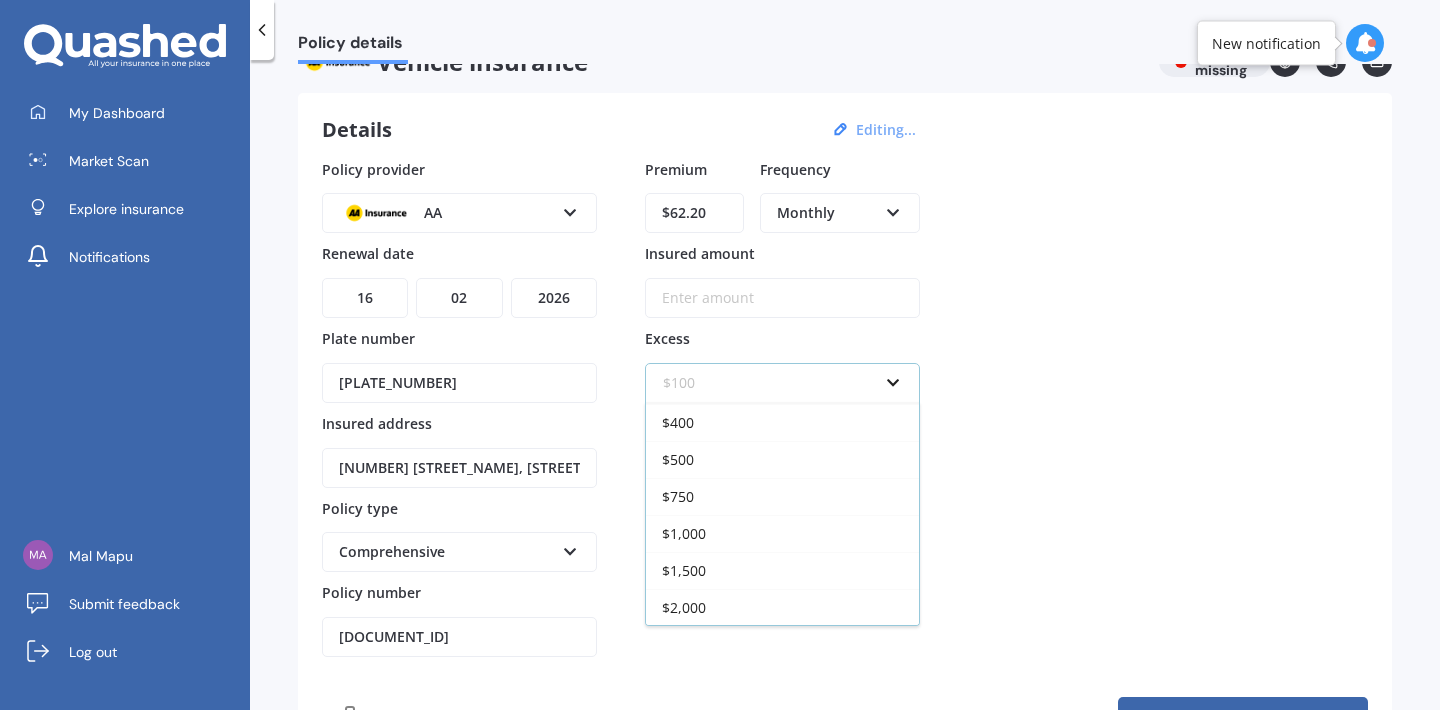 type on "@" 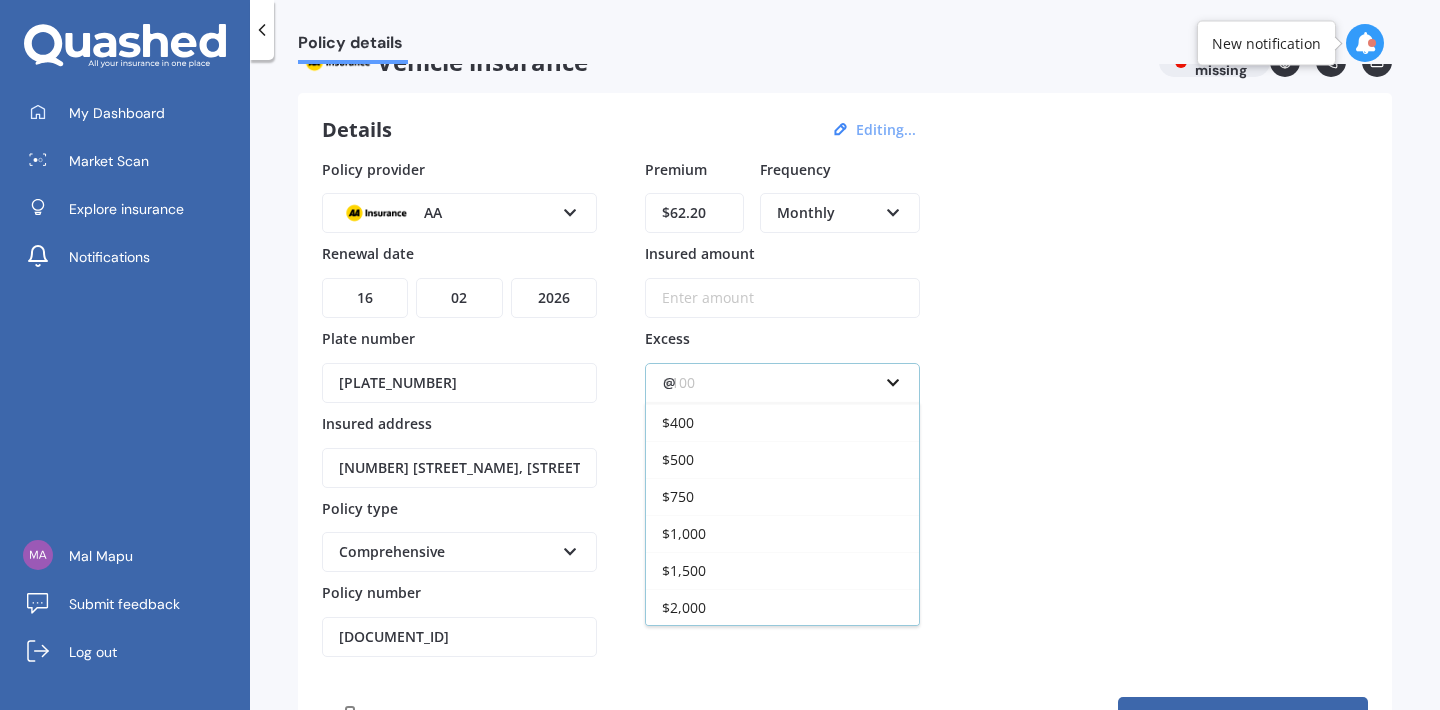 scroll, scrollTop: 0, scrollLeft: 0, axis: both 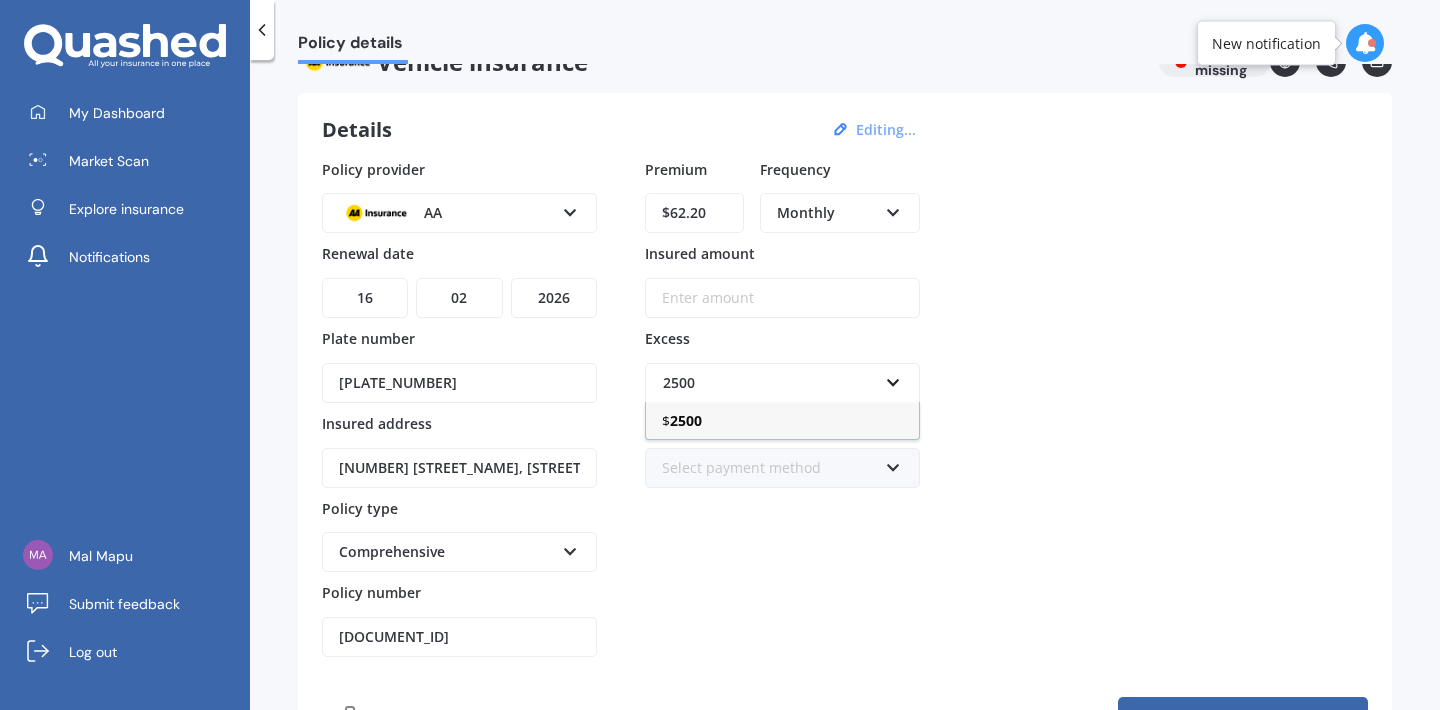type on "2500" 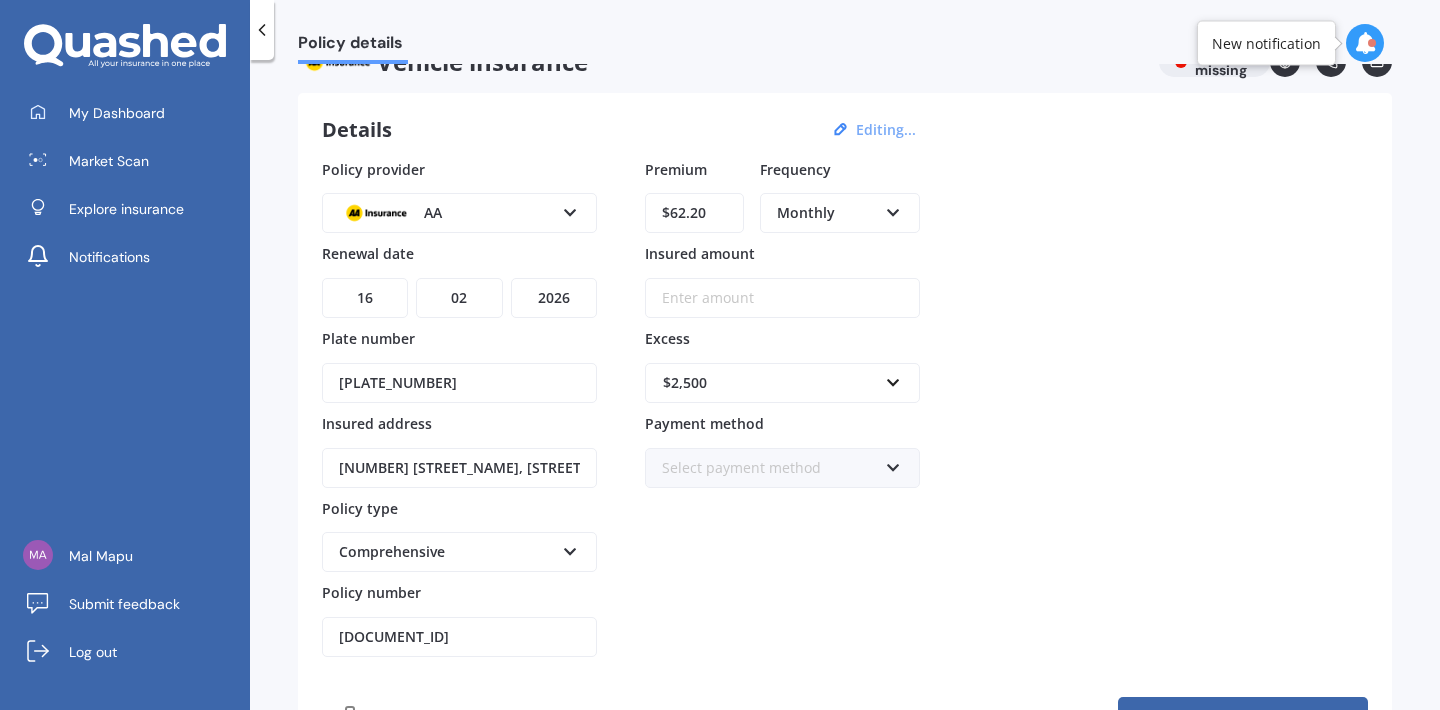 click on "Insured address 110 [STREET], [SUBURB], [CITY] 5019 Policy type Comprehensive Comprehensive" at bounding box center [845, 408] 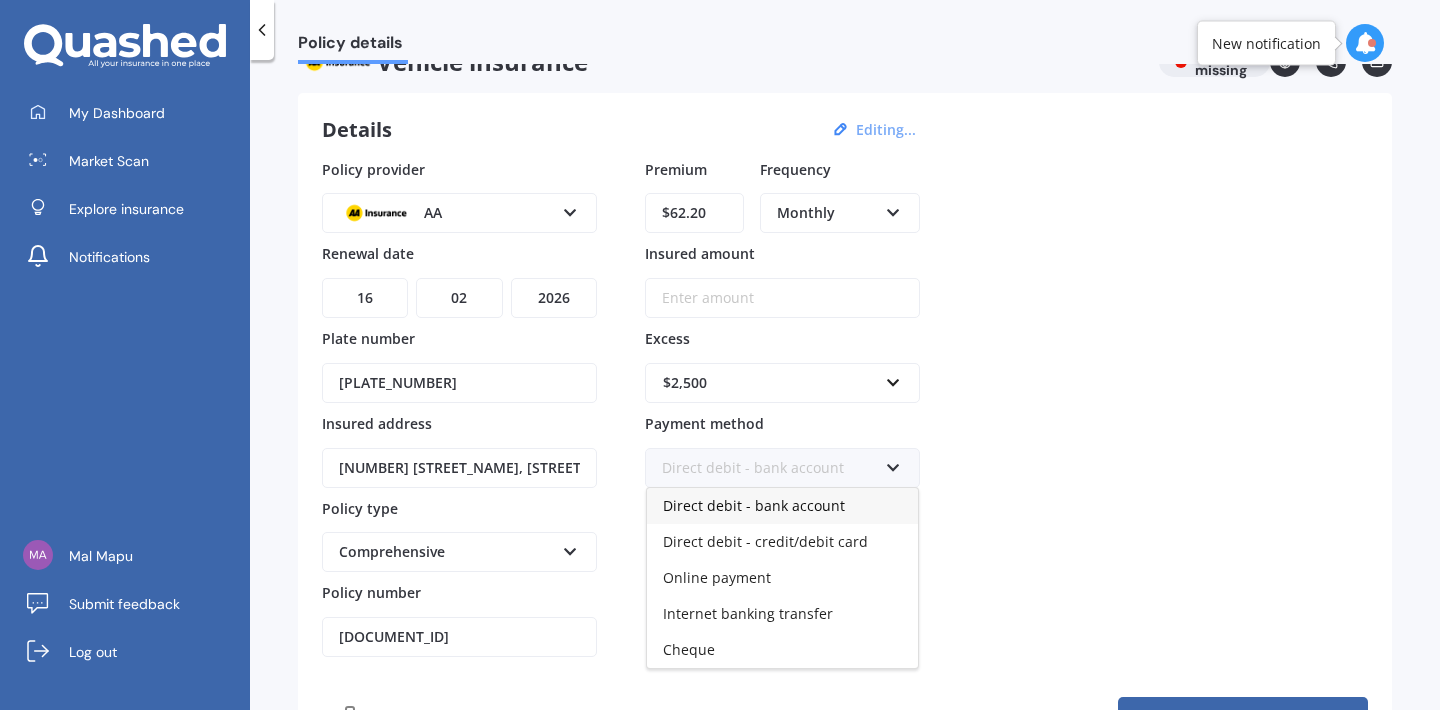 click on "Direct debit - bank account" at bounding box center (754, 505) 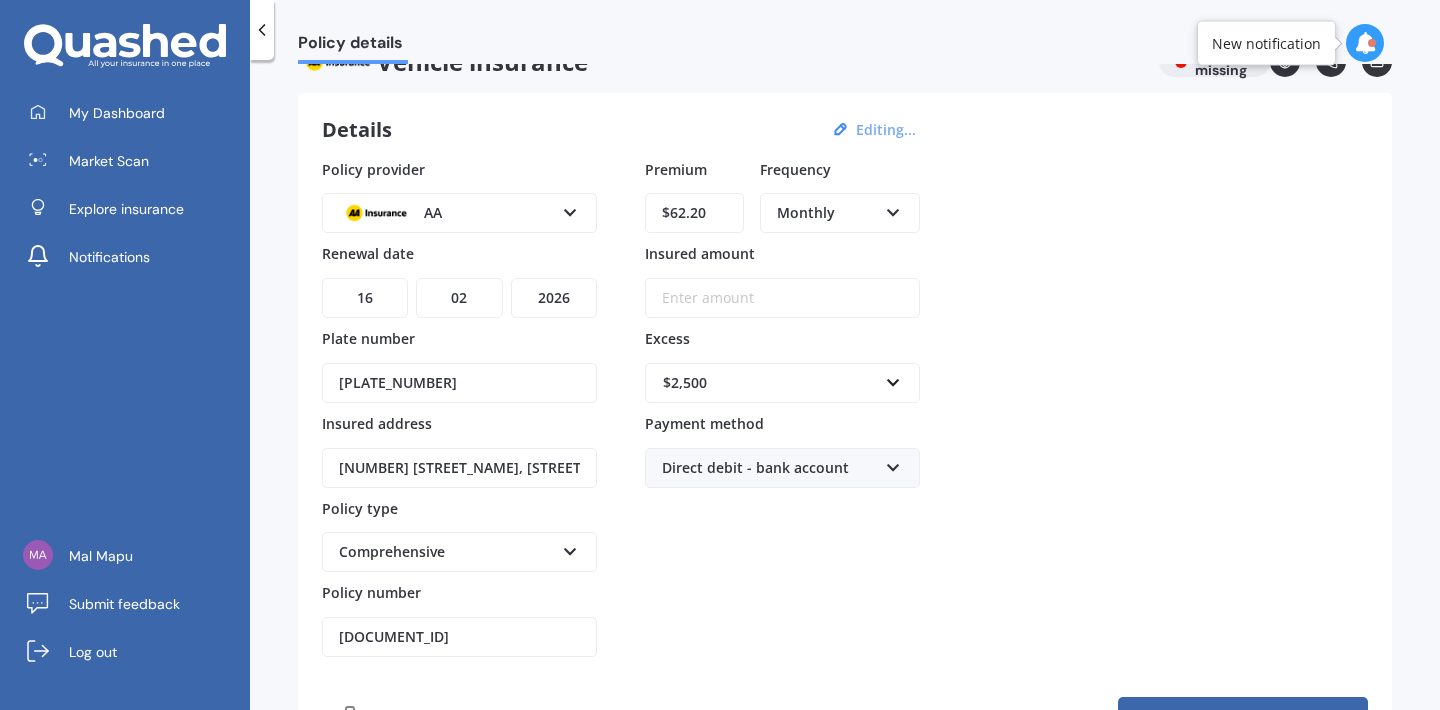 click on "Insured amount" at bounding box center [782, 298] 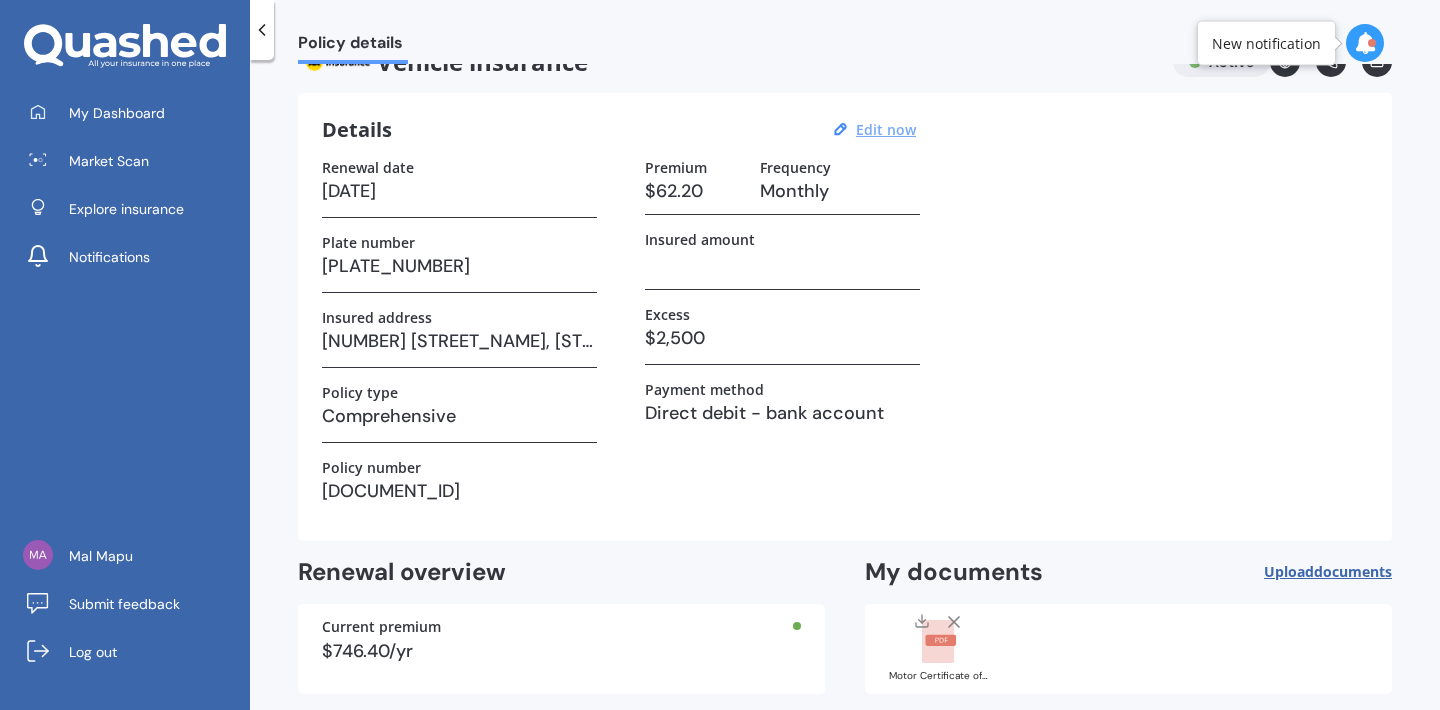 click on "Premium $62.20 Frequency Monthly Insured amount Excess $2,500 Payment method Direct debit - bank account" at bounding box center [782, 338] 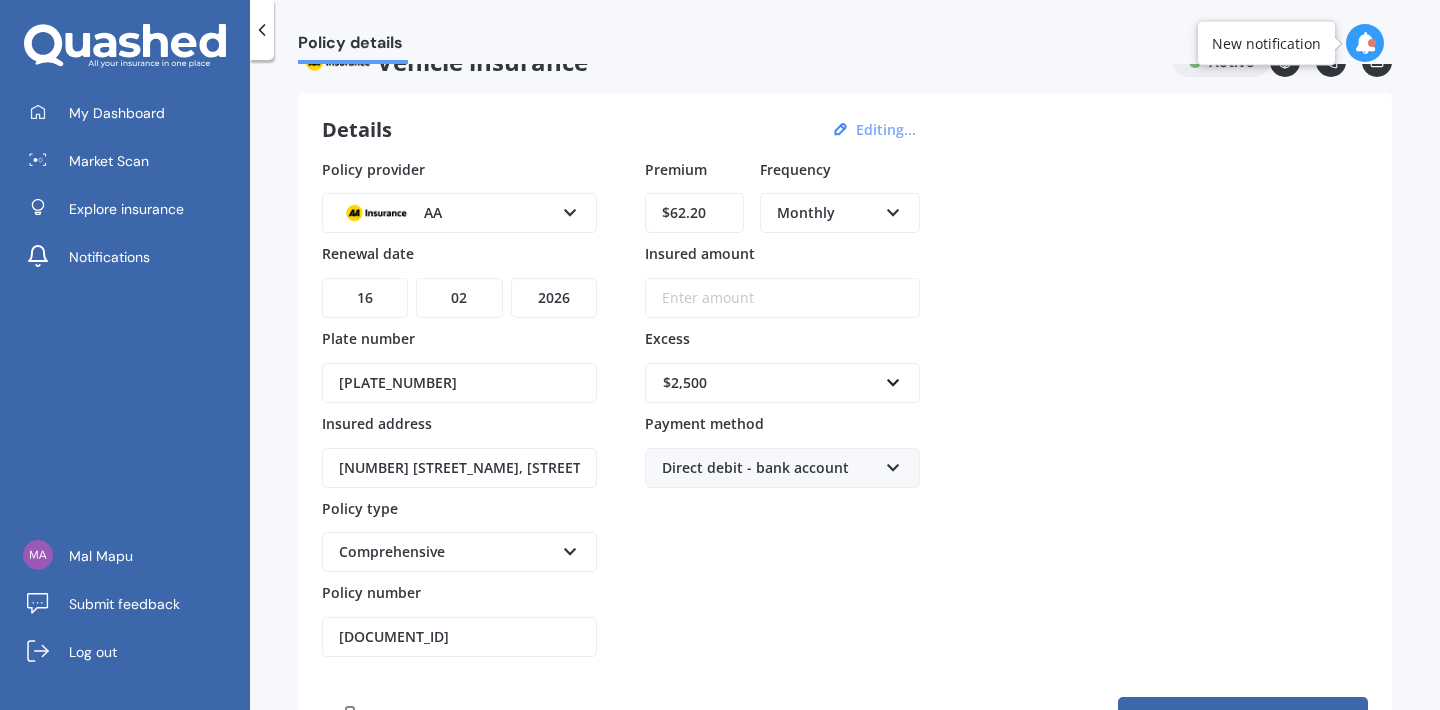 click on "Insured amount" at bounding box center [782, 298] 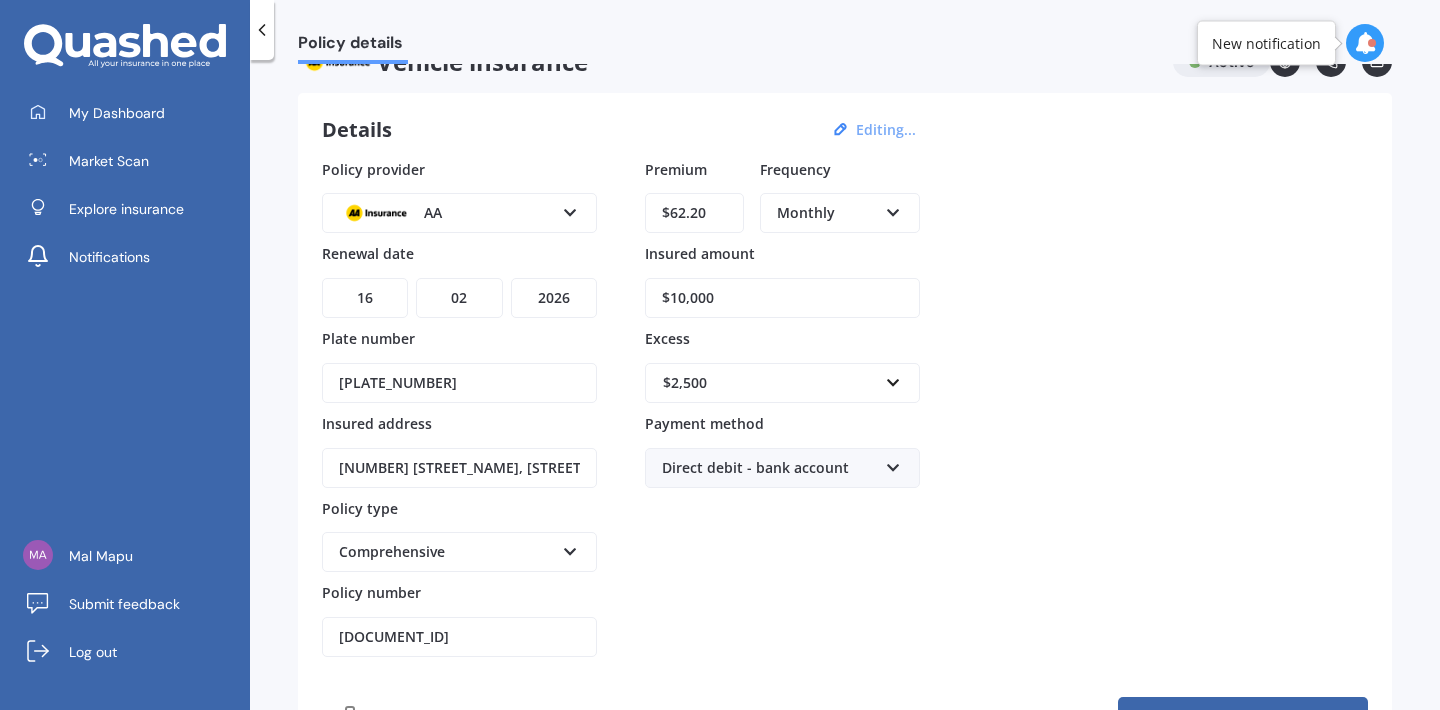 type on "$10,000" 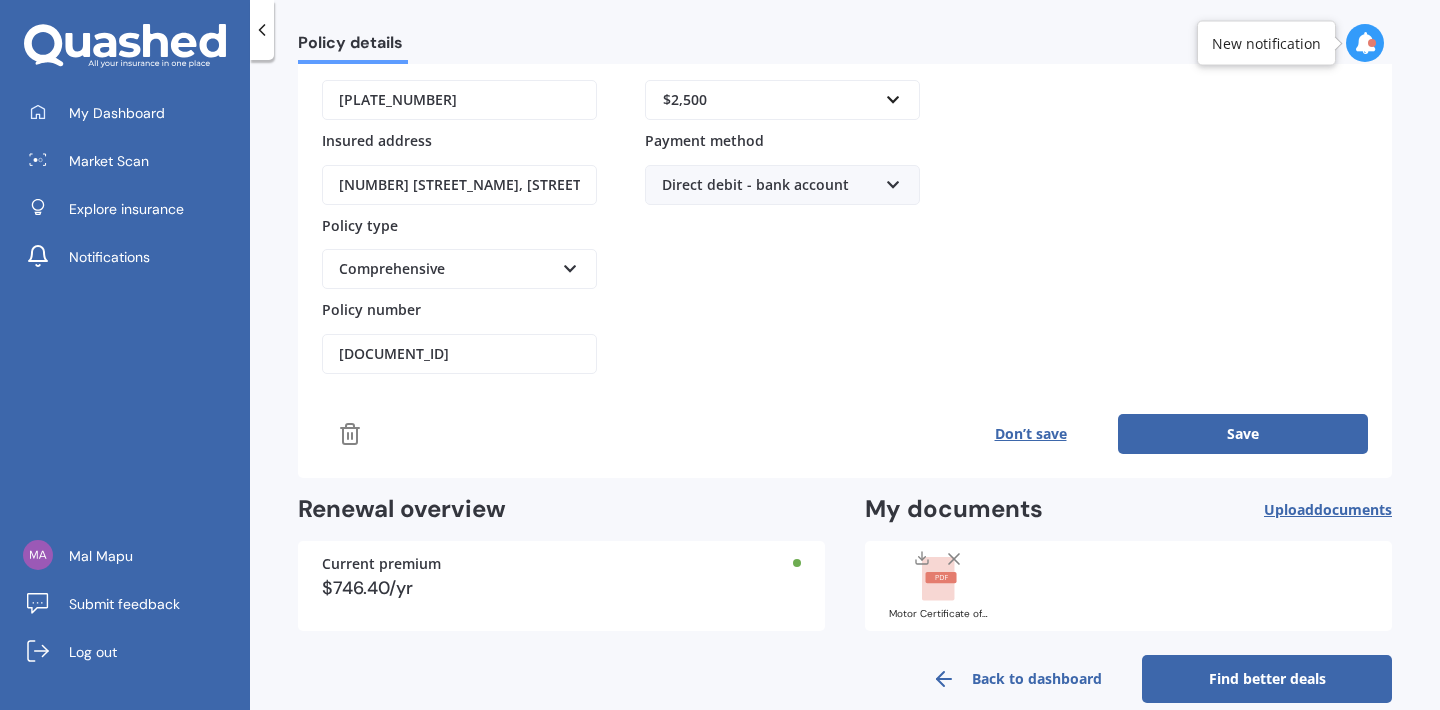 scroll, scrollTop: 353, scrollLeft: 0, axis: vertical 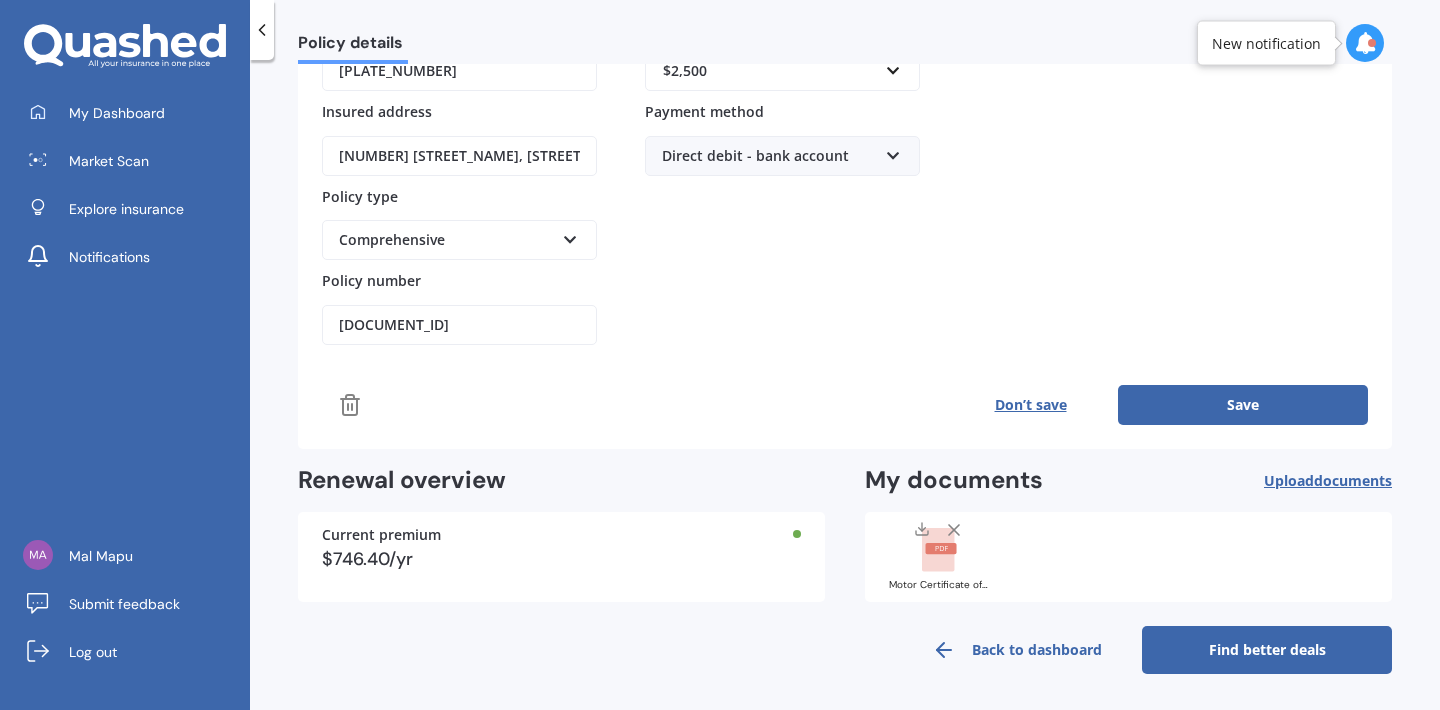 click on "Save" at bounding box center (1243, 405) 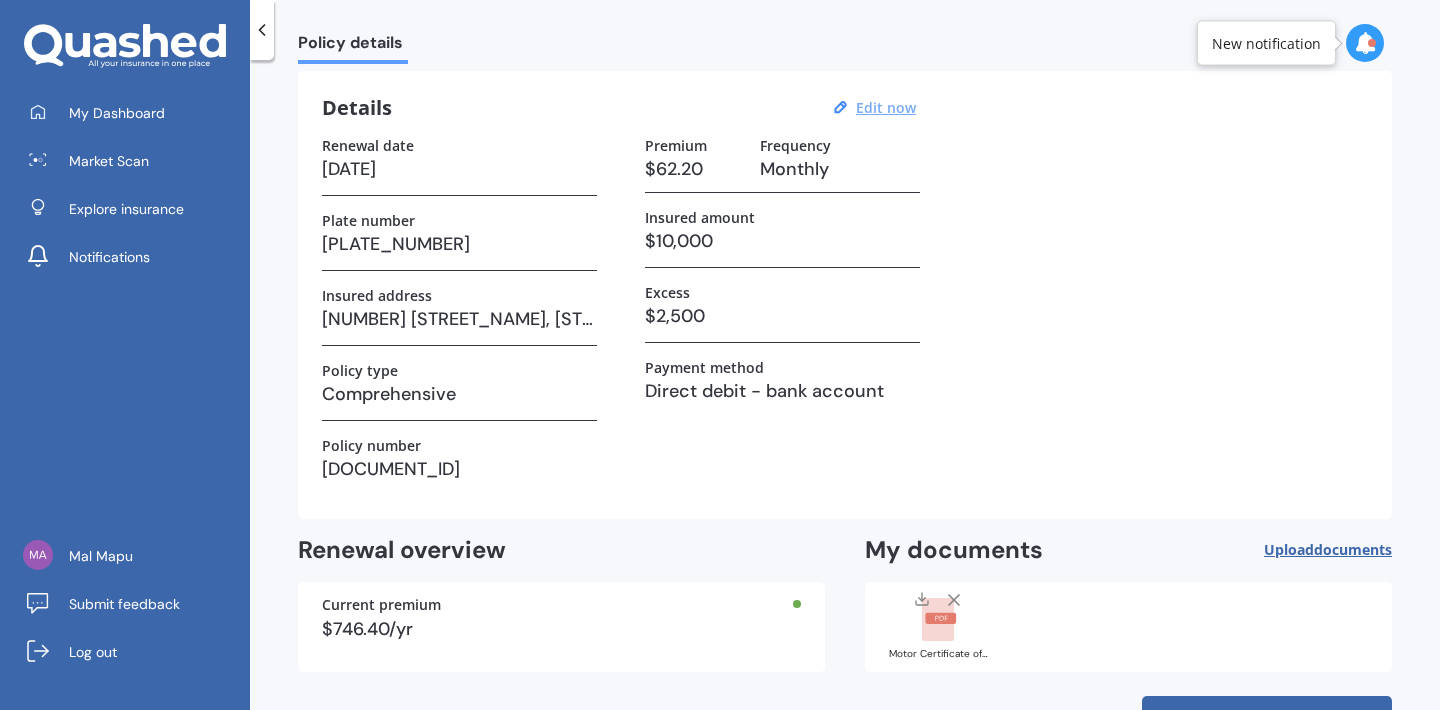 scroll, scrollTop: 132, scrollLeft: 0, axis: vertical 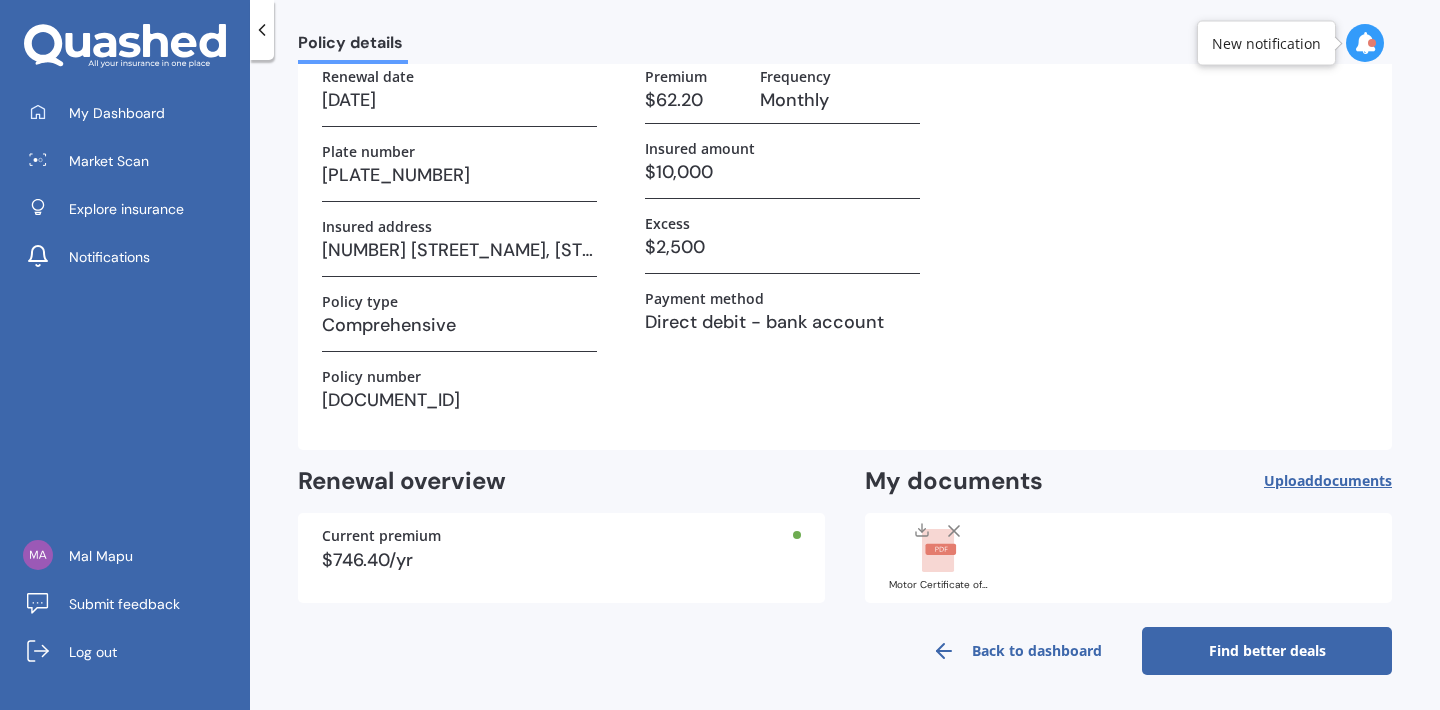 click on "Back to dashboard" at bounding box center (1017, 651) 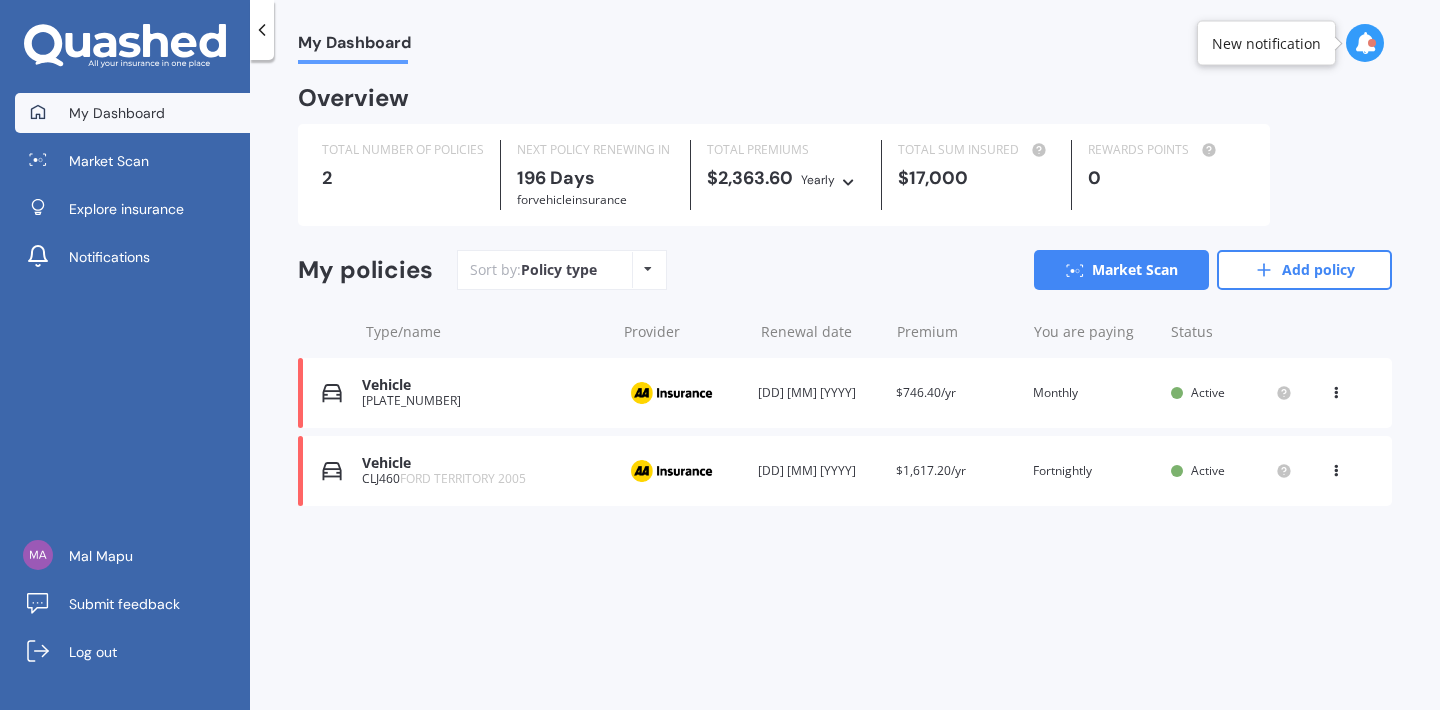 scroll, scrollTop: 0, scrollLeft: 0, axis: both 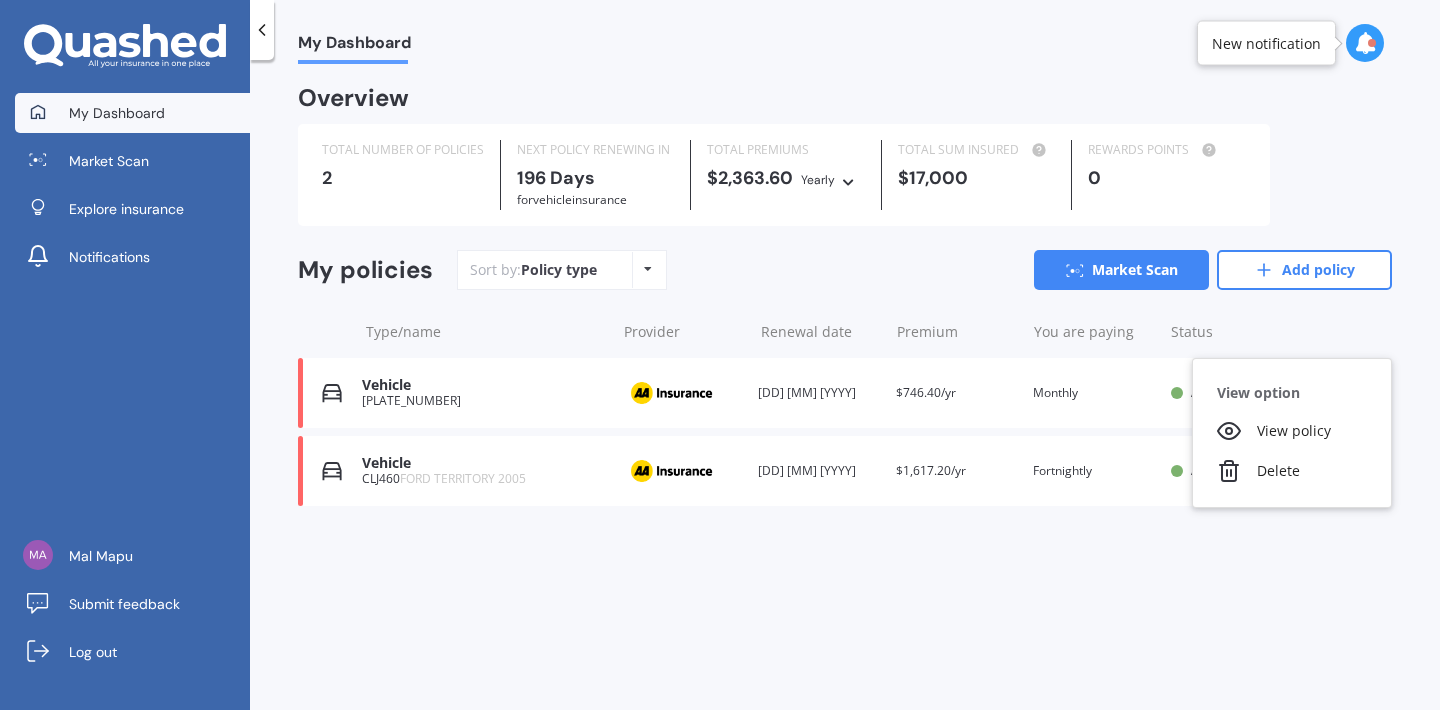 click on "My Dashboard Overview TOTAL NUMBER OF POLICIES 2 NEXT POLICY RENEWING IN 196 Days   for  Vehicle  insurance TOTAL PREMIUMS $2,363.60 Yearly Yearly Six-Monthly Quarterly Monthly Fortnightly Weekly TOTAL SUM INSURED $17,000 REWARDS POINTS 0 My policies Sort by:  Policy type Policy type Alphabetical Date added Renewing next Market Scan Add policy Type/name Provider Renewal date Premium You are paying Status Vehicle JBU163 Provider Renewal date 16 Feb 2026 Premium $746.40/yr You are paying Monthly Status Active View option View policy Delete Vehicle JBU163 Provider Renewal date 16 Feb 2026 Premium $746.40/yr You are paying Monthly Status Active View option View policy Delete Vehicle CLJ460  FORD TERRITORY 2005 Provider Renewal date 01 May 2026 Premium $1,617.20/yr You are paying Fortnightly Status Active View option View policy Delete Vehicle CLJ460  FORD TERRITORY 2005 Provider Renewal date 01 May 2026 Premium $1,617.20/yr You are paying Fortnightly Status Active View option View policy Delete" at bounding box center [845, 389] 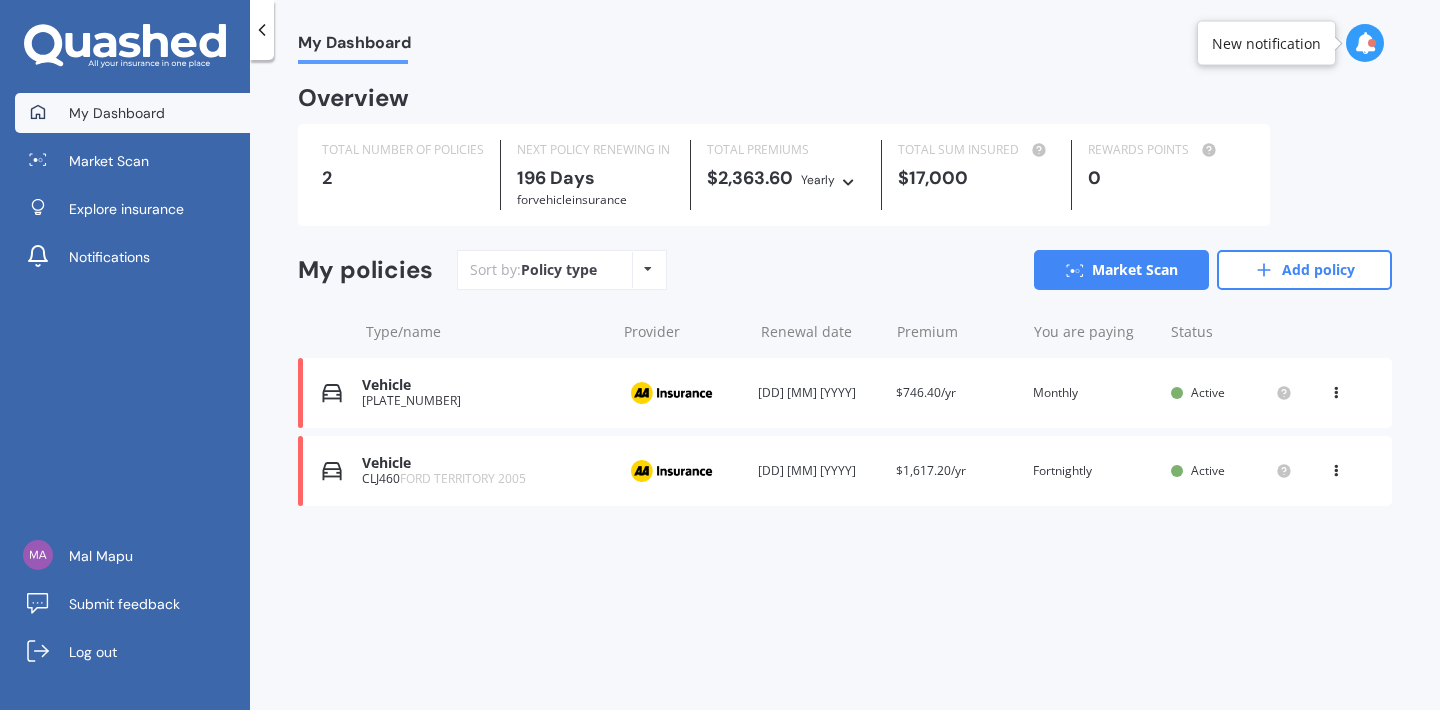 click on "Renewal date 16 Feb 2026" at bounding box center (818, 393) 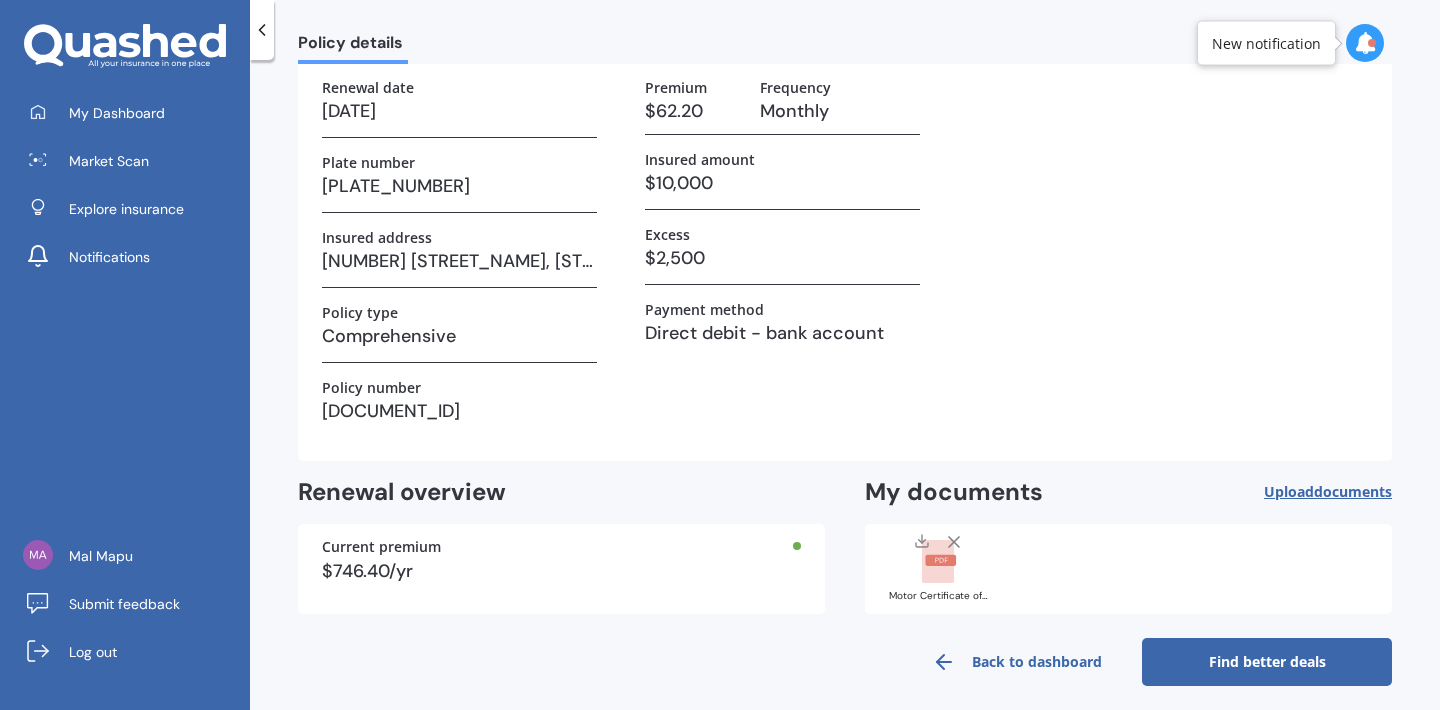 scroll, scrollTop: 132, scrollLeft: 0, axis: vertical 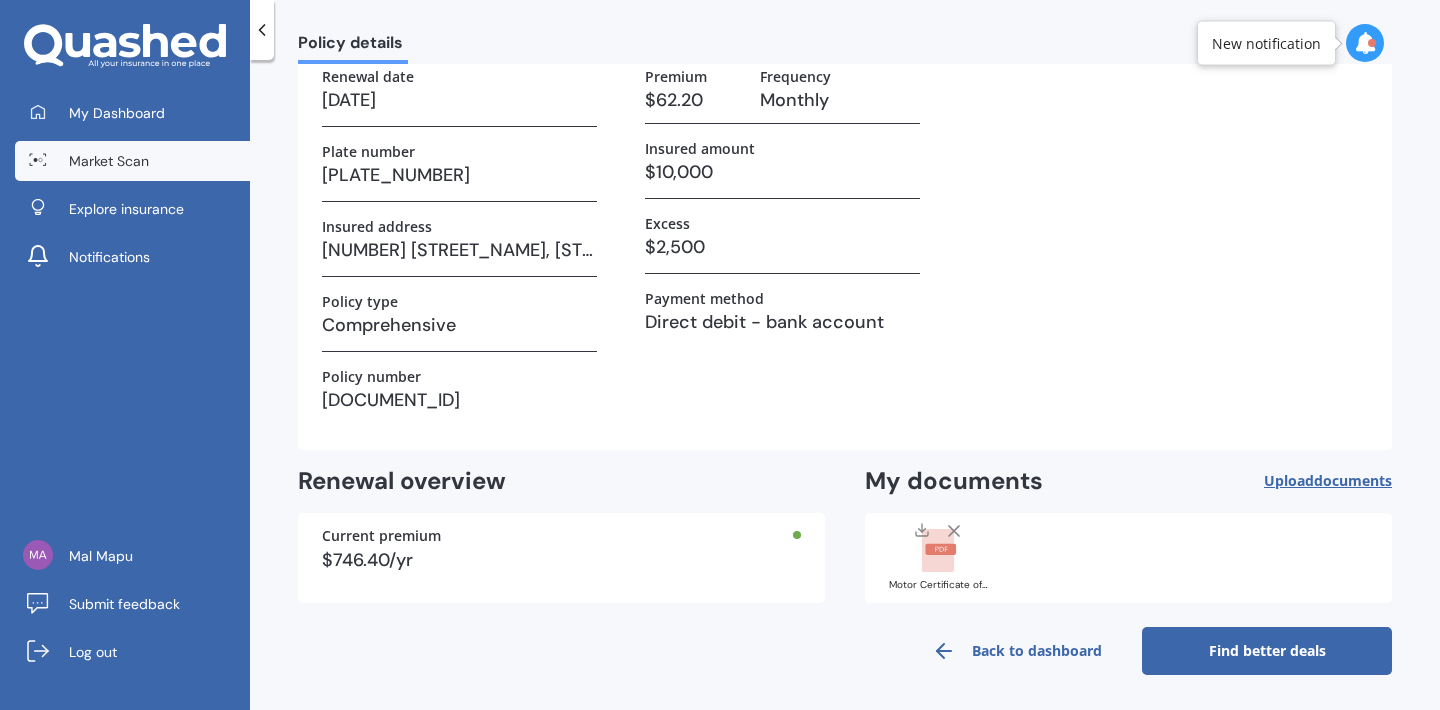 click on "Market Scan" at bounding box center [109, 161] 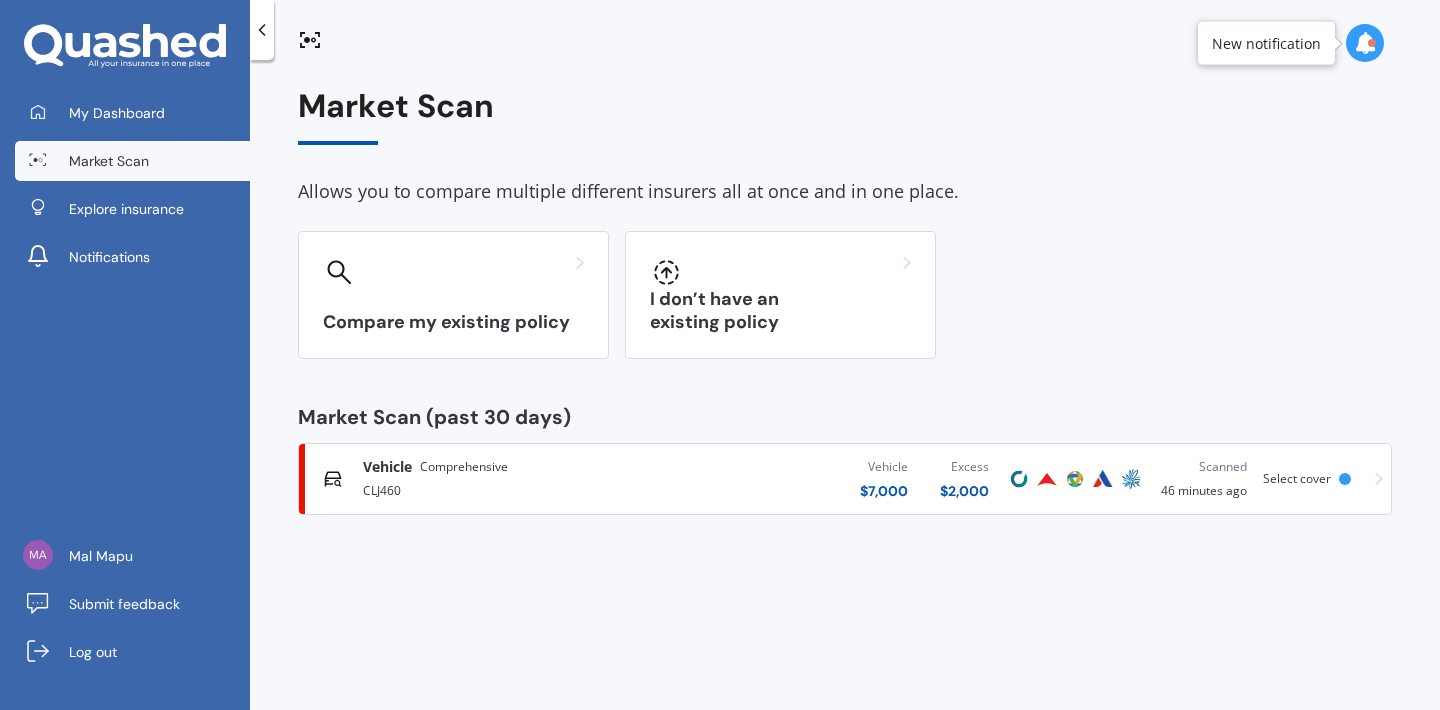 scroll, scrollTop: 0, scrollLeft: 0, axis: both 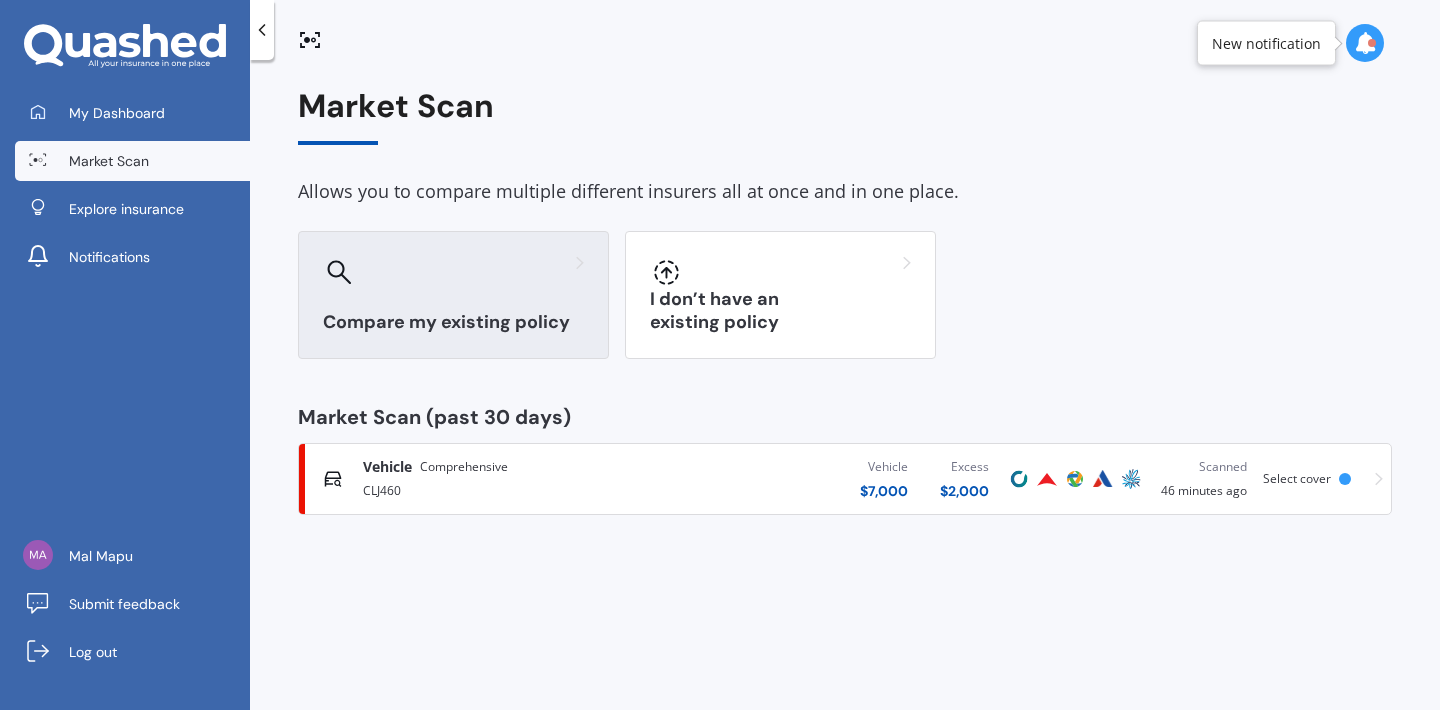 click on "Compare my existing policy" at bounding box center [453, 322] 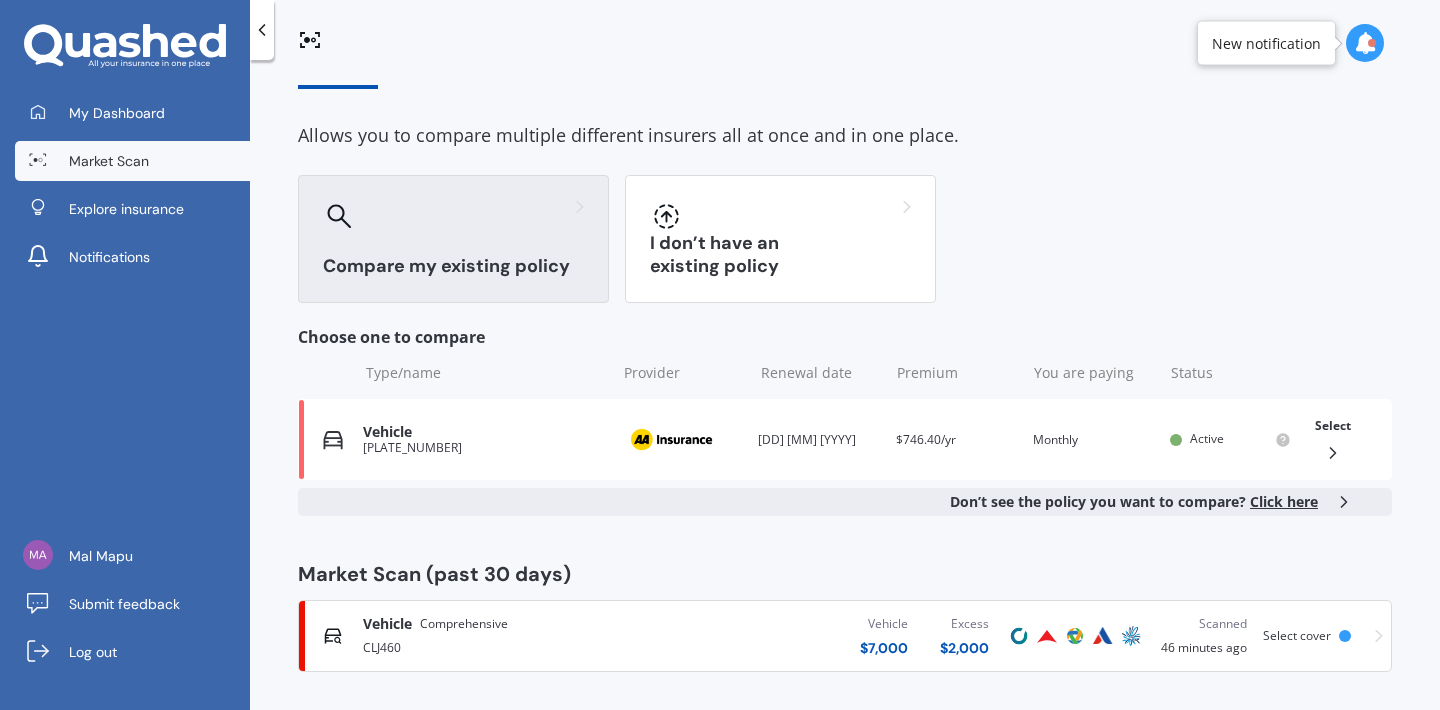 scroll, scrollTop: 62, scrollLeft: 0, axis: vertical 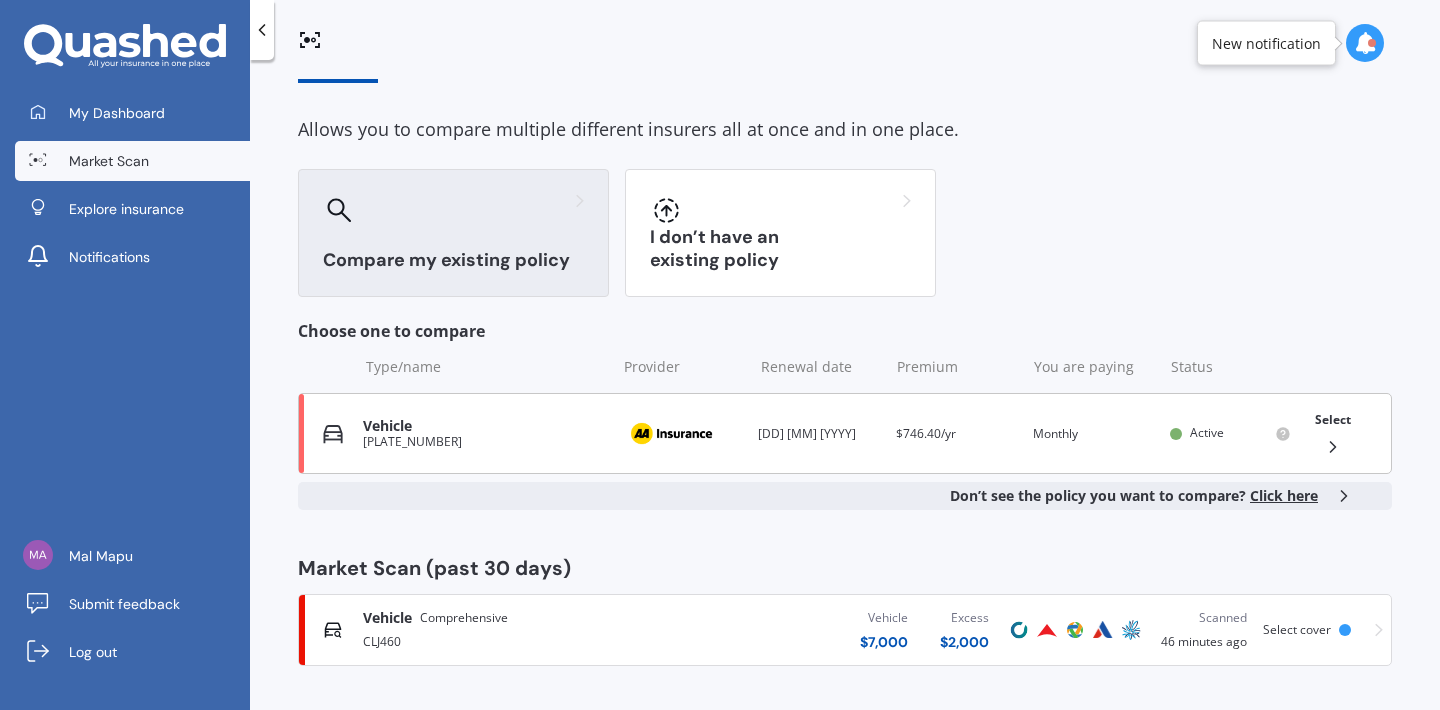 click on "Vehicle JBU163 Provider Renewal date 16 Feb 2026 Premium $746.40/yr You are paying Monthly Status Active Select" at bounding box center (845, 433) 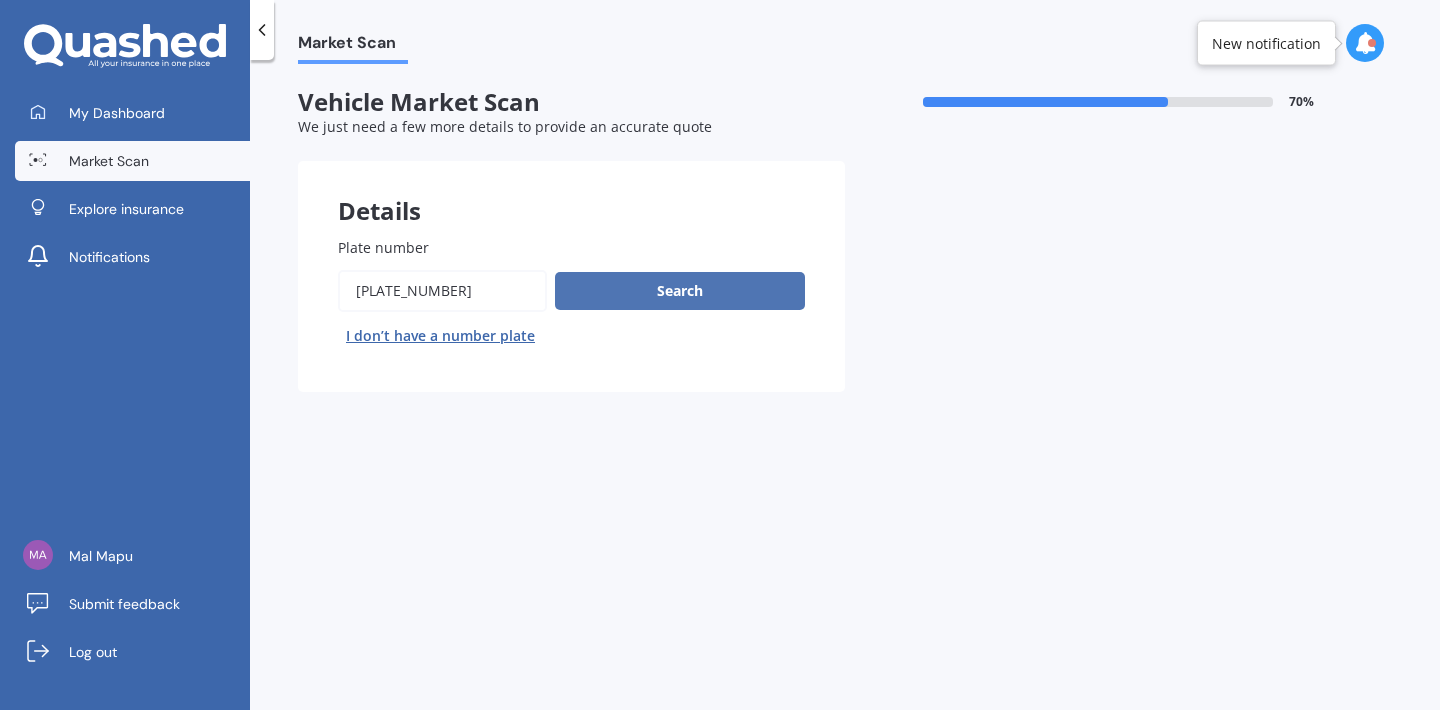 click on "Search" at bounding box center [680, 291] 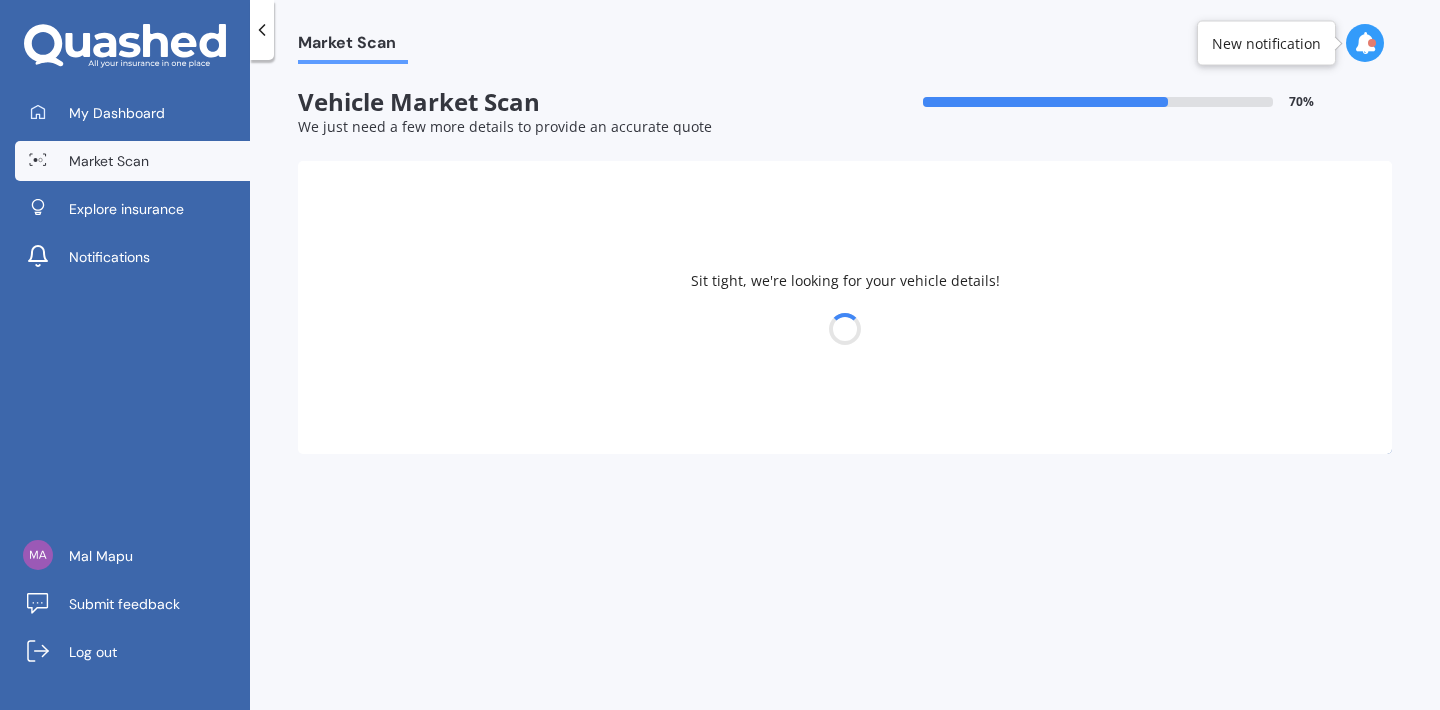 select on "NISSAN" 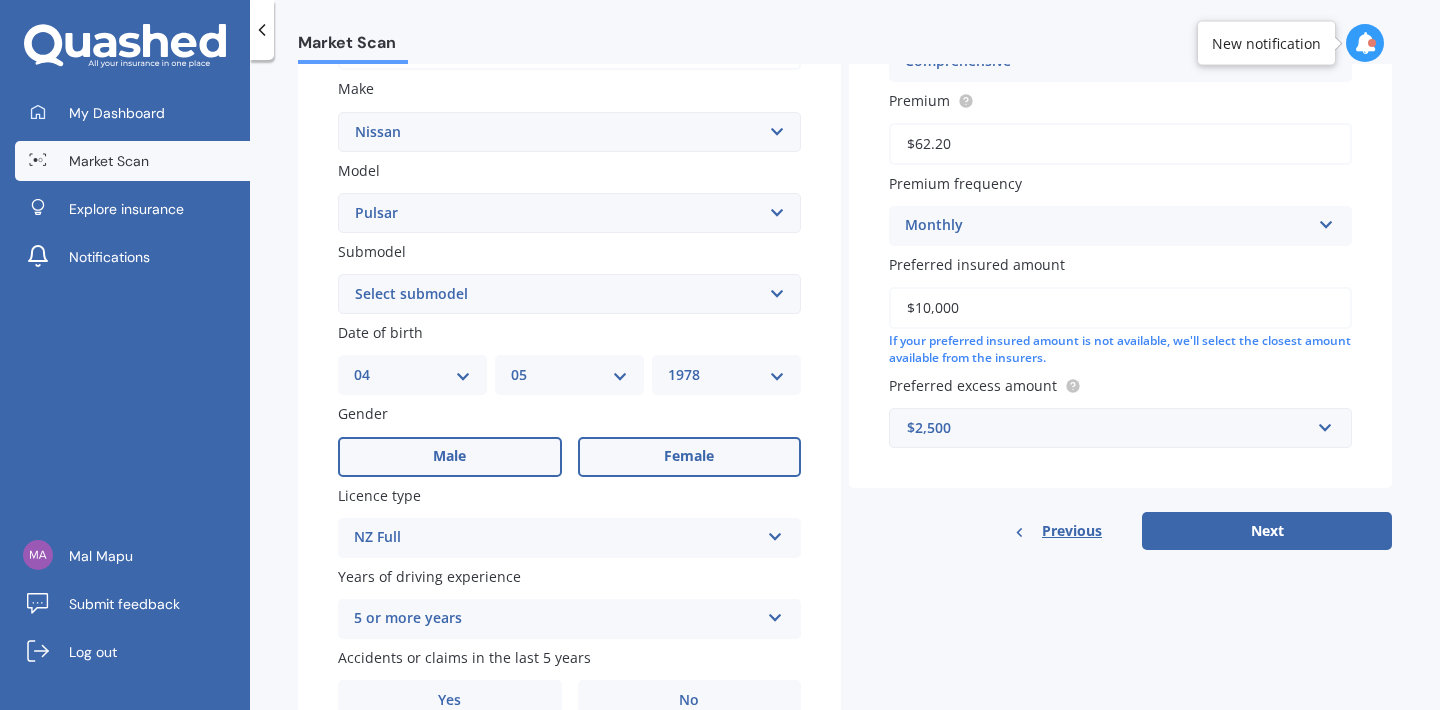 scroll, scrollTop: 390, scrollLeft: 0, axis: vertical 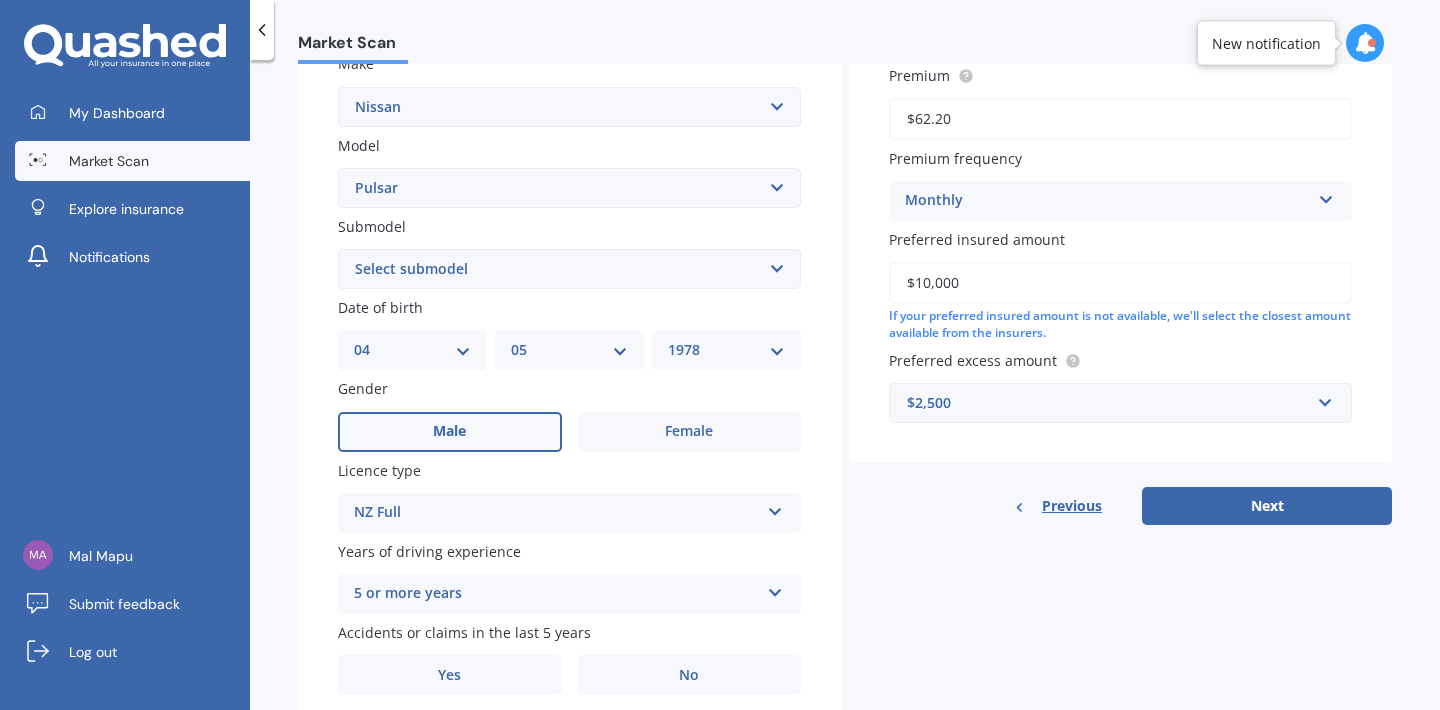 click on "DD 01 02 03 04 05 06 07 08 09 10 11 12 13 14 15 16 17 18 19 20 21 22 23 24 25 26 27 28 29 30 31" at bounding box center (412, 350) 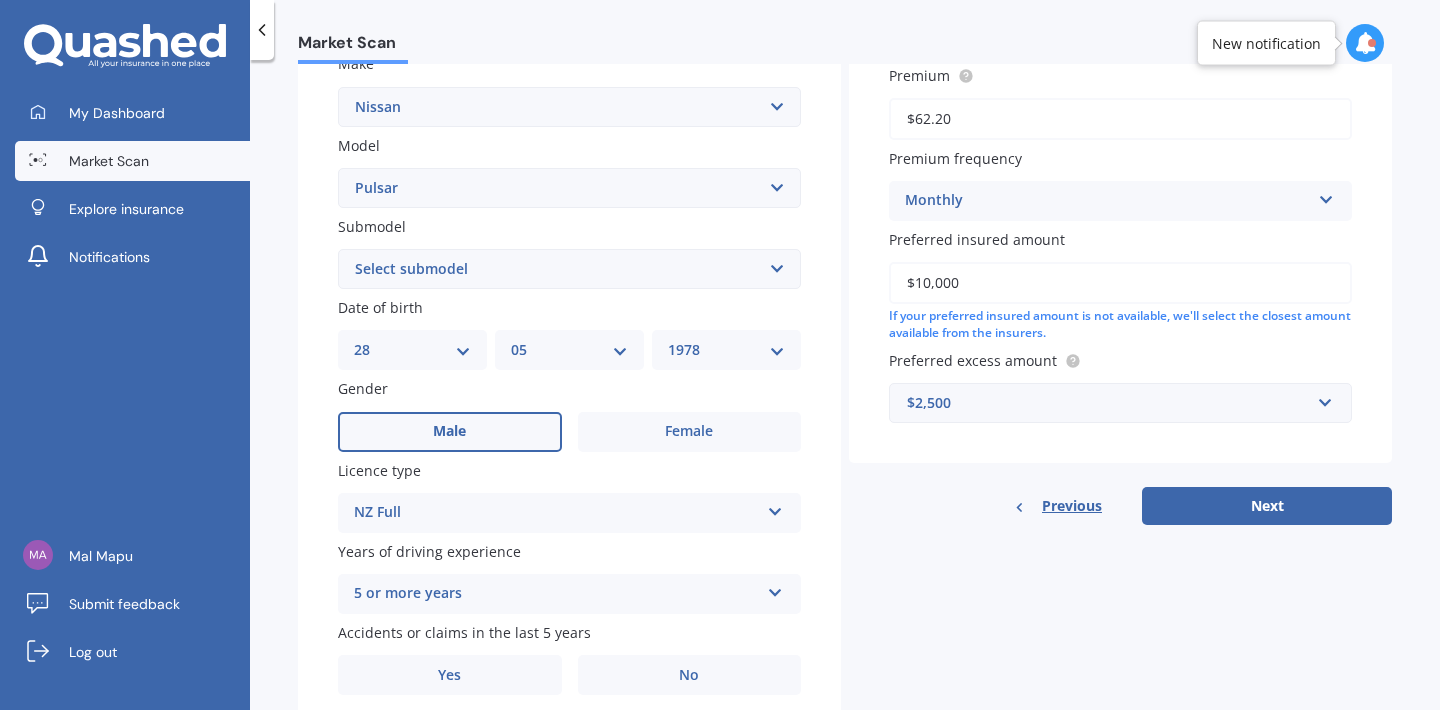 click on "MM 01 02 03 04 05 06 07 08 09 10 11 12" at bounding box center (569, 350) 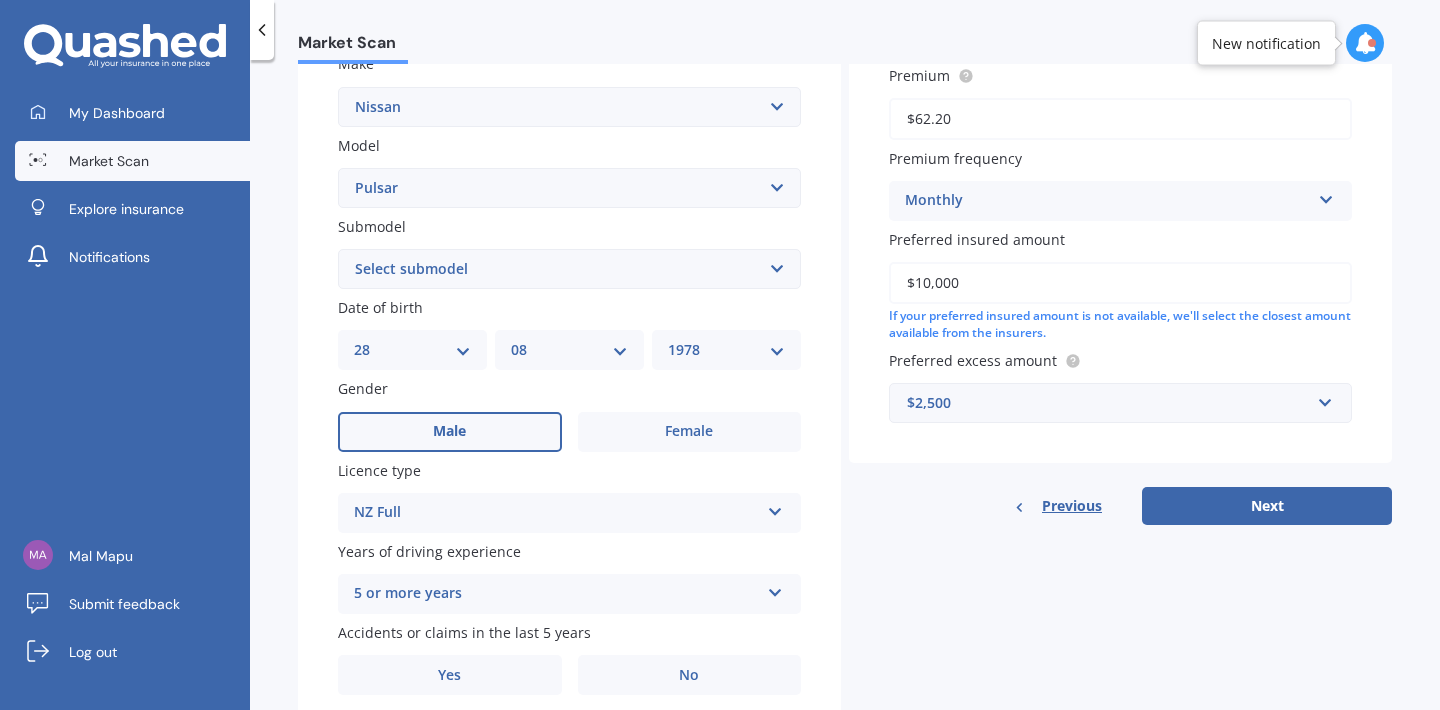 click on "DD 01 02 03 04 05 06 07 08 09 10 11 12 13 14 15 16 17 18 19 20 21 22 23 24 25 26 27 28 29 30 31" at bounding box center (412, 350) 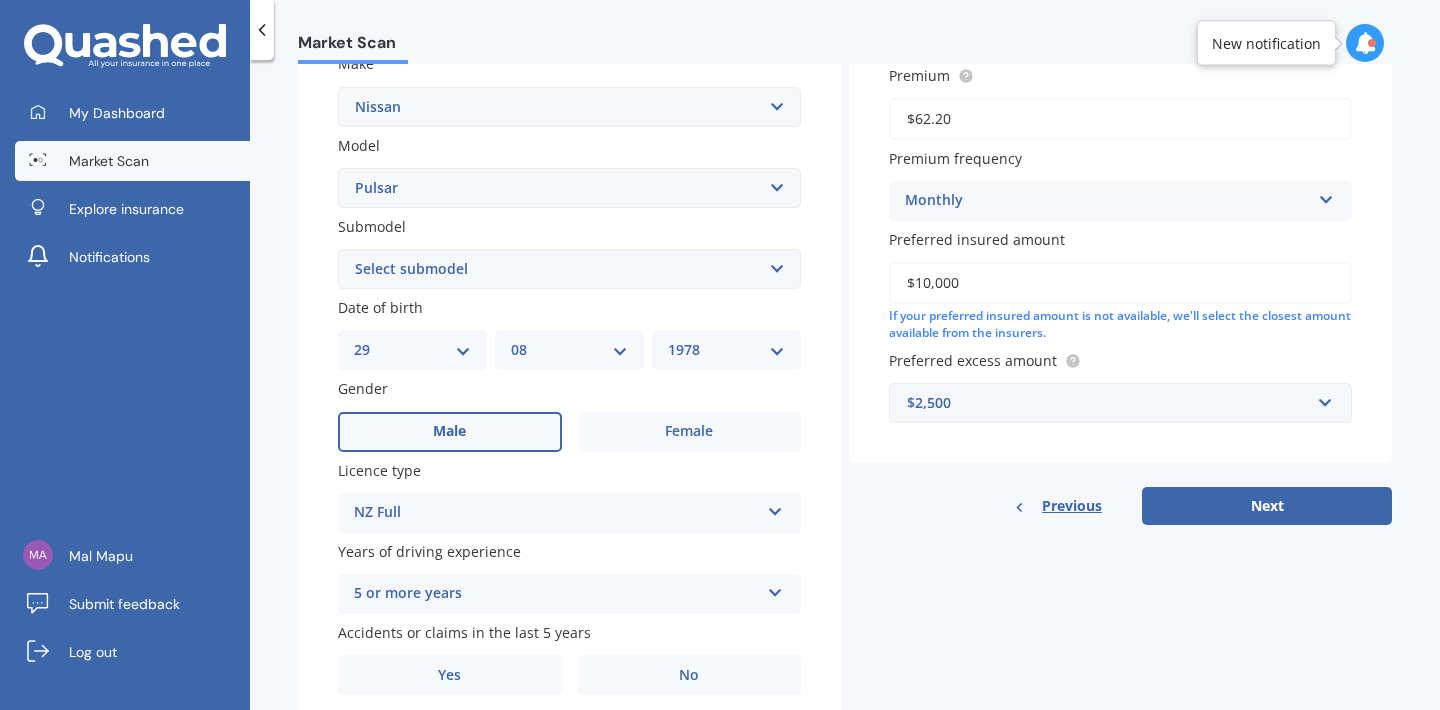 click on "MM 01 02 03 04 05 06 07 08 09 10 11 12" at bounding box center [569, 350] 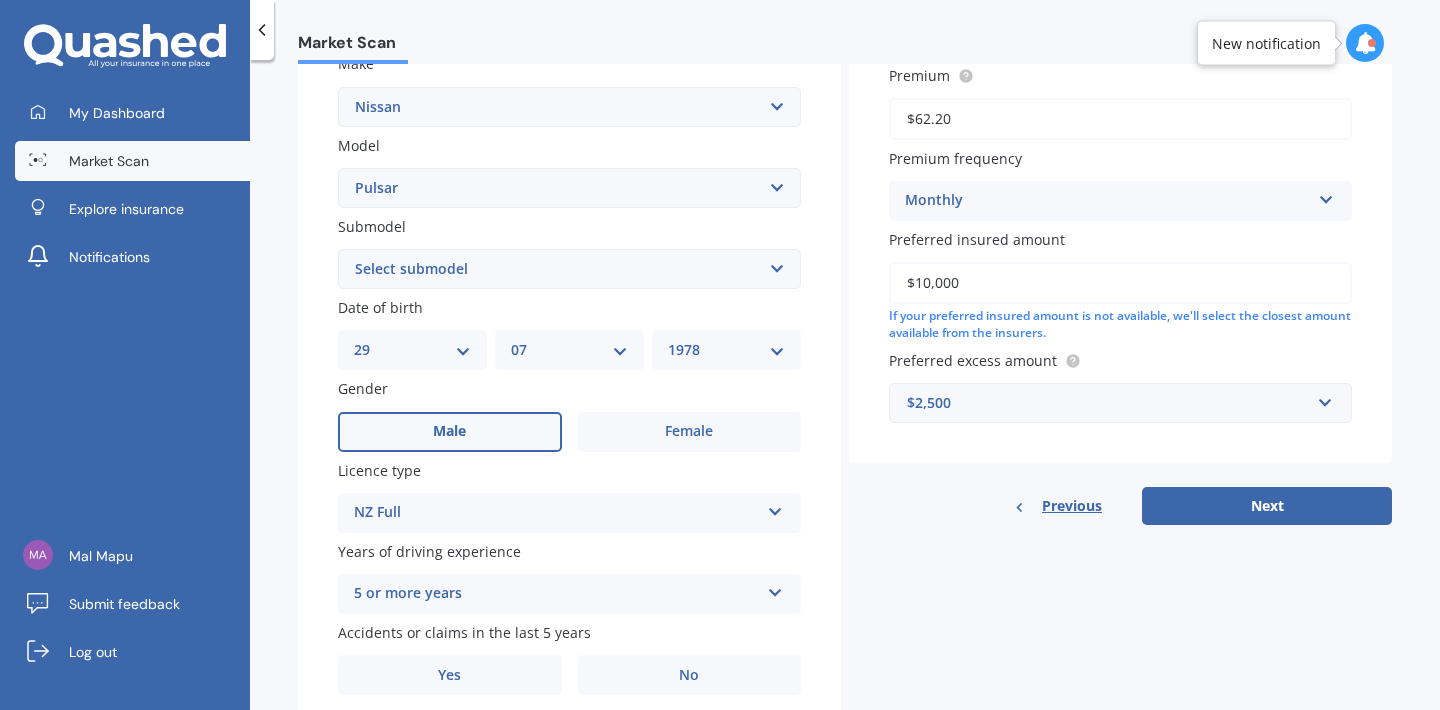 click on "YYYY 2025 2024 2023 2022 2021 2020 2019 2018 2017 2016 2015 2014 2013 2012 2011 2010 2009 2008 2007 2006 2005 2004 2003 2002 2001 2000 1999 1998 1997 1996 1995 1994 1993 1992 1991 1990 1989 1988 1987 1986 1985 1984 1983 1982 1981 1980 1979 1978 1977 1976 1975 1974 1973 1972 1971 1970 1969 1968 1967 1966 1965 1964 1963 1962 1961 1960 1959 1958 1957 1956 1955 1954 1953 1952 1951 1950 1949 1948 1947 1946 1945 1944 1943 1942 1941 1940 1939 1938 1937 1936 1935 1934 1933 1932 1931 1930 1929 1928 1927 1926" at bounding box center (726, 350) 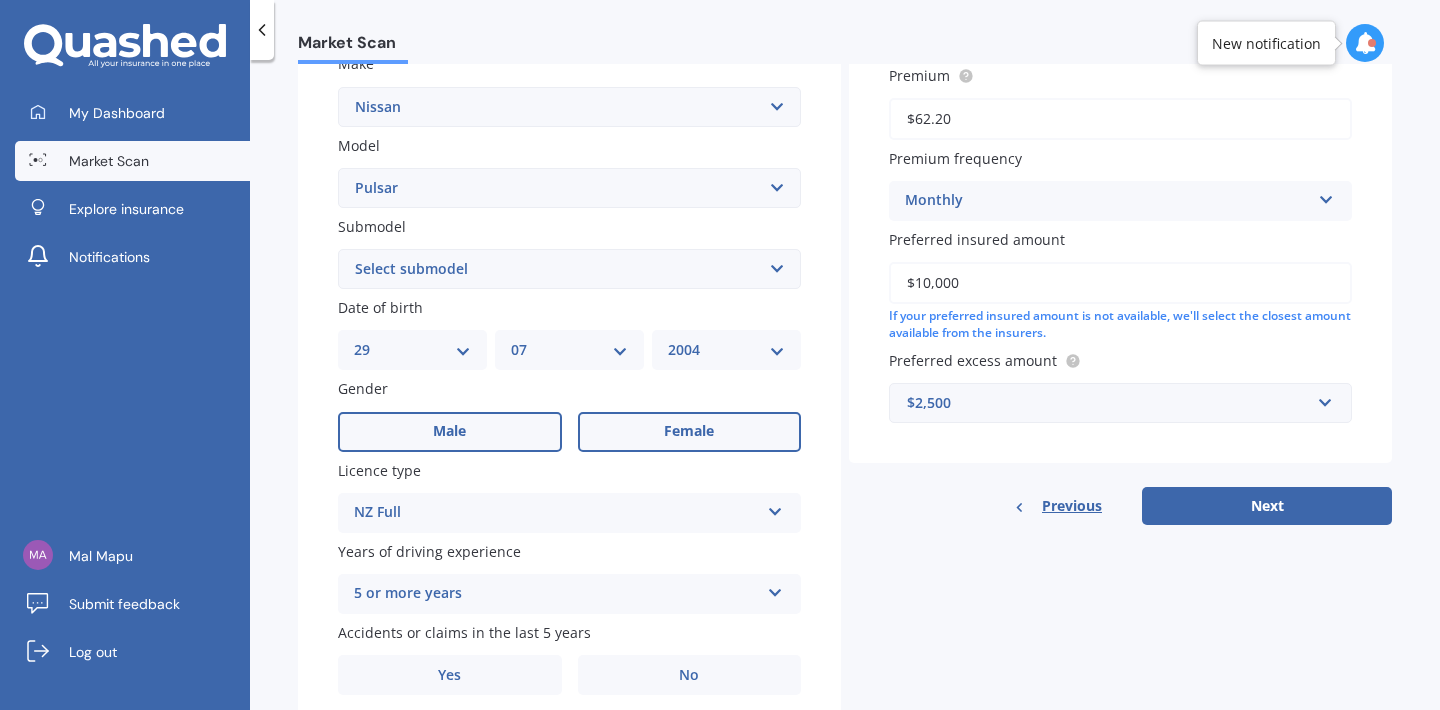 click on "Female" at bounding box center [690, 432] 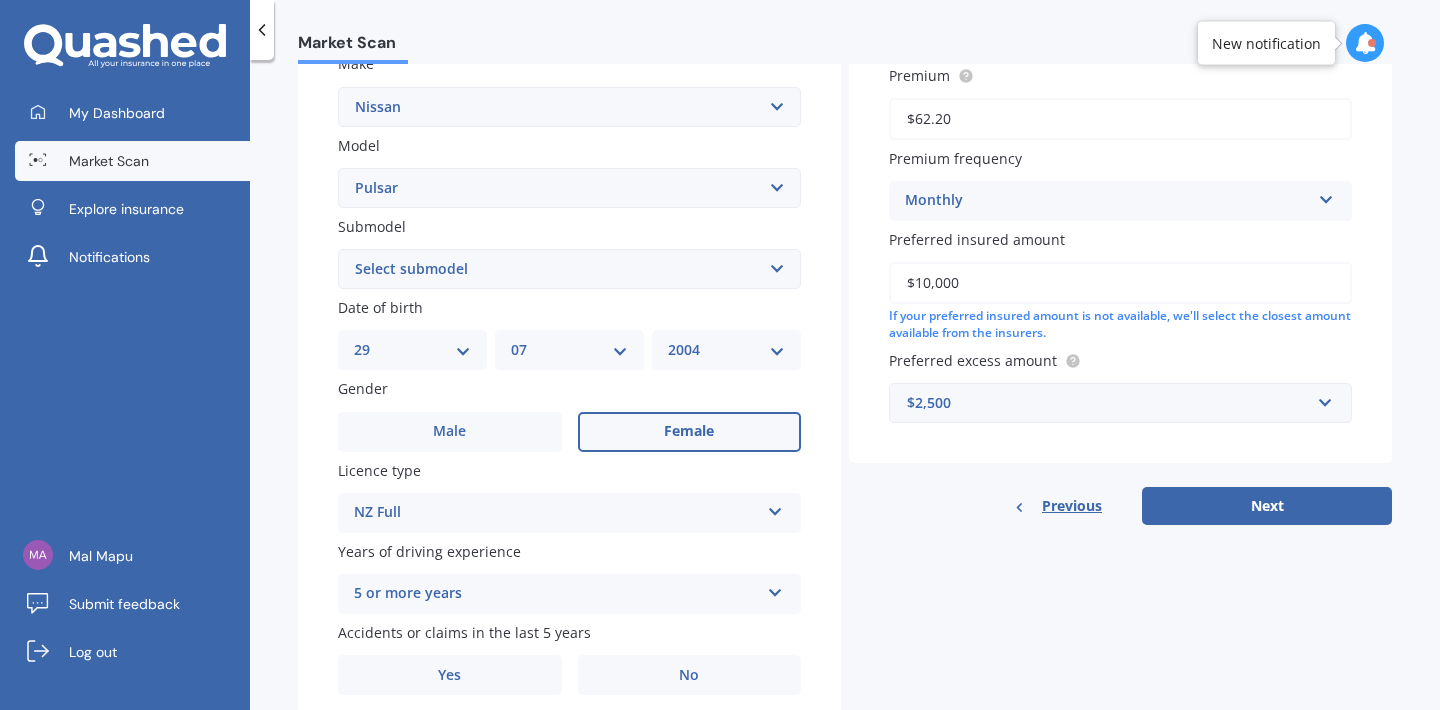 scroll, scrollTop: 472, scrollLeft: 0, axis: vertical 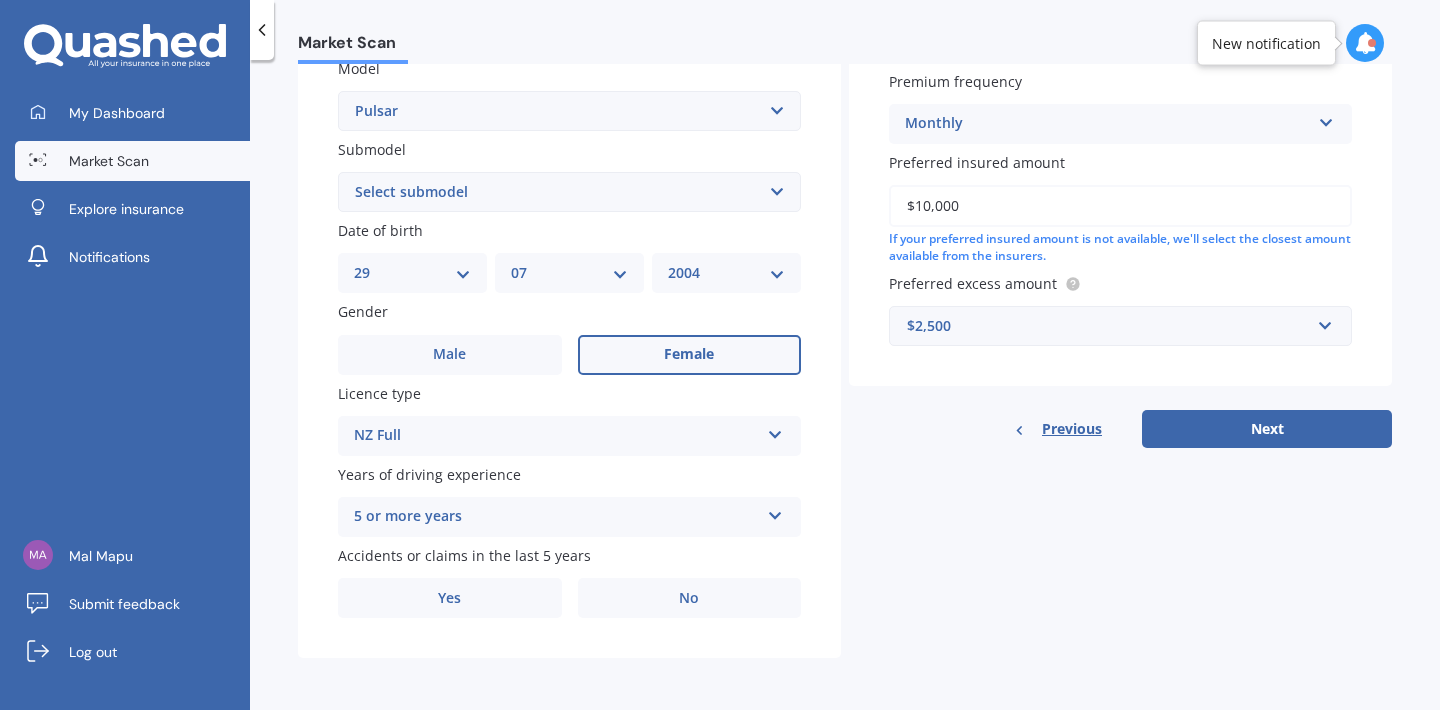 click on "5 or more years" at bounding box center (556, 517) 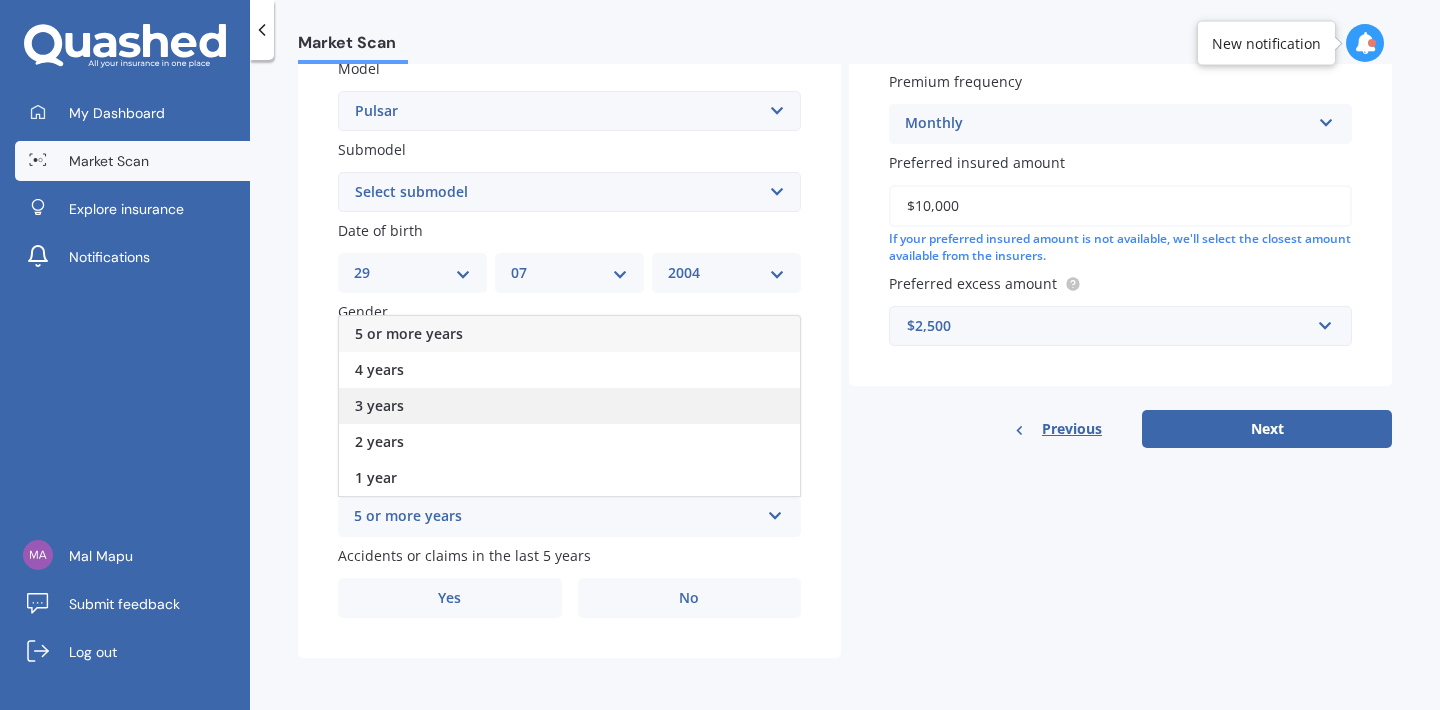 click on "3 years" at bounding box center [569, 406] 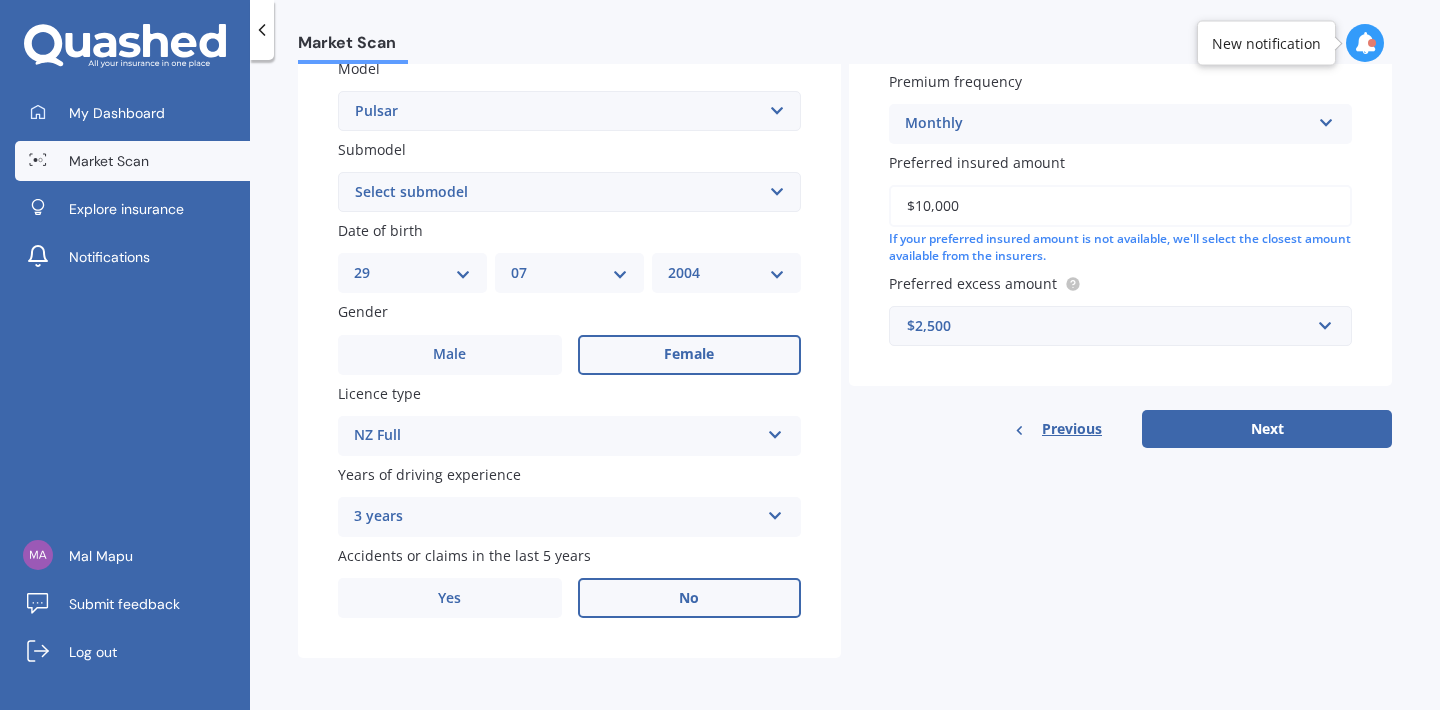 click on "No" at bounding box center [690, 598] 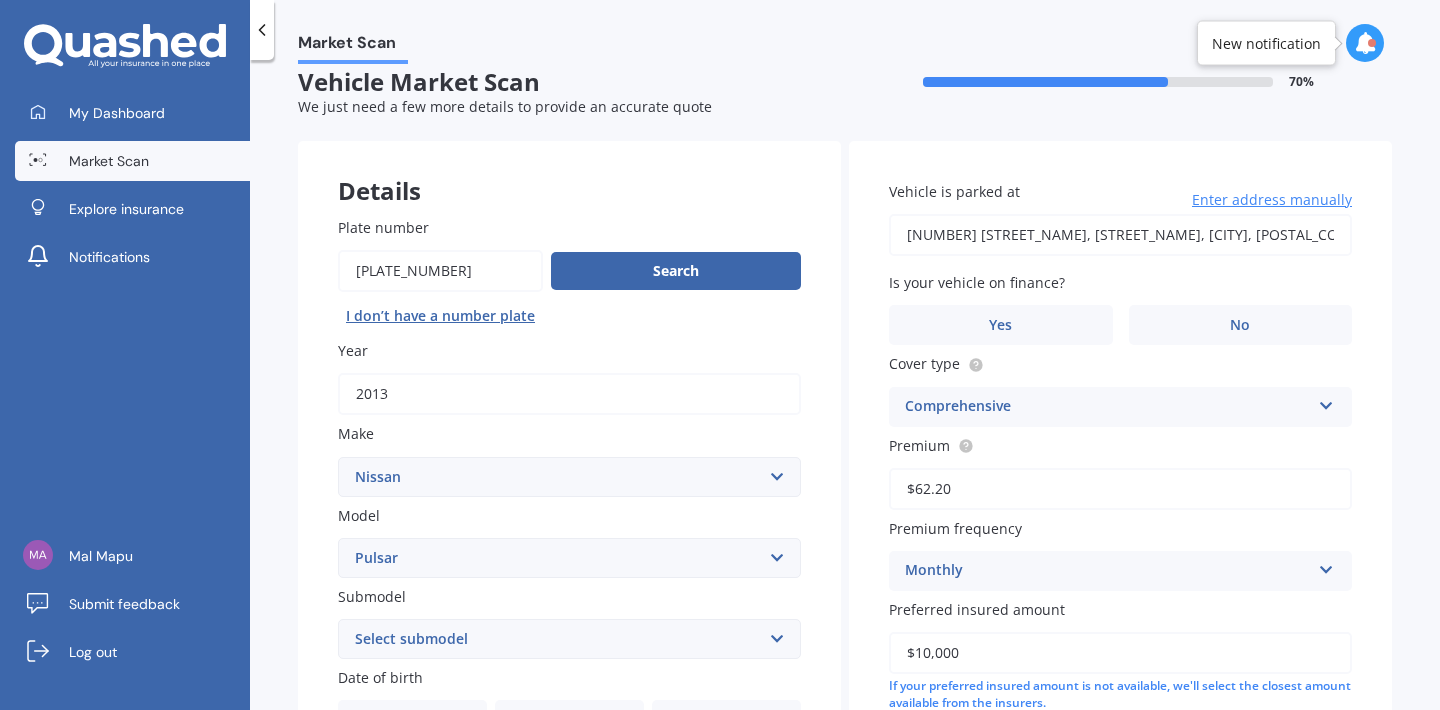 scroll, scrollTop: 2, scrollLeft: 0, axis: vertical 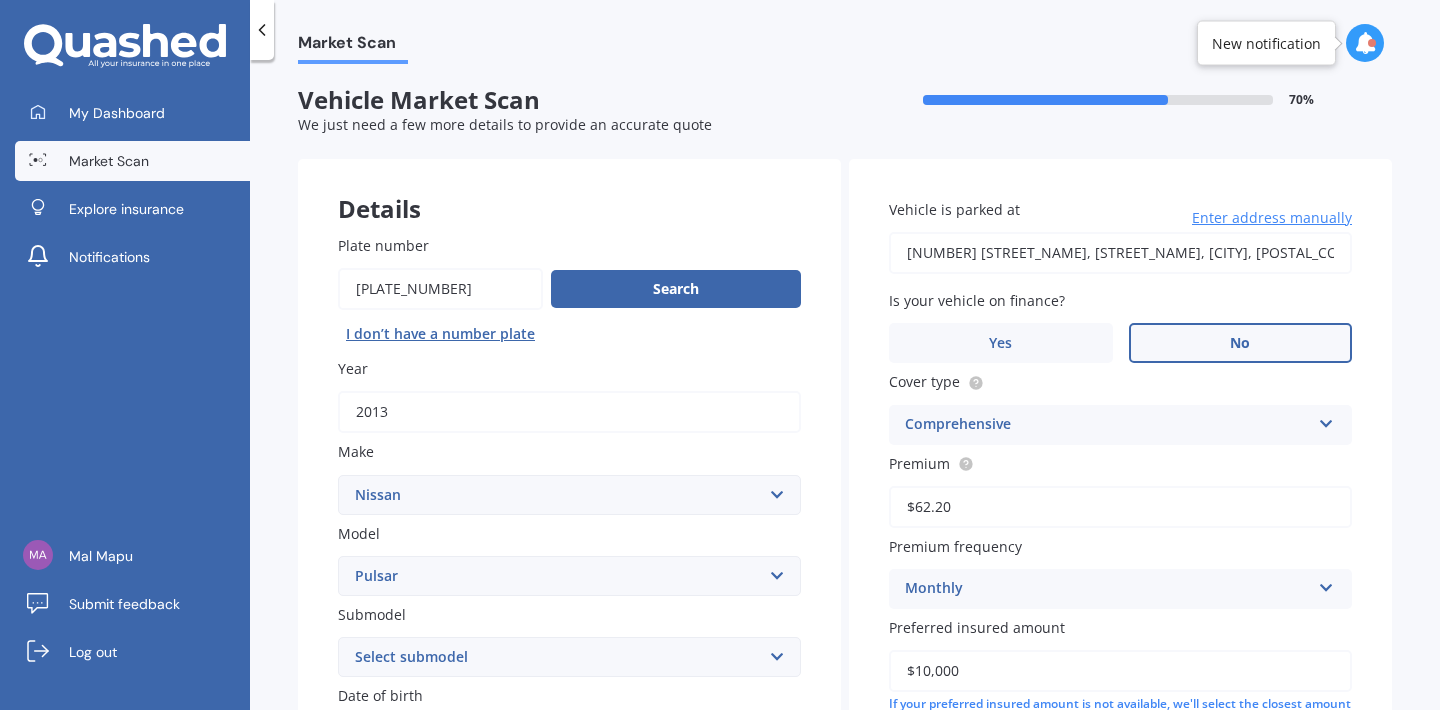 click on "No" at bounding box center [1241, 343] 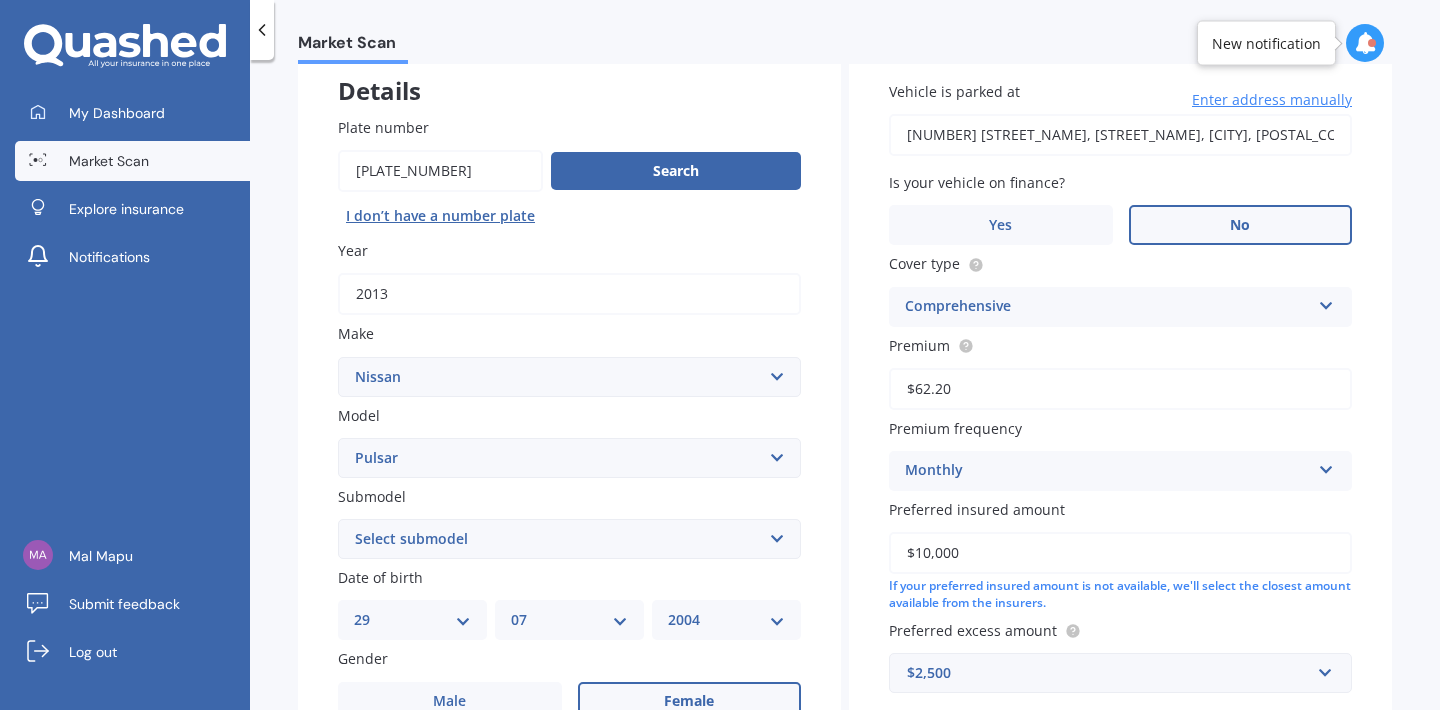 scroll, scrollTop: 122, scrollLeft: 0, axis: vertical 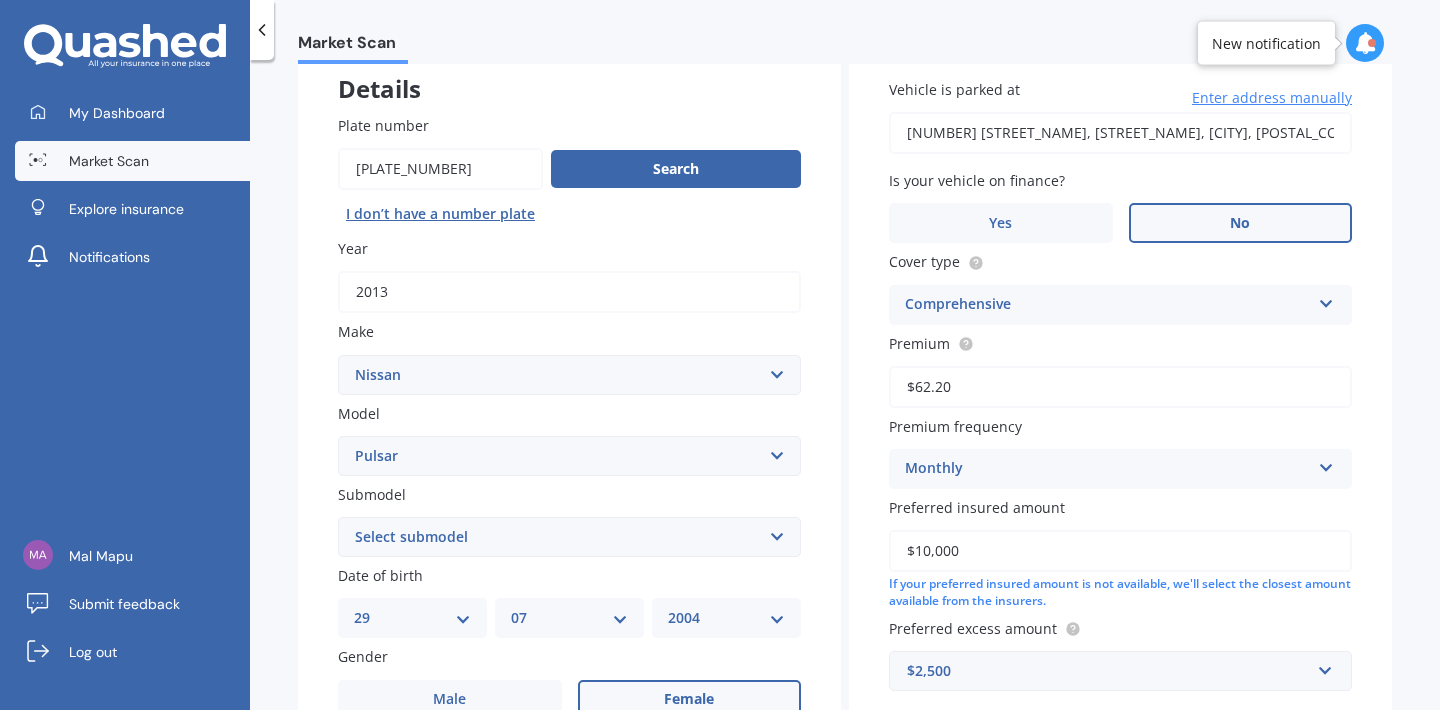 click on "$62.20" at bounding box center [1120, 387] 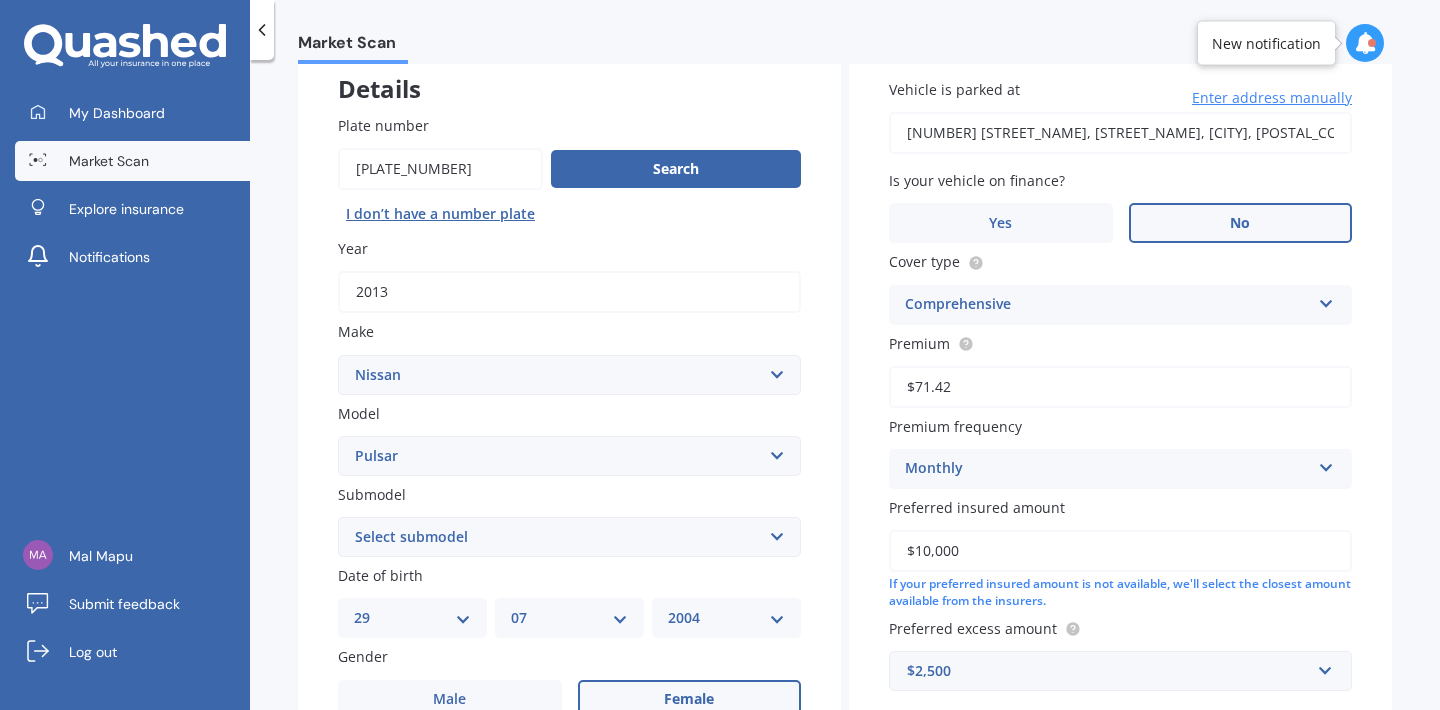 type on "$71.42" 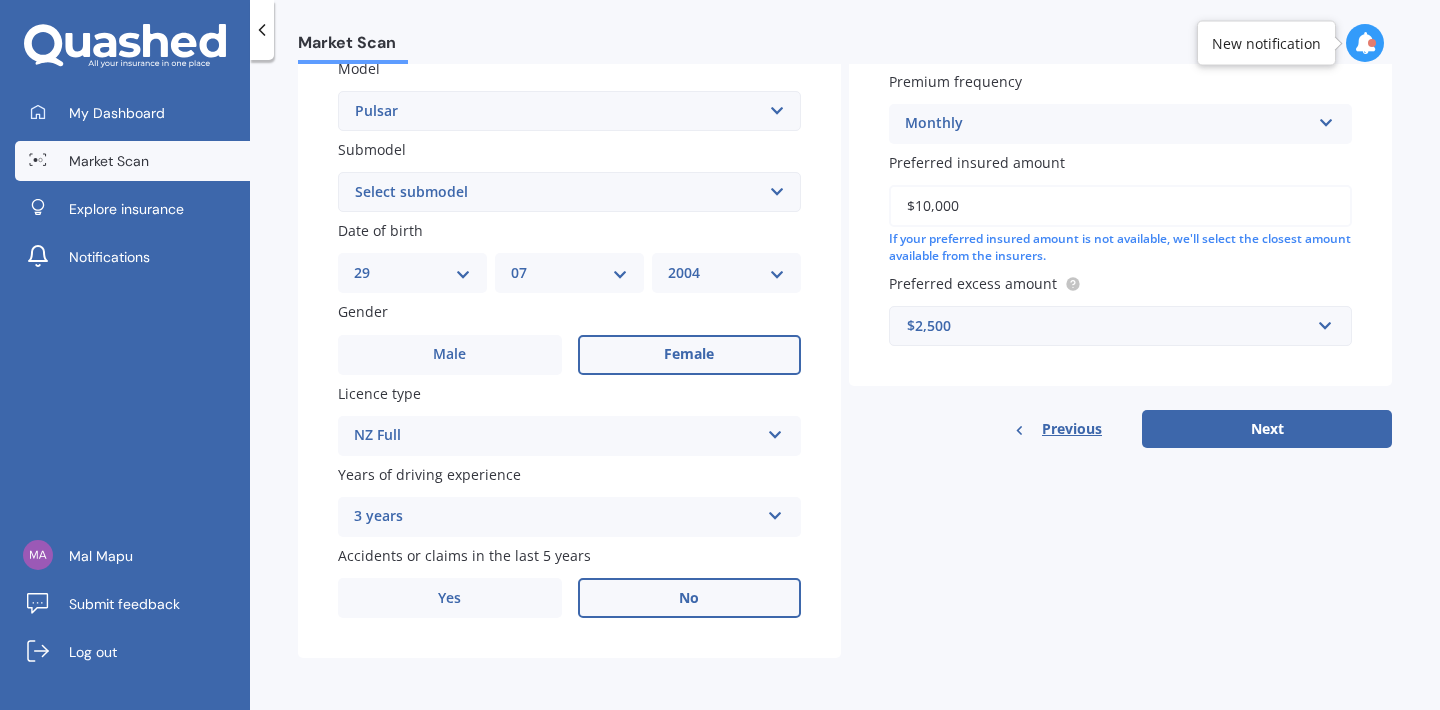 scroll, scrollTop: 472, scrollLeft: 0, axis: vertical 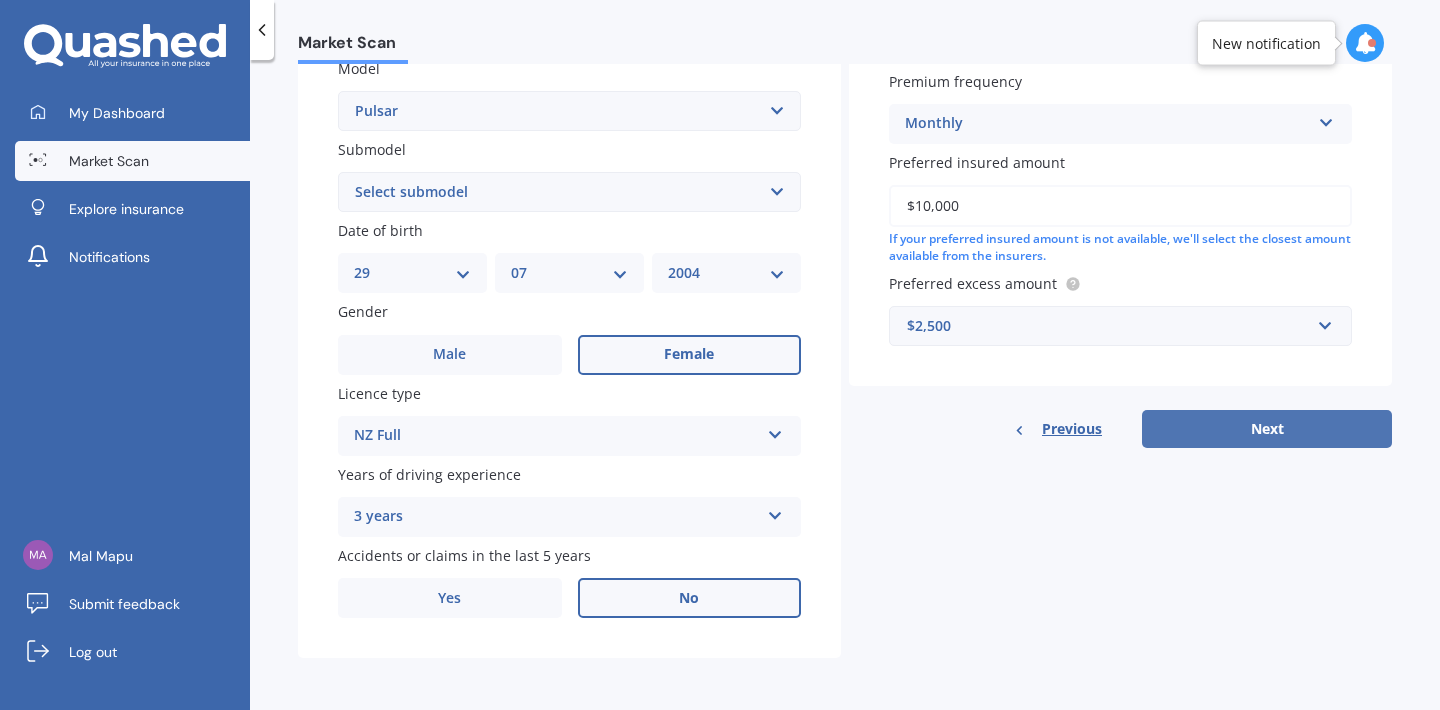 click on "Next" at bounding box center (1267, 429) 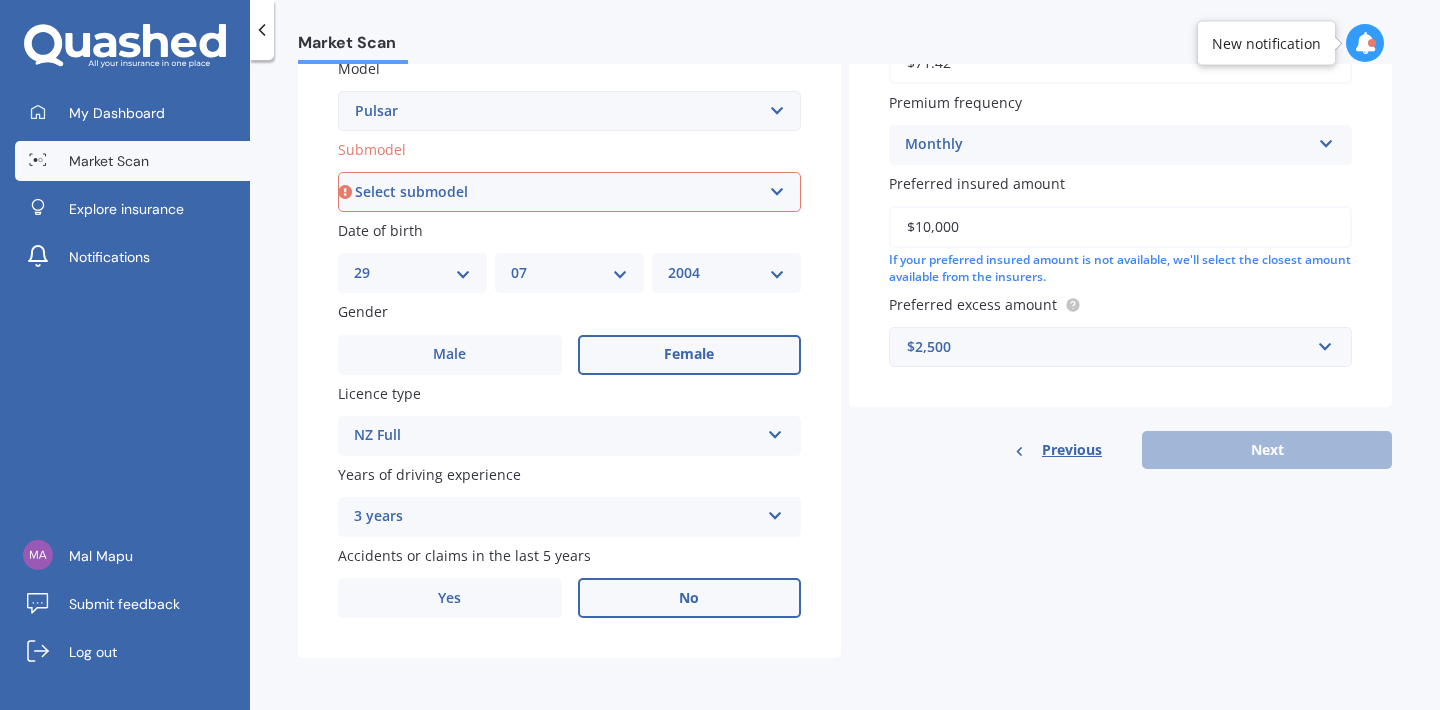 click on "Select submodel (All other) DX EXA Turbo GL GLI GT GTi GTi-R GX GXE LS LX Plus Q 1.6 Q 1.8 hatch Q 1.8 sedan Q 2.0 Solaire SSS non-turbo SSS turbo ST ST-S Ti Vector GL Wagon" at bounding box center [569, 192] 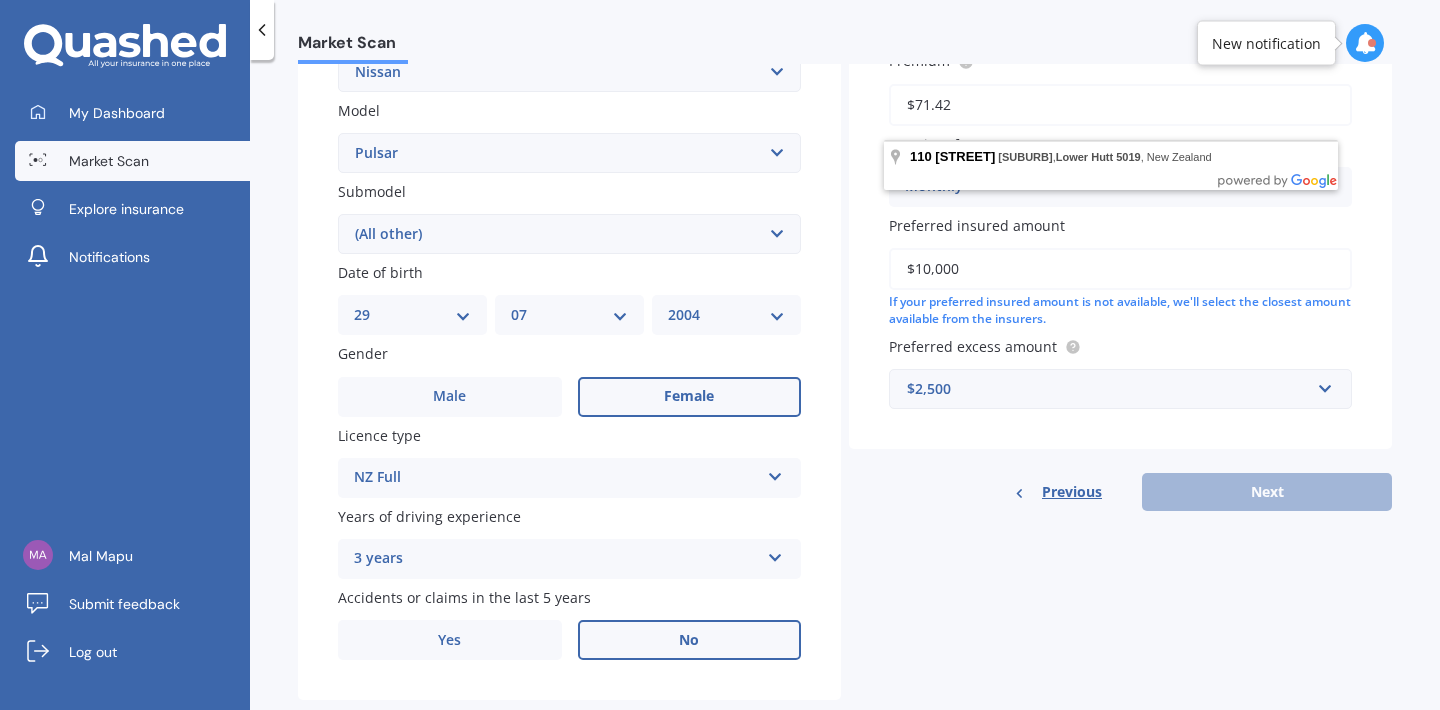 scroll, scrollTop: 472, scrollLeft: 0, axis: vertical 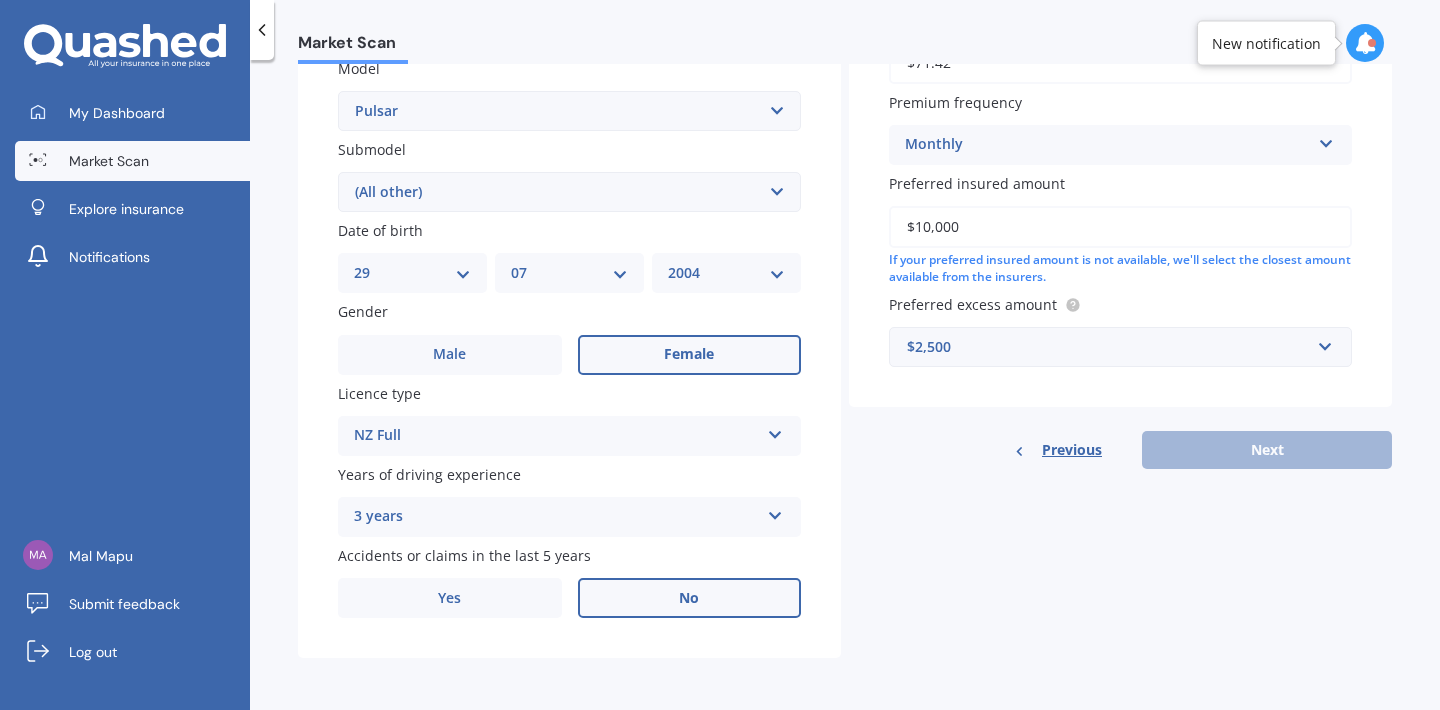 click on "Previous Next" at bounding box center [1120, 450] 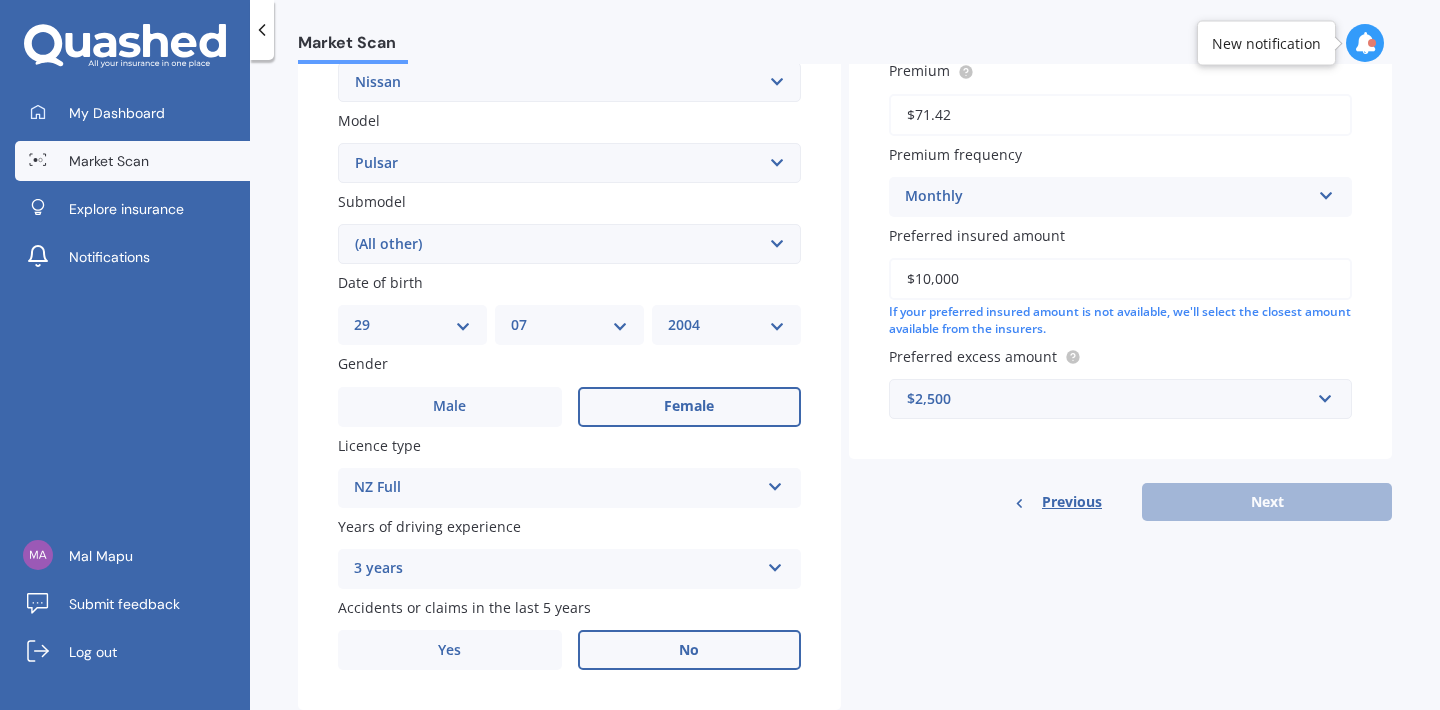 scroll, scrollTop: 416, scrollLeft: 0, axis: vertical 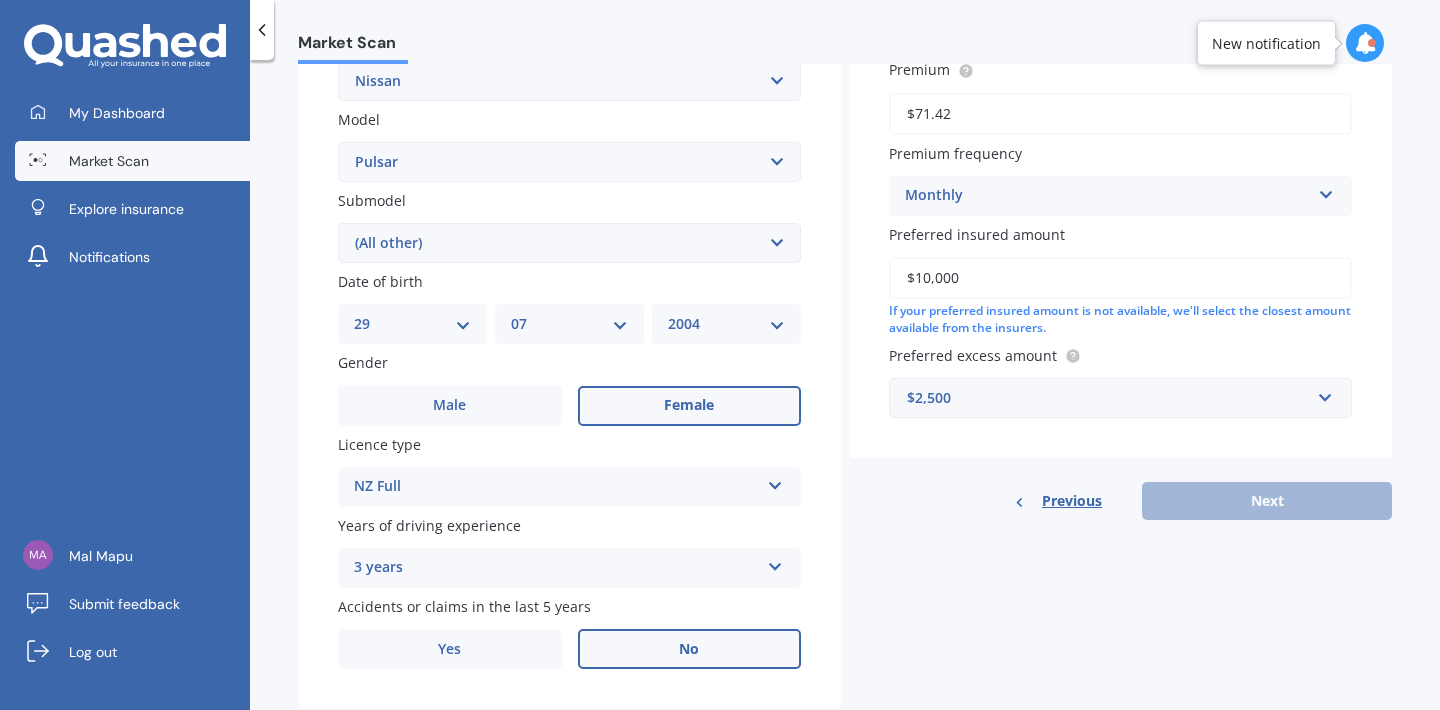 click on "Select submodel (All other) DX EXA Turbo GL GLI GT GTi GTi-R GX GXE LS LX Plus Q 1.6 Q 1.8 hatch Q 1.8 sedan Q 2.0 Solaire SSS non-turbo SSS turbo ST ST-S Ti Vector GL Wagon" at bounding box center (569, 243) 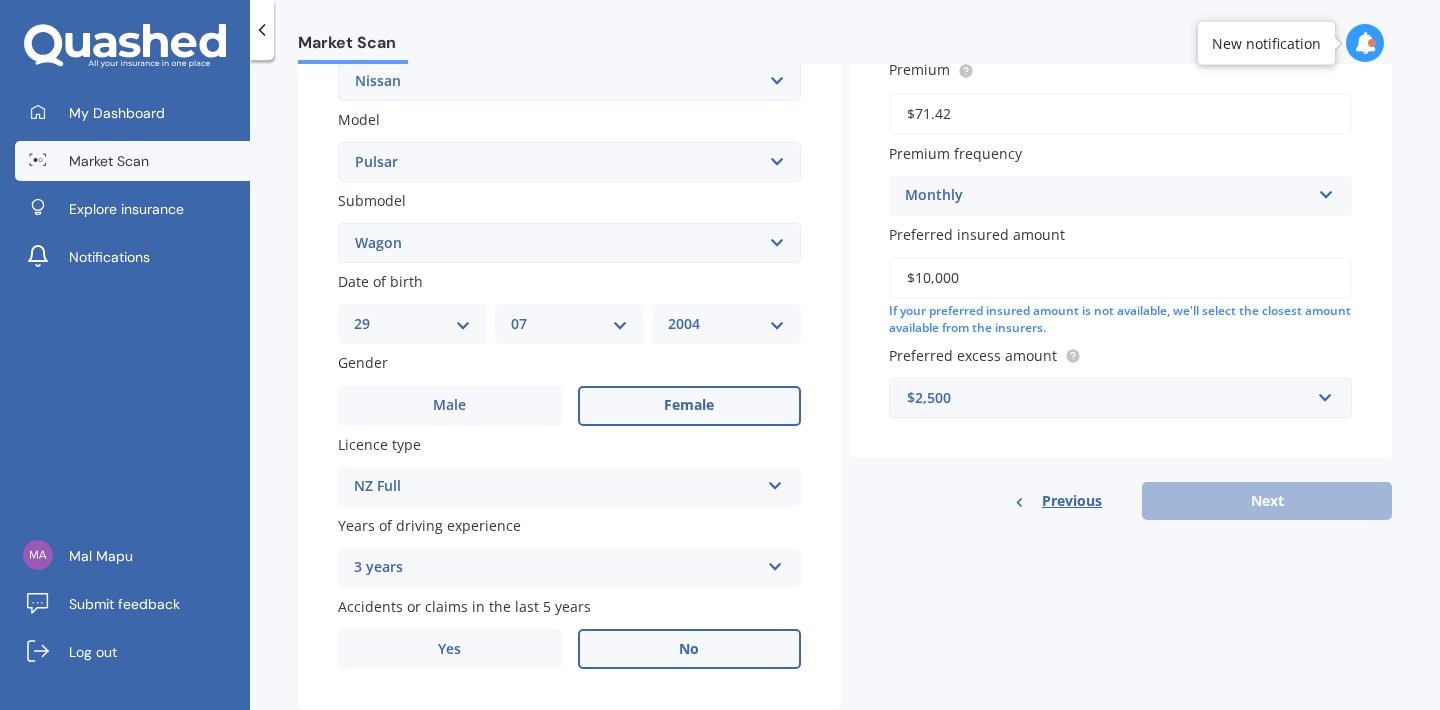 click on "Details Plate number Search I don’t have a number plate Year 2013 Make Select make AC ALFA ROMEO ASTON MARTIN AUDI AUSTIN BEDFORD Bentley BMW BYD CADILLAC CAN-AM CHERY CHEVROLET CHRYSLER Citroen CRUISEAIR CUPRA DAEWOO DAIHATSU DAIMLER DAMON DIAHATSU DODGE EXOCET FACTORY FIVE FERRARI FIAT Fiord FLEETWOOD FORD FOTON FRASER GEELY GENESIS GEORGIE BOY GMC GREAT WALL GWM HAVAL HILLMAN HINO HOLDEN HOLIDAY RAMBLER HONDA HUMMER HYUNDAI INFINITI ISUZU IVECO JAC JAECOO JAGUAR JEEP KGM KIA LADA LAMBORGHINI LANCIA LANDROVER LDV LEAPMOTOR LEXUS LINCOLN LOTUS LUNAR M.G M.G. MAHINDRA MASERATI MAZDA MCLAREN MERCEDES AMG Mercedes Benz MERCEDES-AMG MERCURY MINI Mitsubishi MORGAN MORRIS NEWMAR Nissan OMODA OPEL OXFORD PEUGEOT Plymouth Polestar PONTIAC PORSCHE PROTON RAM Range Rover Rayne RENAULT ROLLS ROYCE ROVER SAAB SATURN SEAT SHELBY SKODA SMART SSANGYONG SUBARU SUZUKI TATA TESLA TIFFIN Toyota TRIUMPH TVR Vauxhall VOLKSWAGEN VOLVO WESTFIELD WINNEBAGO ZX Model Select model 1200 180SX 200SX 300ZX 350Z 370Z Ad Altima ARIYA GTR" at bounding box center (845, 227) 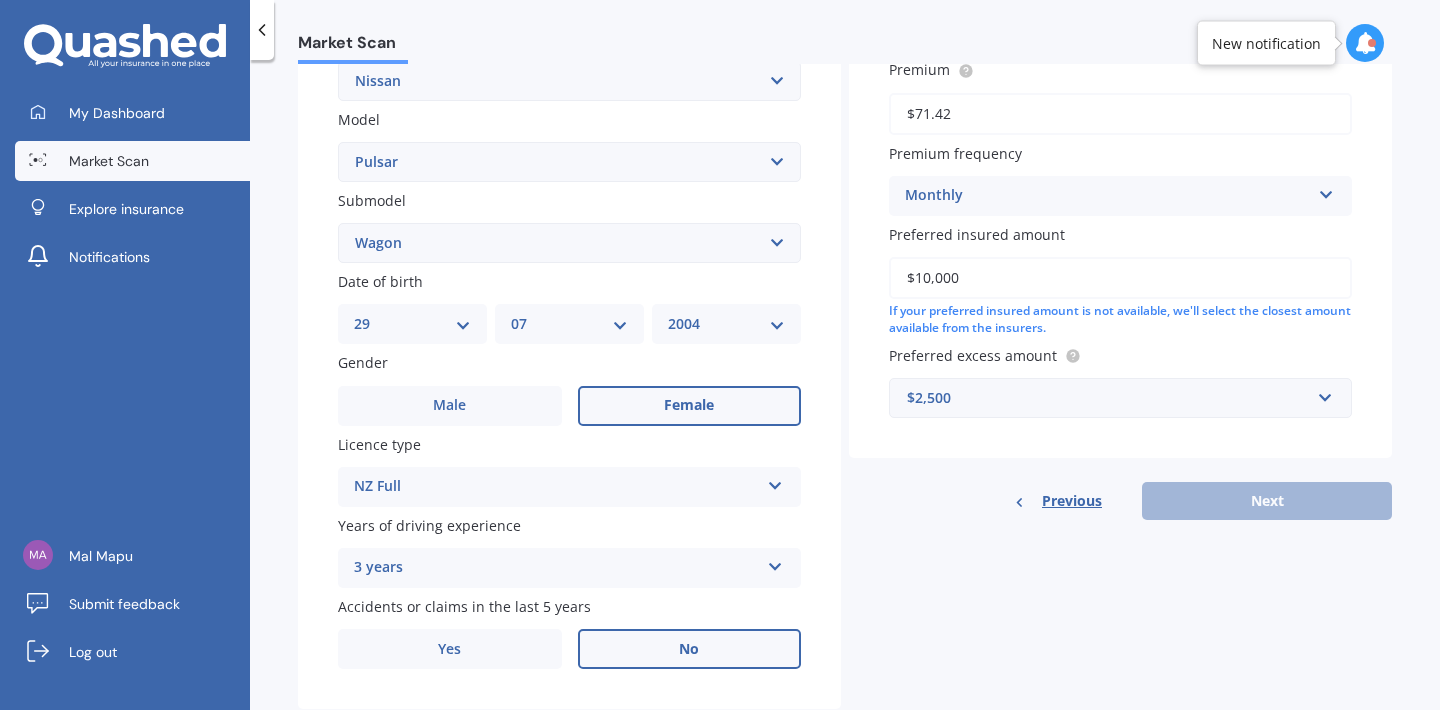 click on "Previous Next" at bounding box center (1120, 501) 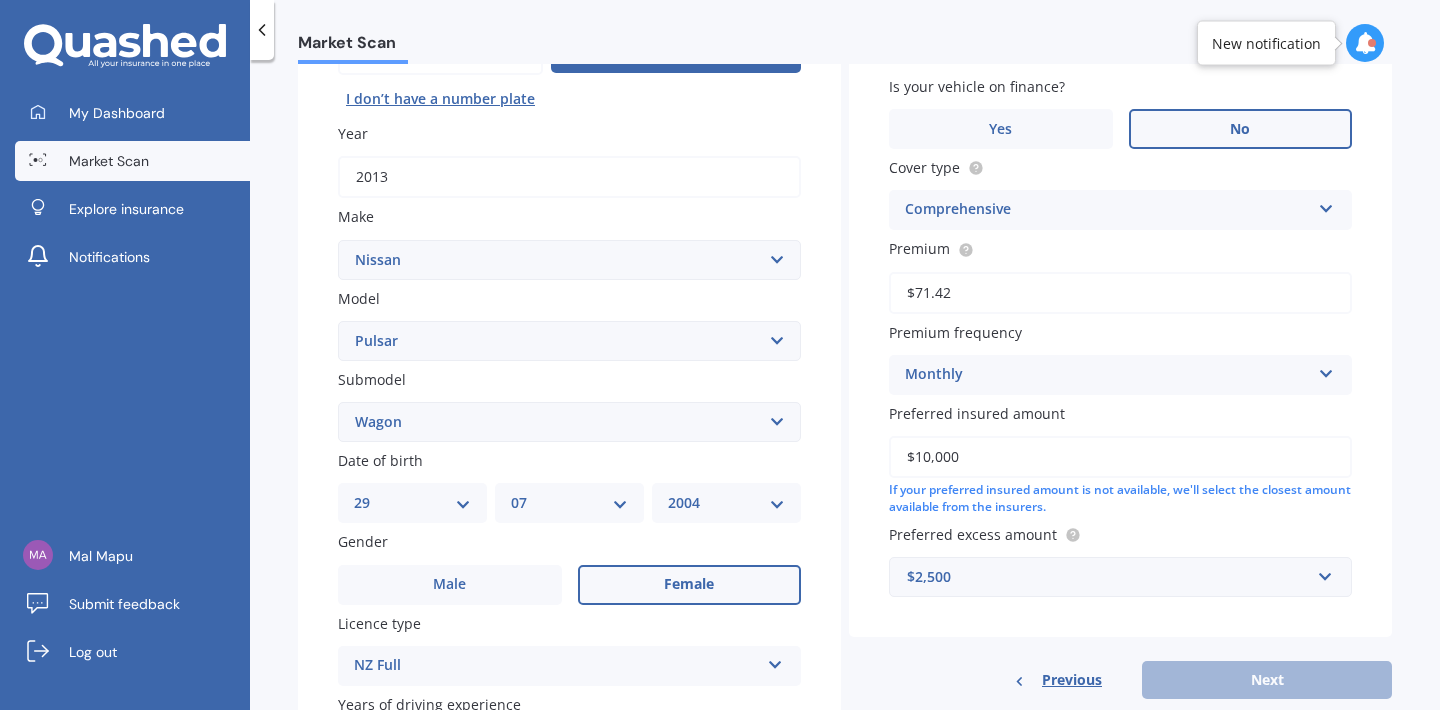 scroll, scrollTop: 0, scrollLeft: 0, axis: both 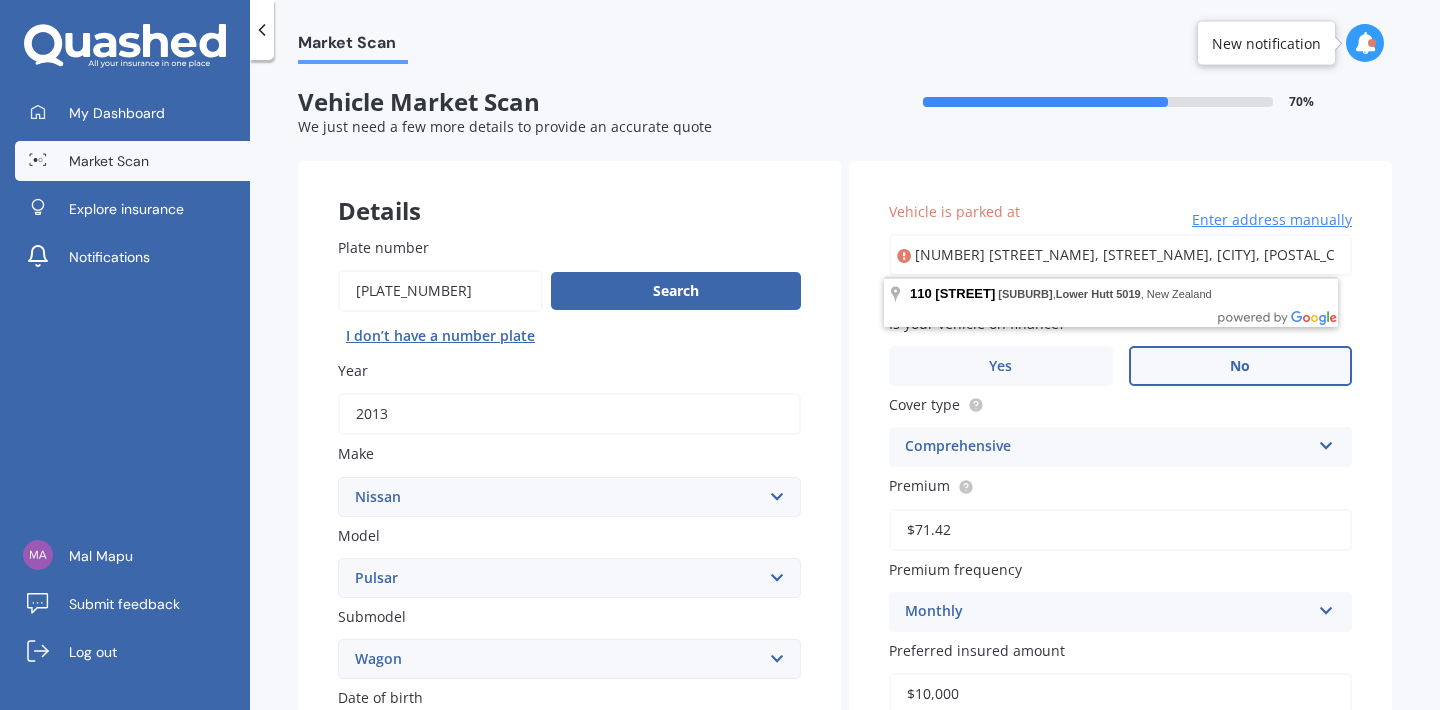 click on "[NUMBER] [STREET_NAME], [STREET_NAME], [CITY], [POSTAL_CODE]" at bounding box center [1120, 255] 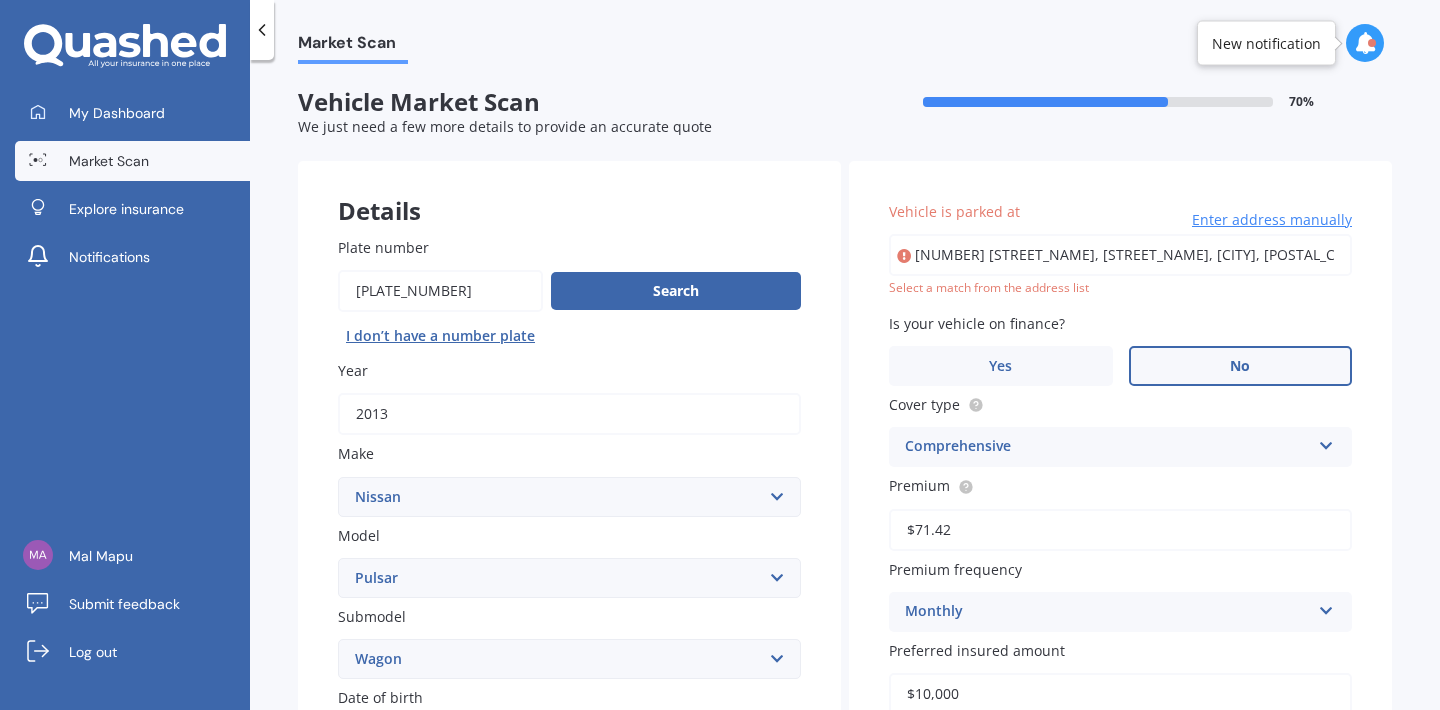 type on "[NUMBER] [STREET_NAME], [STREET_NAME], [CITY], [POSTAL_CODE]" 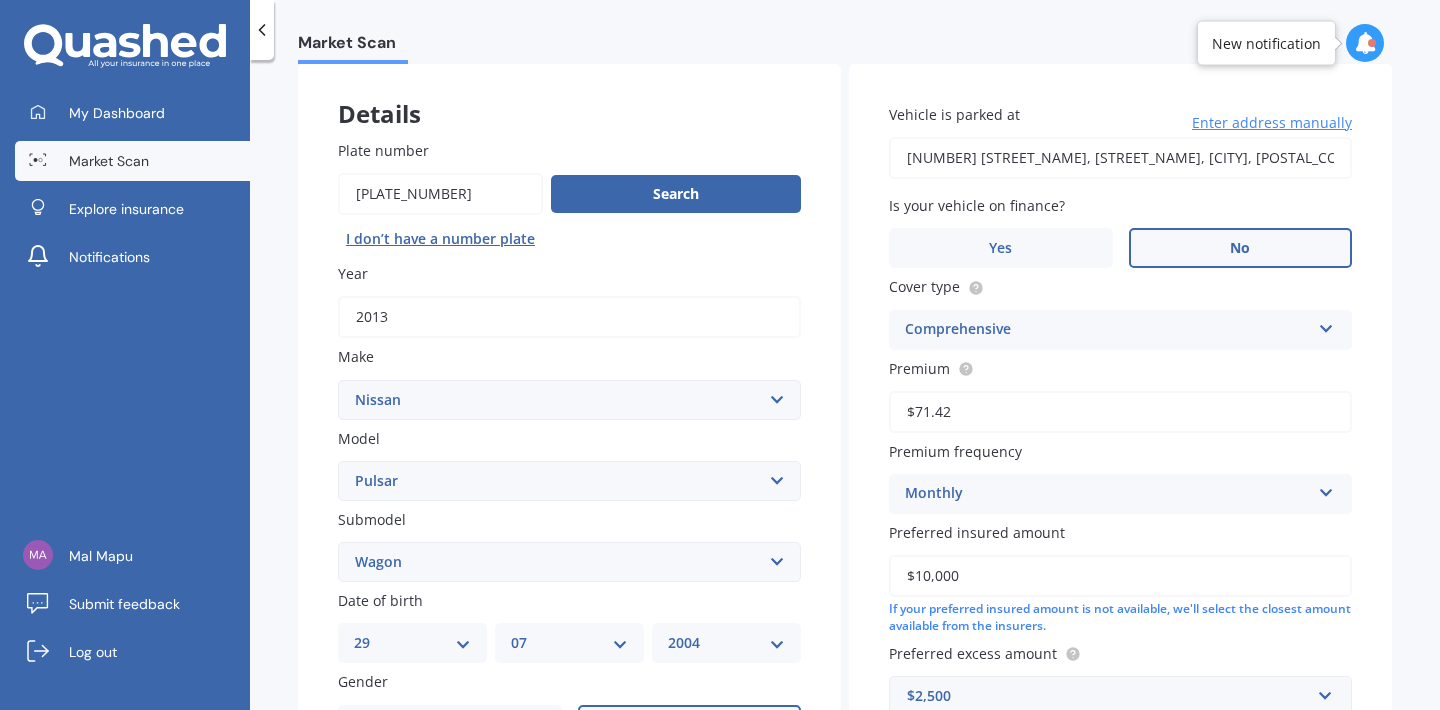 scroll, scrollTop: 472, scrollLeft: 0, axis: vertical 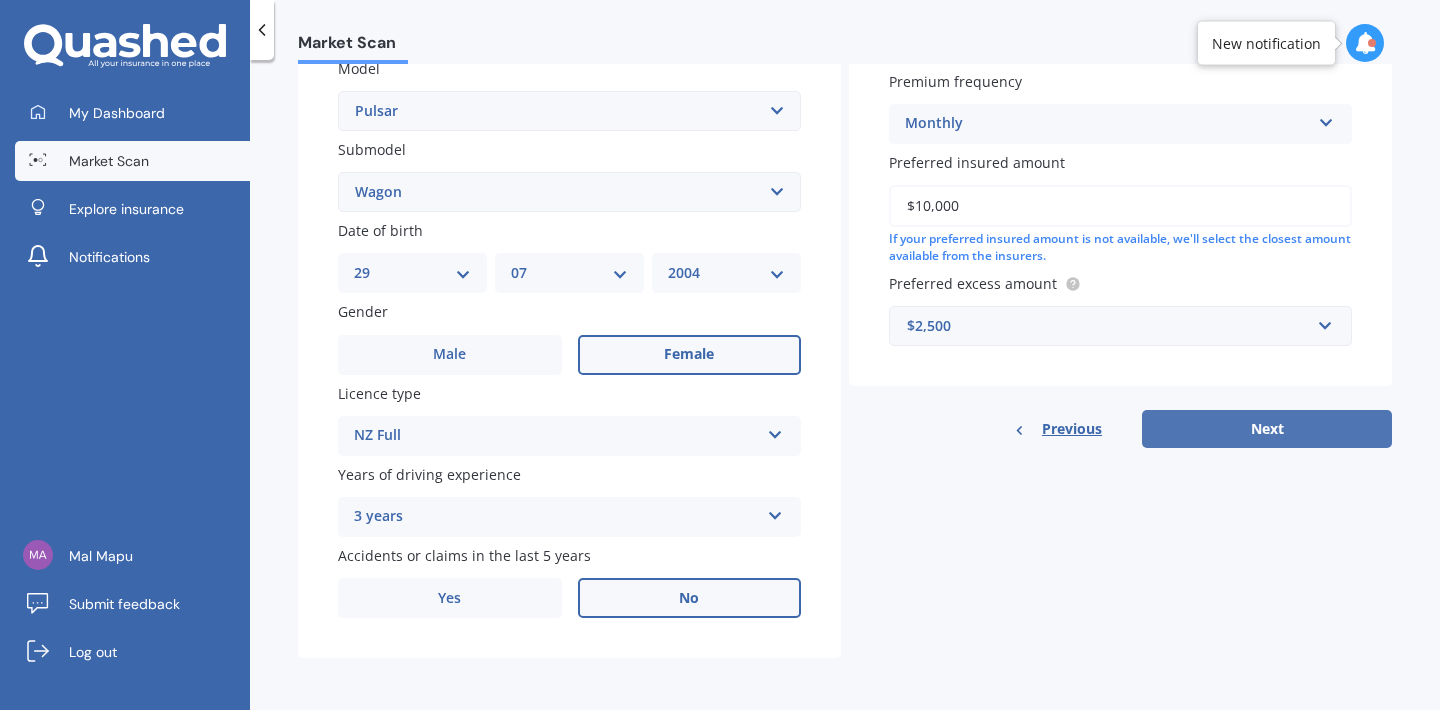 click on "Next" at bounding box center [1267, 429] 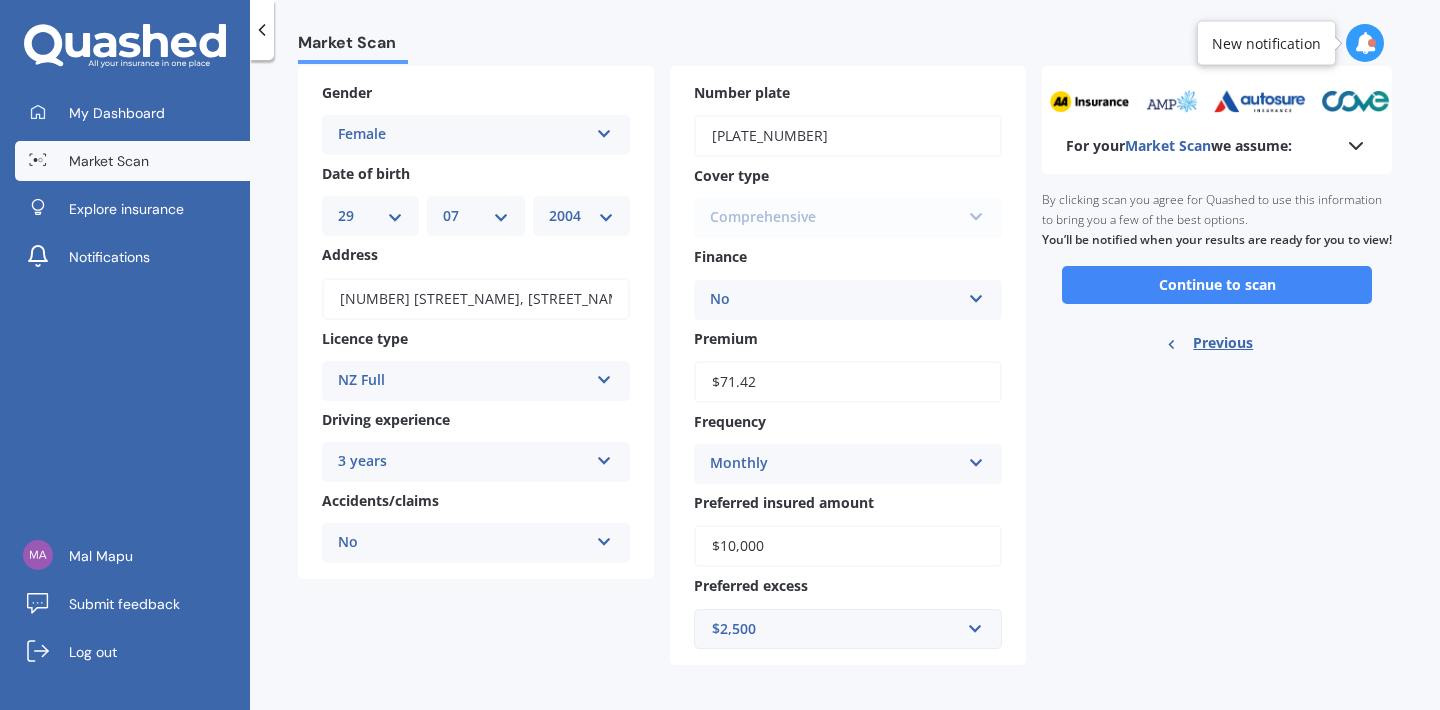 scroll, scrollTop: 104, scrollLeft: 0, axis: vertical 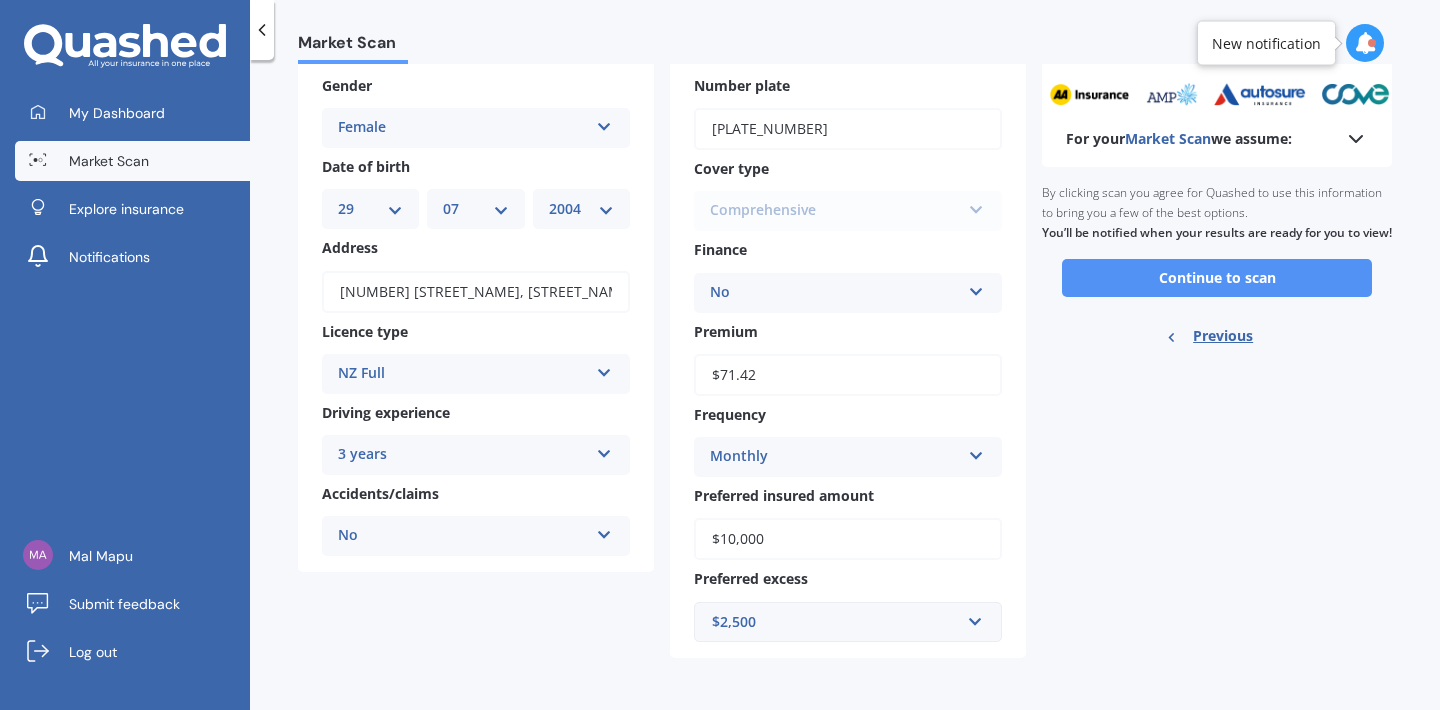 click on "Continue to scan" at bounding box center [1217, 278] 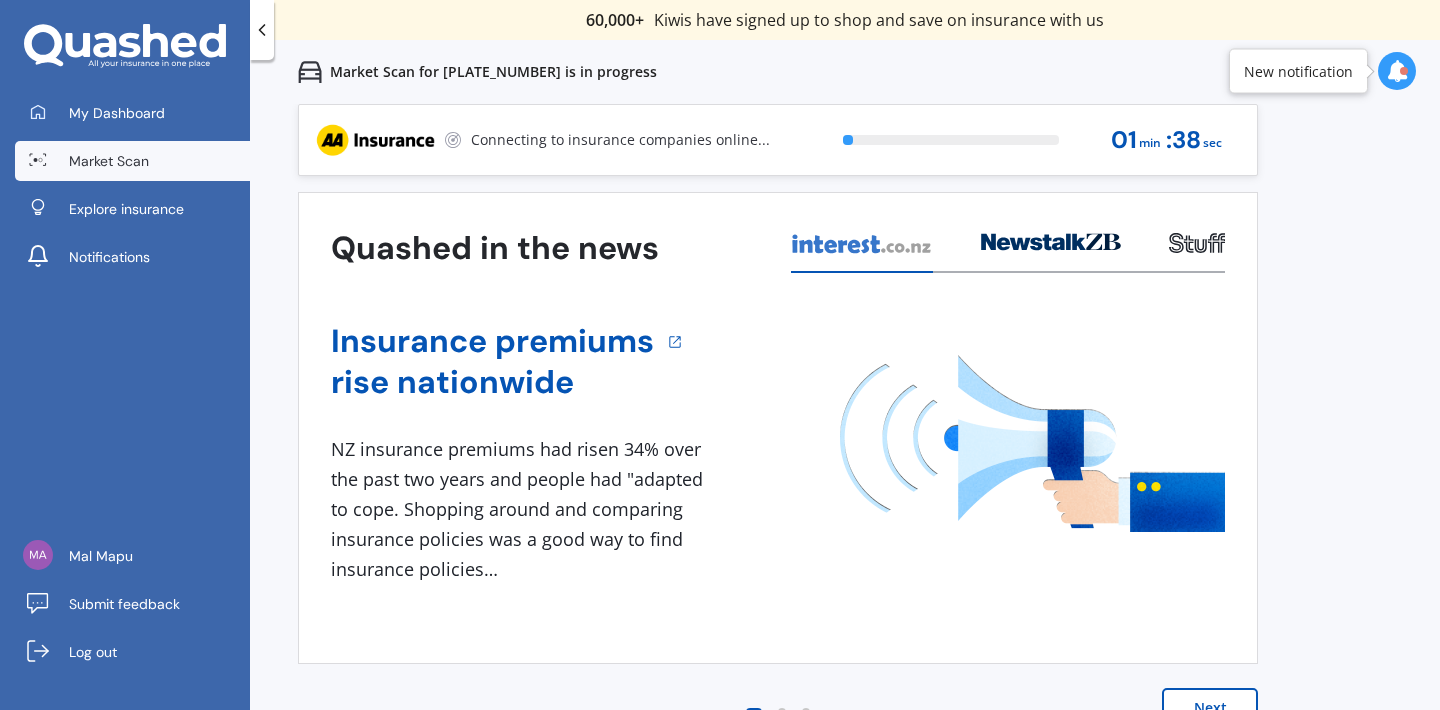 scroll, scrollTop: 0, scrollLeft: 0, axis: both 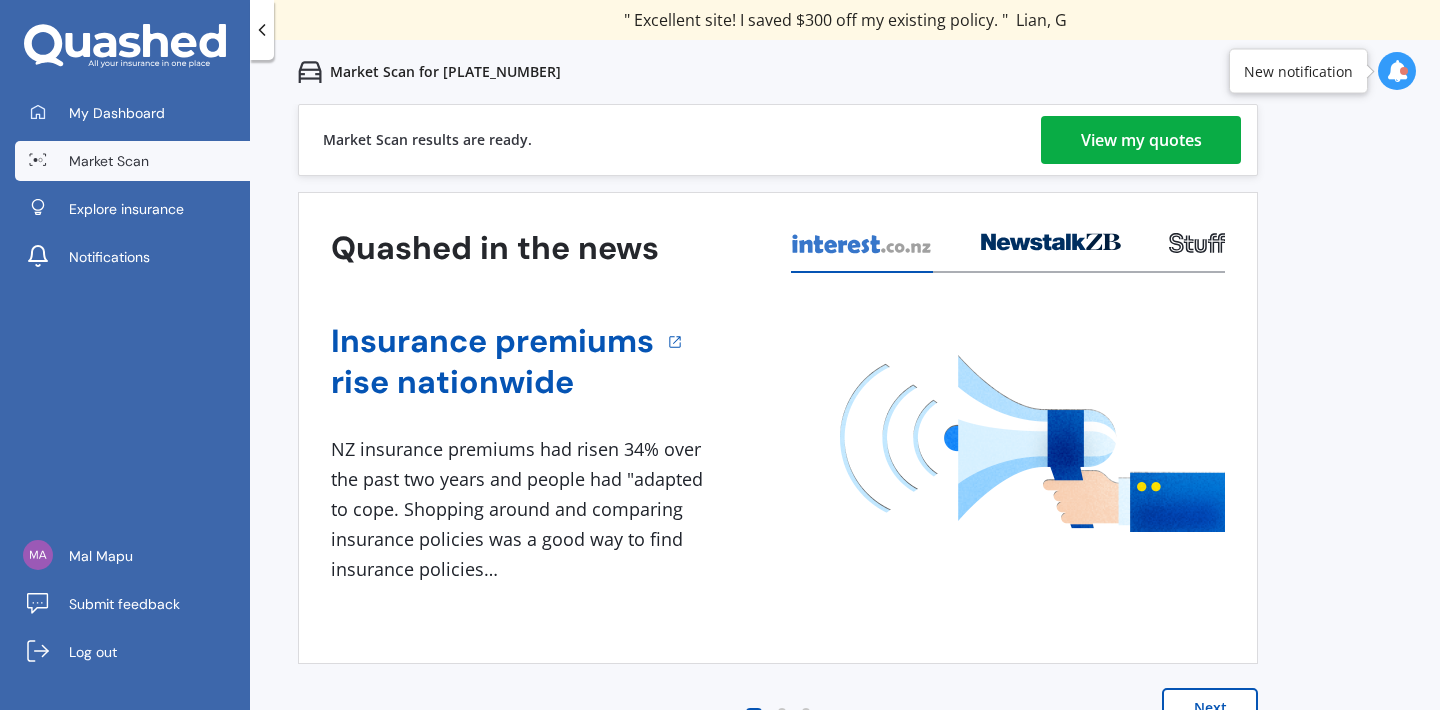 click on "View my quotes" at bounding box center (1141, 140) 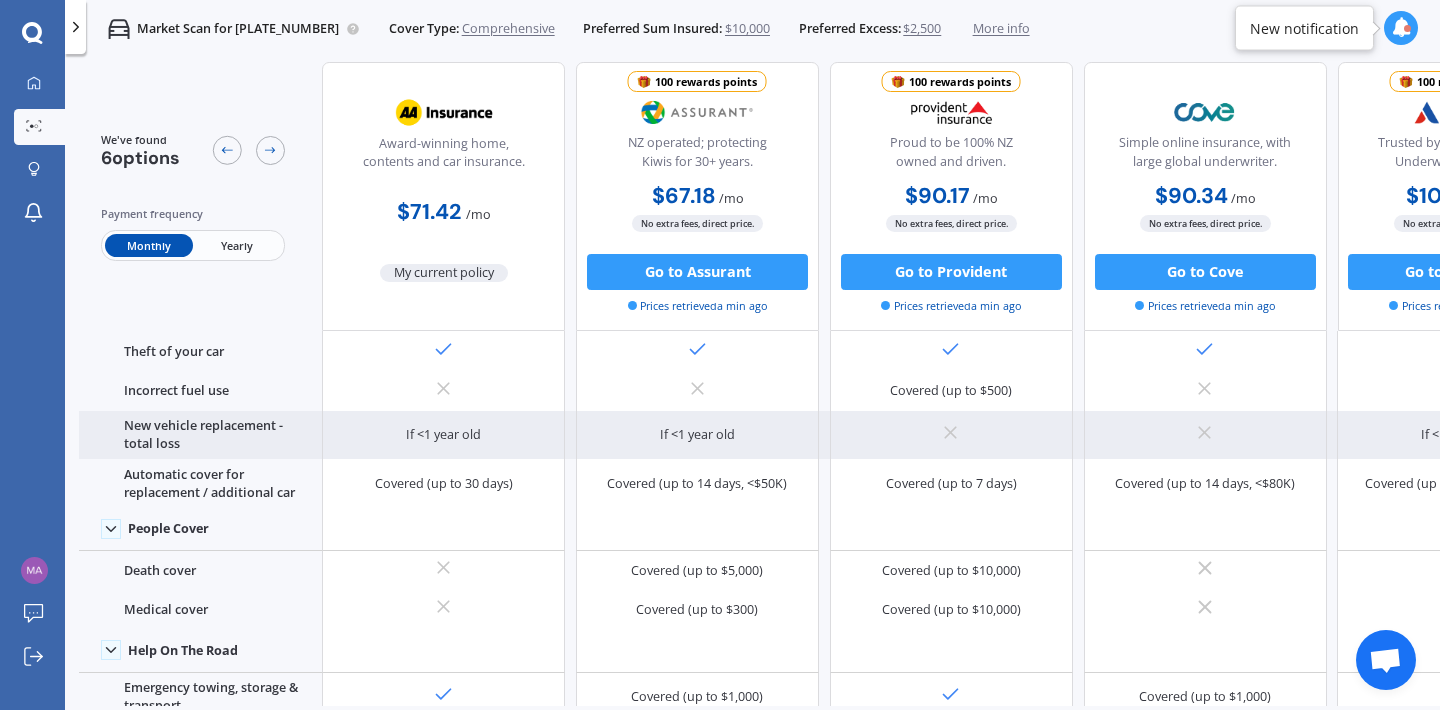 scroll, scrollTop: 0, scrollLeft: 0, axis: both 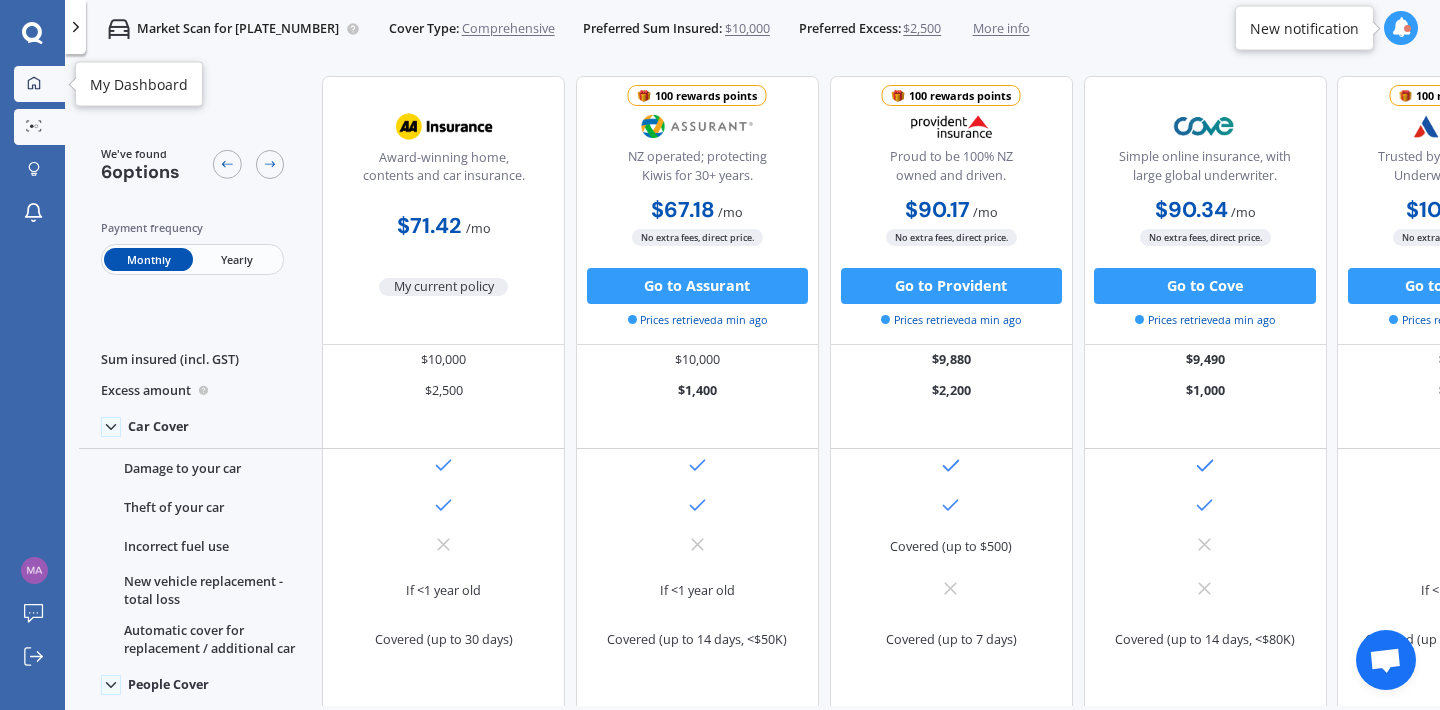 click on "My Dashboard" at bounding box center (39, 84) 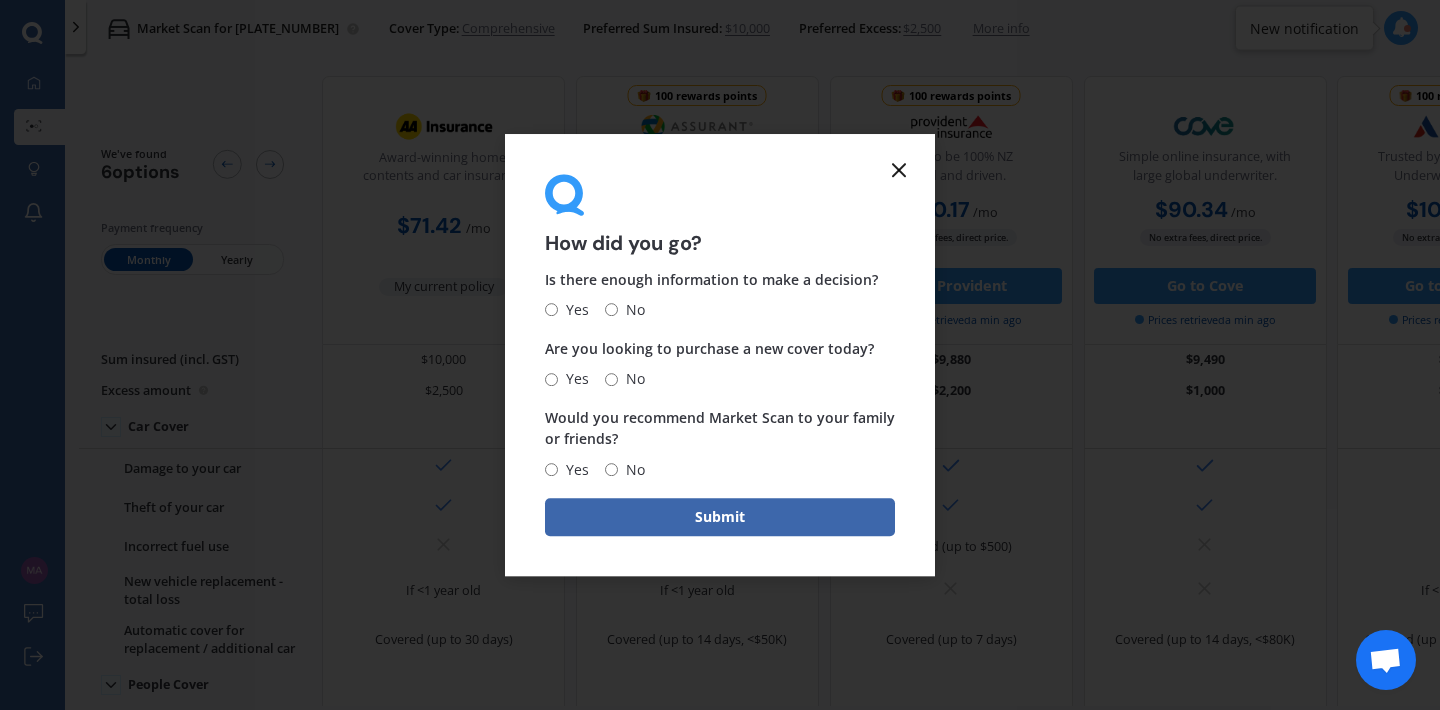 click 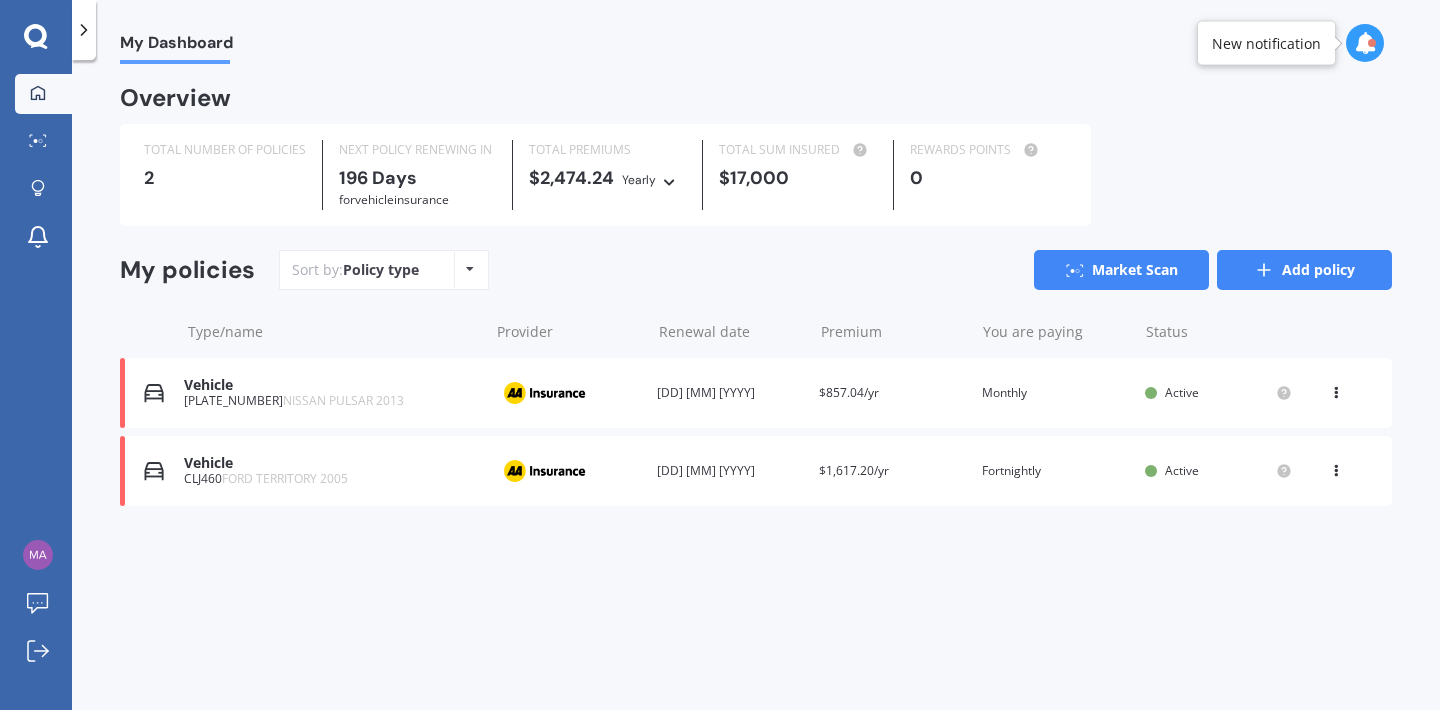 click on "Add policy" at bounding box center [1304, 270] 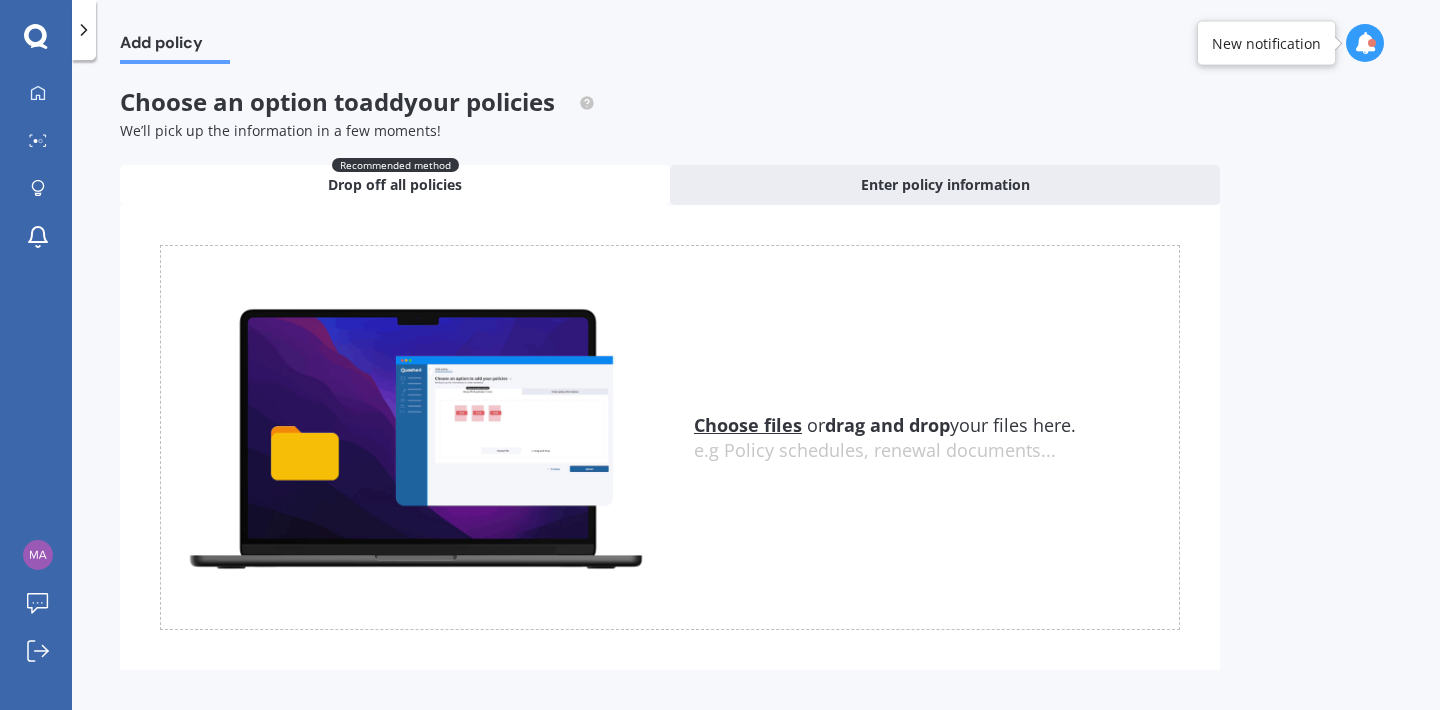 click on "Choose files" at bounding box center [748, 425] 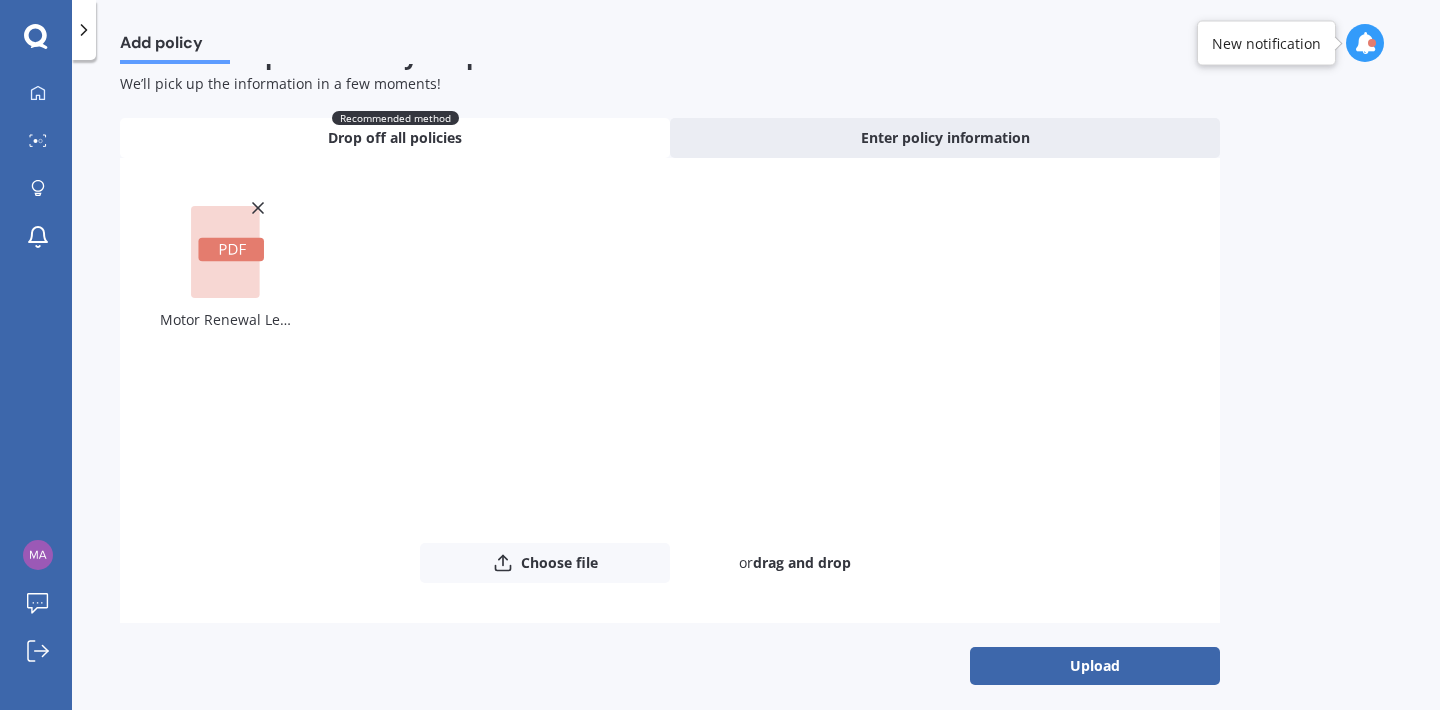 scroll, scrollTop: 58, scrollLeft: 0, axis: vertical 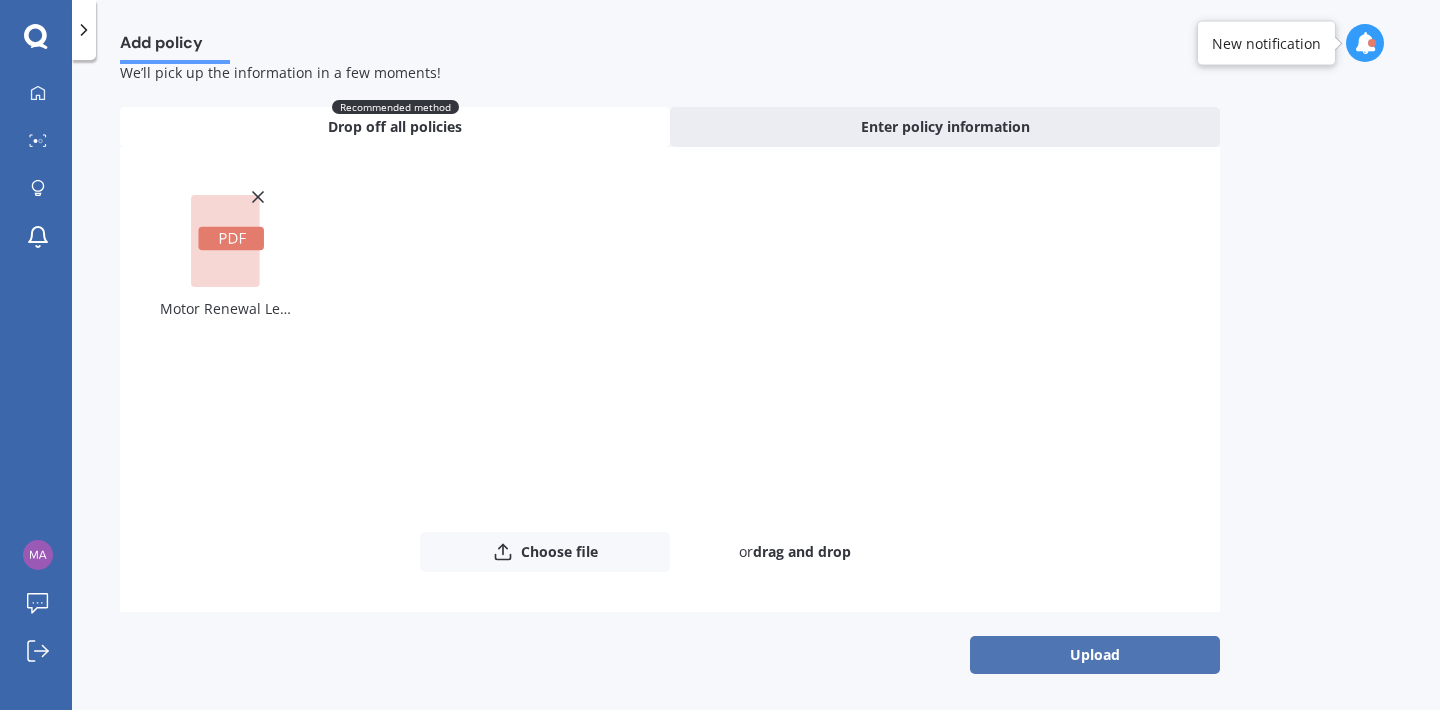 click on "Upload" at bounding box center (1095, 655) 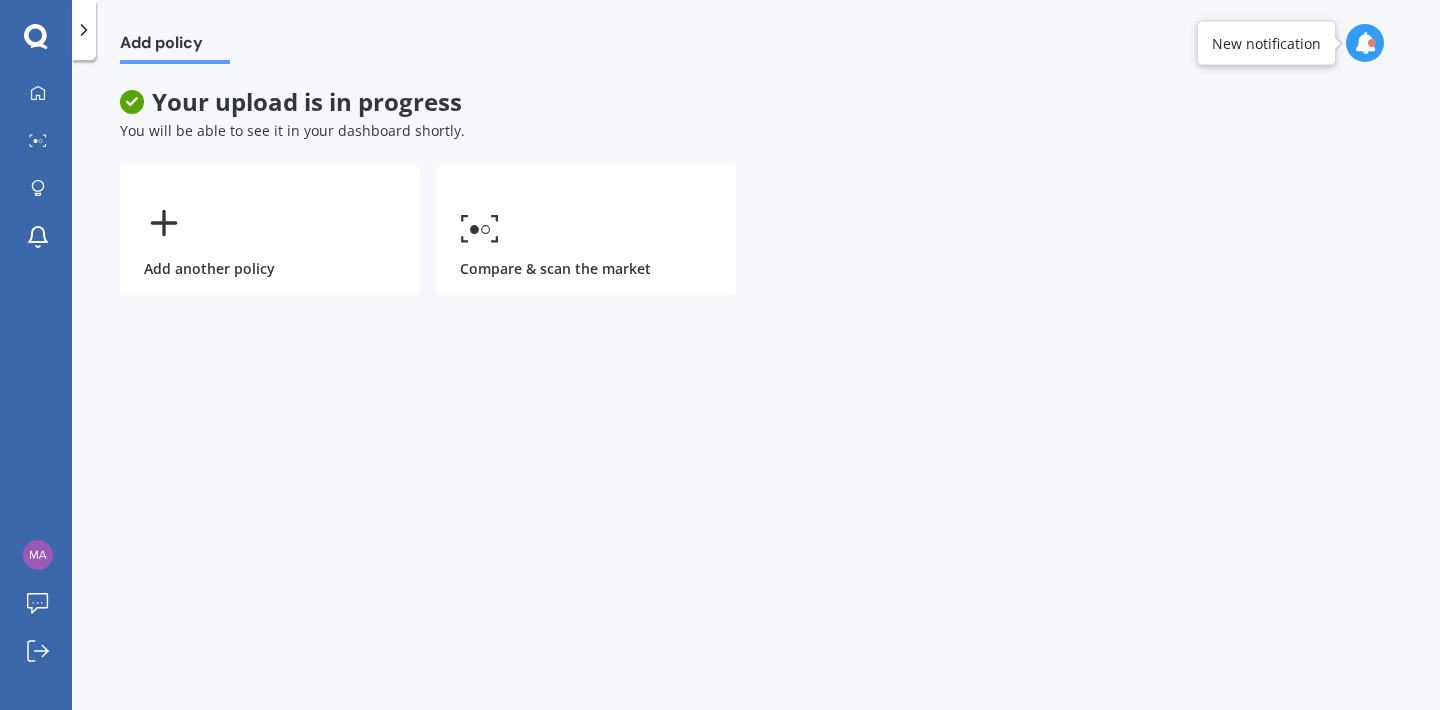 scroll, scrollTop: 0, scrollLeft: 0, axis: both 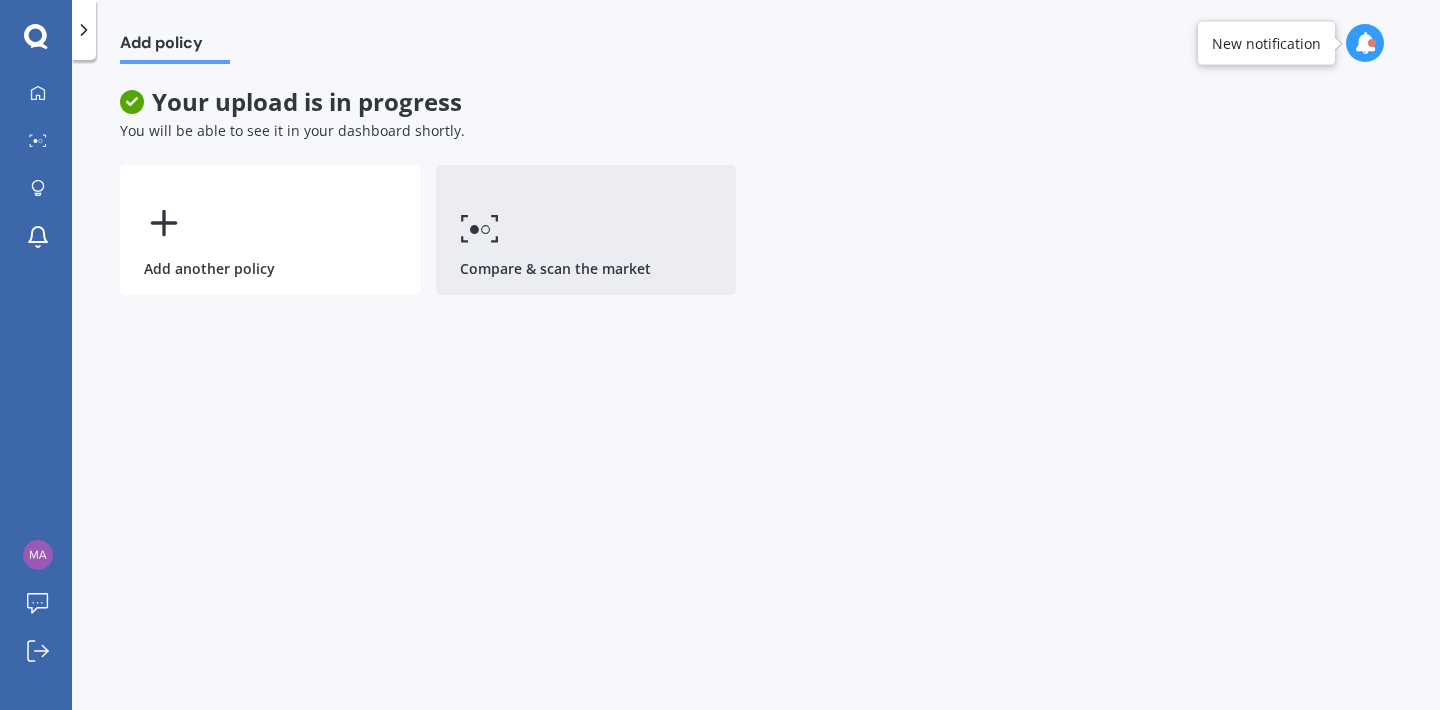 click on "Compare & scan the market" at bounding box center (586, 230) 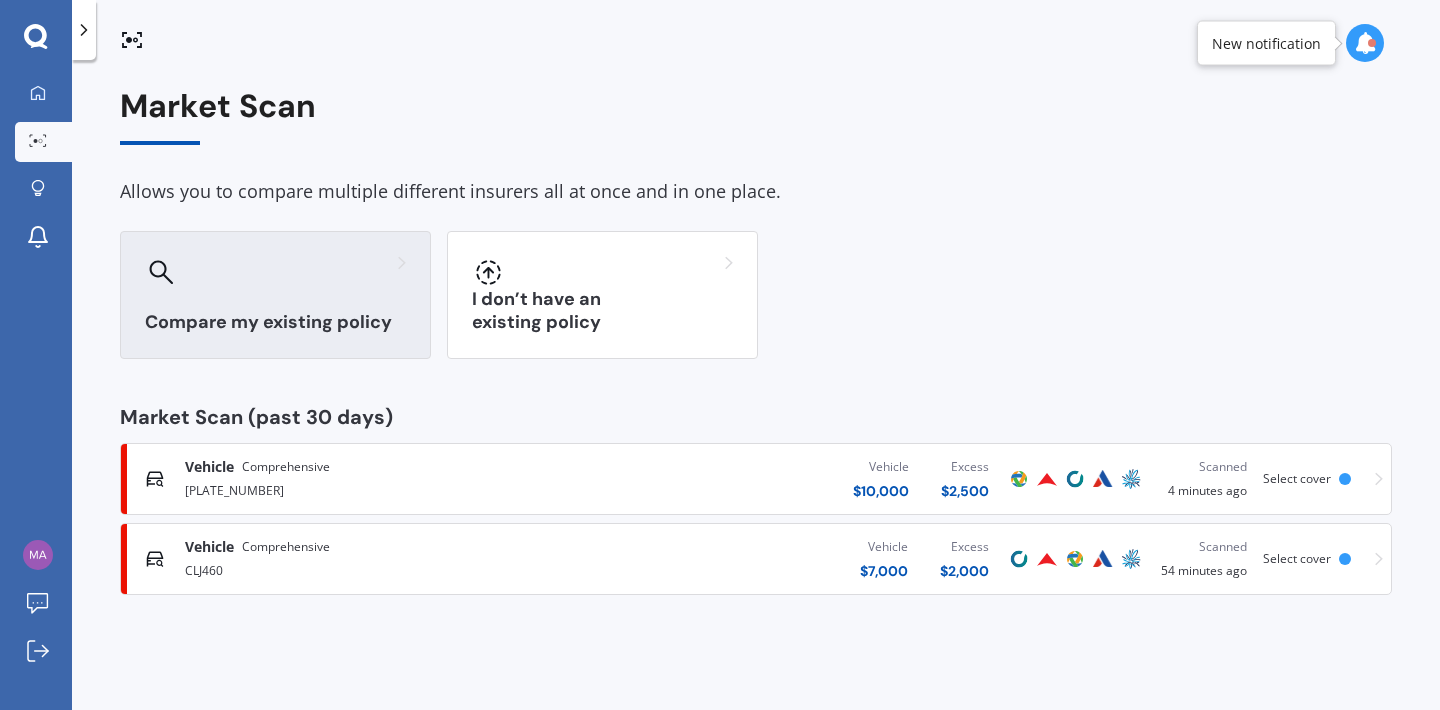 click at bounding box center [275, 272] 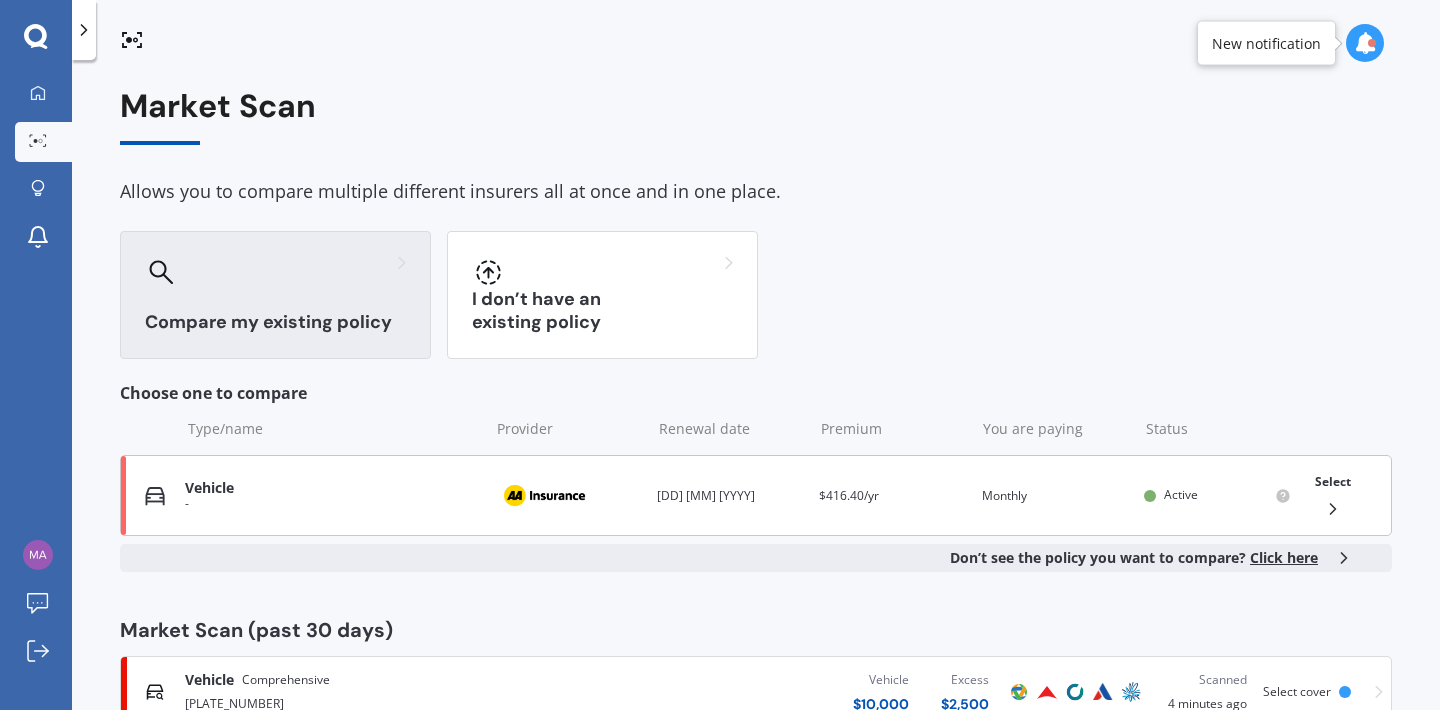 click on "Provider" at bounding box center (567, 496) 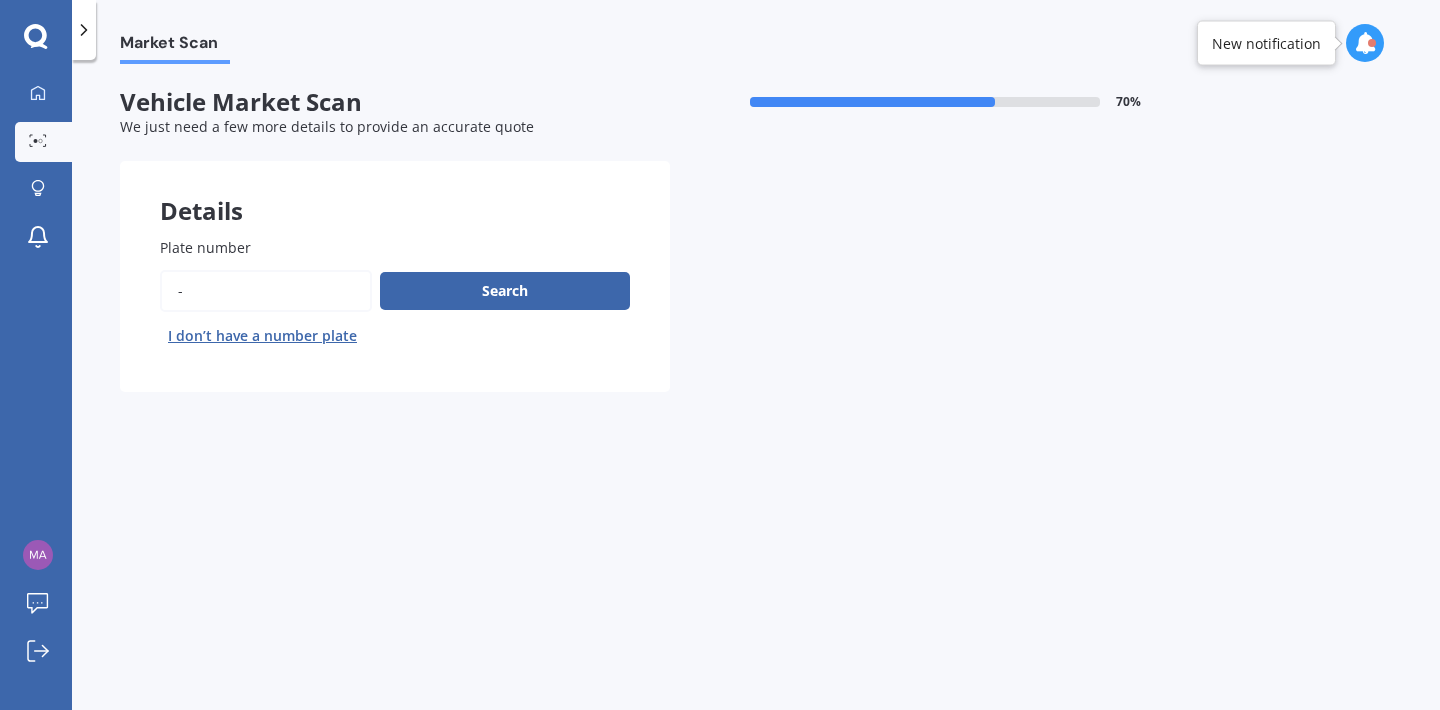 click on "Plate number" at bounding box center (266, 291) 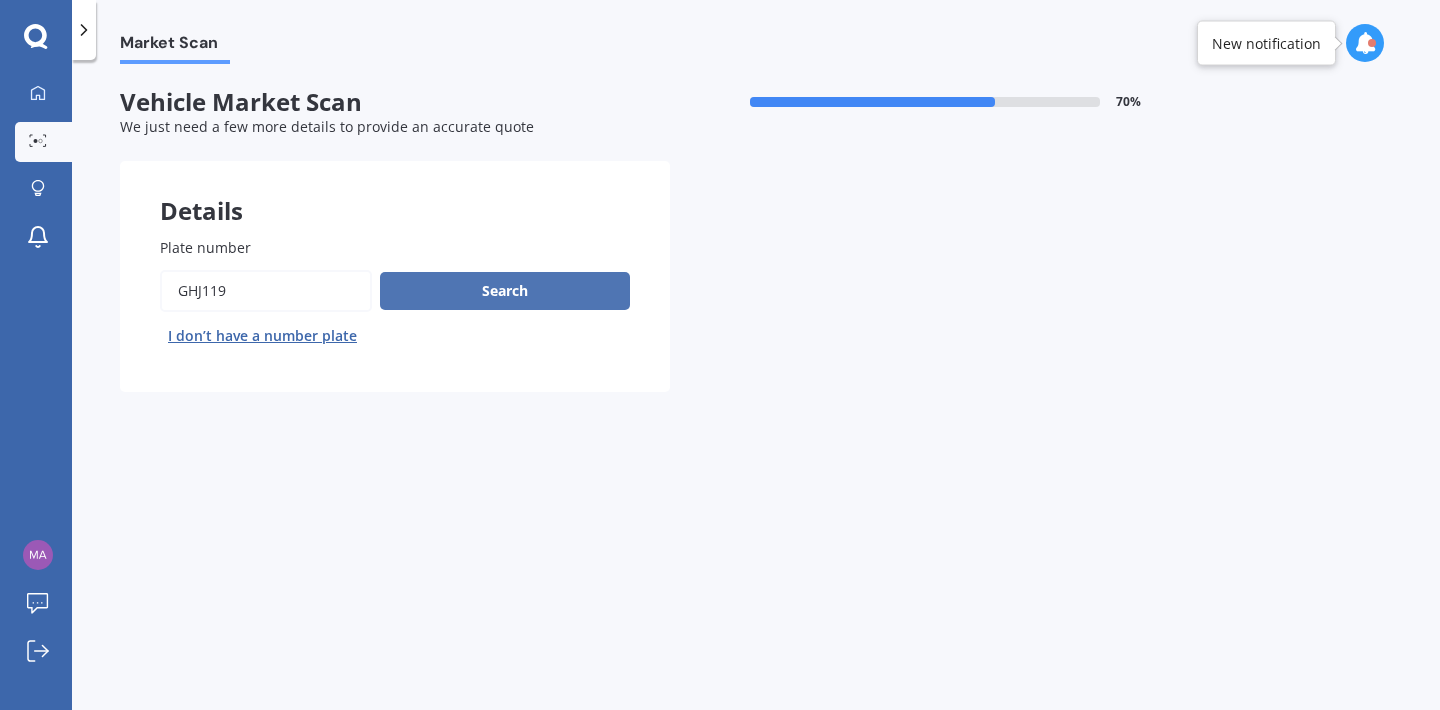 type on "GHJ119" 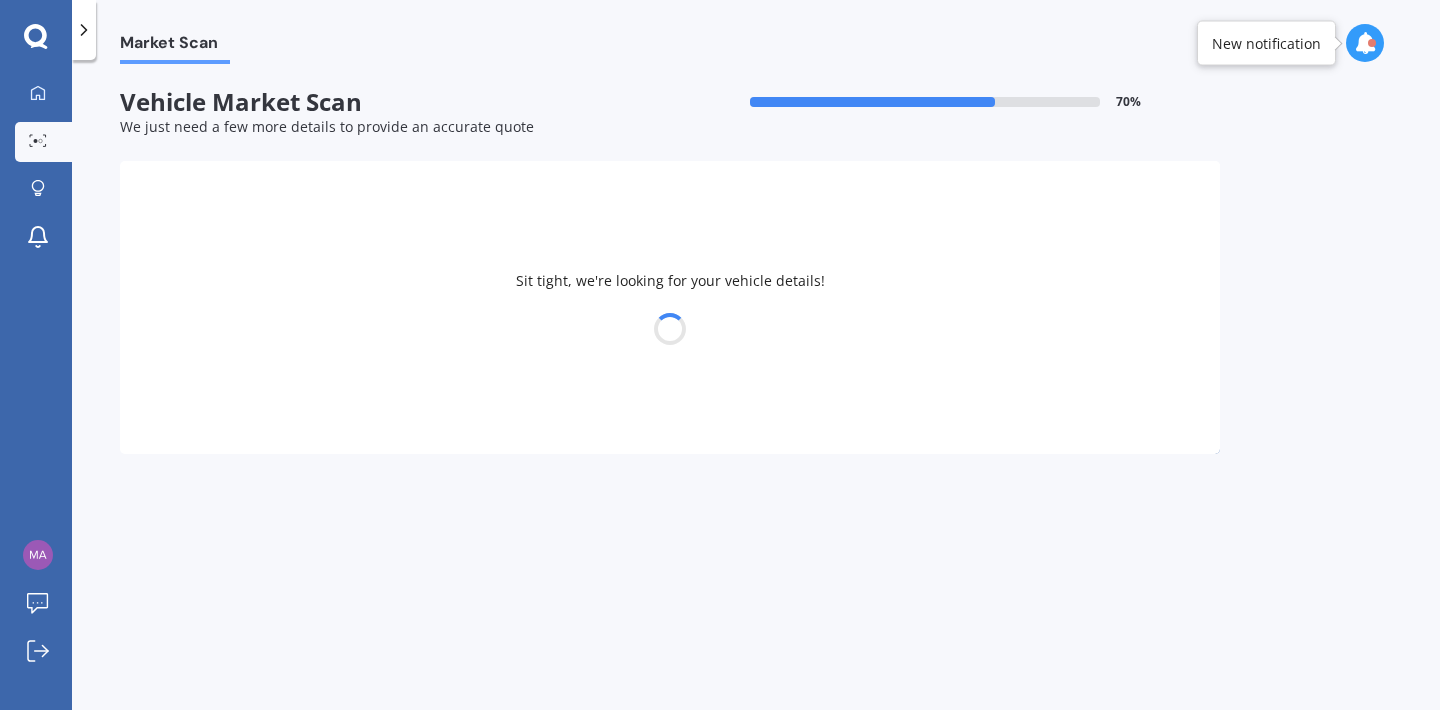 select on "HYUNDAI" 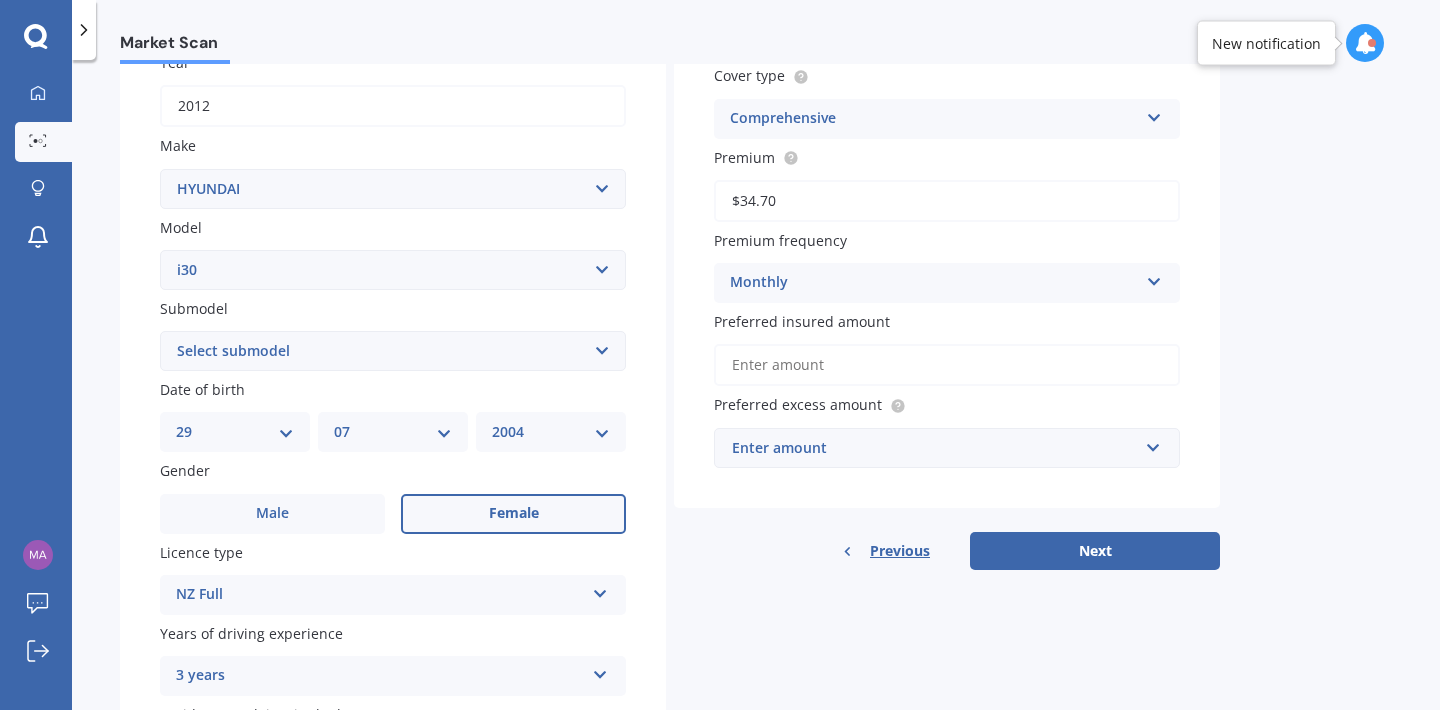 scroll, scrollTop: 309, scrollLeft: 0, axis: vertical 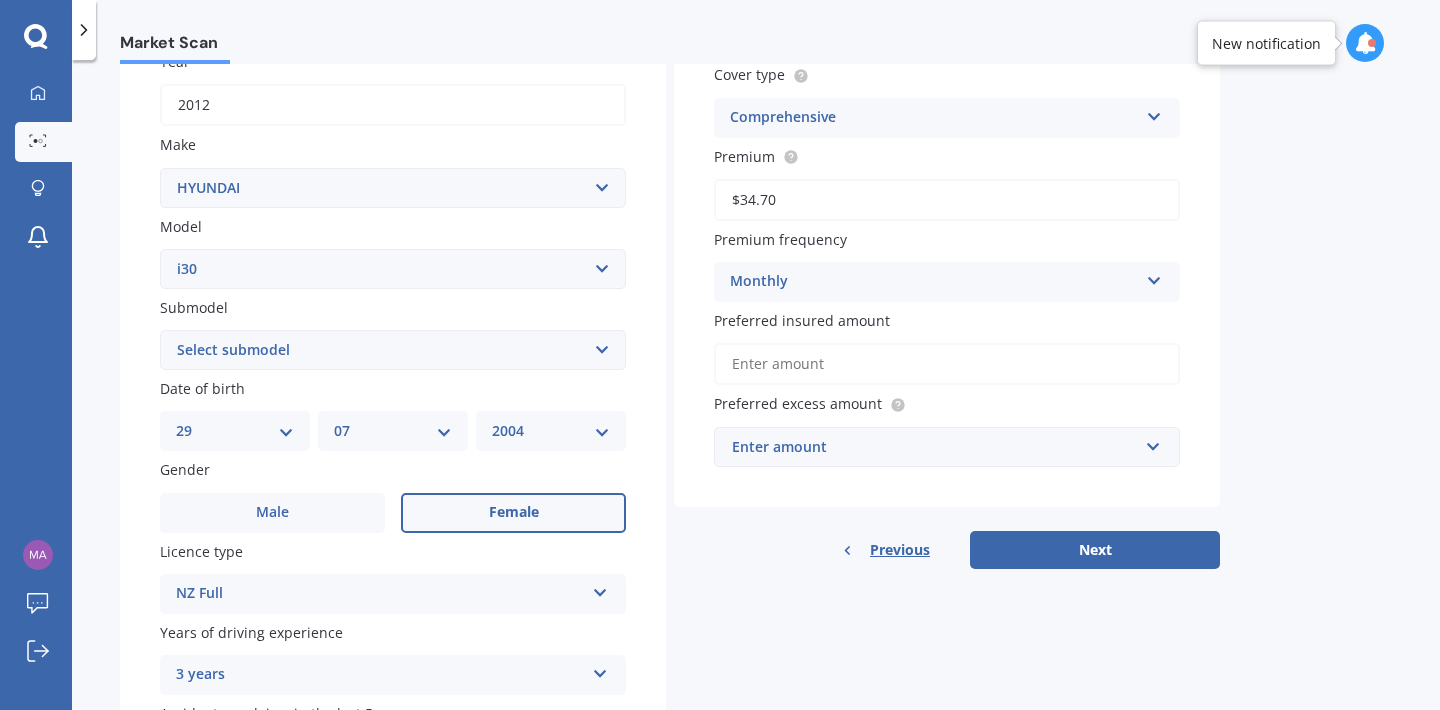click on "DD 01 02 03 04 05 06 07 08 09 10 11 12 13 14 15 16 17 18 19 20 21 22 23 24 25 26 27 28 29 30 31" at bounding box center (235, 431) 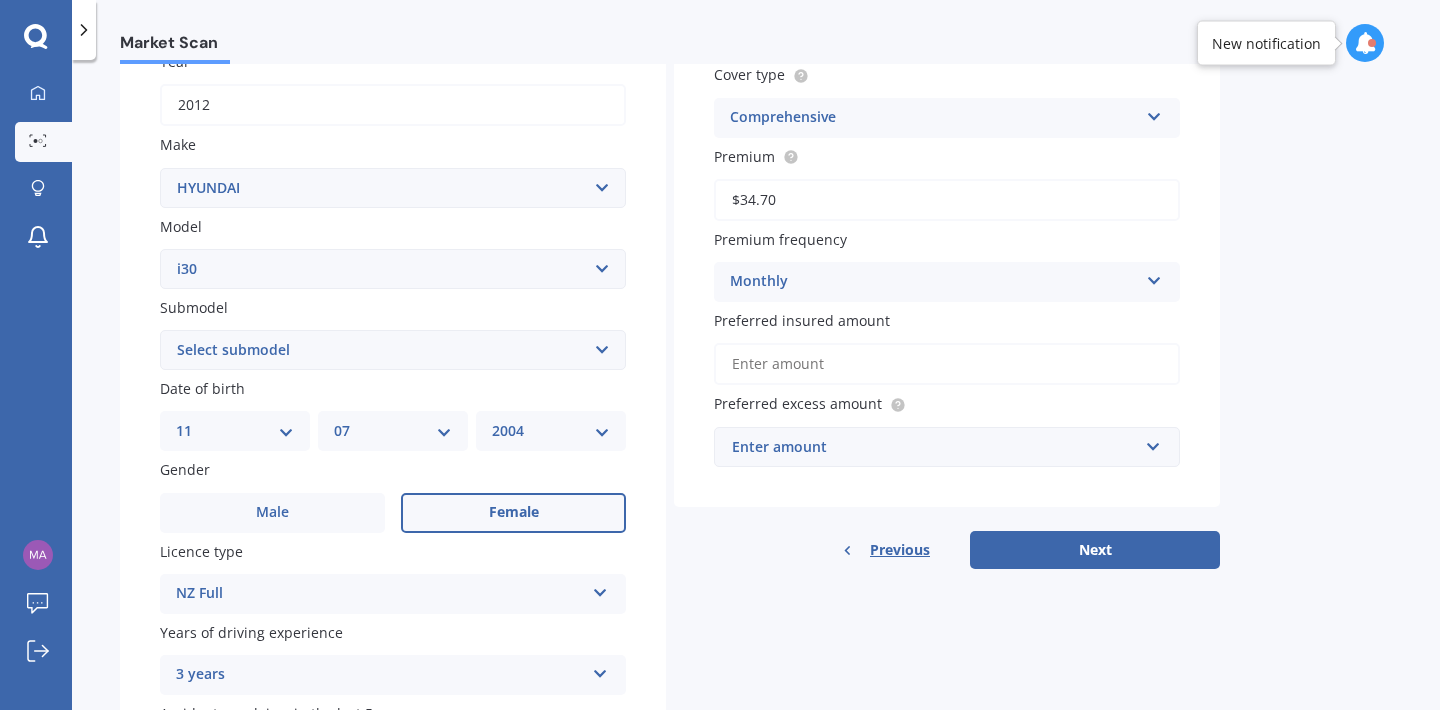 click on "MM 01 02 03 04 05 06 07 08 09 10 11 12" at bounding box center [393, 431] 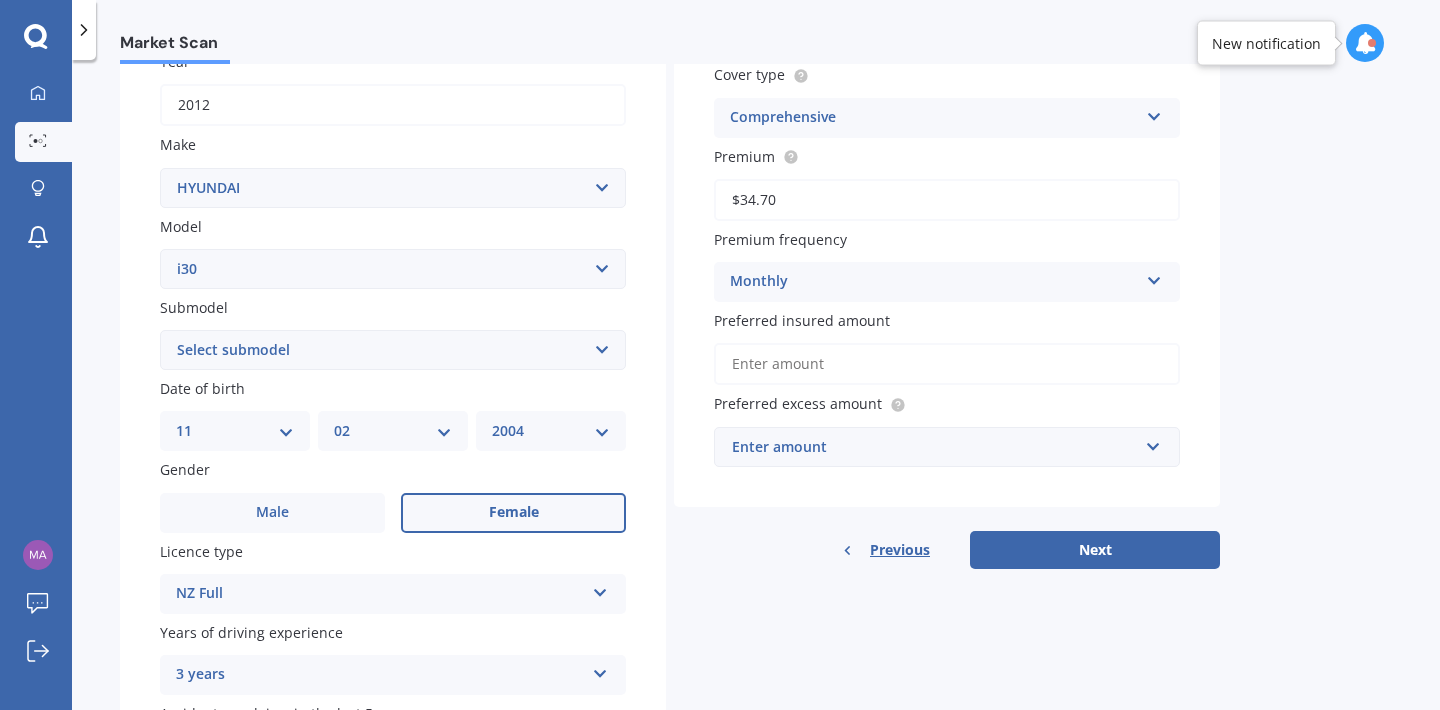 click on "YYYY 2025 2024 2023 2022 2021 2020 2019 2018 2017 2016 2015 2014 2013 2012 2011 2010 2009 2008 2007 2006 2005 2004 2003 2002 2001 2000 1999 1998 1997 1996 1995 1994 1993 1992 1991 1990 1989 1988 1987 1986 1985 1984 1983 1982 1981 1980 1979 1978 1977 1976 1975 1974 1973 1972 1971 1970 1969 1968 1967 1966 1965 1964 1963 1962 1961 1960 1959 1958 1957 1956 1955 1954 1953 1952 1951 1950 1949 1948 1947 1946 1945 1944 1943 1942 1941 1940 1939 1938 1937 1936 1935 1934 1933 1932 1931 1930 1929 1928 1927 1926" at bounding box center [551, 431] 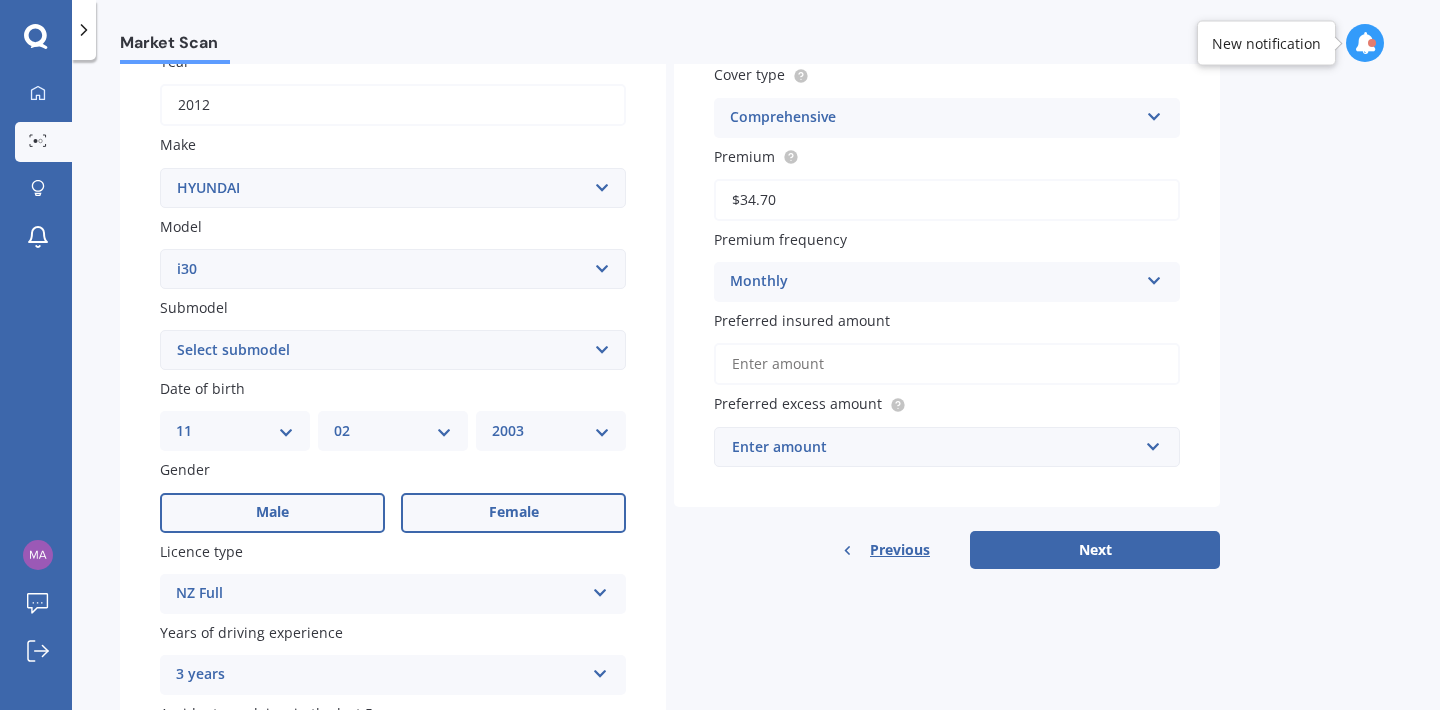 click on "Male" at bounding box center (272, 513) 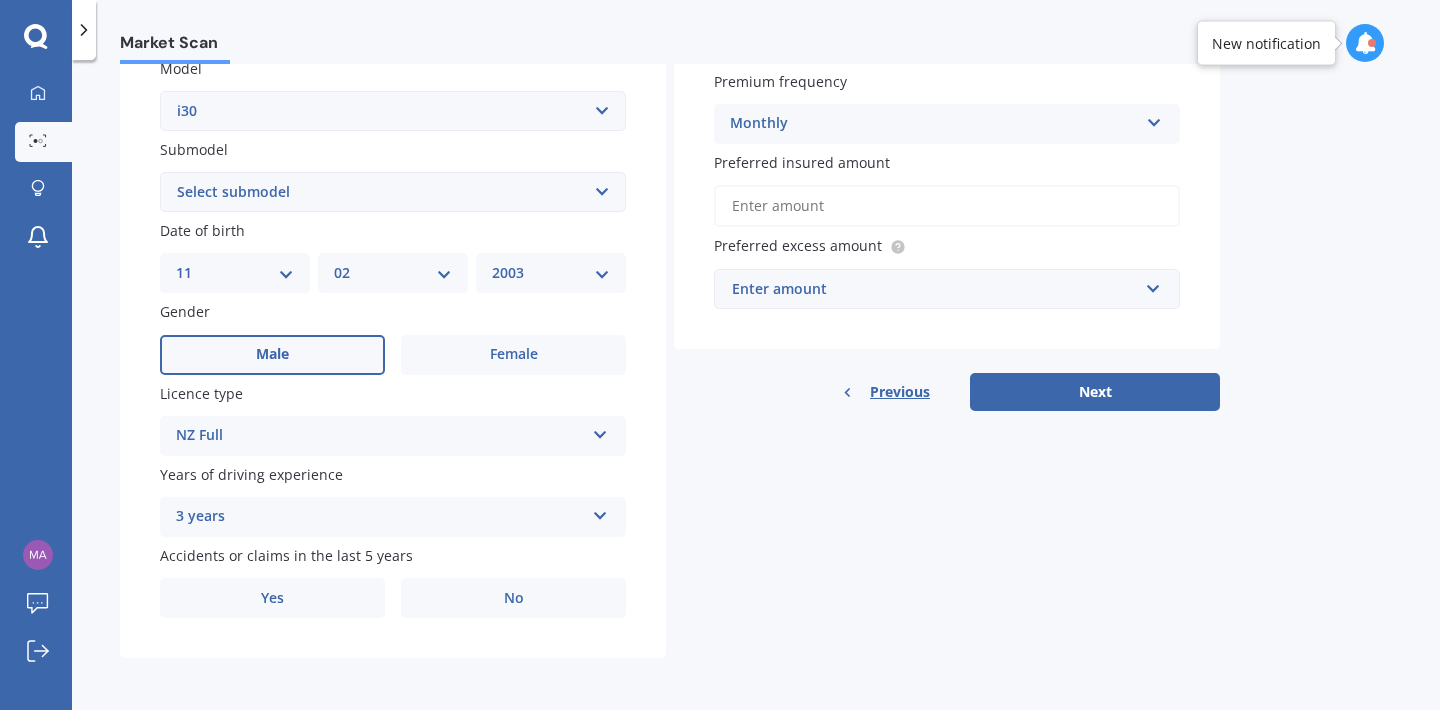 scroll, scrollTop: 472, scrollLeft: 0, axis: vertical 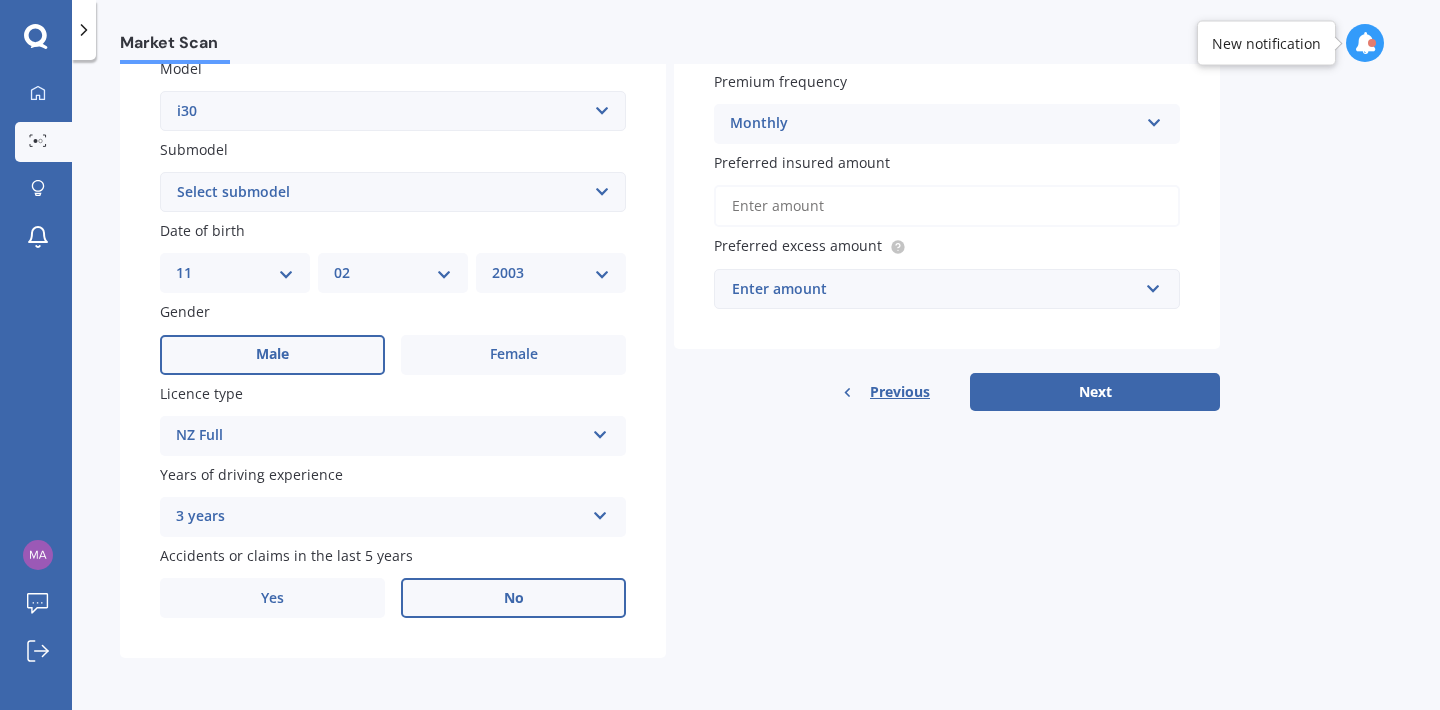 click on "No" at bounding box center (513, 598) 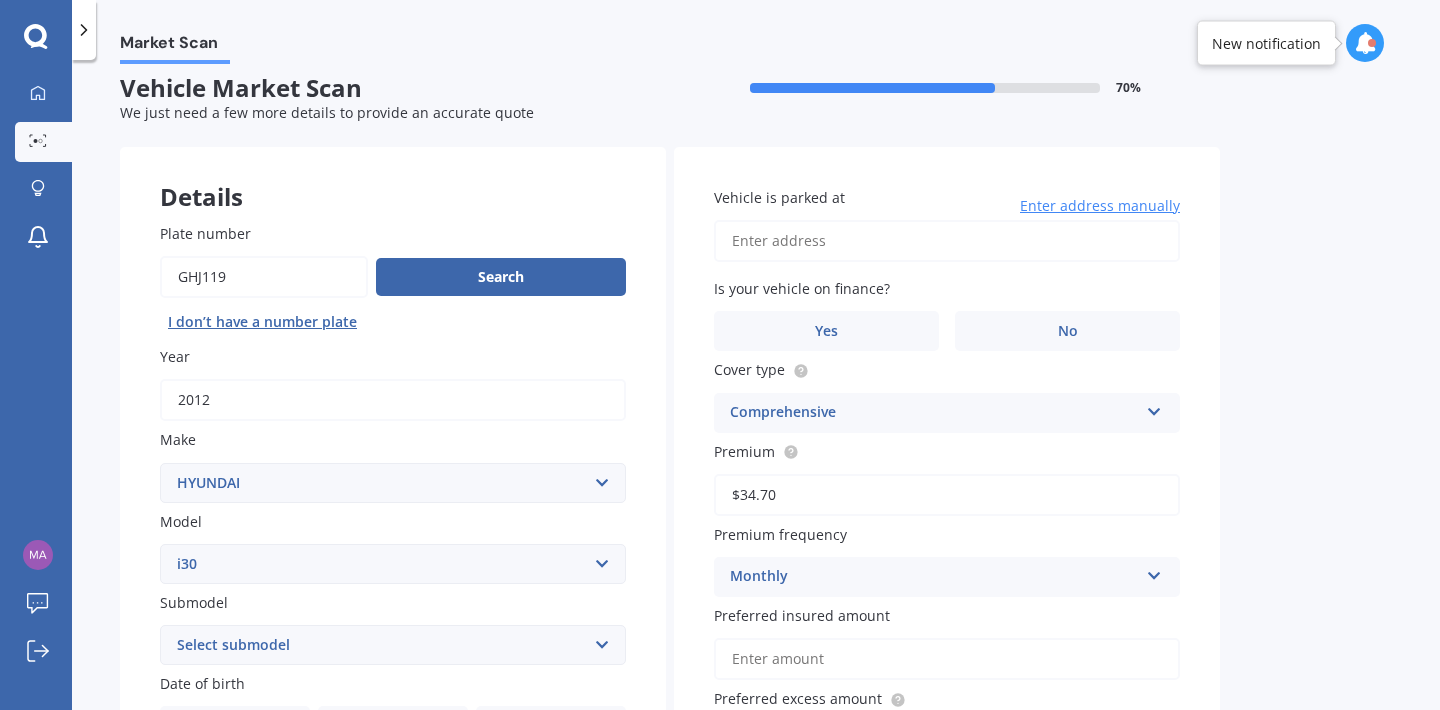 scroll, scrollTop: 0, scrollLeft: 0, axis: both 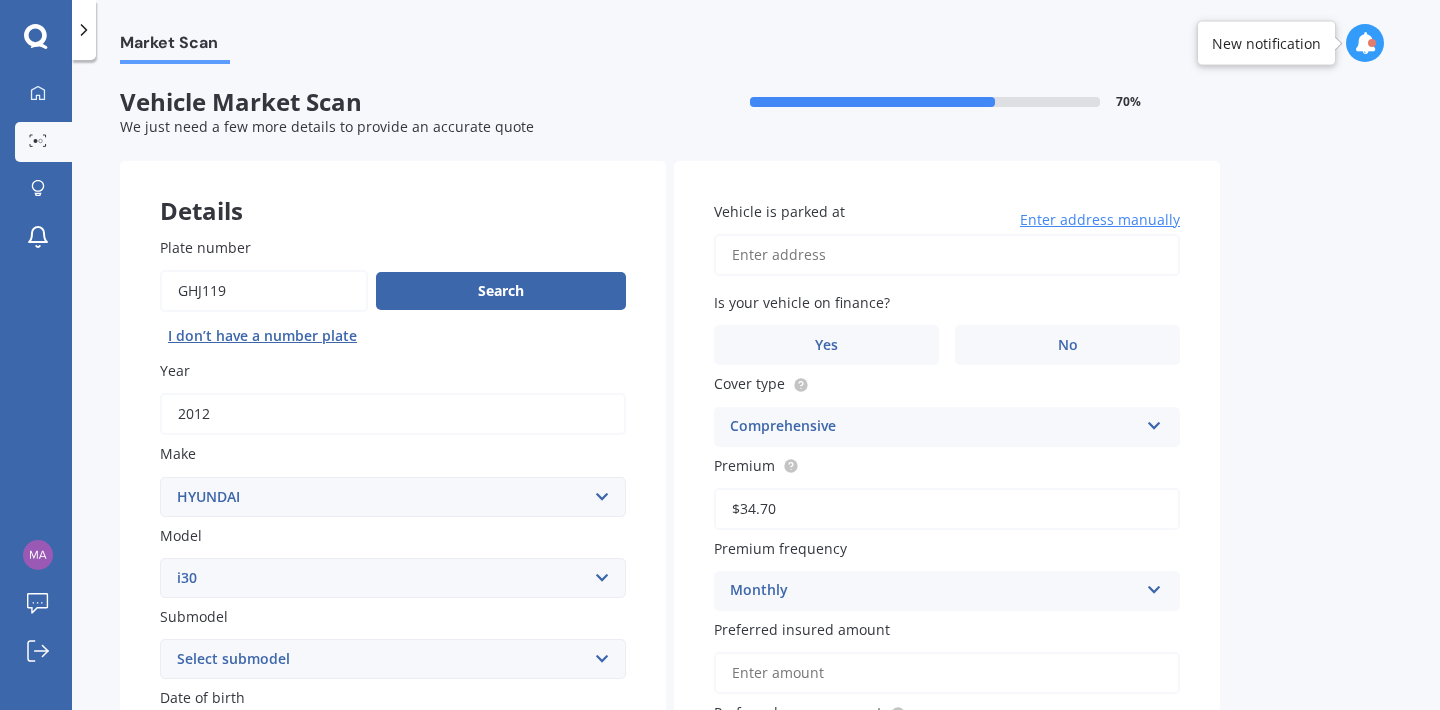click on "Vehicle is parked at" at bounding box center [947, 255] 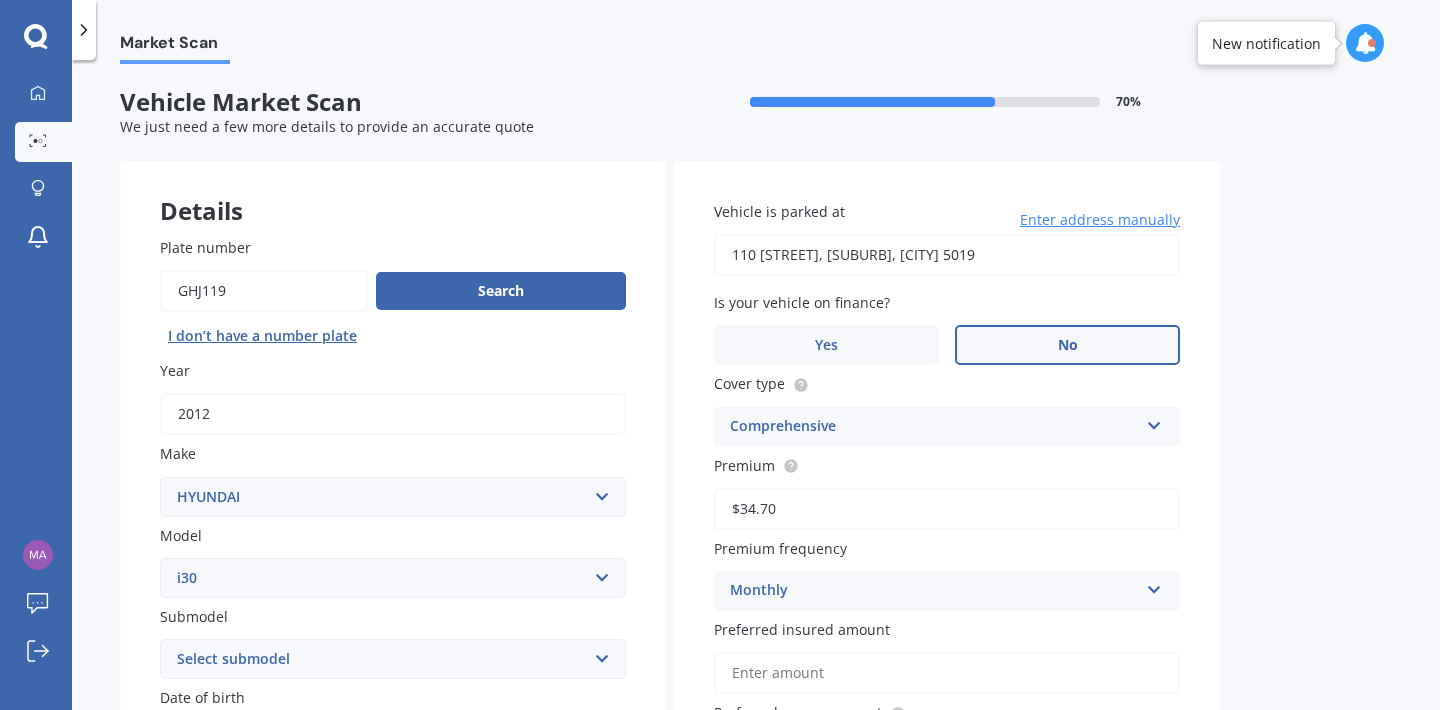 click on "No" at bounding box center [1067, 345] 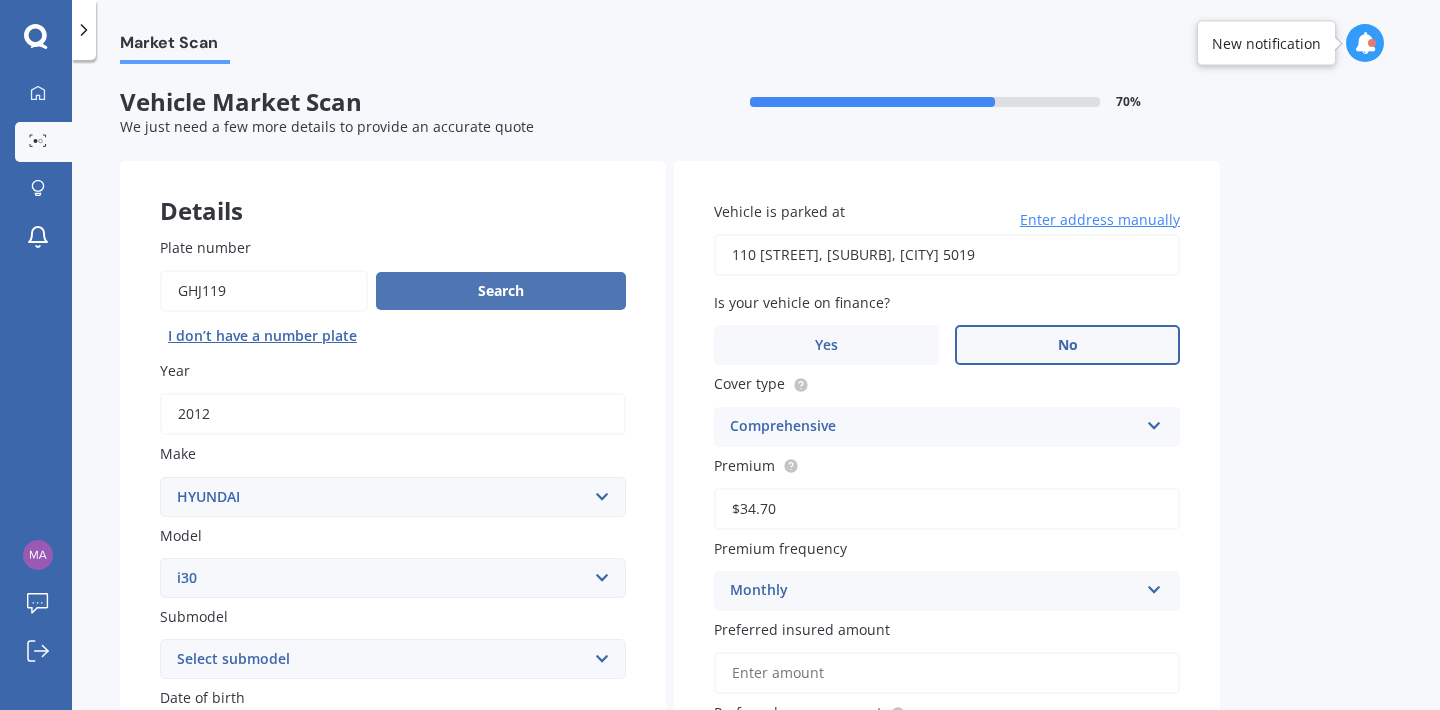 drag, startPoint x: 1087, startPoint y: 261, endPoint x: 535, endPoint y: 280, distance: 552.3269 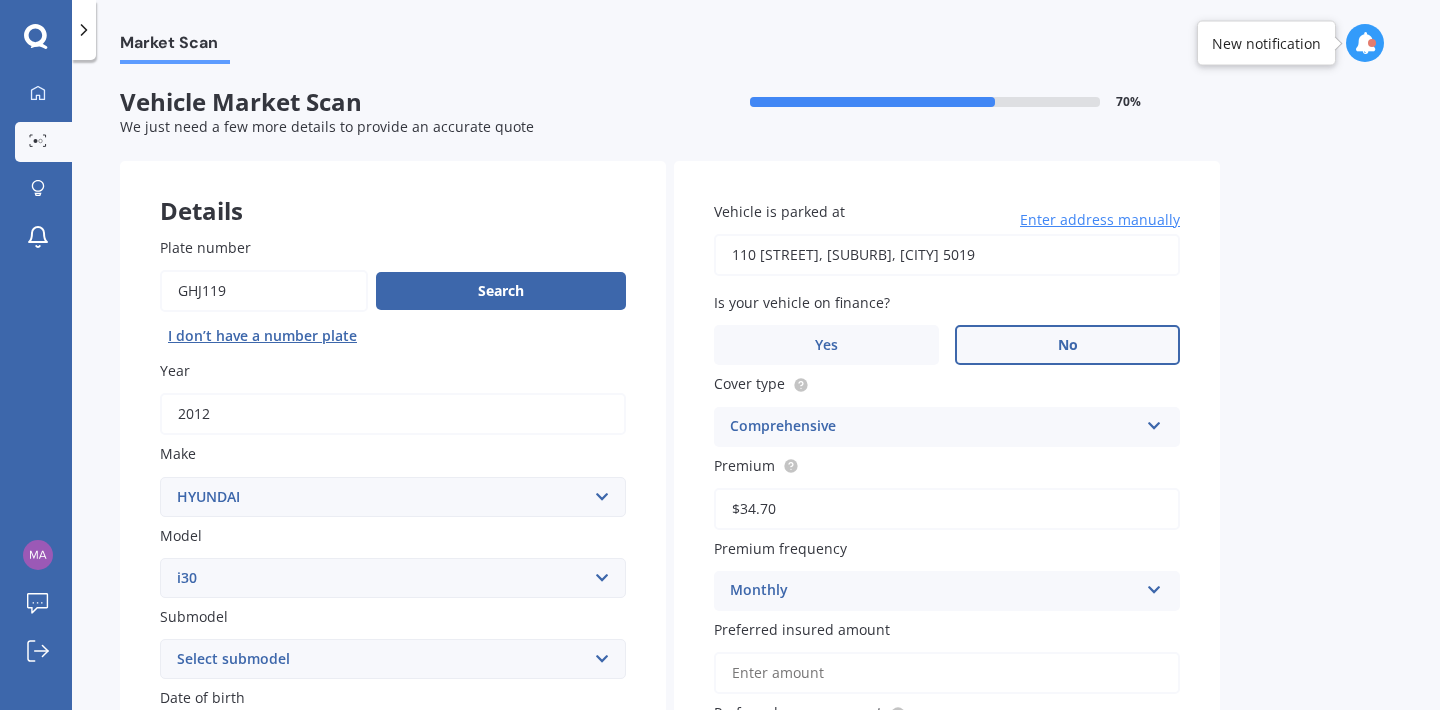 drag, startPoint x: 1097, startPoint y: 252, endPoint x: 715, endPoint y: 250, distance: 382.00525 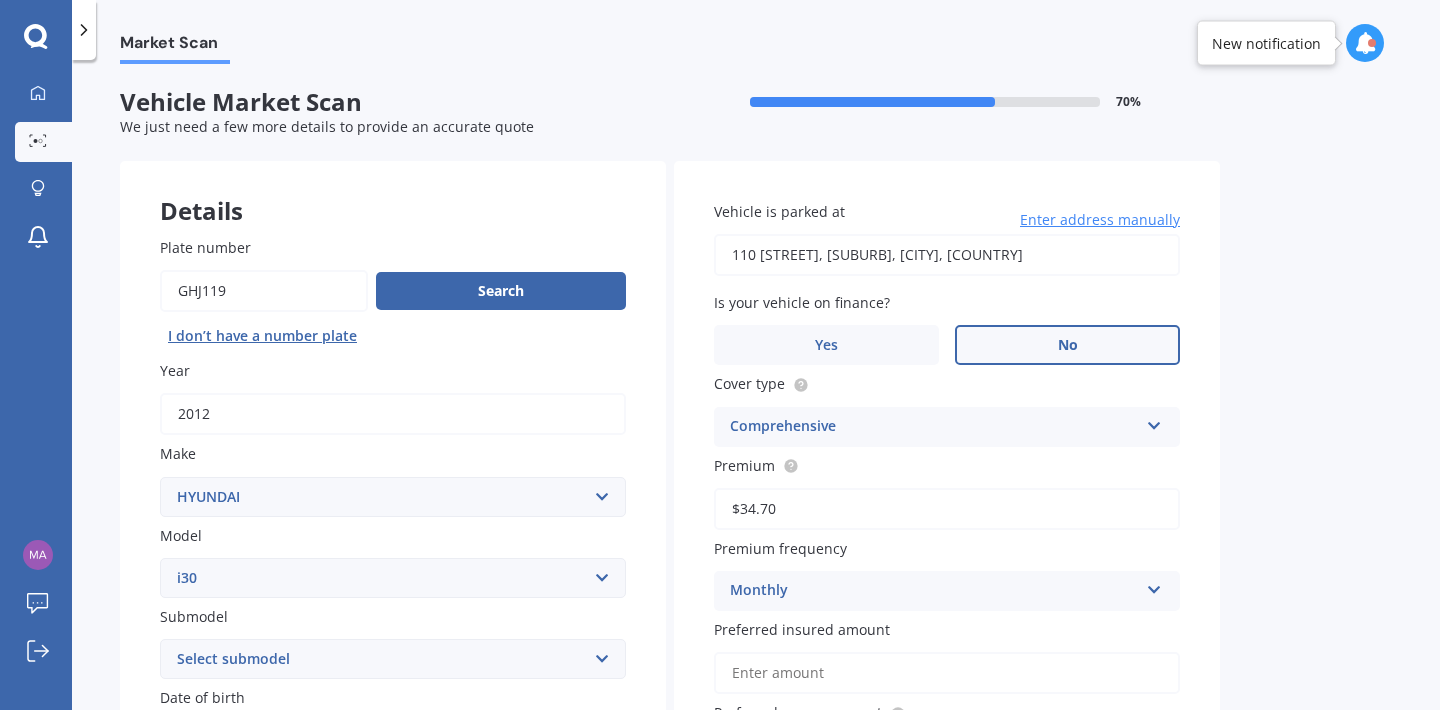 type on "[NUMBER] [STREET_NAME], [STREET_NAME], [CITY], [POSTAL_CODE]" 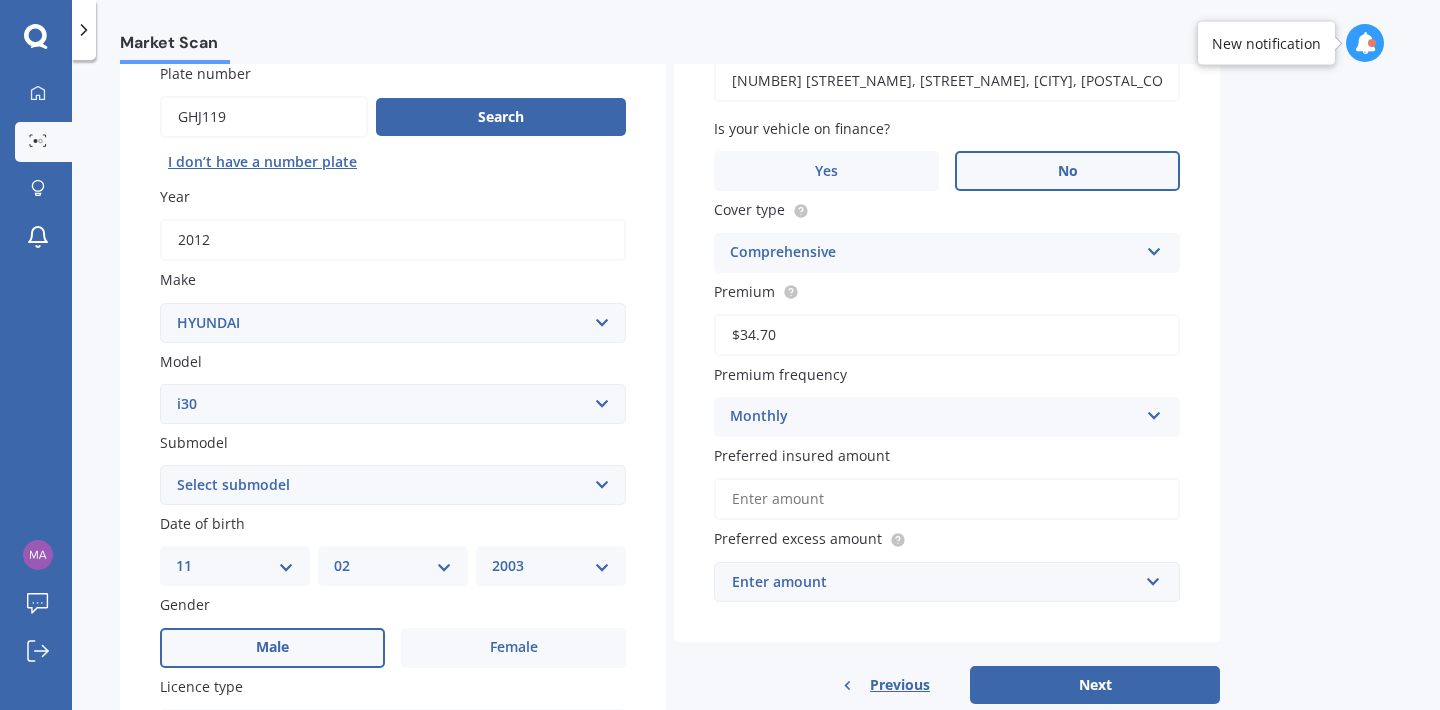 scroll, scrollTop: 188, scrollLeft: 0, axis: vertical 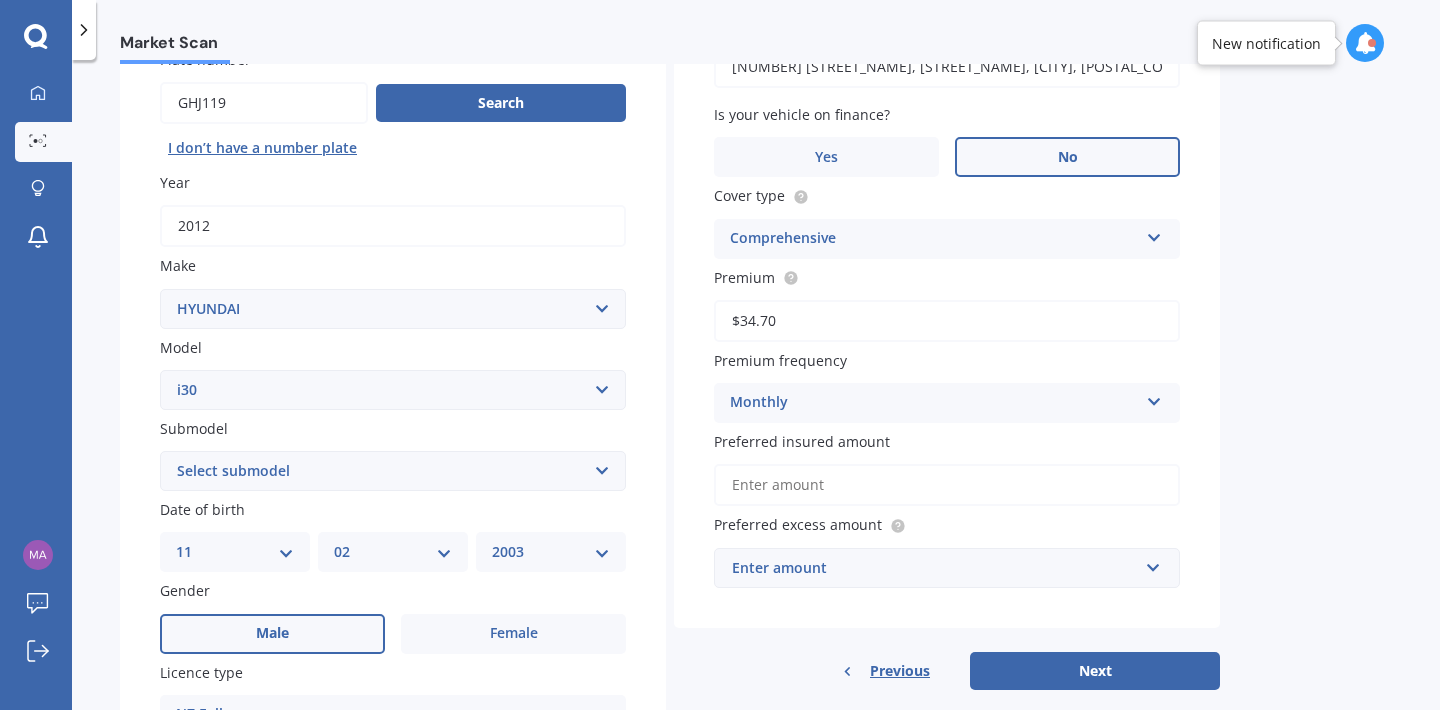 drag, startPoint x: 817, startPoint y: 330, endPoint x: 630, endPoint y: 315, distance: 187.60065 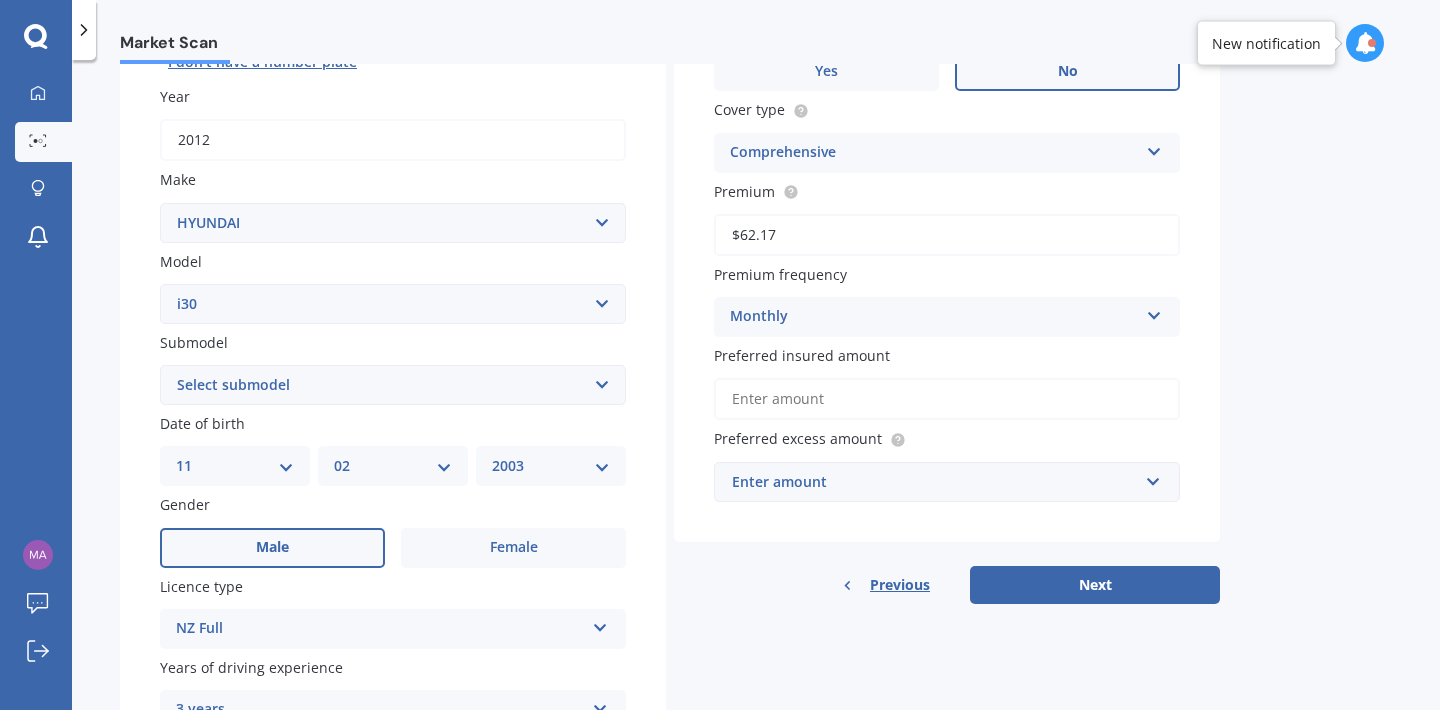 scroll, scrollTop: 271, scrollLeft: 0, axis: vertical 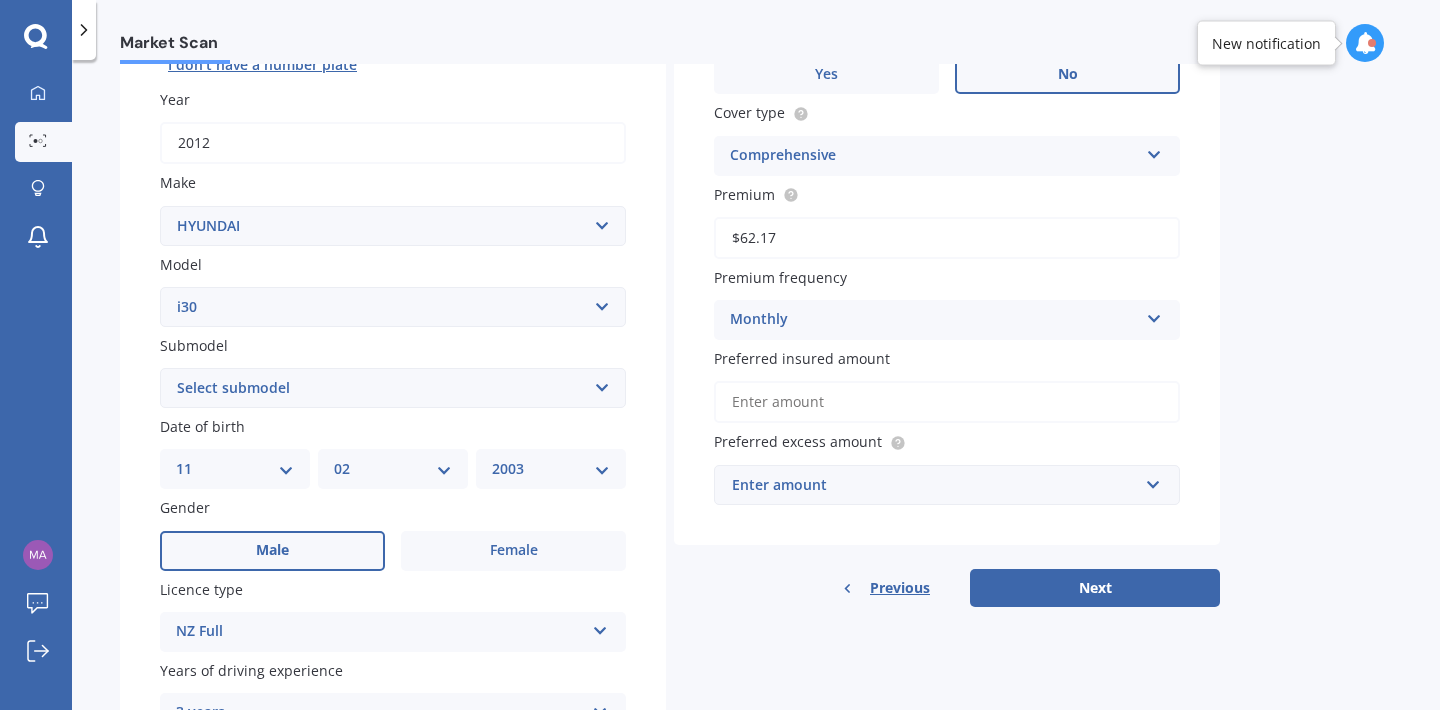 type on "$62.17" 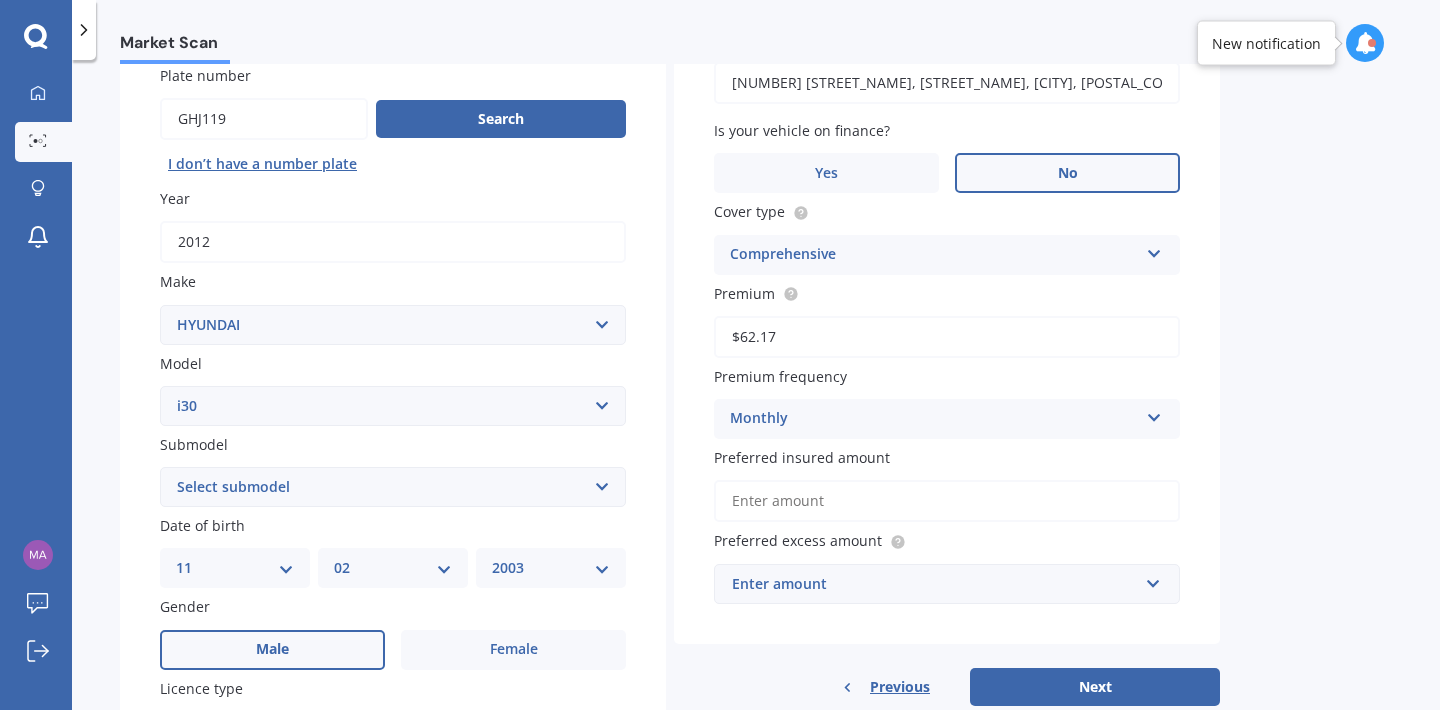 scroll, scrollTop: 167, scrollLeft: 0, axis: vertical 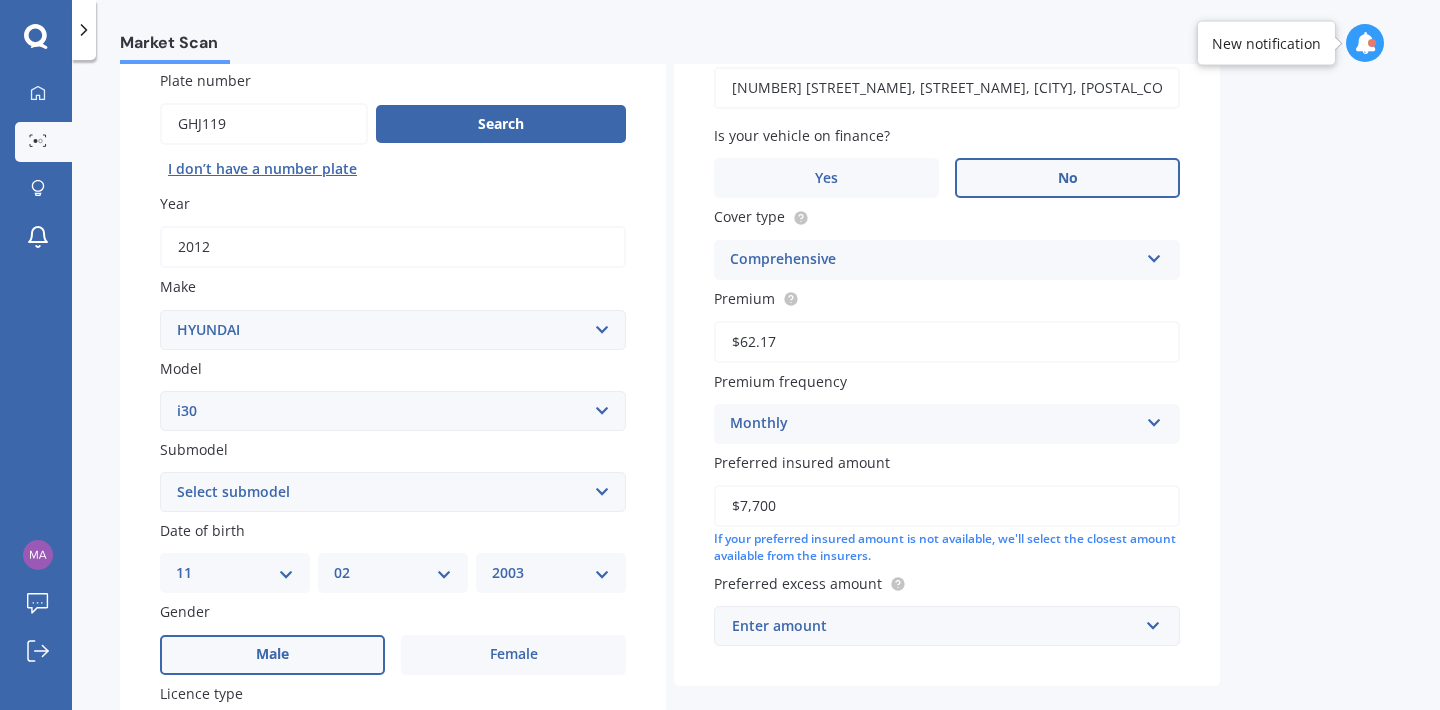 type on "$7,700" 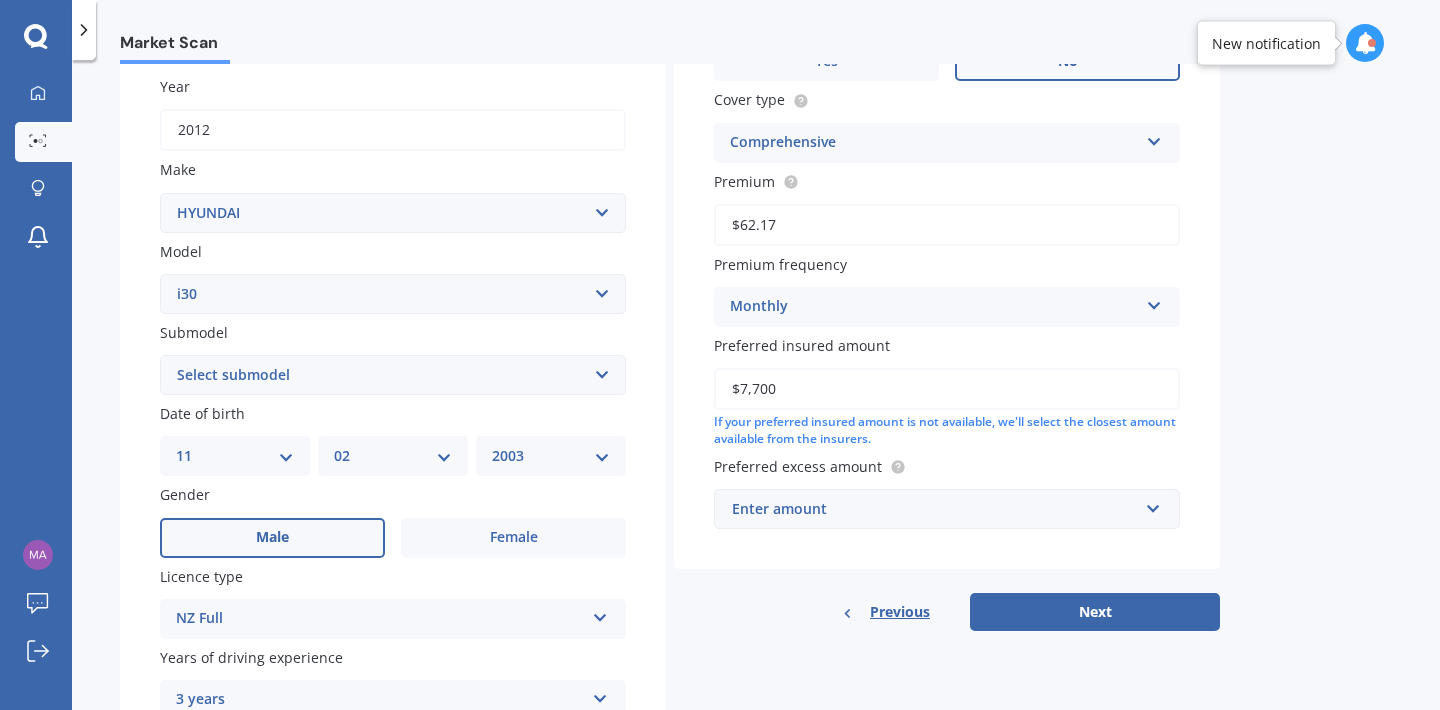 scroll, scrollTop: 296, scrollLeft: 0, axis: vertical 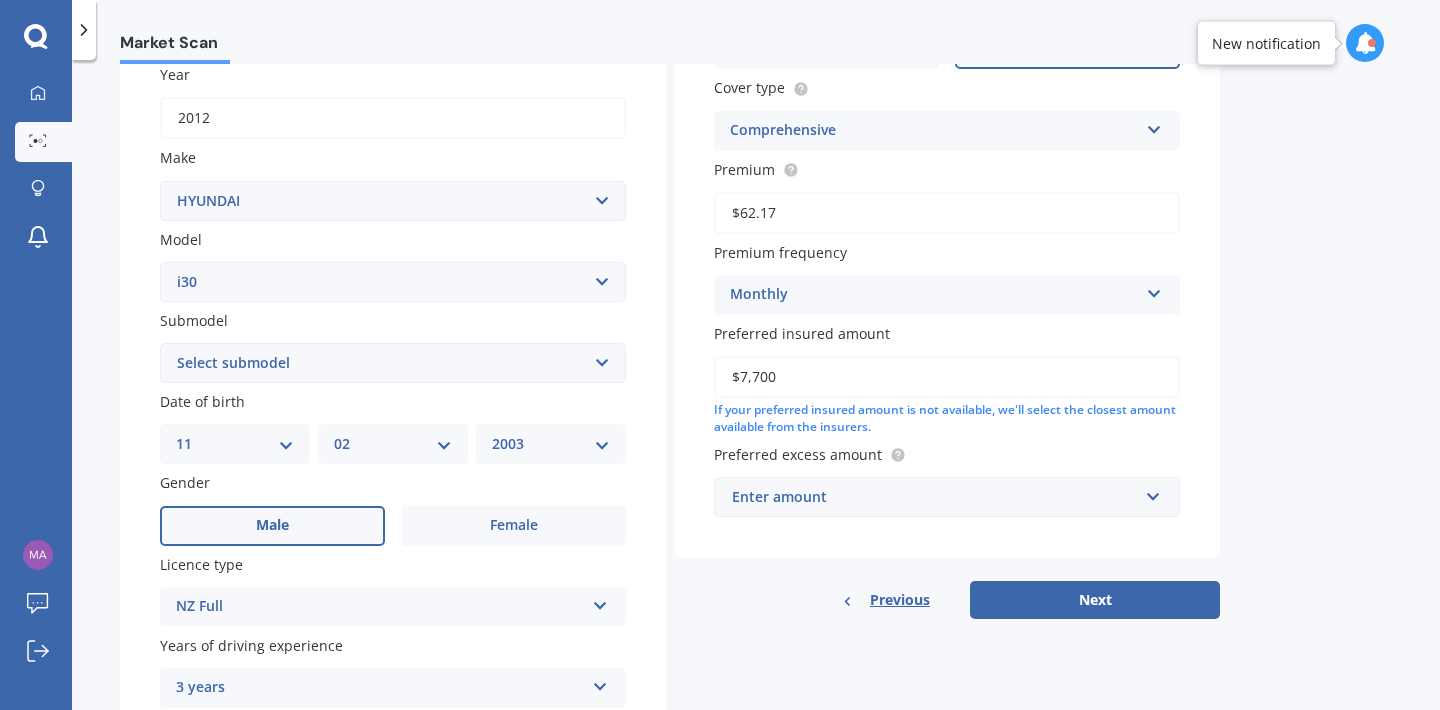 click on "Enter amount" at bounding box center [935, 497] 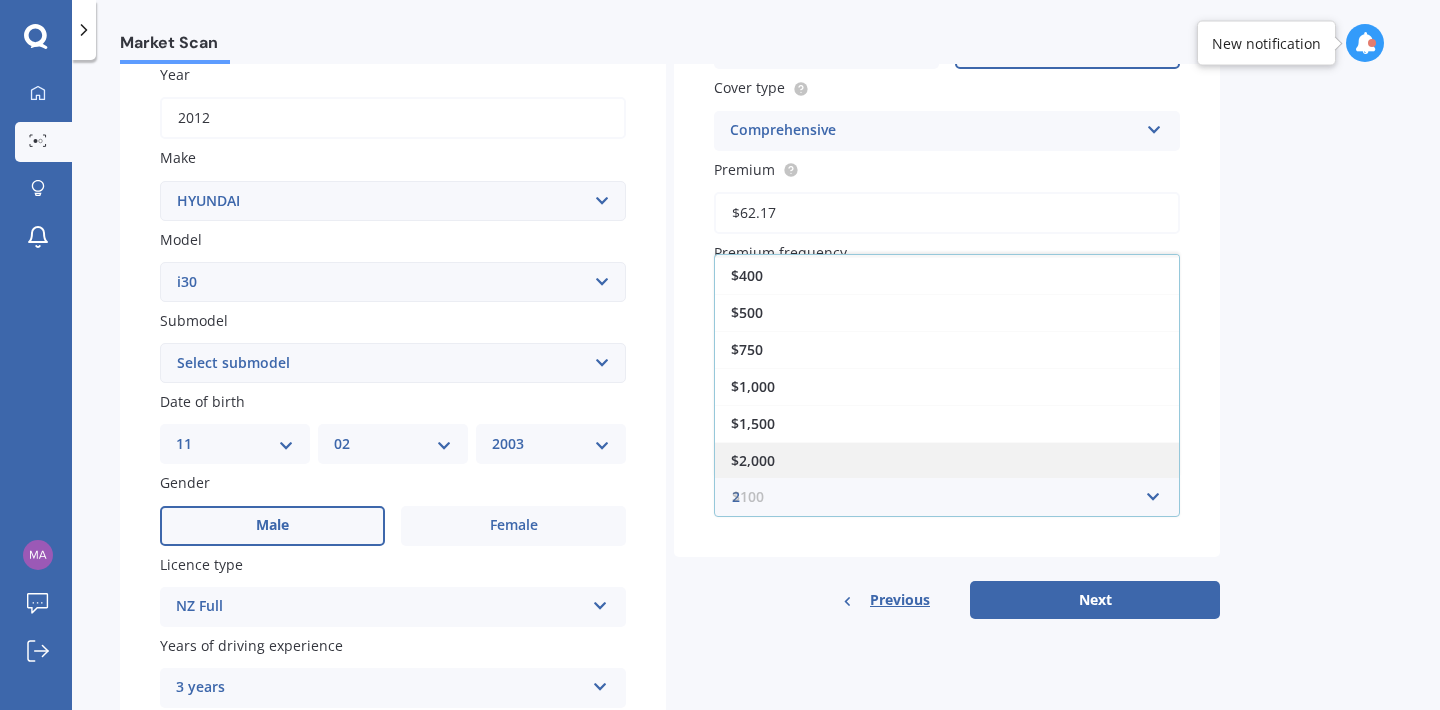 scroll, scrollTop: 0, scrollLeft: 0, axis: both 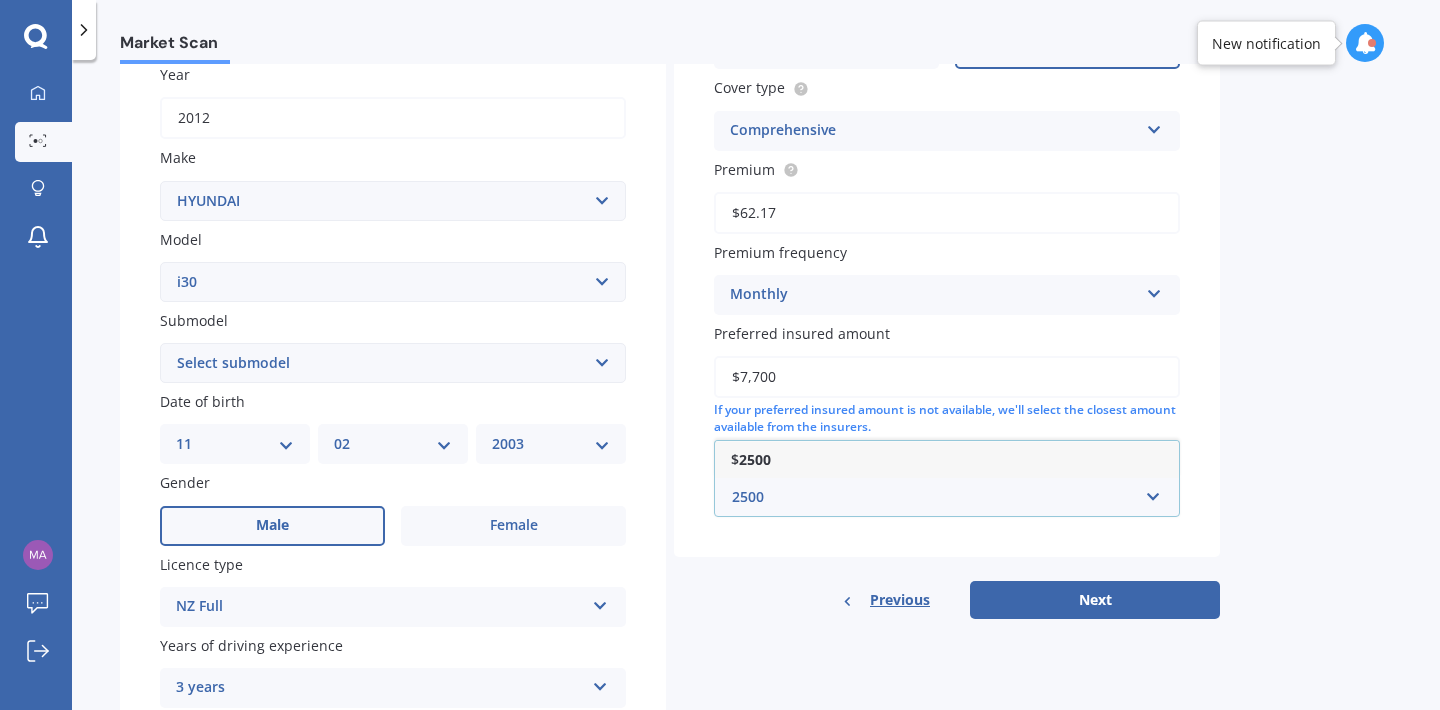 type on "2500" 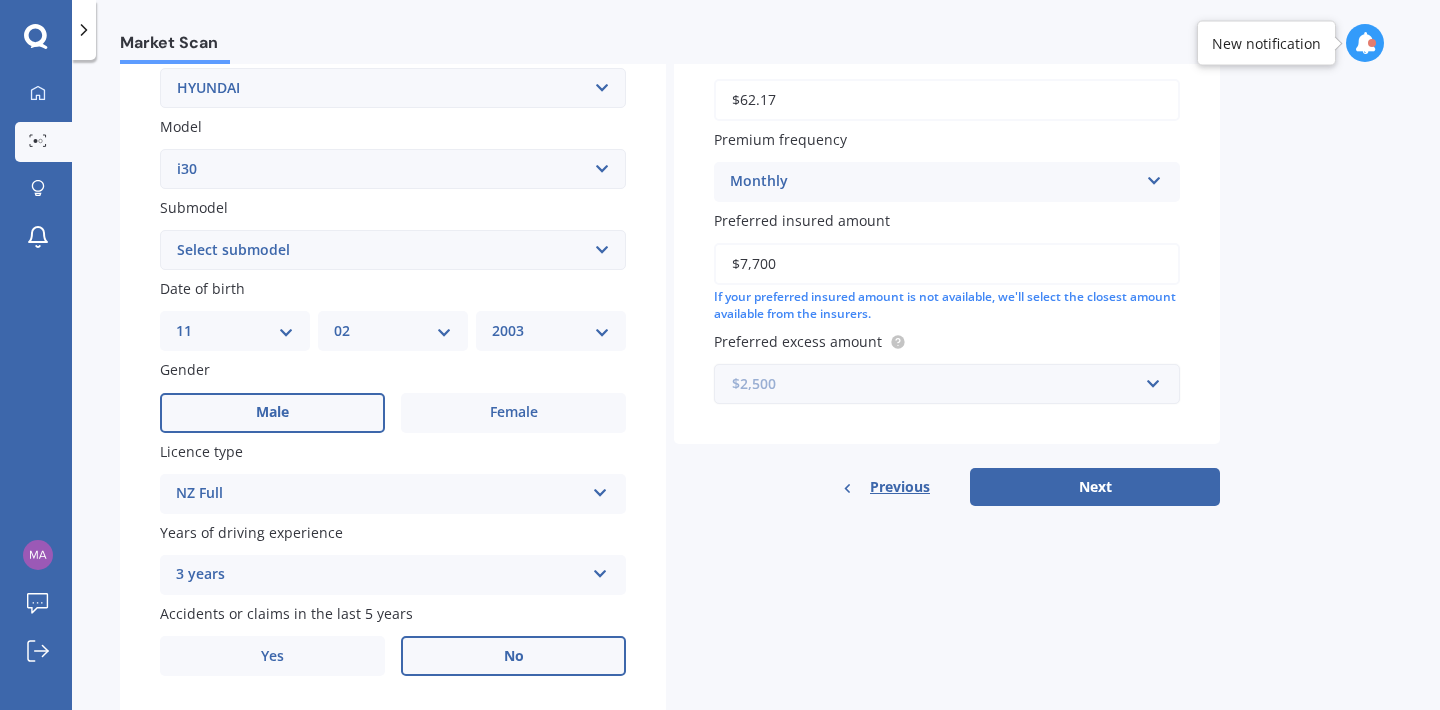 scroll, scrollTop: 461, scrollLeft: 0, axis: vertical 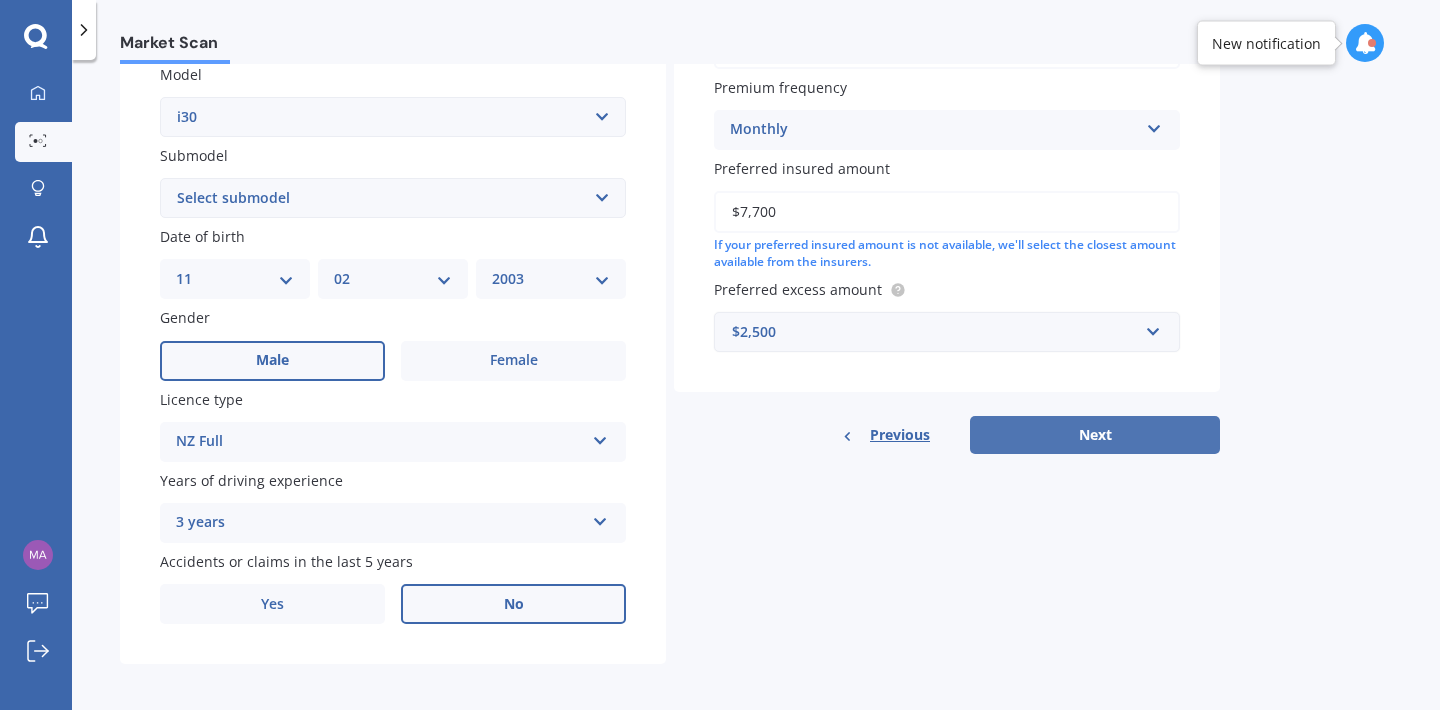 click on "Next" at bounding box center [1095, 435] 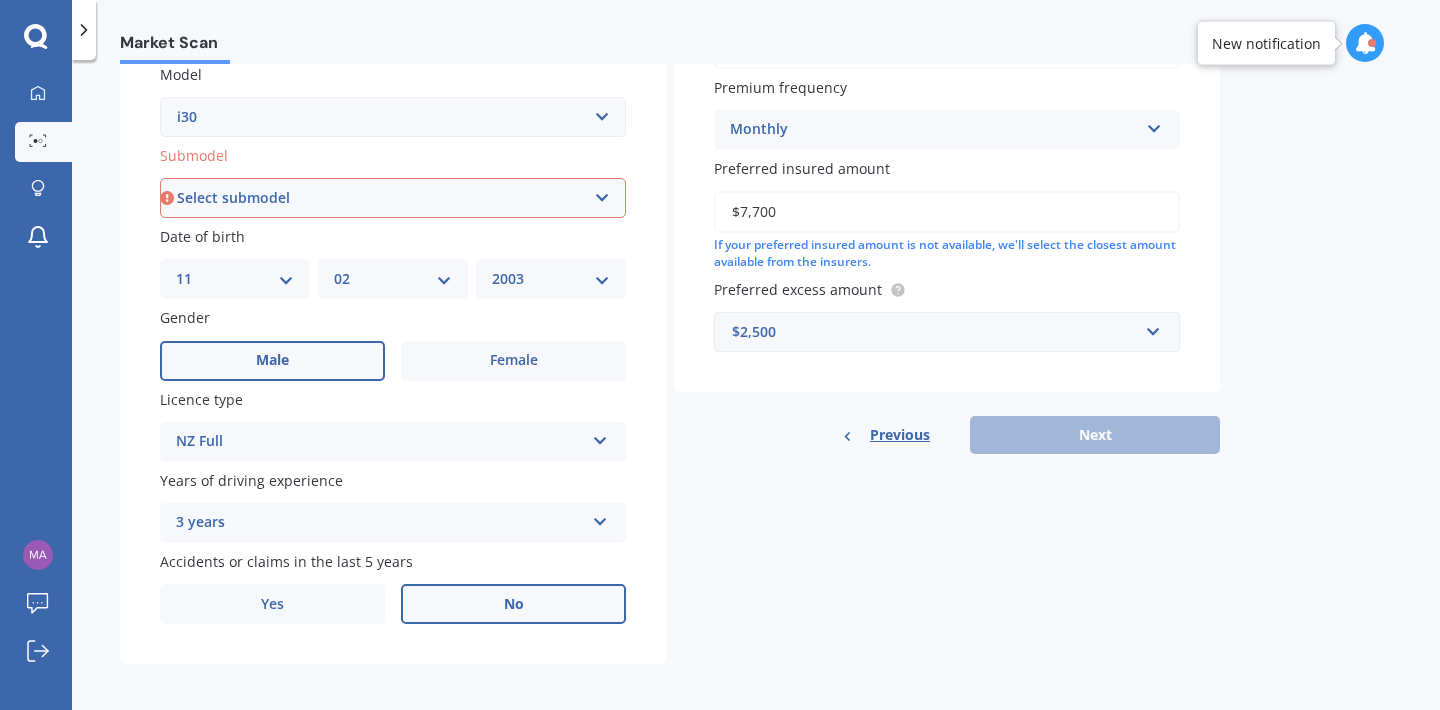 click on "Select submodel Diesel Turbo Hatchback Petrol Turbo Station Wagon 1.6A4" at bounding box center [393, 198] 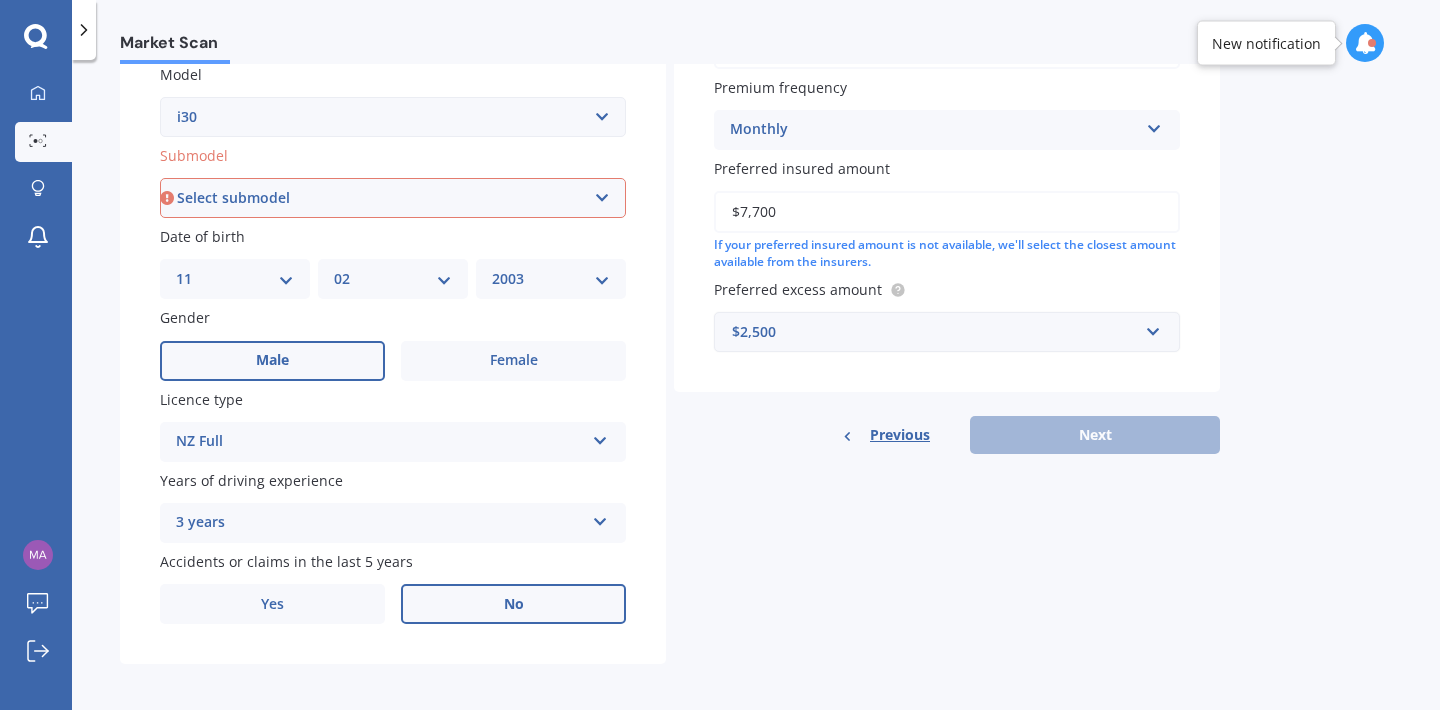 select on "PETROL TURBO" 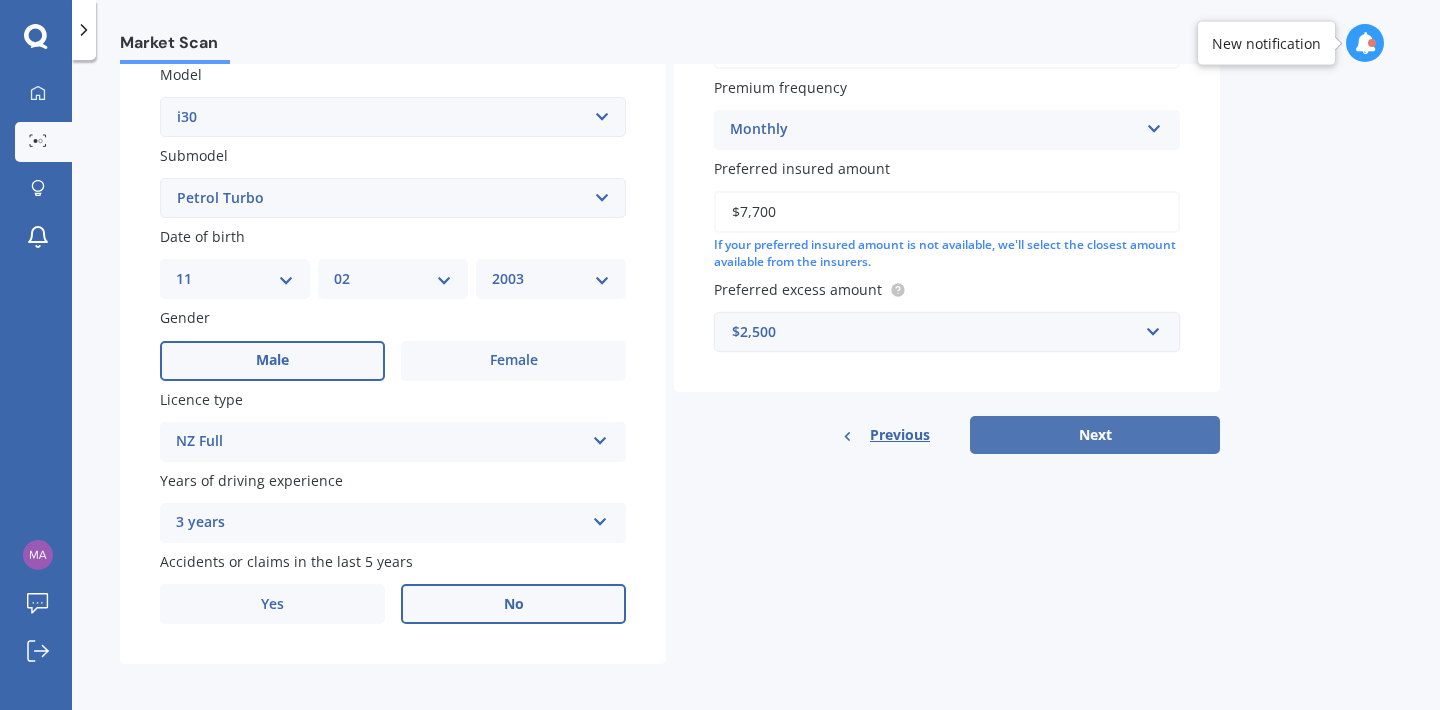 click on "Next" at bounding box center (1095, 435) 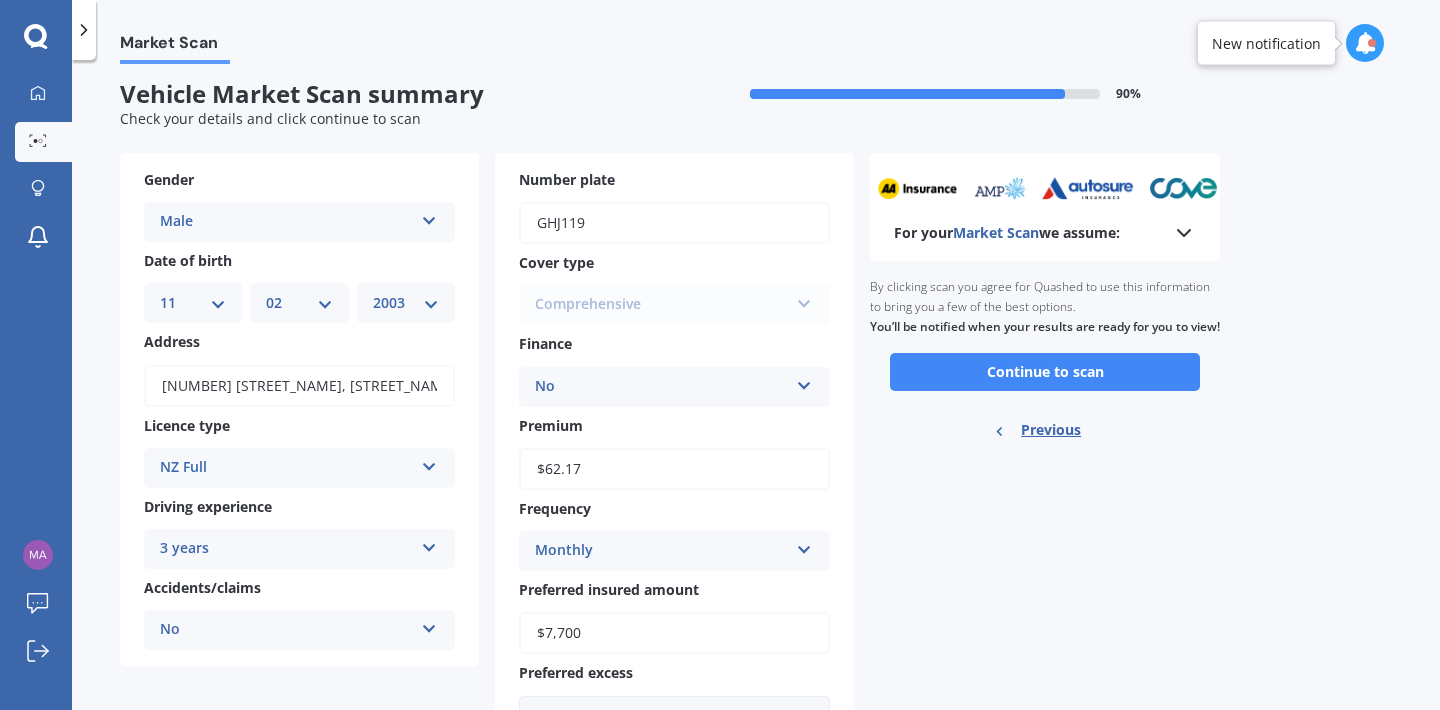scroll, scrollTop: 0, scrollLeft: 0, axis: both 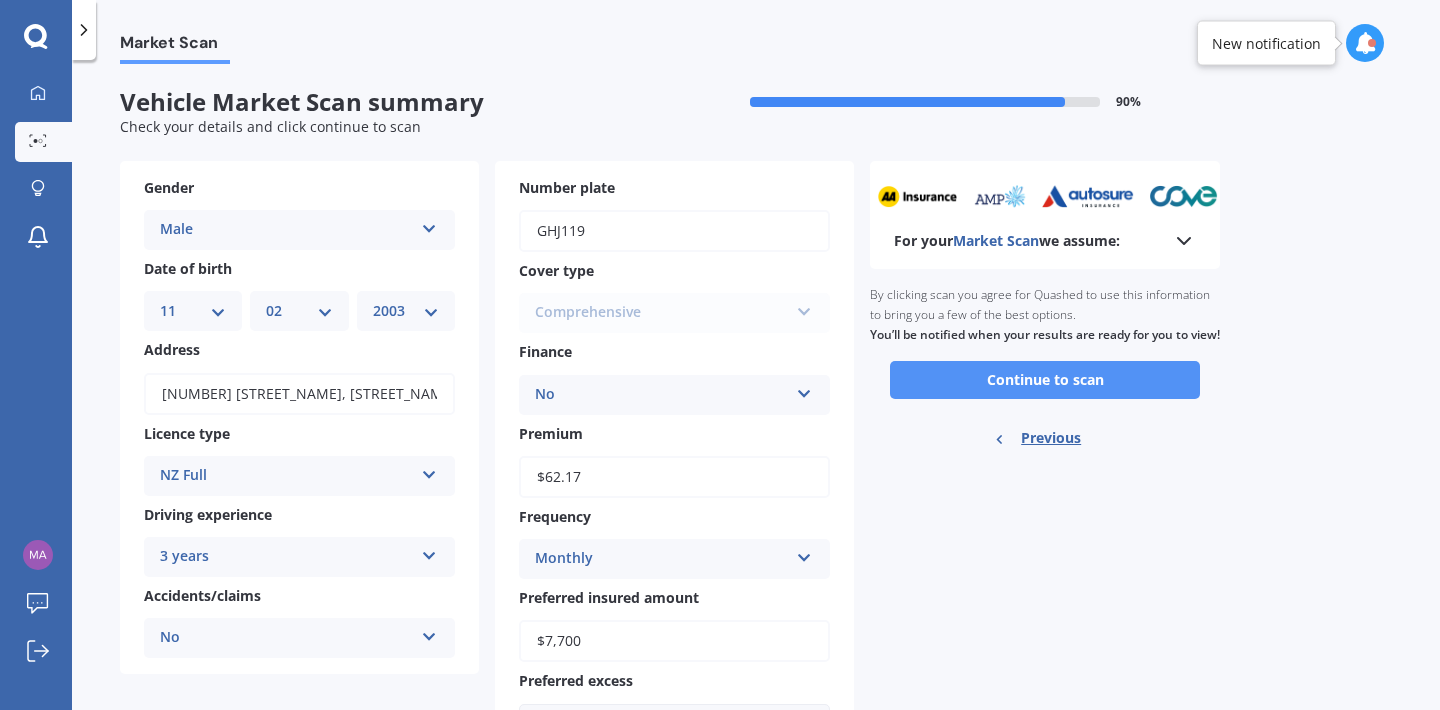click on "Continue to scan" at bounding box center (1045, 380) 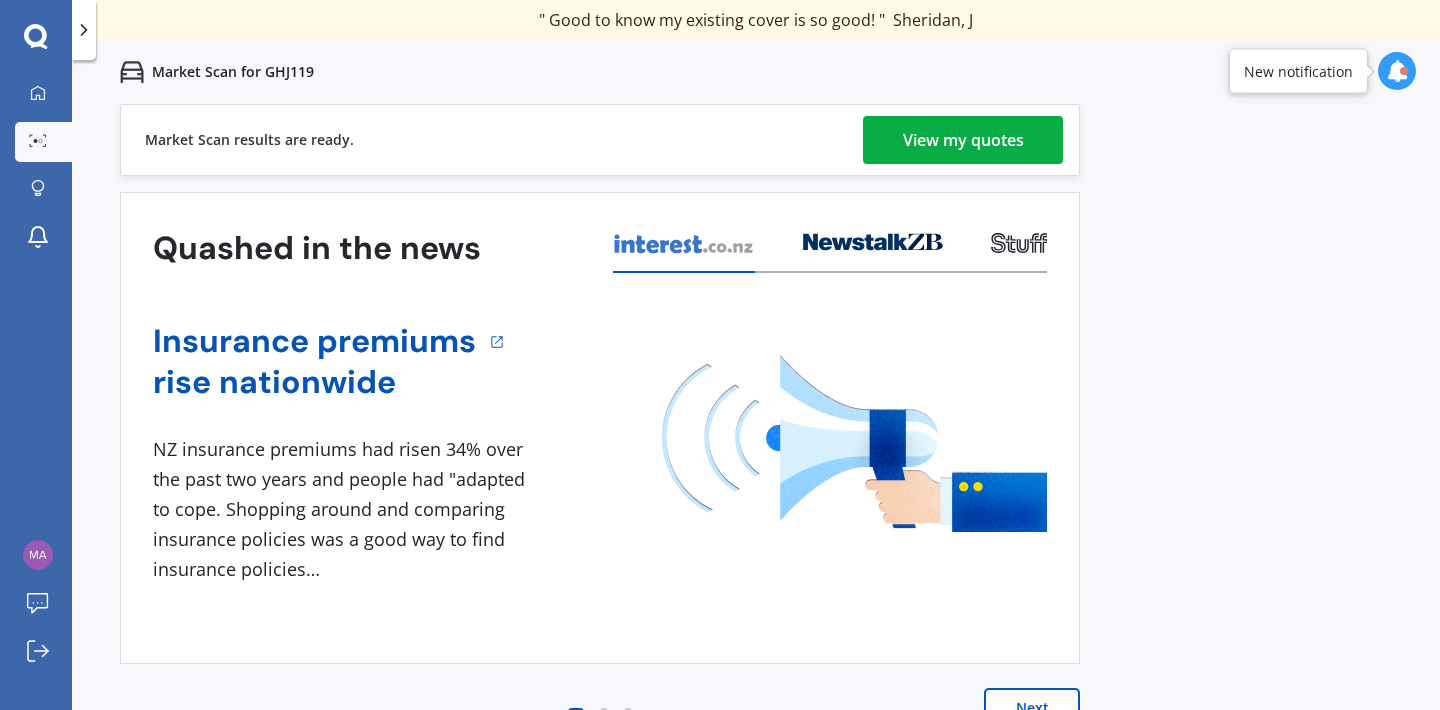 click on "View my quotes" at bounding box center [963, 140] 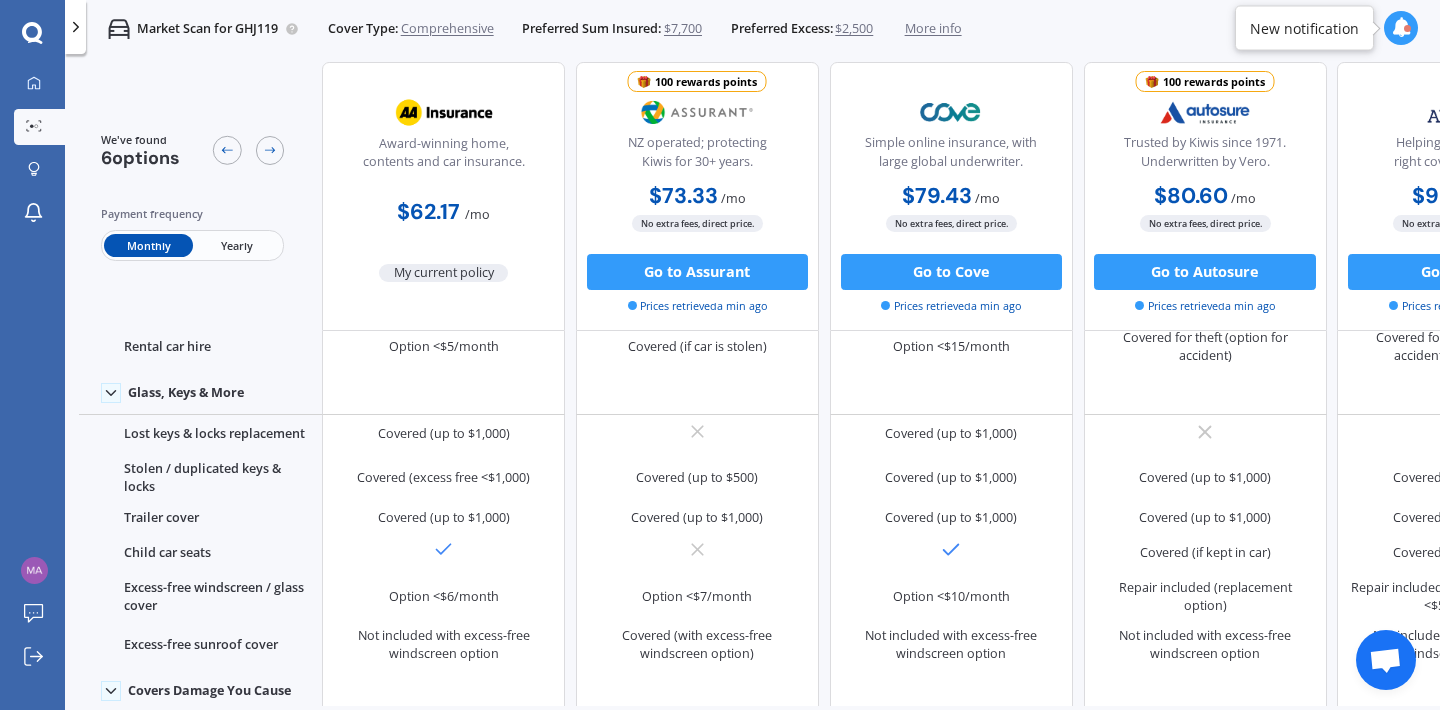 scroll, scrollTop: 0, scrollLeft: 0, axis: both 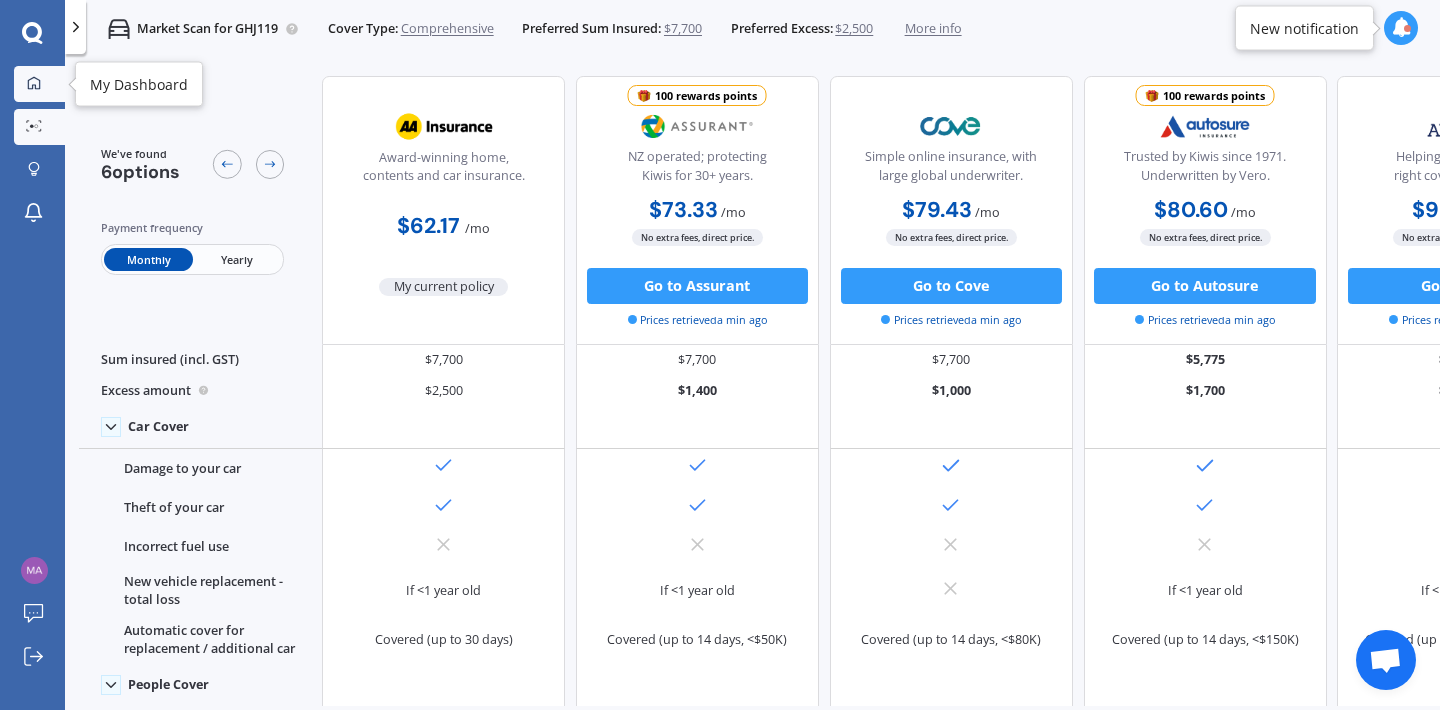 click on "My Dashboard" at bounding box center [39, 84] 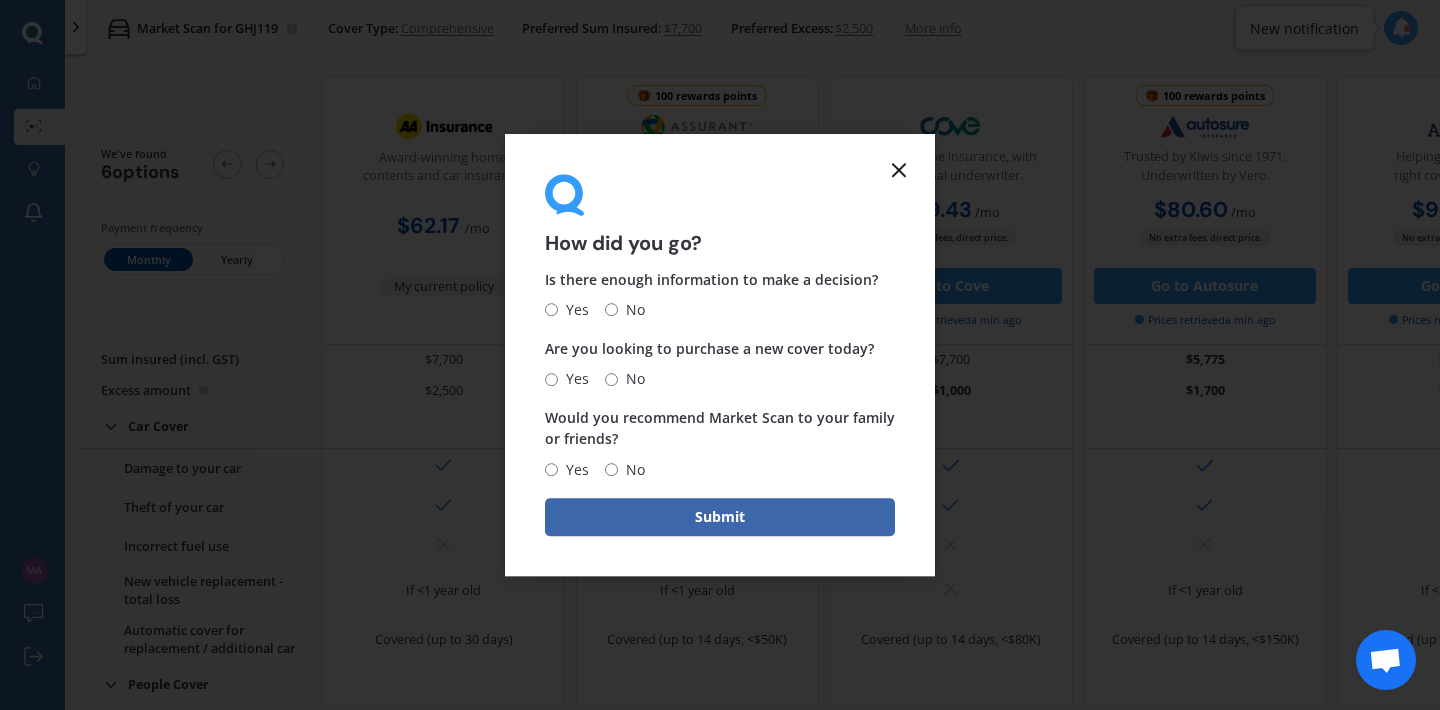click 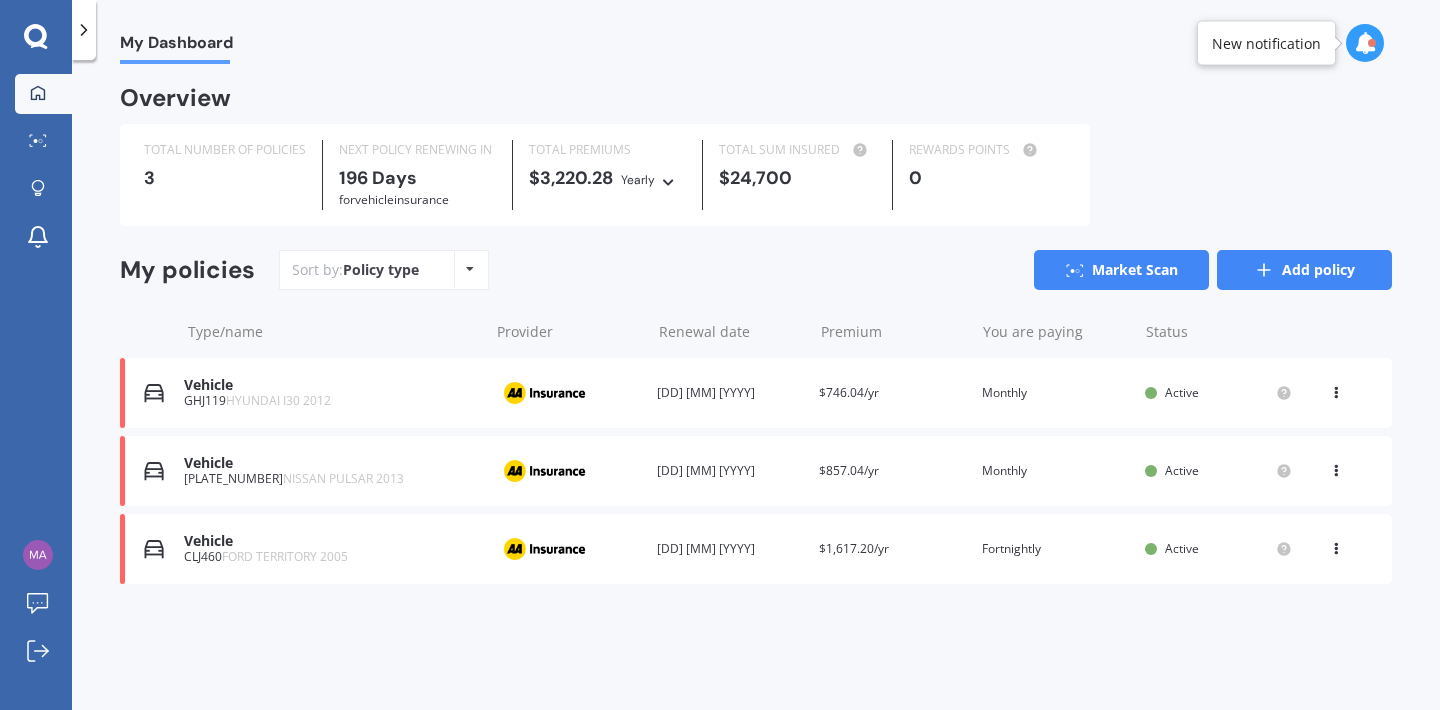 click 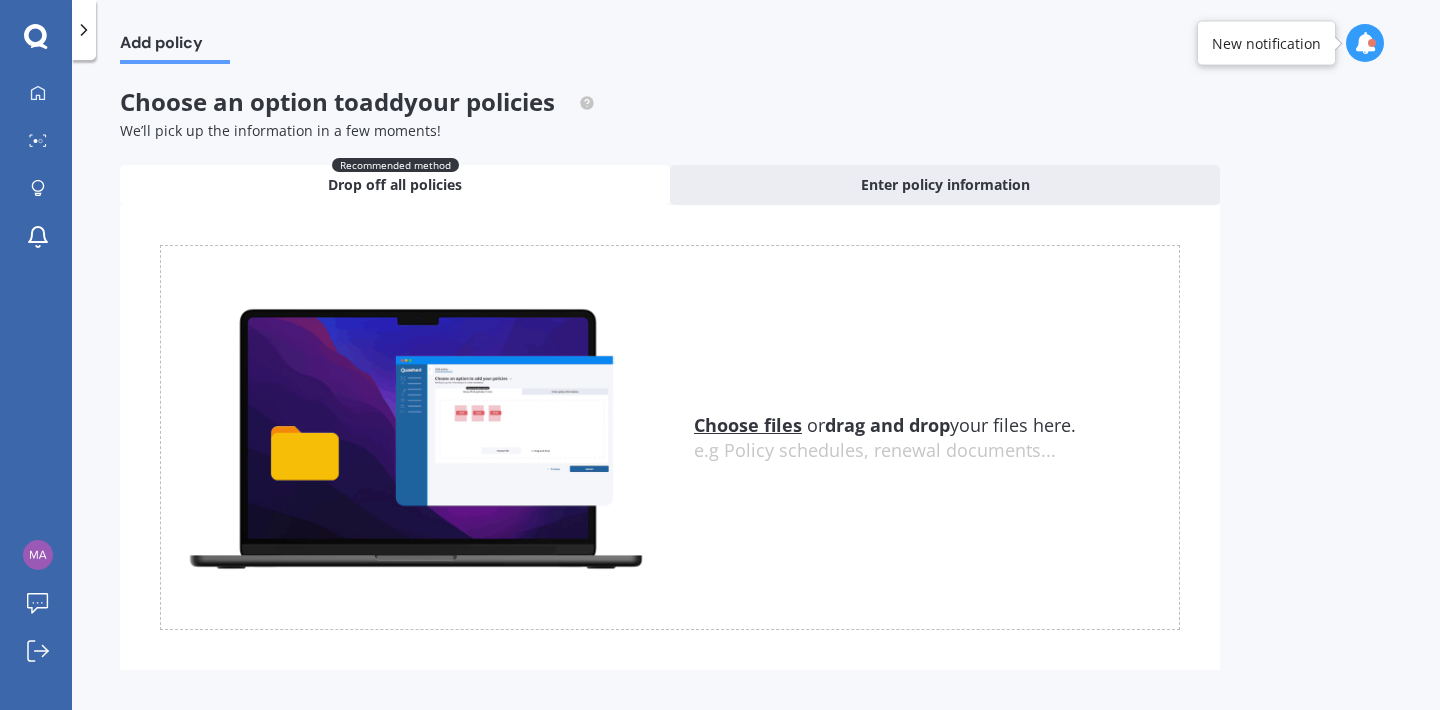 click on "Choose files" at bounding box center [748, 425] 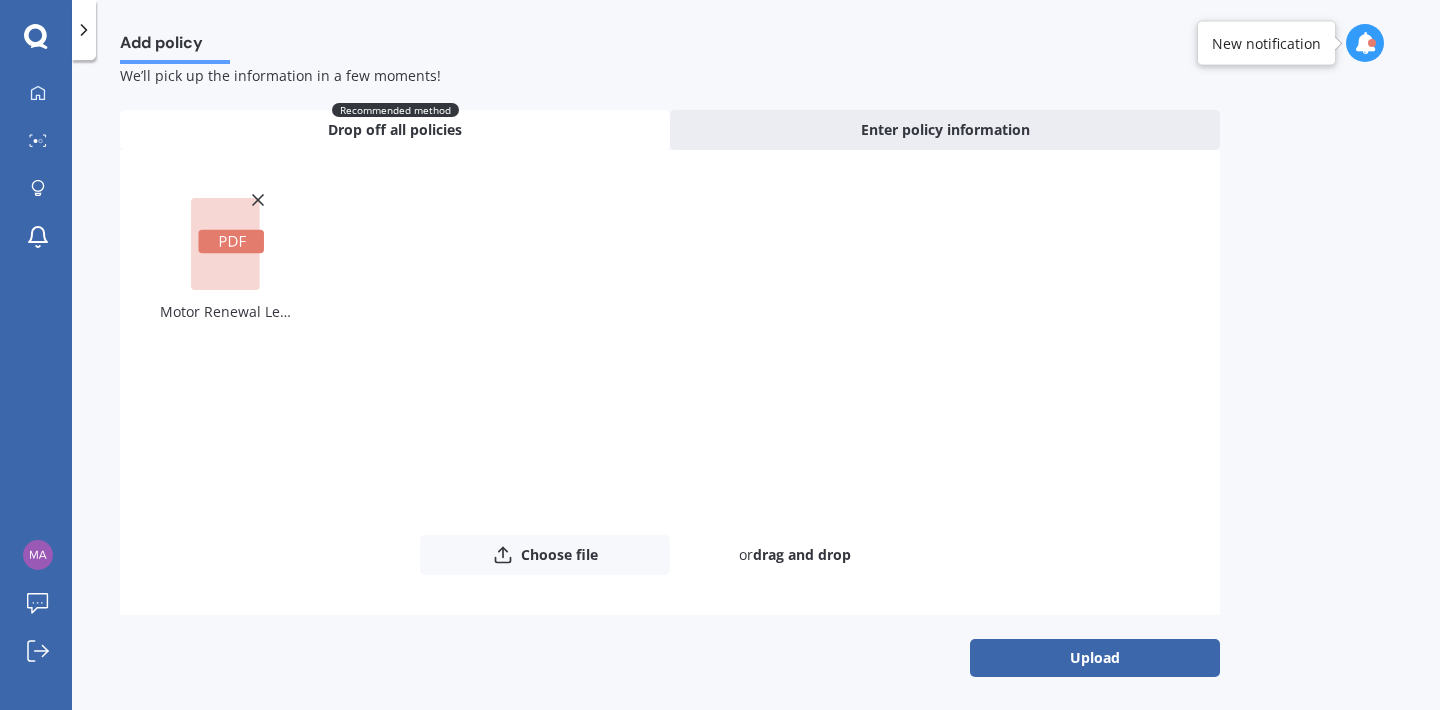 scroll, scrollTop: 58, scrollLeft: 0, axis: vertical 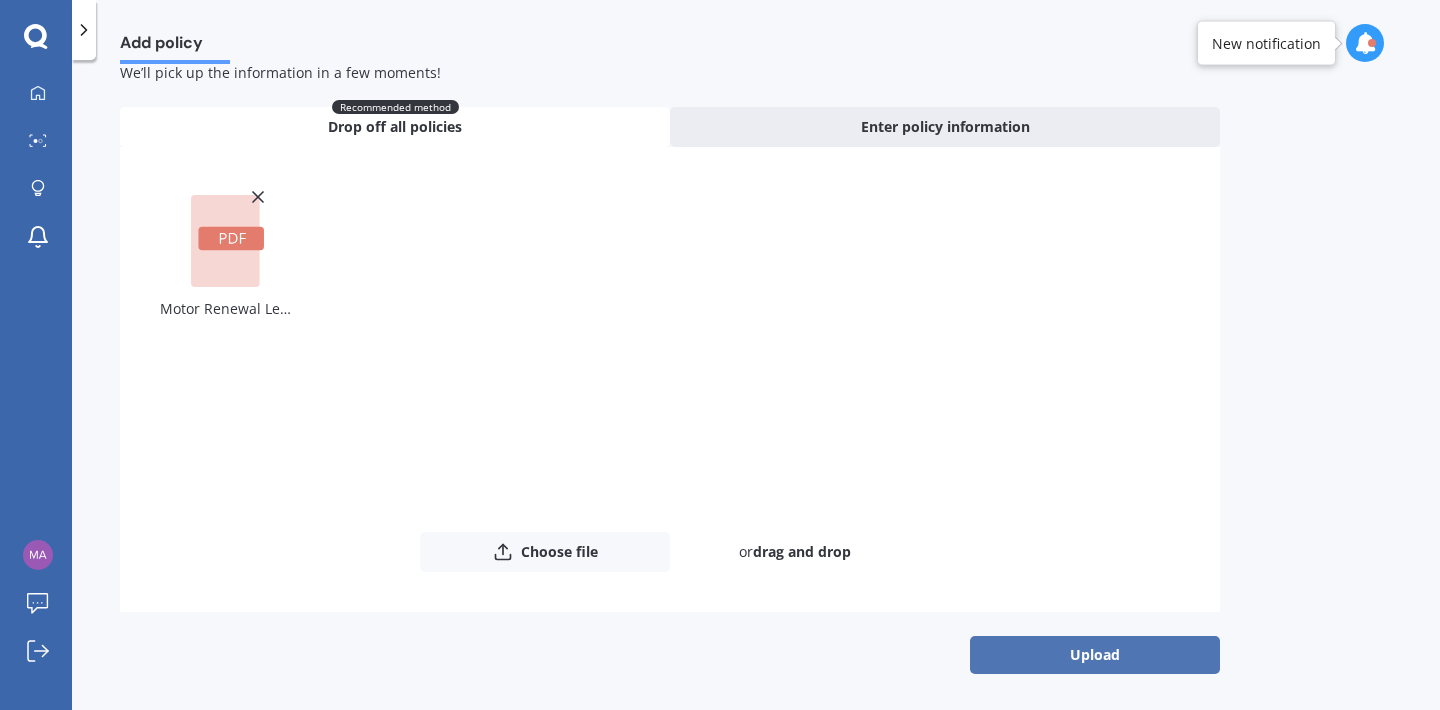 click on "Upload" at bounding box center [1095, 655] 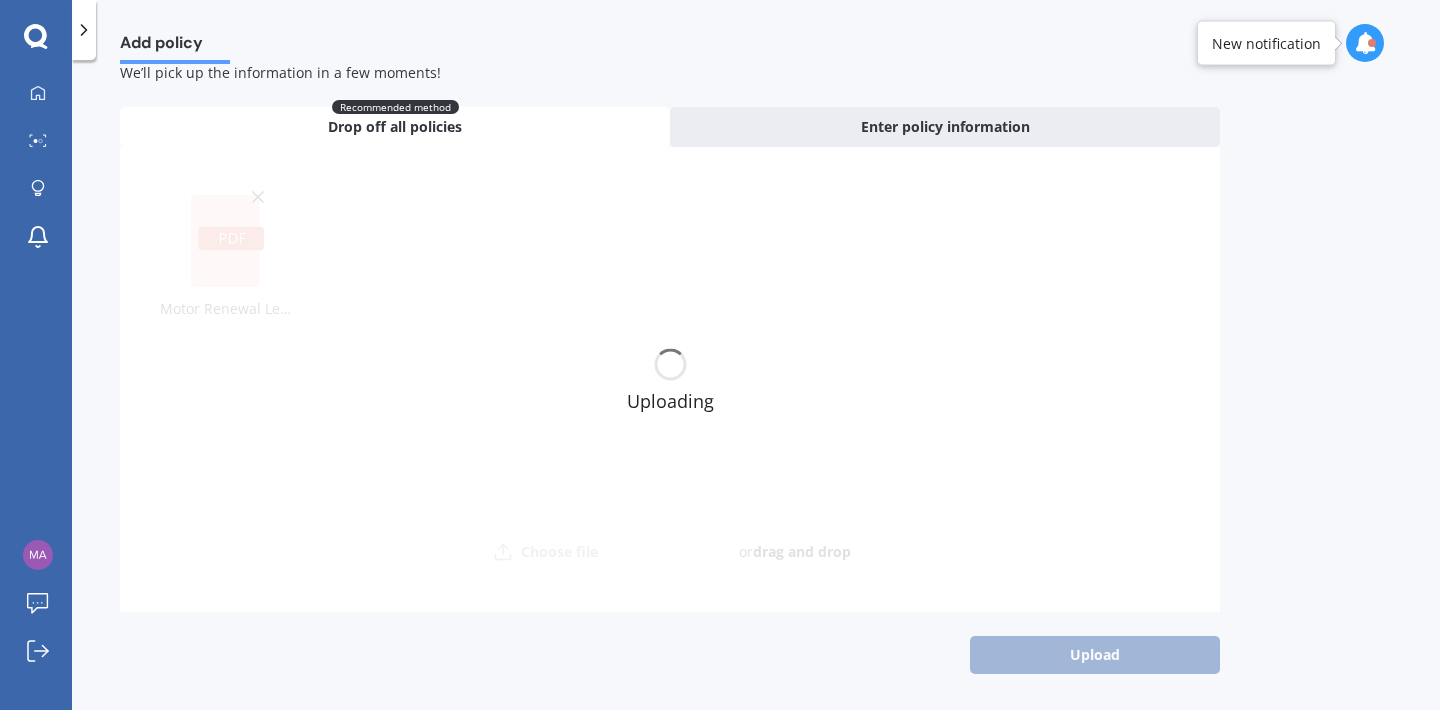 scroll, scrollTop: 0, scrollLeft: 0, axis: both 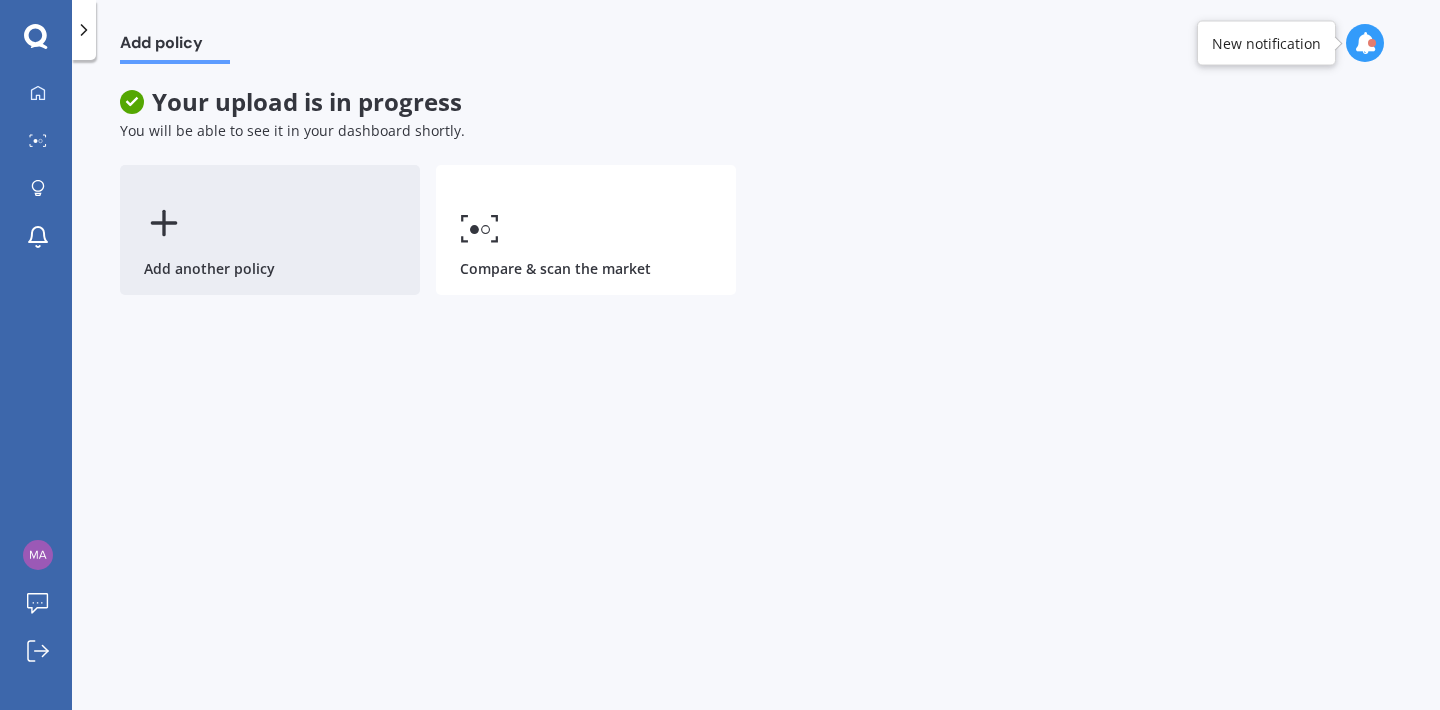 click on "Add another policy" at bounding box center (270, 230) 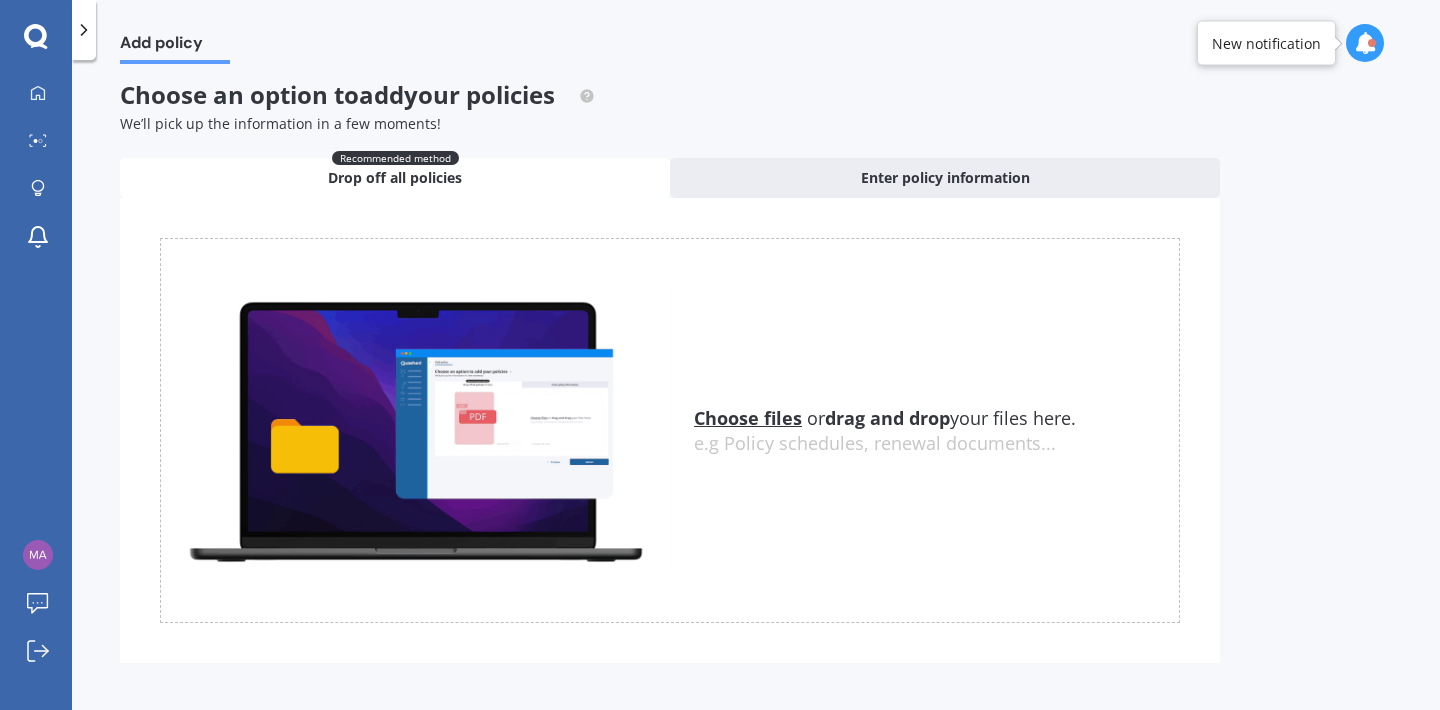 scroll, scrollTop: 0, scrollLeft: 0, axis: both 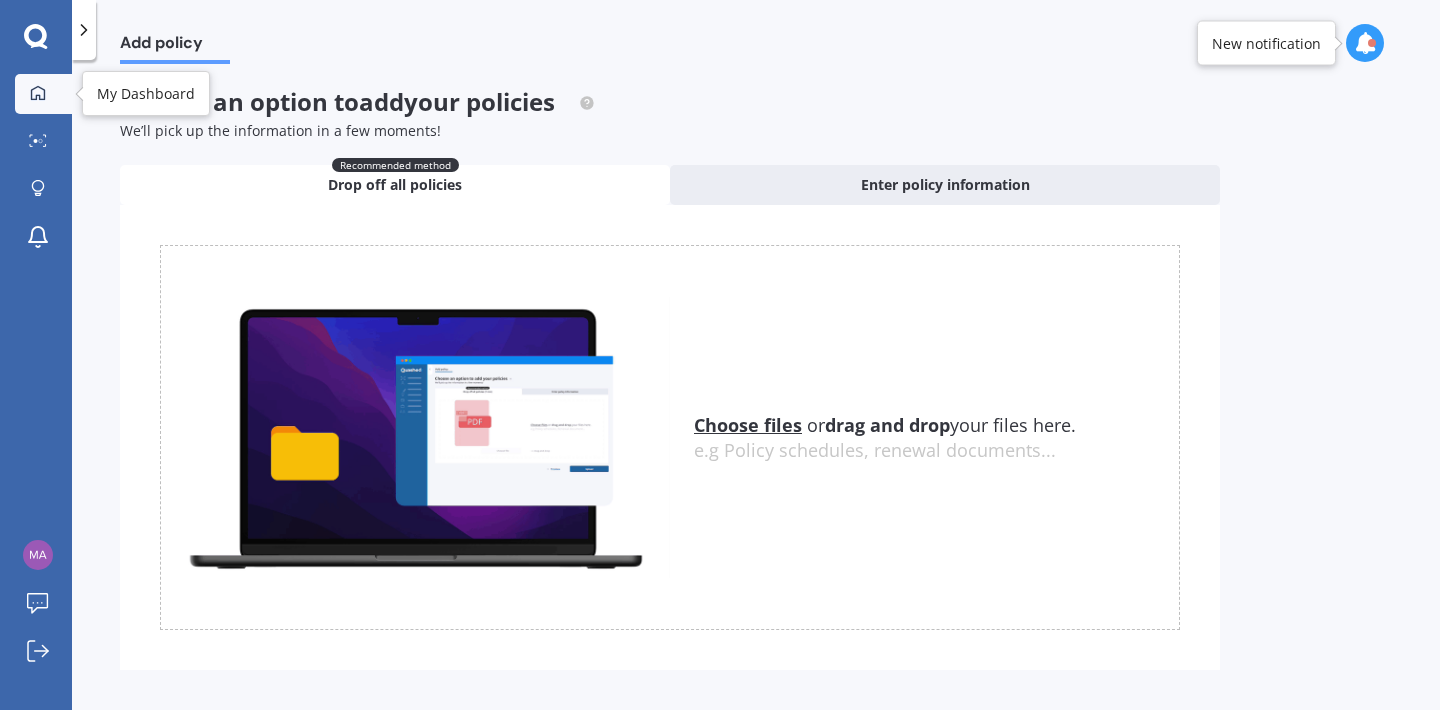 click at bounding box center [38, 94] 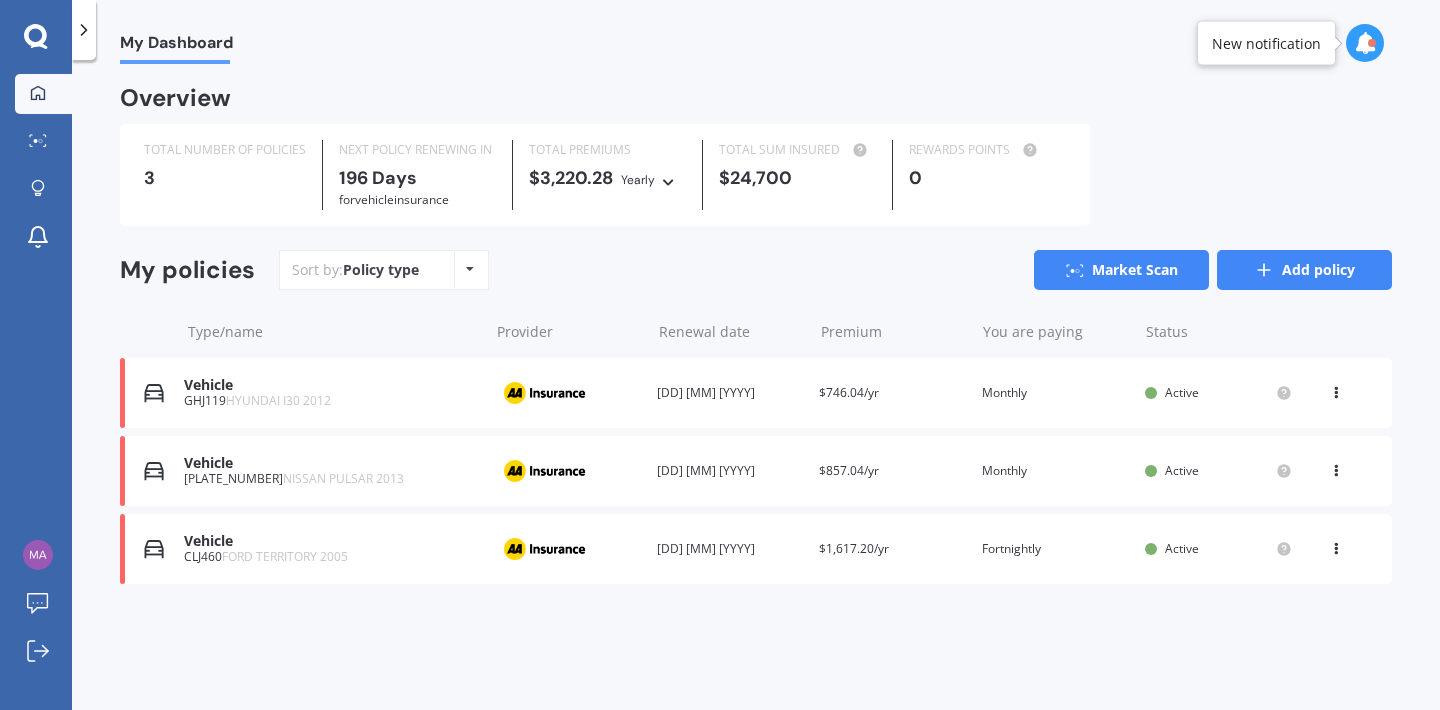 click on "Add policy" at bounding box center (1304, 270) 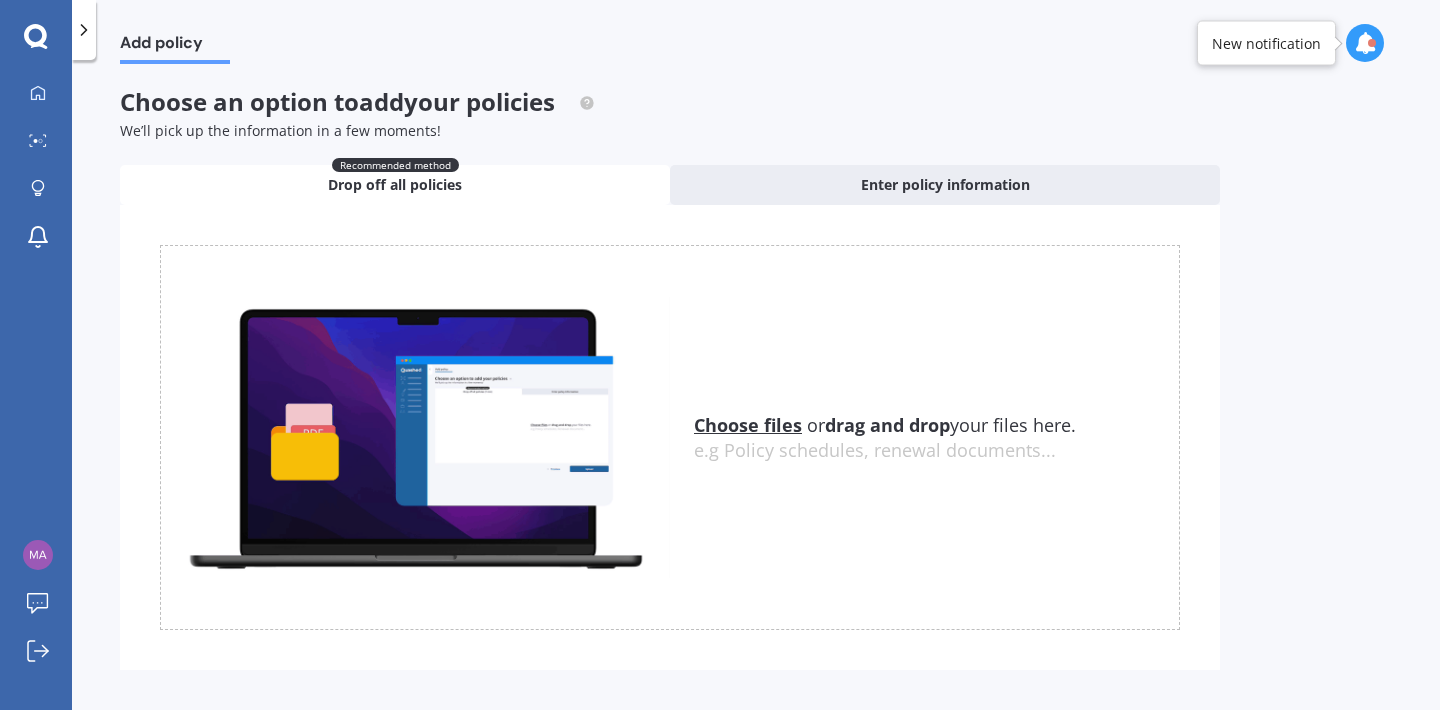 click on "Choose files" at bounding box center [748, 425] 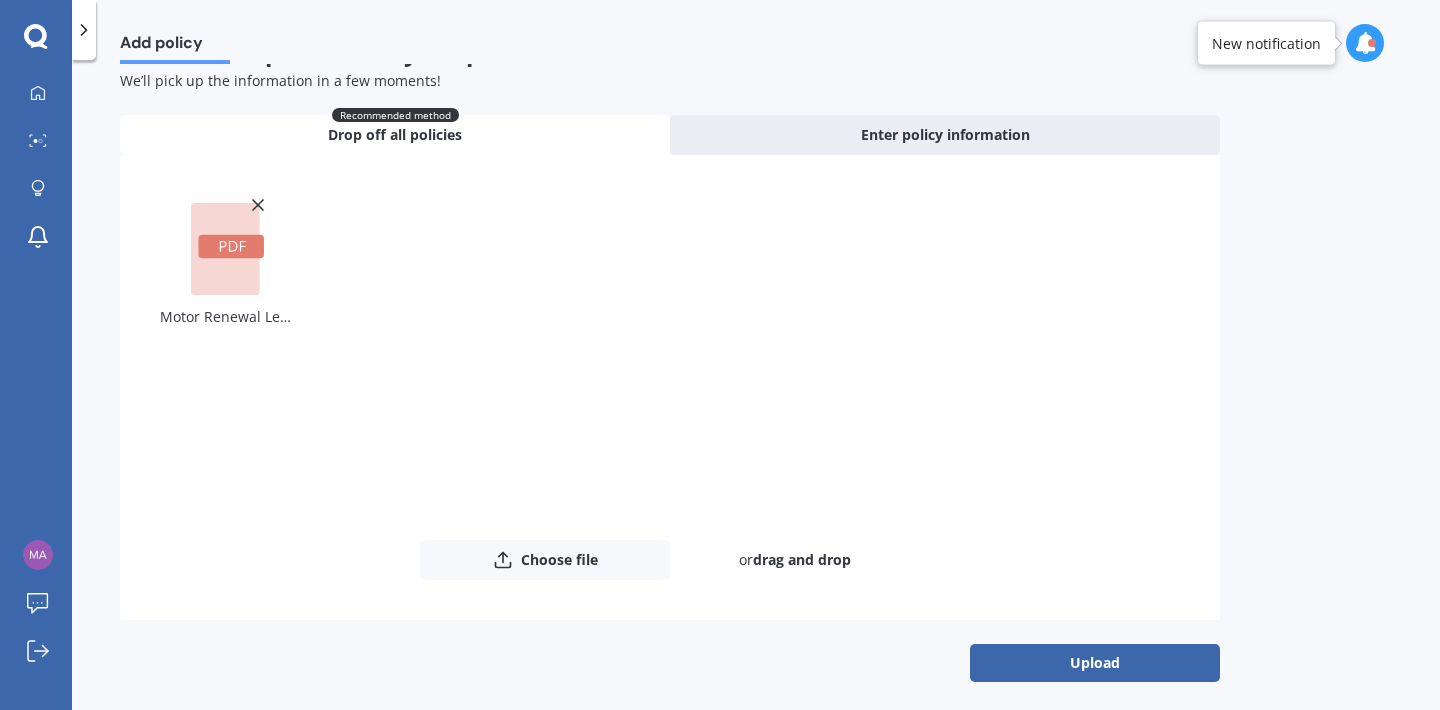 scroll, scrollTop: 58, scrollLeft: 0, axis: vertical 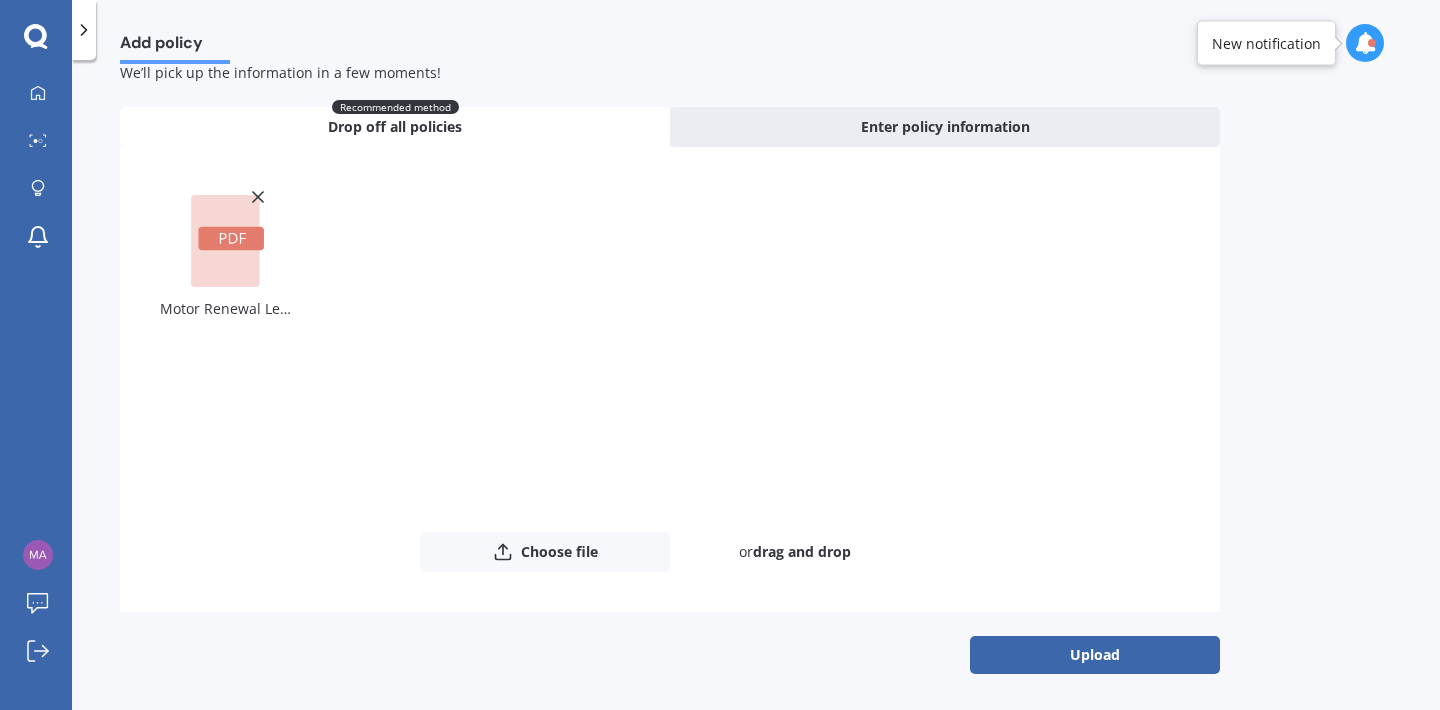 click on "Motor Renewal Letter [DOCUMENT_ID].pdf" at bounding box center (670, 359) 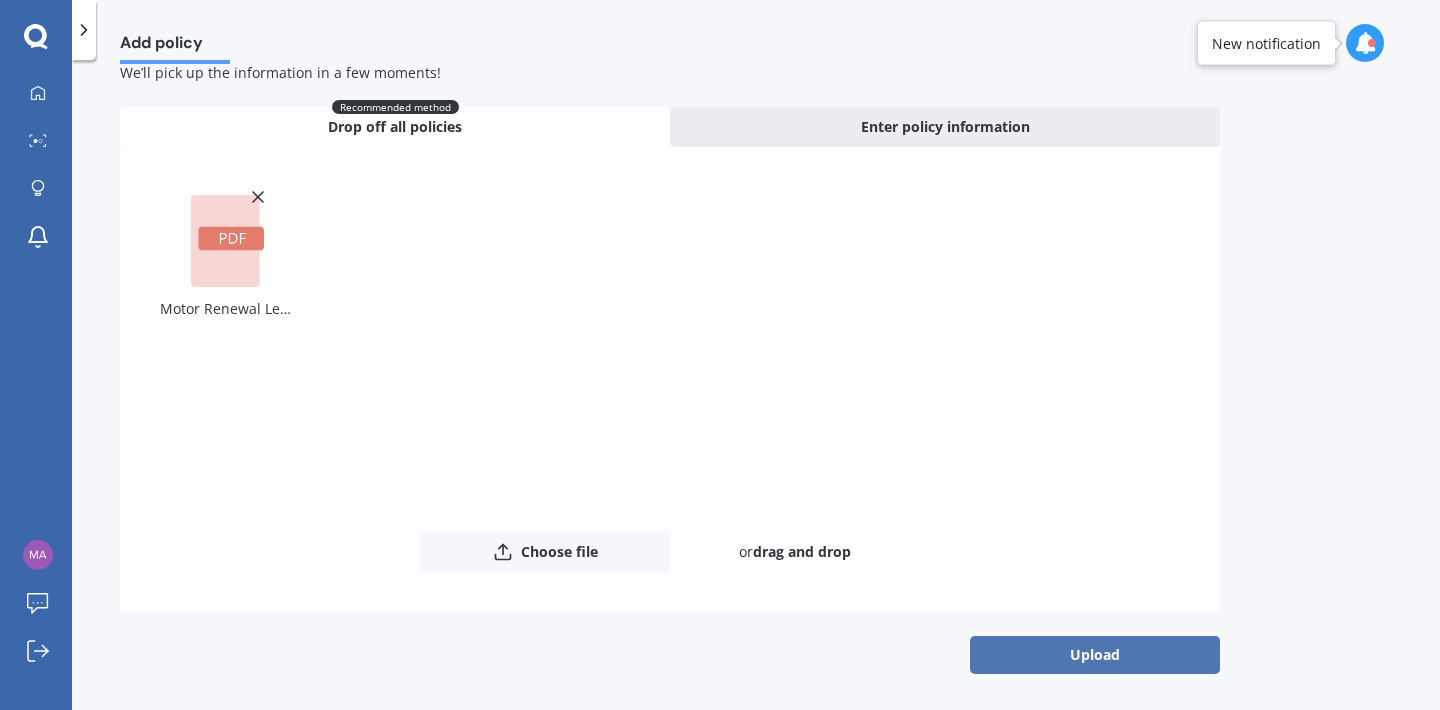 click on "Upload" at bounding box center [1095, 655] 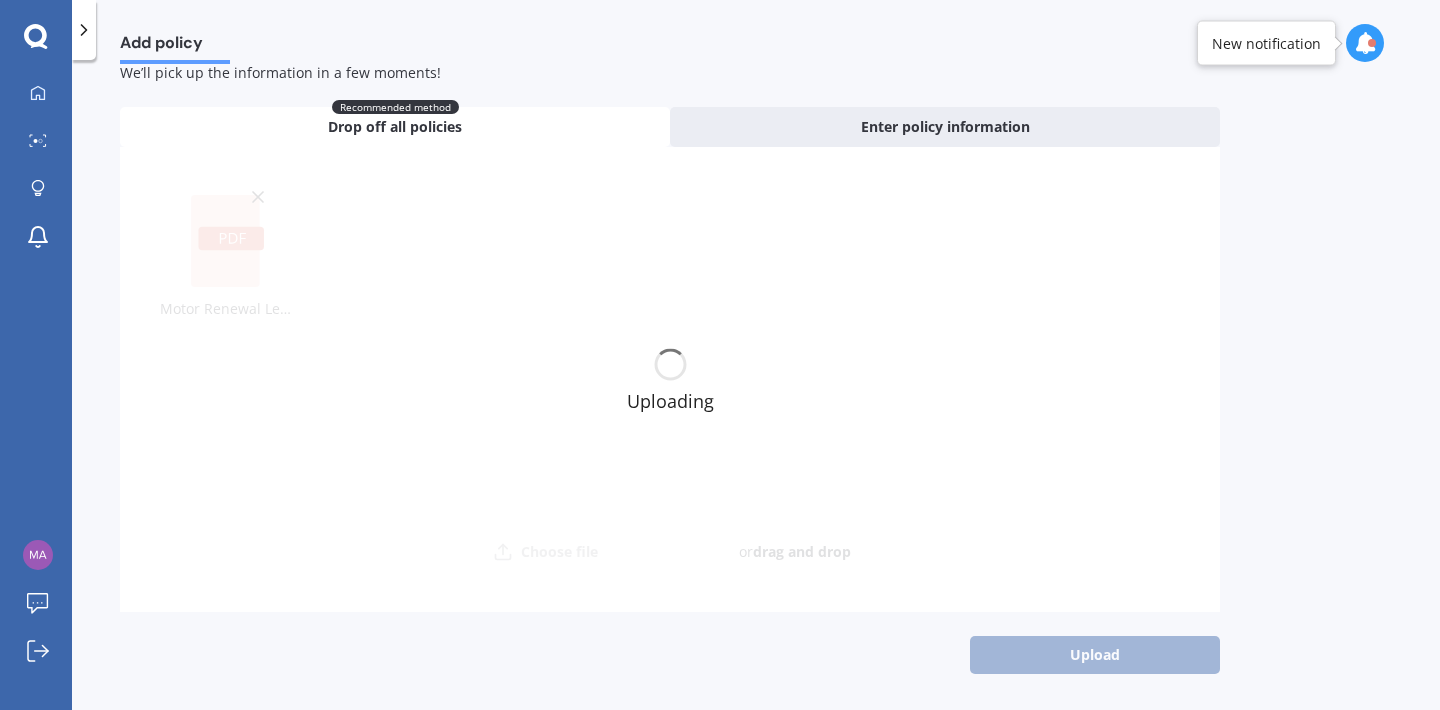 scroll, scrollTop: 0, scrollLeft: 0, axis: both 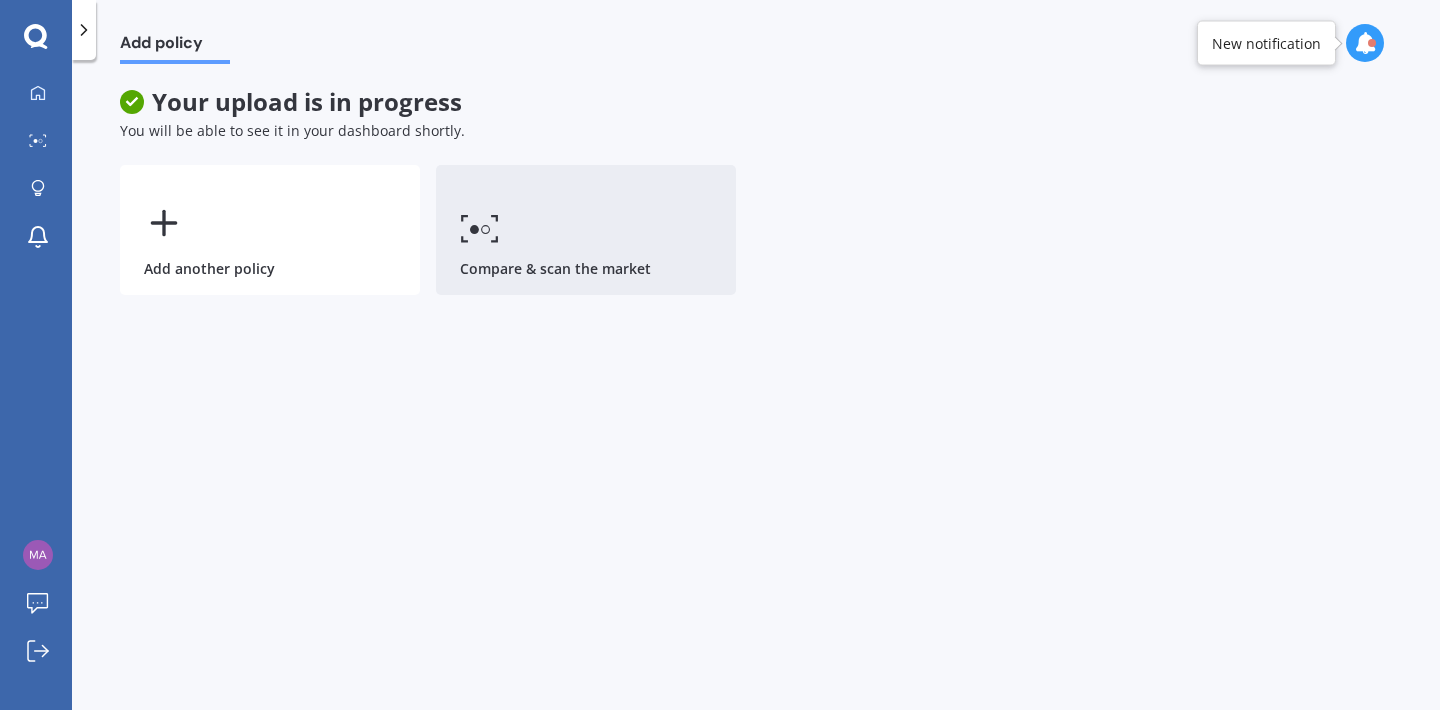 click on "Compare & scan the market" at bounding box center (586, 230) 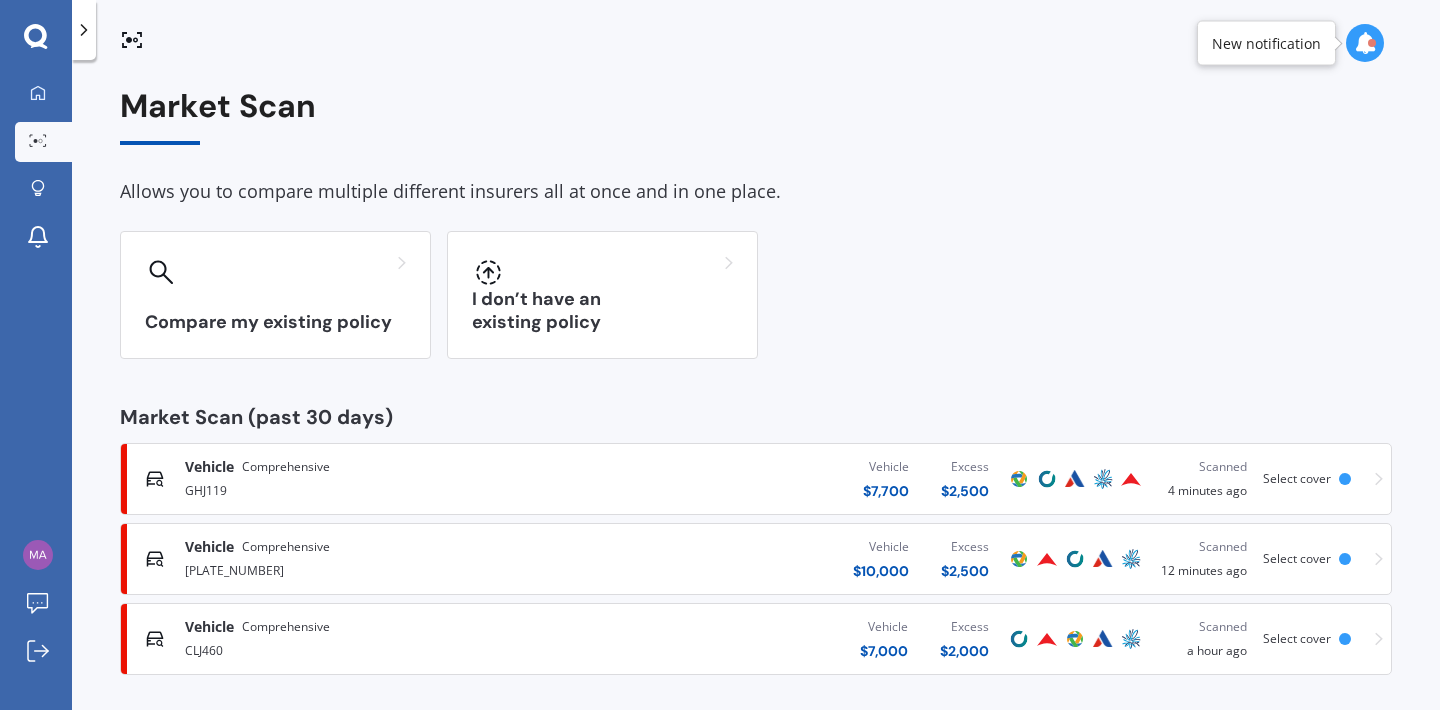 scroll, scrollTop: 9, scrollLeft: 0, axis: vertical 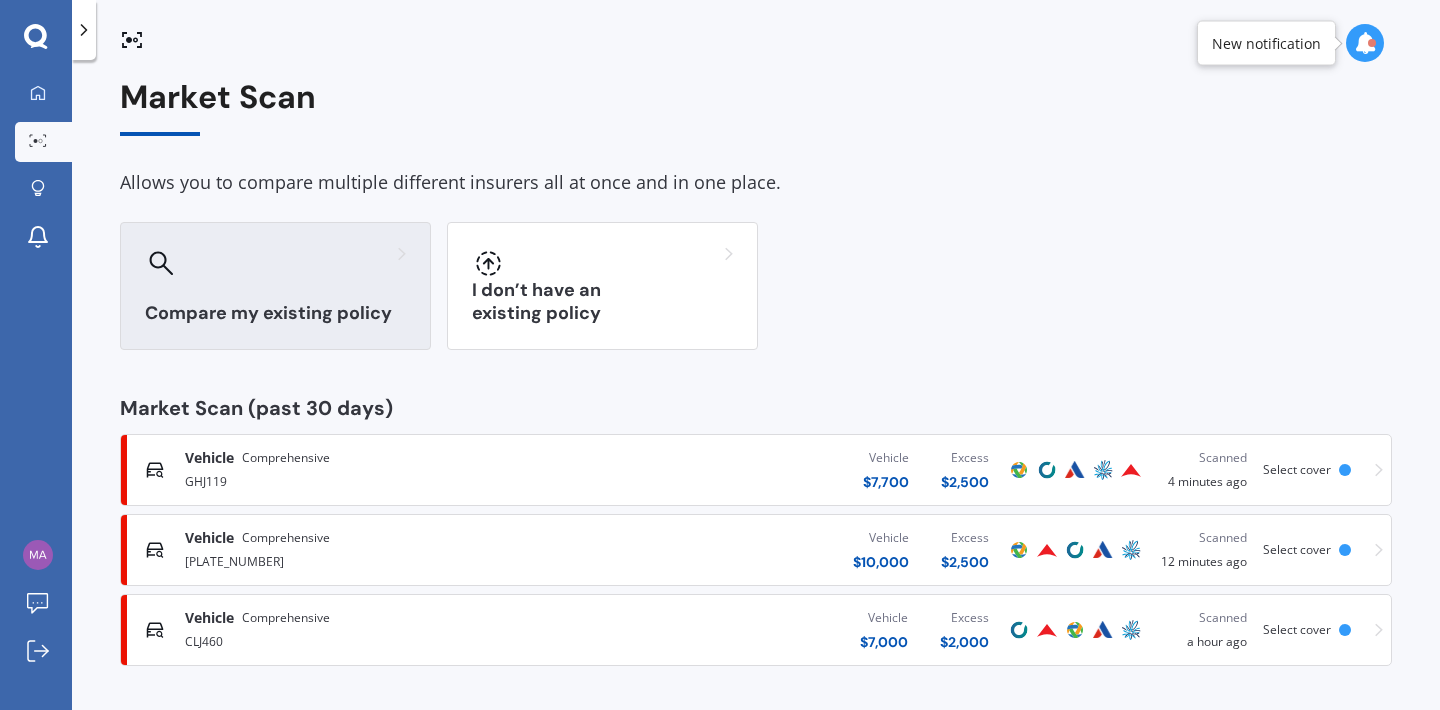 click on "Compare my existing policy" at bounding box center [275, 313] 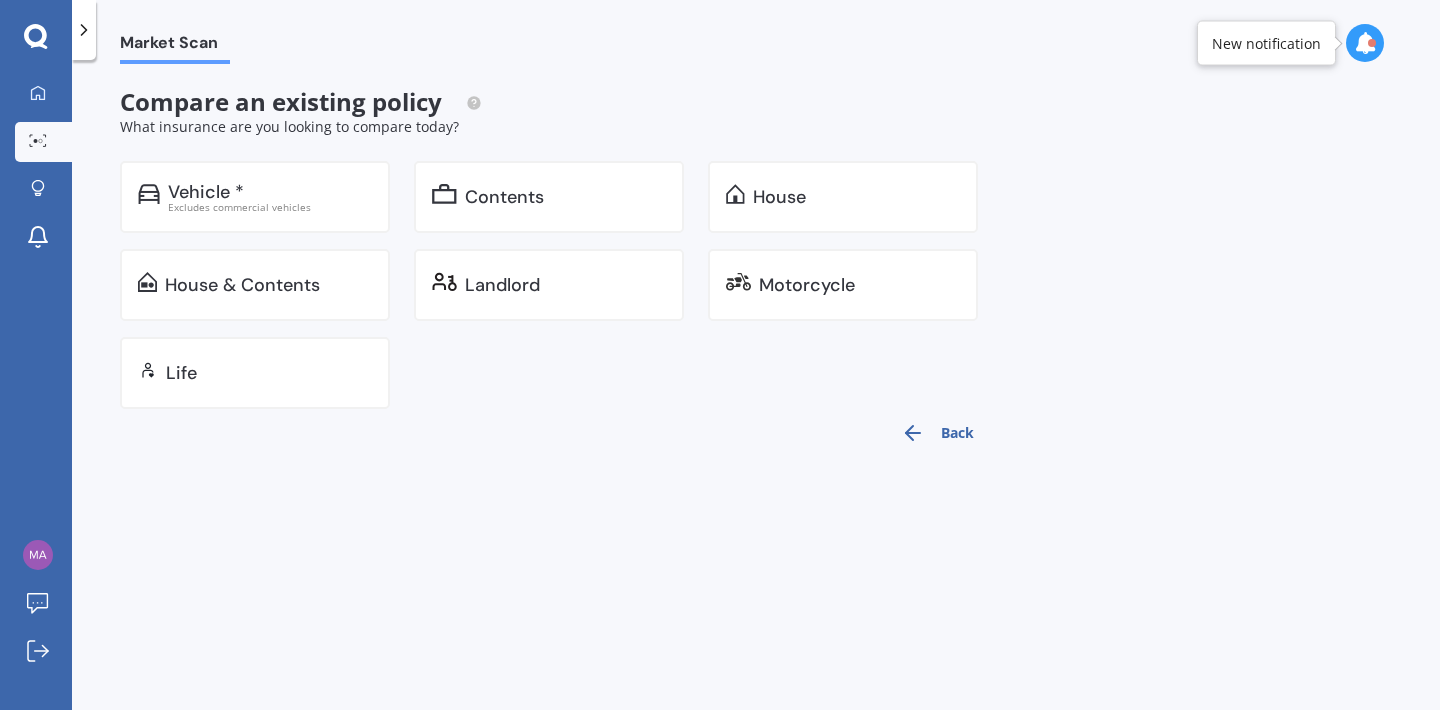 scroll, scrollTop: 0, scrollLeft: 0, axis: both 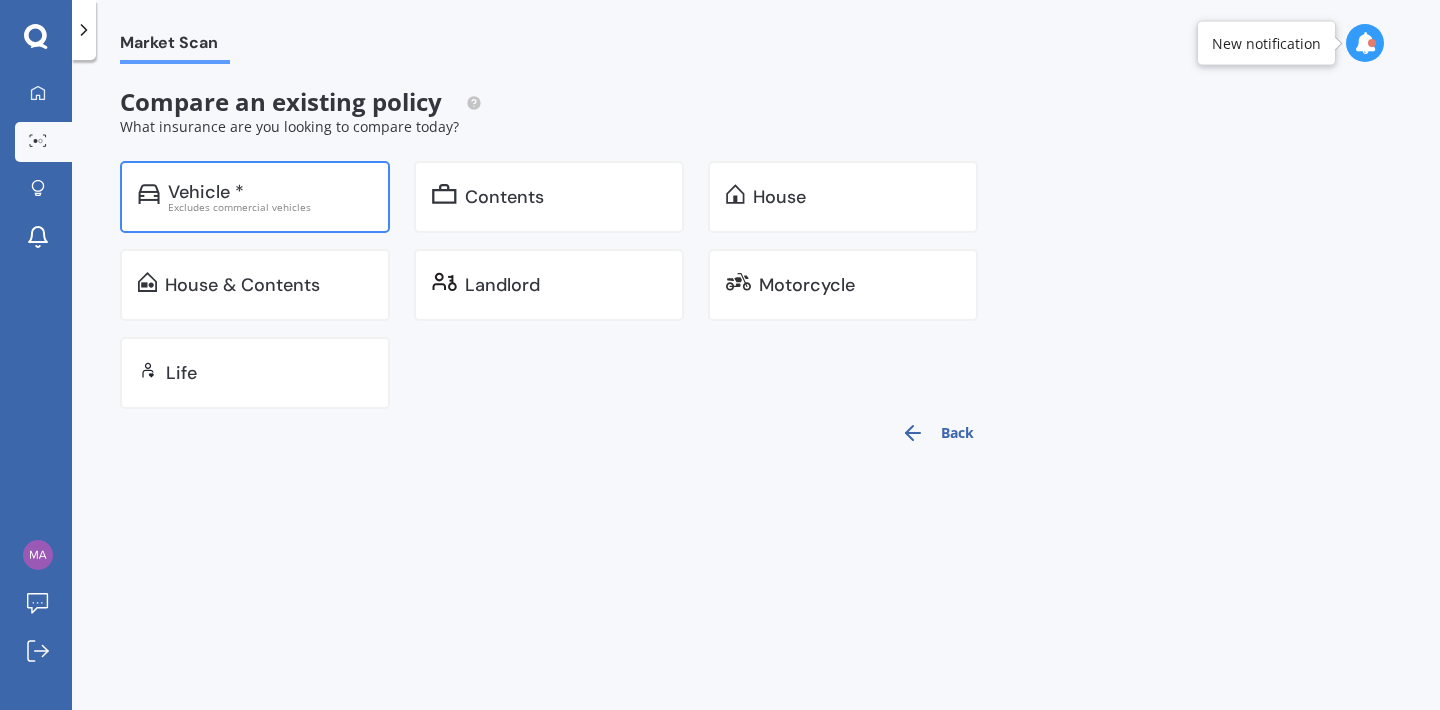 click on "Vehicle *" at bounding box center [270, 192] 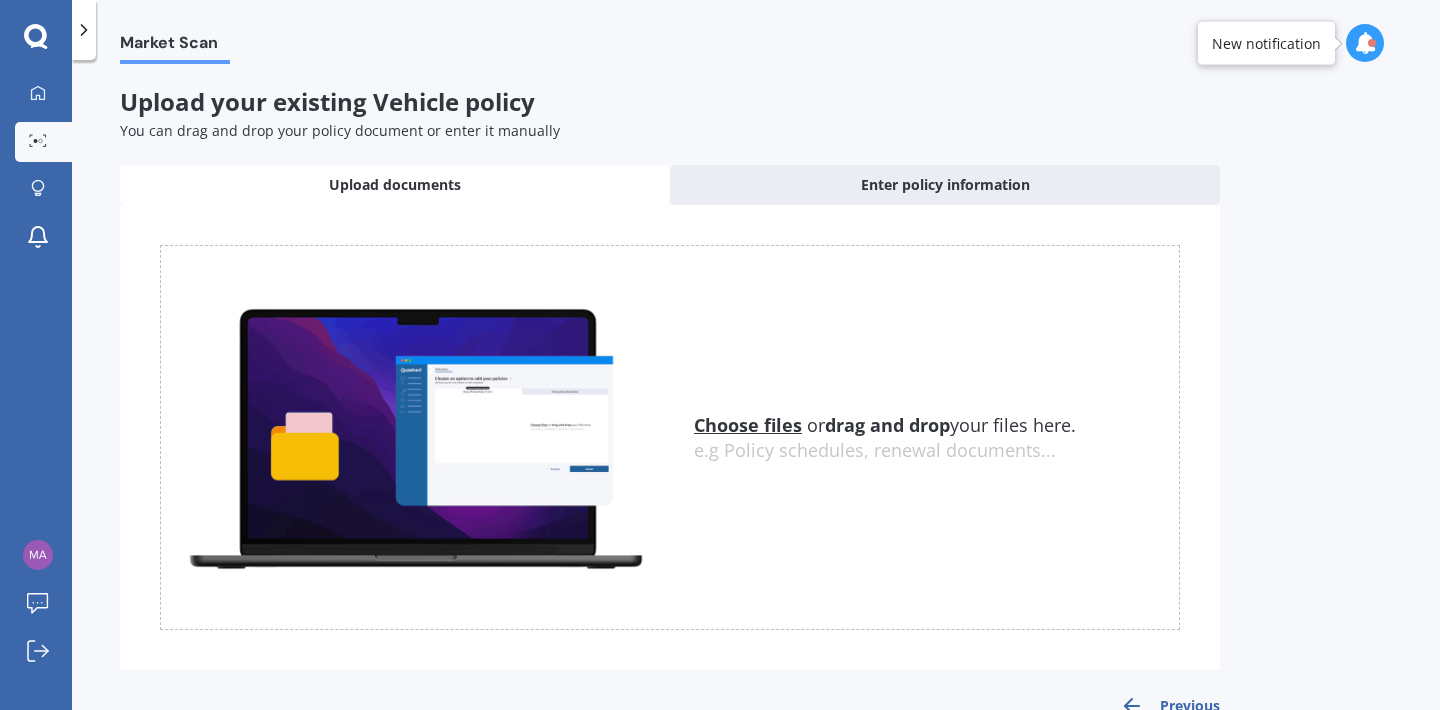 scroll, scrollTop: 44, scrollLeft: 0, axis: vertical 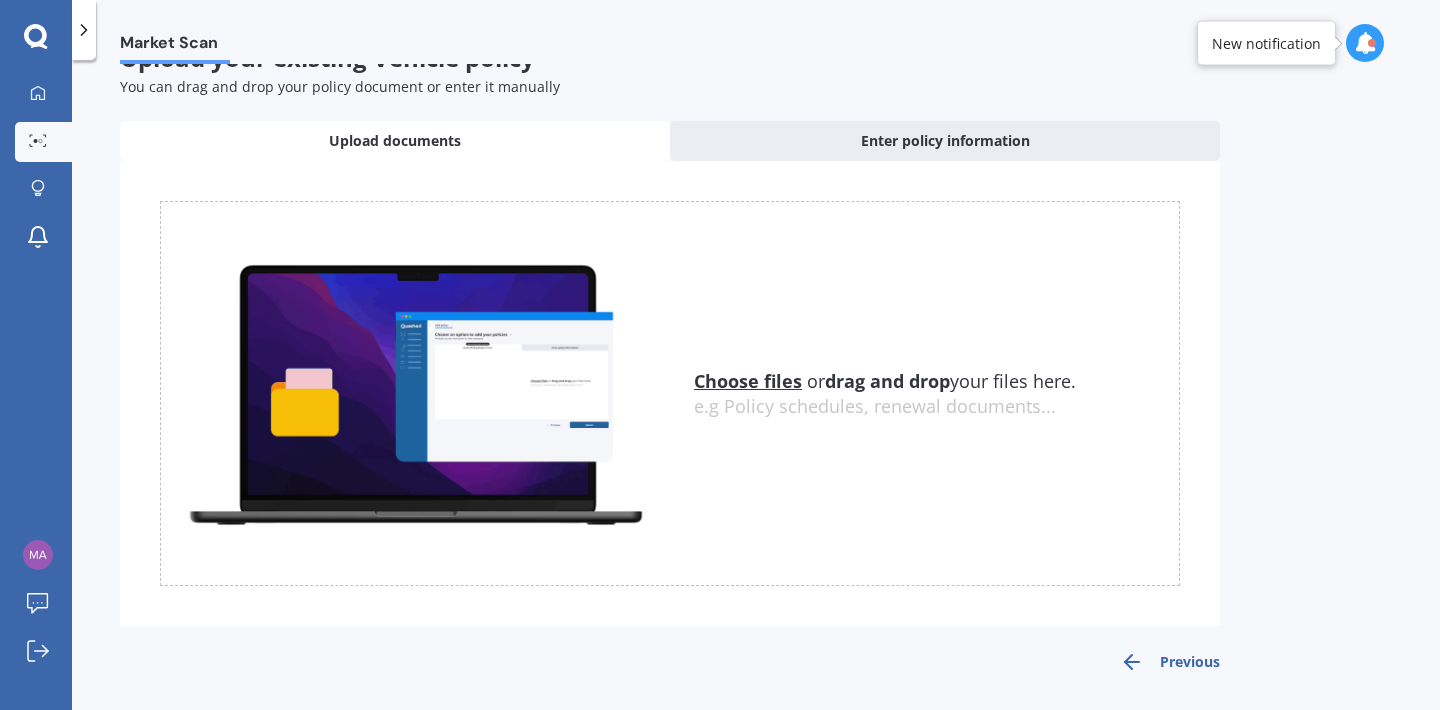 click on "Choose files" at bounding box center [748, 381] 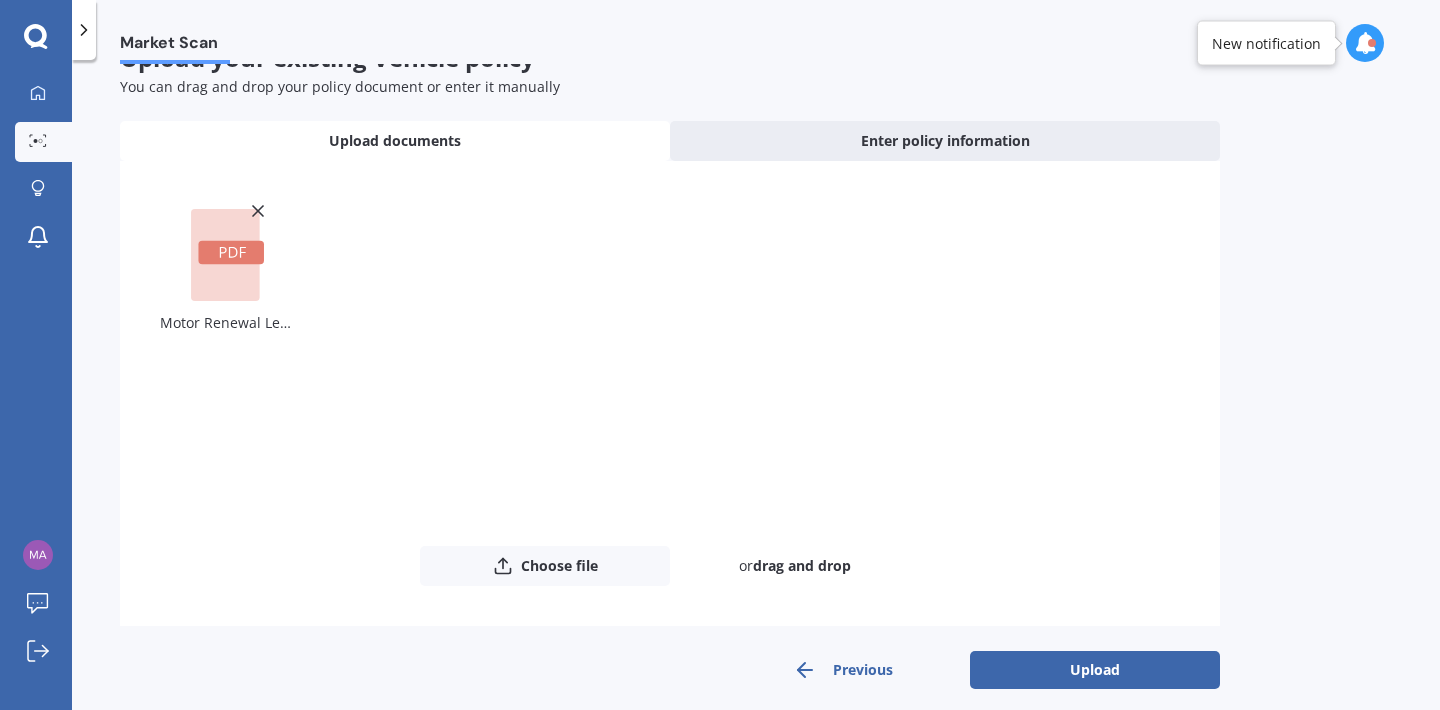 scroll, scrollTop: 60, scrollLeft: 0, axis: vertical 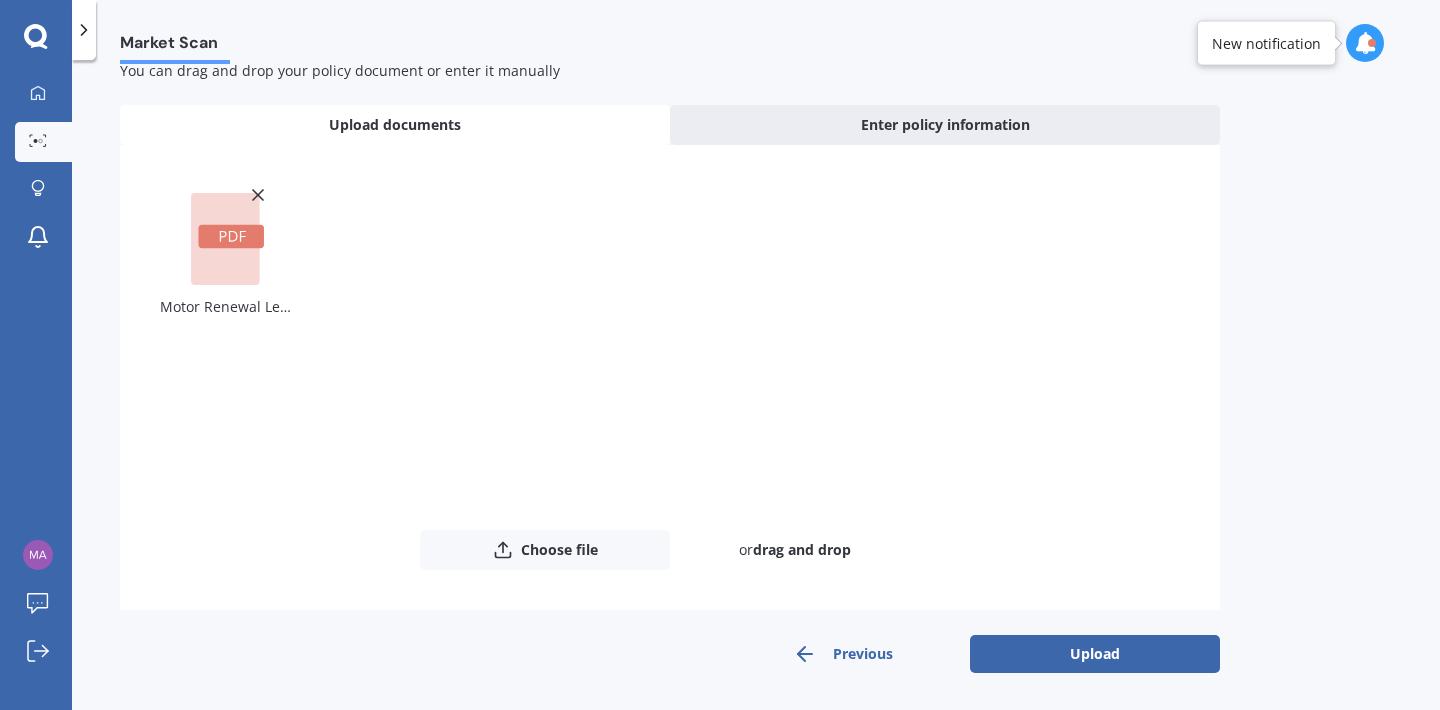 click on "Uploading Motor Renewal Letter [DOCUMENT_ID].pdf Choose file or  drag and drop The file name   already exists, would you like to replace it? Confirm Cancel" at bounding box center [670, 377] 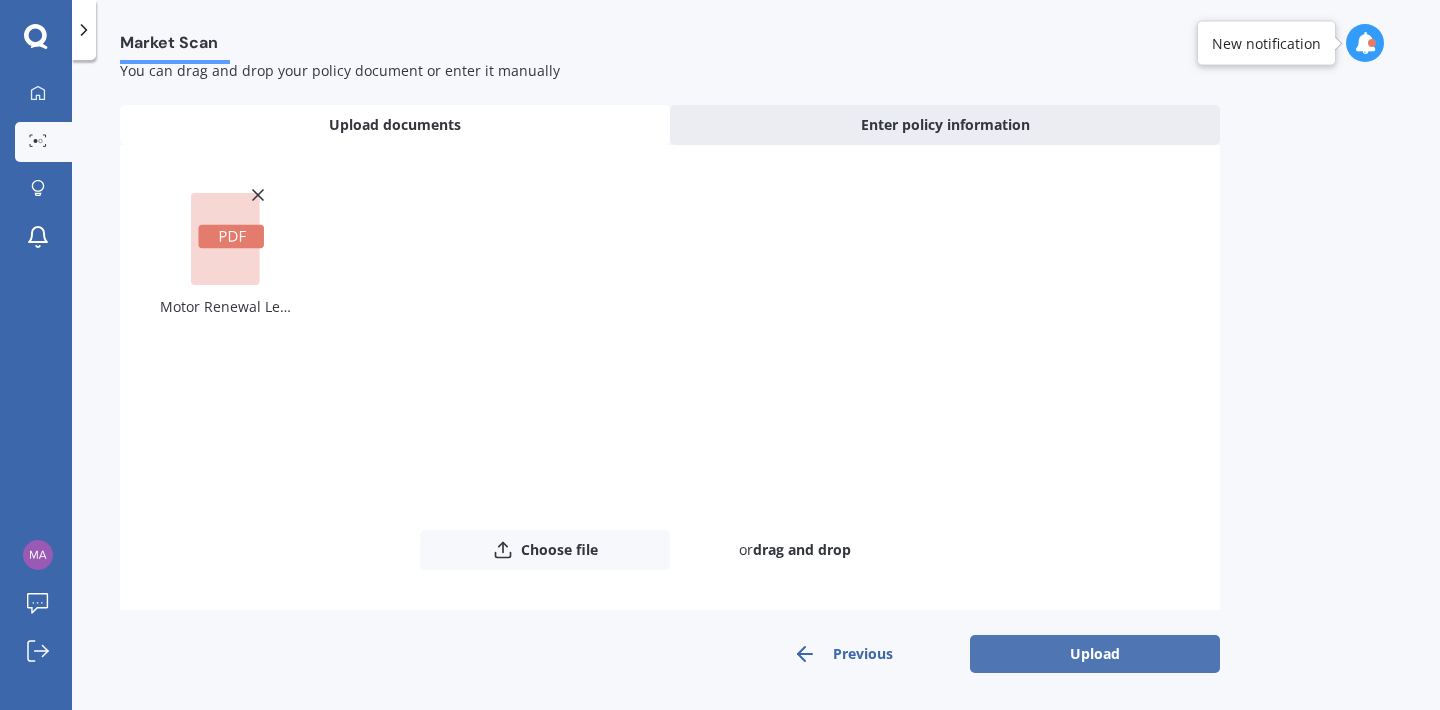 click on "Upload" at bounding box center (1095, 654) 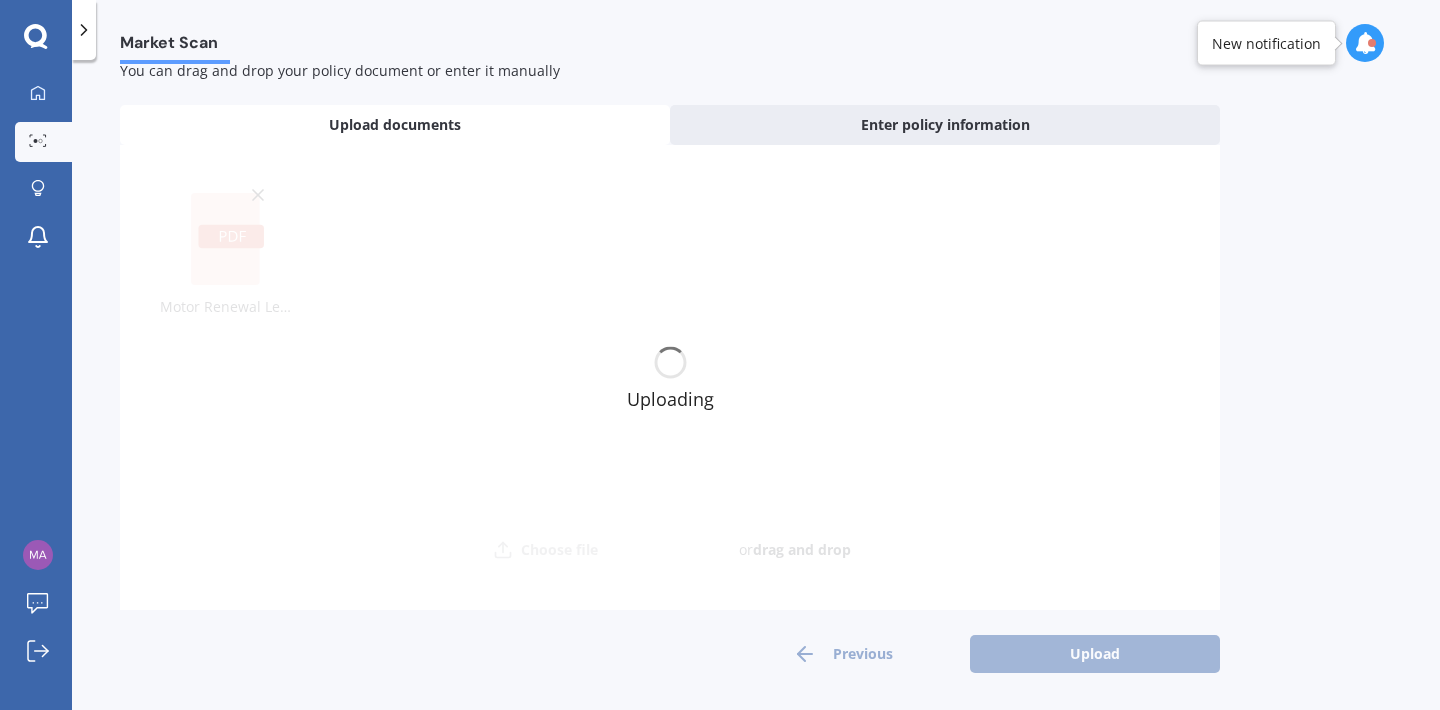 scroll, scrollTop: 0, scrollLeft: 0, axis: both 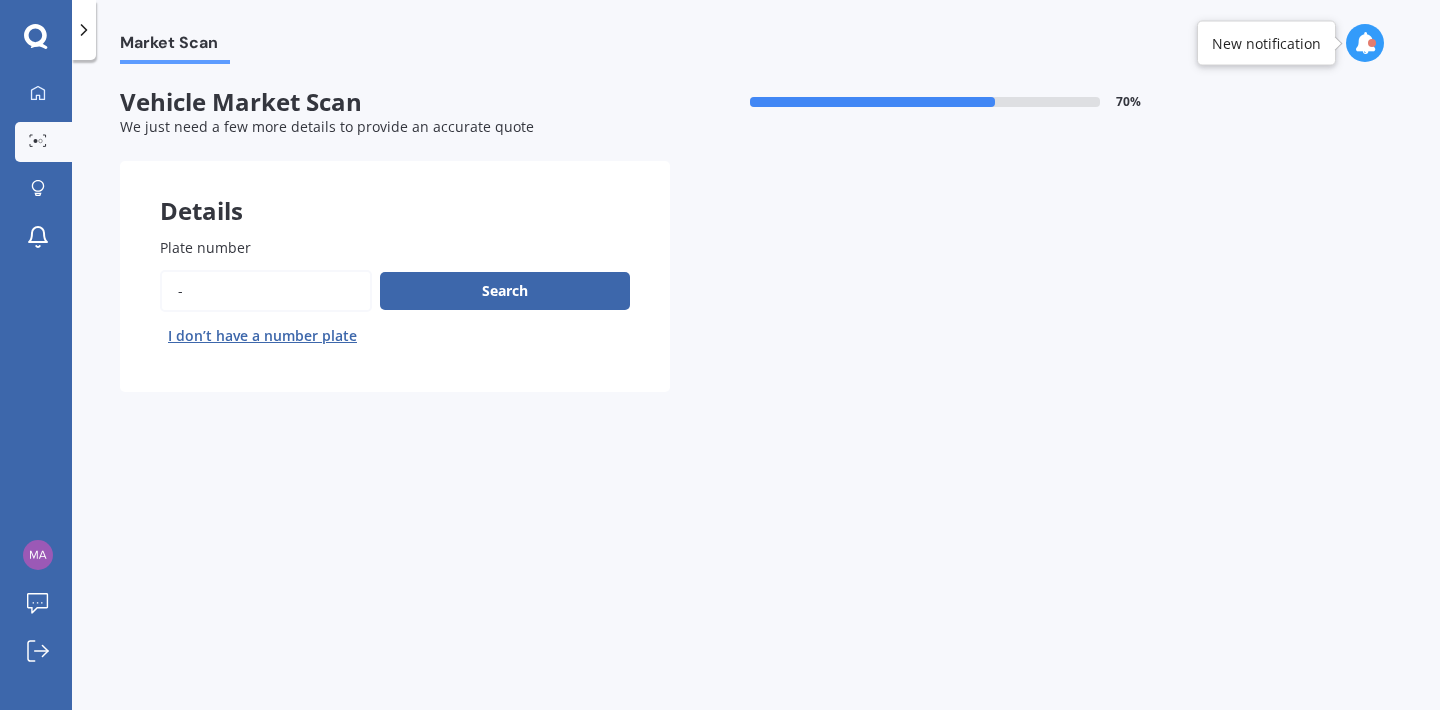 click on "Plate number" at bounding box center (266, 291) 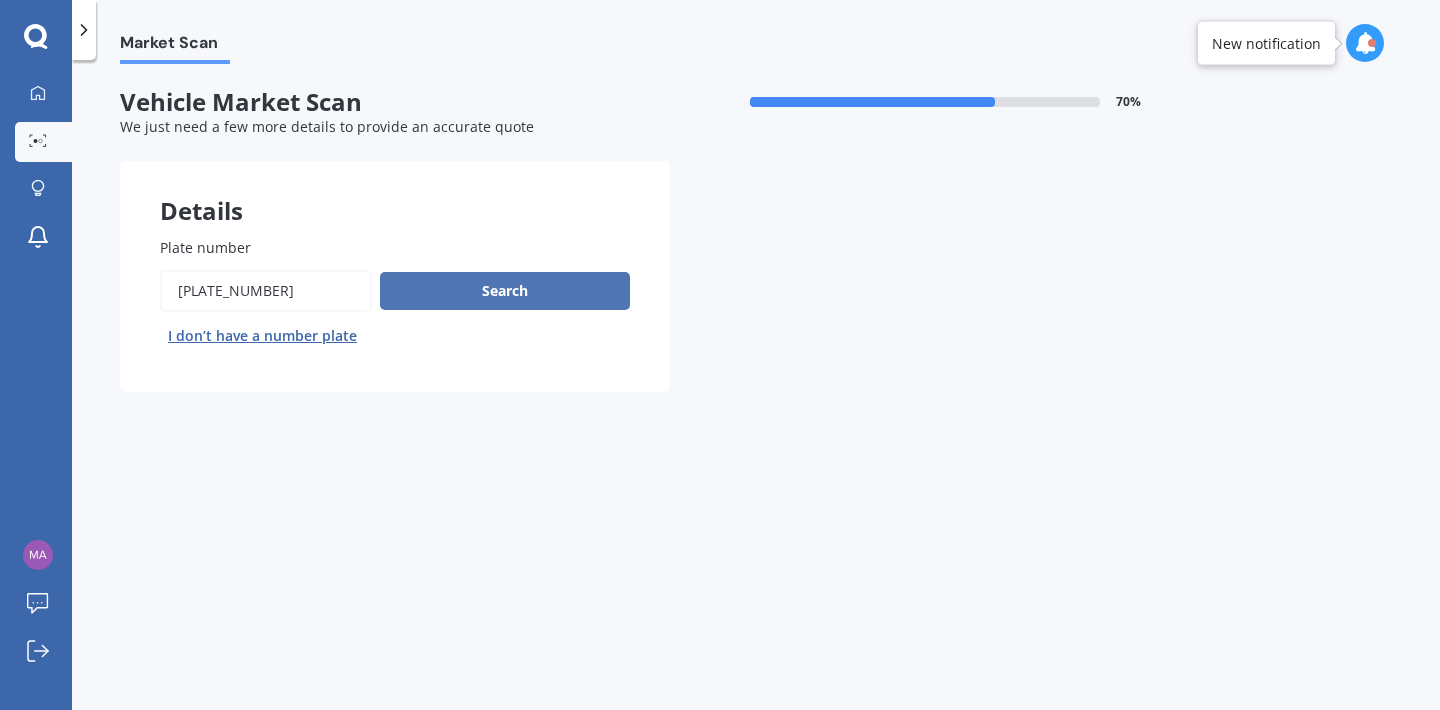 type on "[PLATE_NUMBER]" 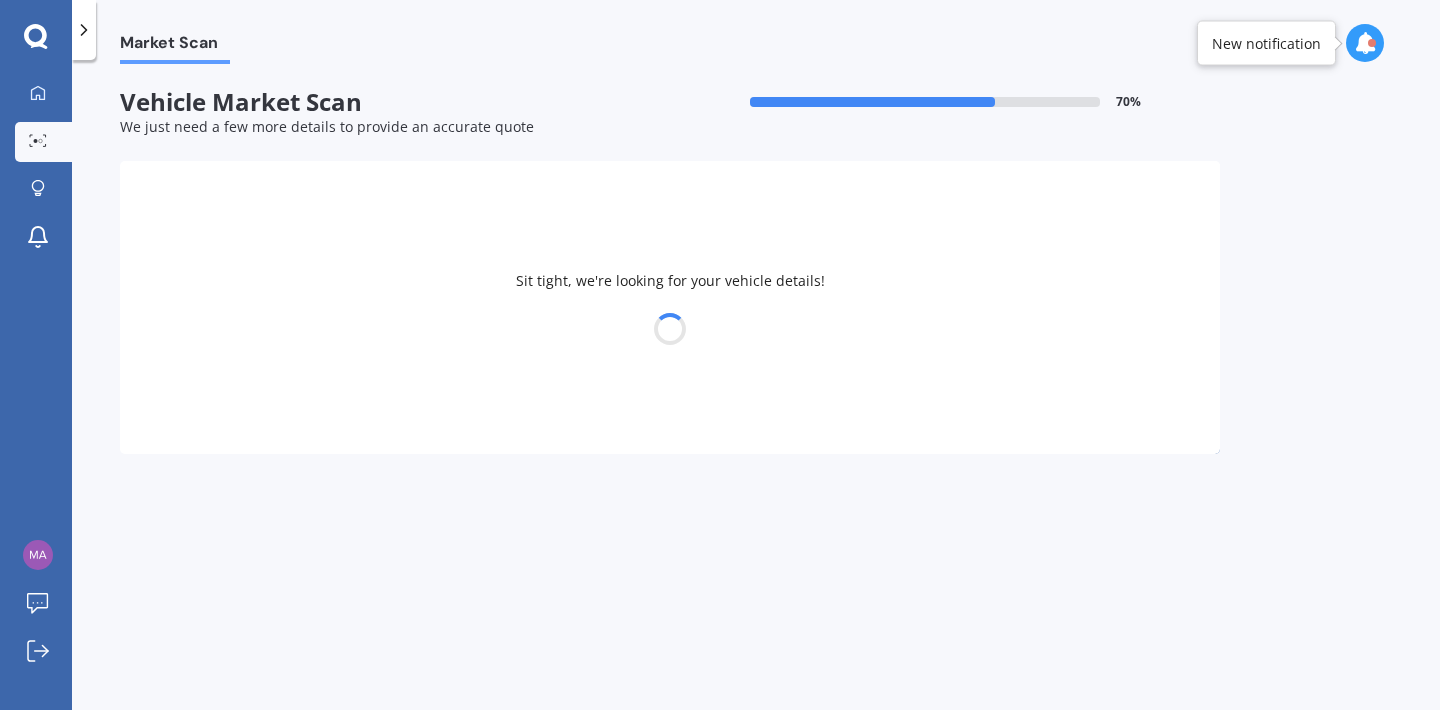 select on "MITSUBISHI" 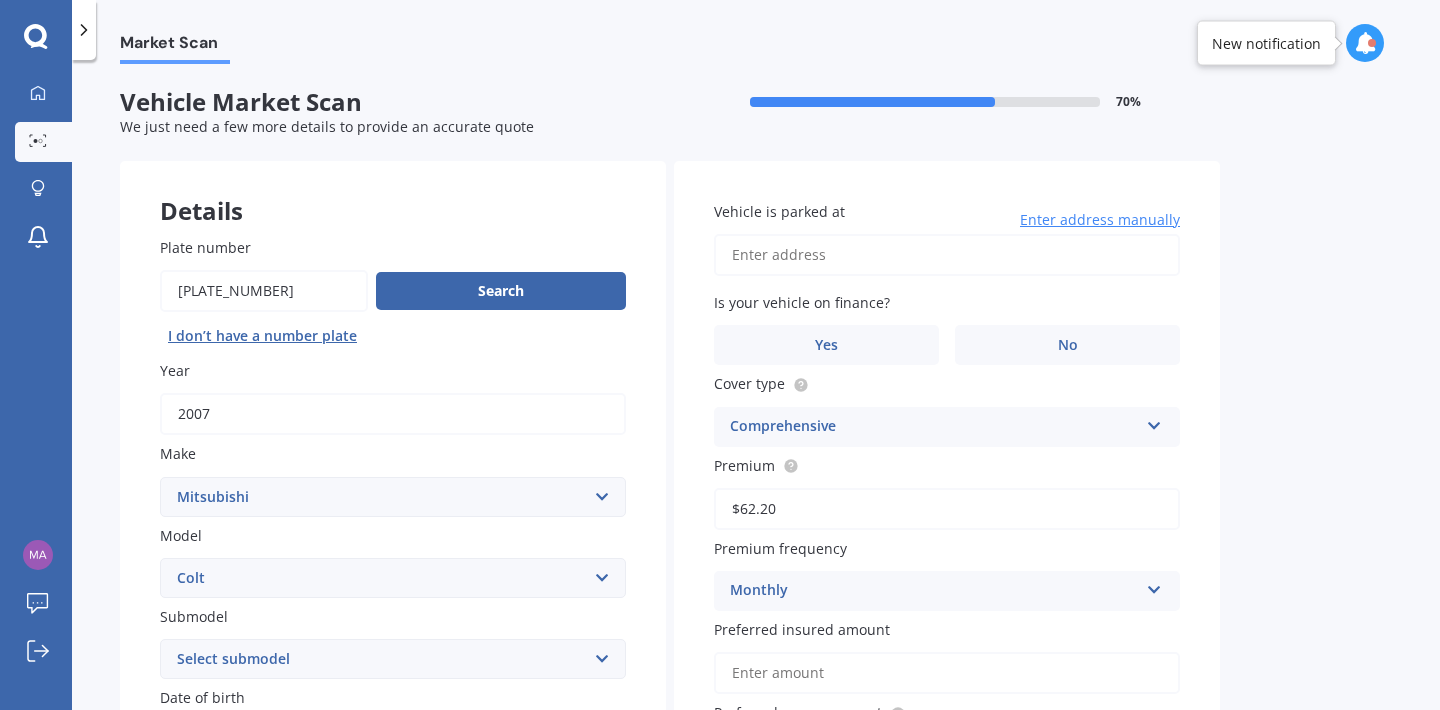 drag, startPoint x: 787, startPoint y: 517, endPoint x: 683, endPoint y: 510, distance: 104.23531 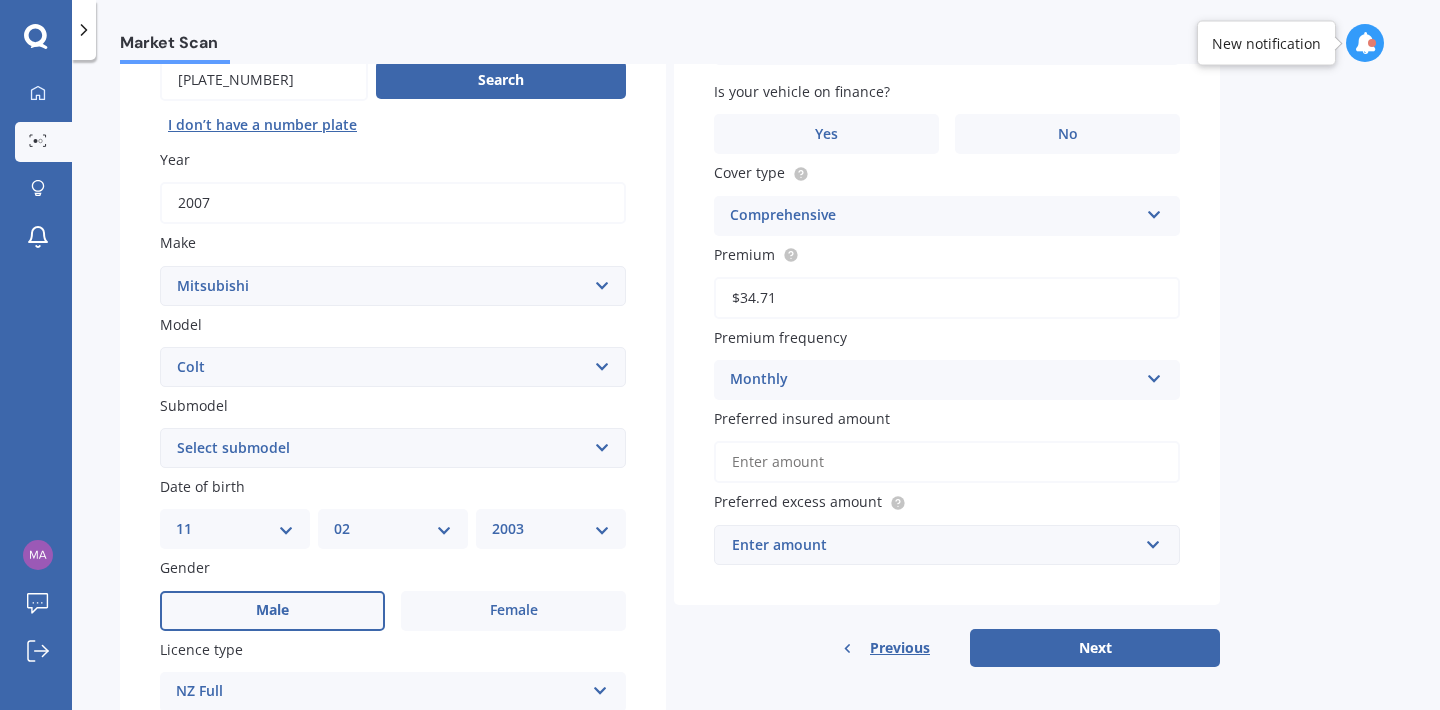 scroll, scrollTop: 218, scrollLeft: 0, axis: vertical 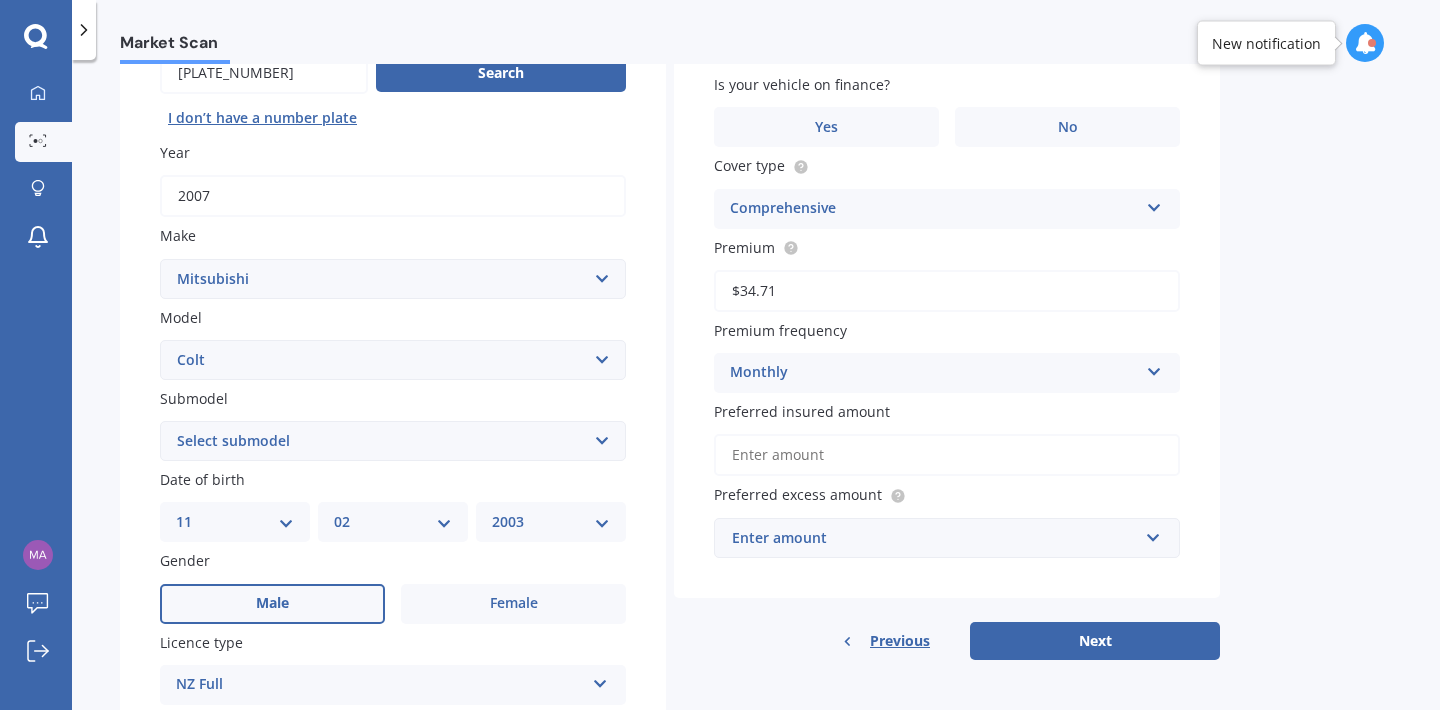 type on "$34.71" 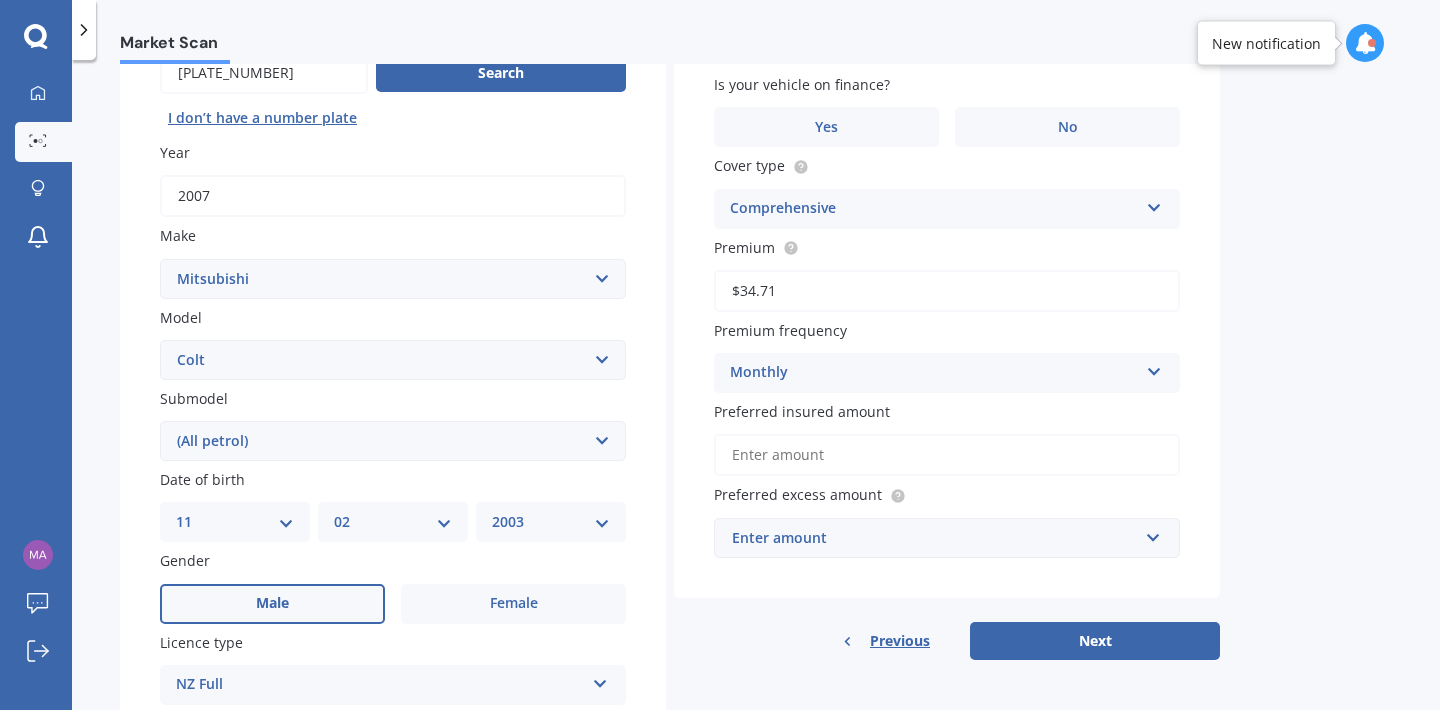 click on "Submodel Select submodel (All diesel) (All petrol) Hatchback Plus" at bounding box center [393, 424] 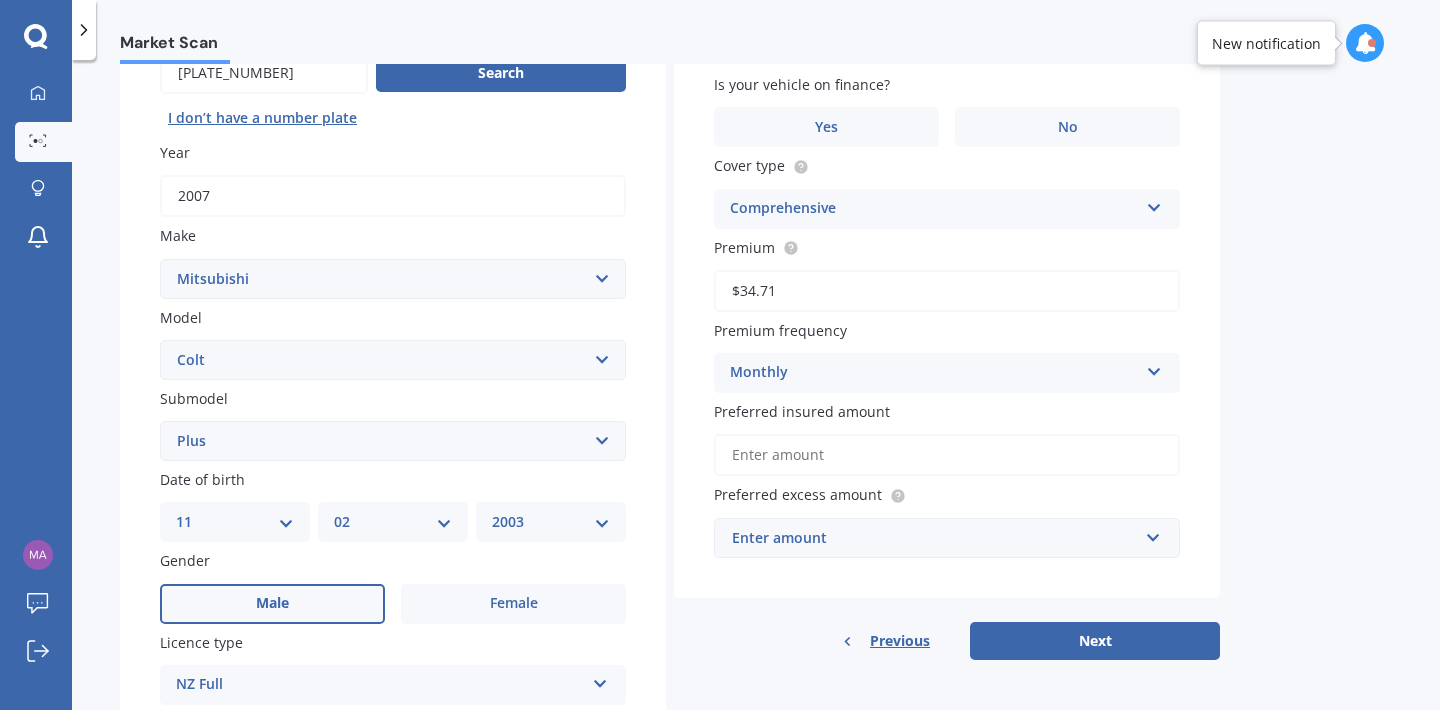 click on "Select submodel (All diesel) (All petrol) Hatchback Plus" at bounding box center (393, 441) 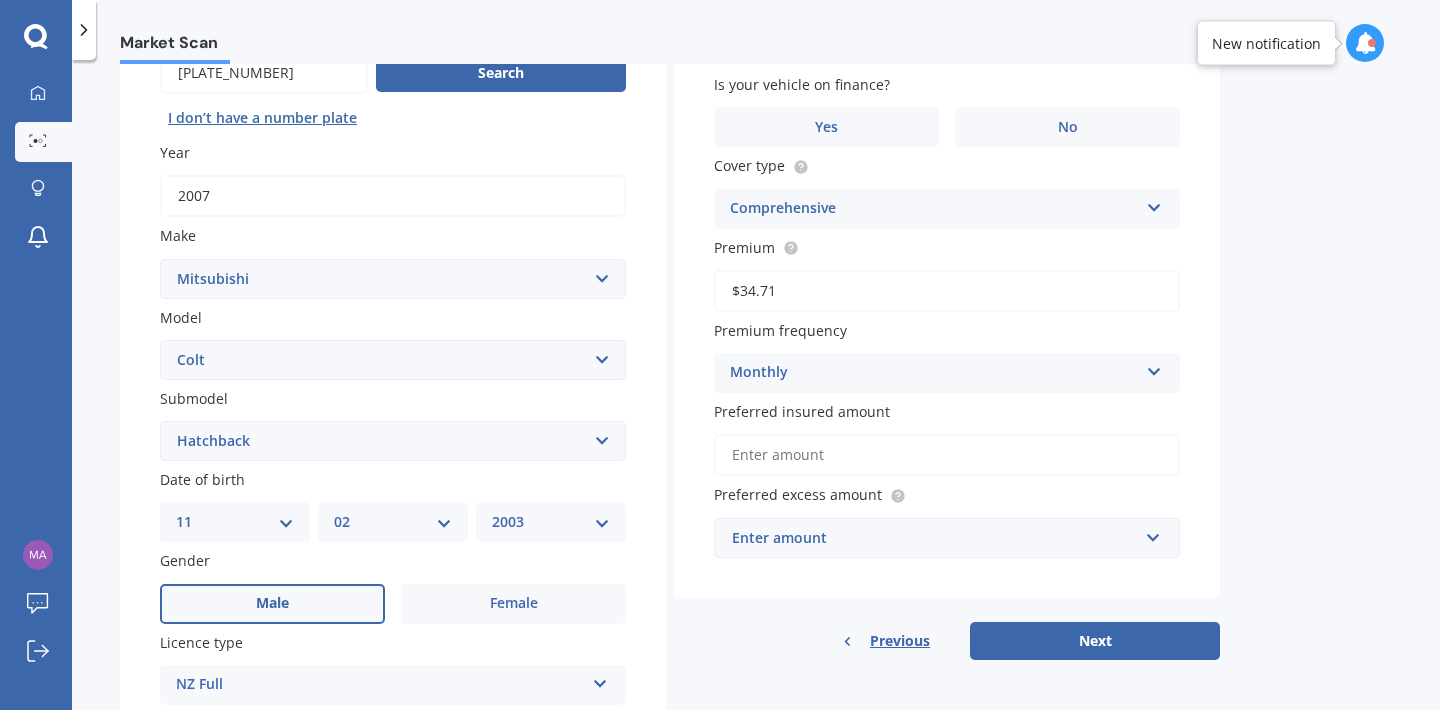 click on "DD 01 02 03 04 05 06 07 08 09 10 11 12 13 14 15 16 17 18 19 20 21 22 23 24 25 26 27 28 29 30 31" at bounding box center (235, 522) 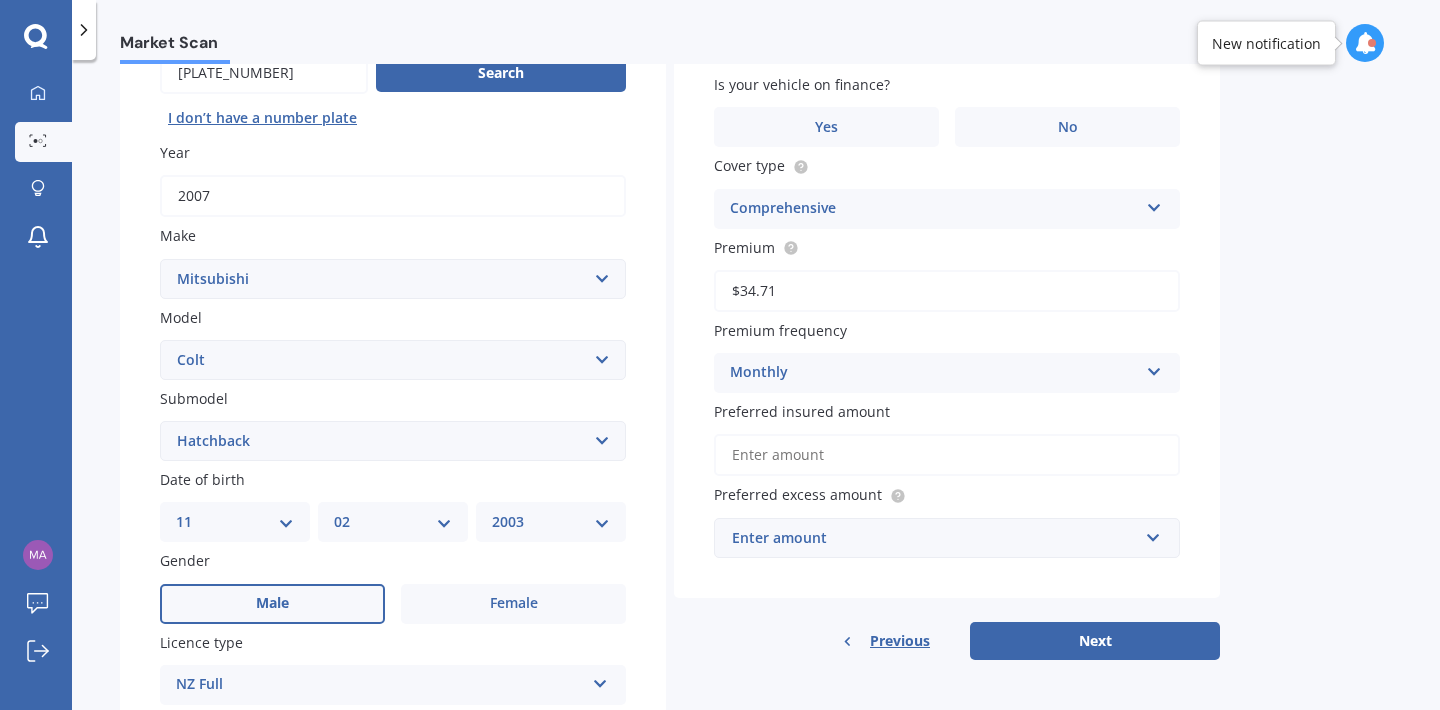 select on "09" 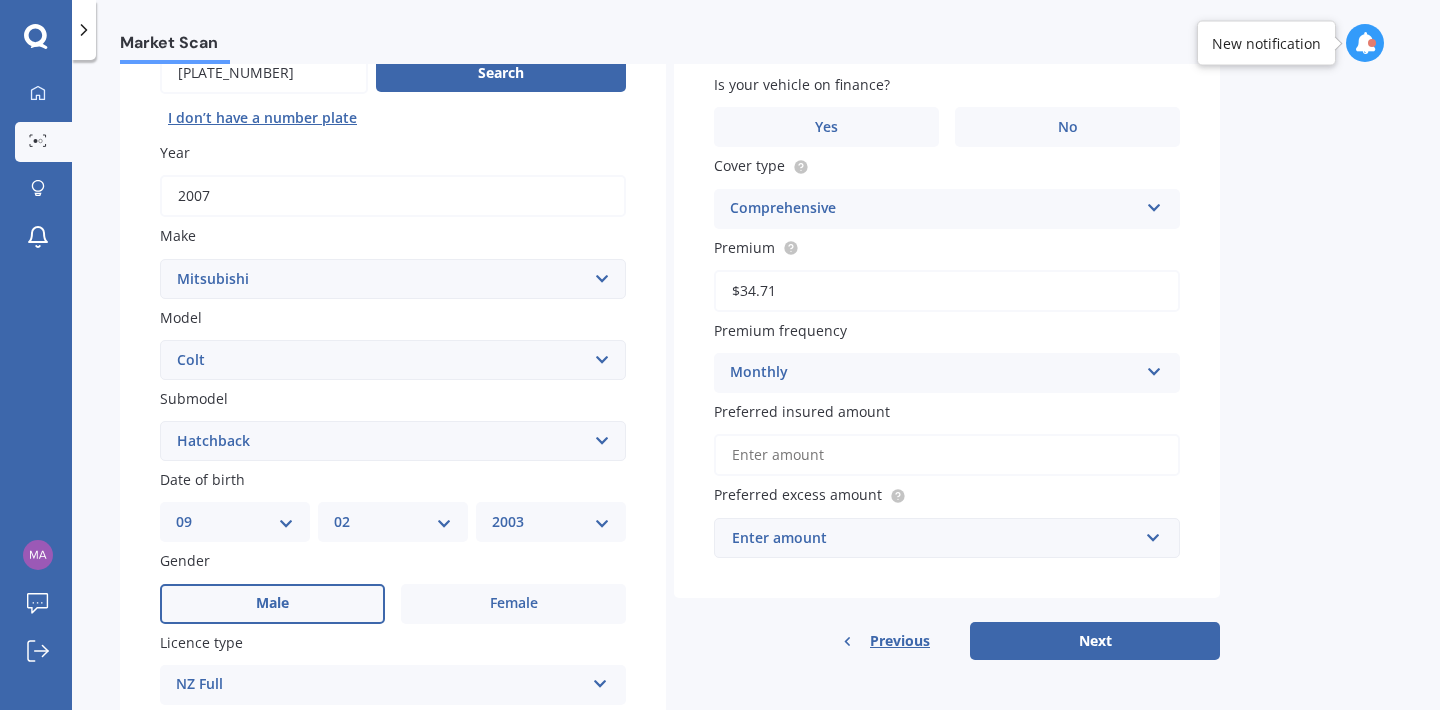 click on "MM 01 02 03 04 05 06 07 08 09 10 11 12" at bounding box center [393, 522] 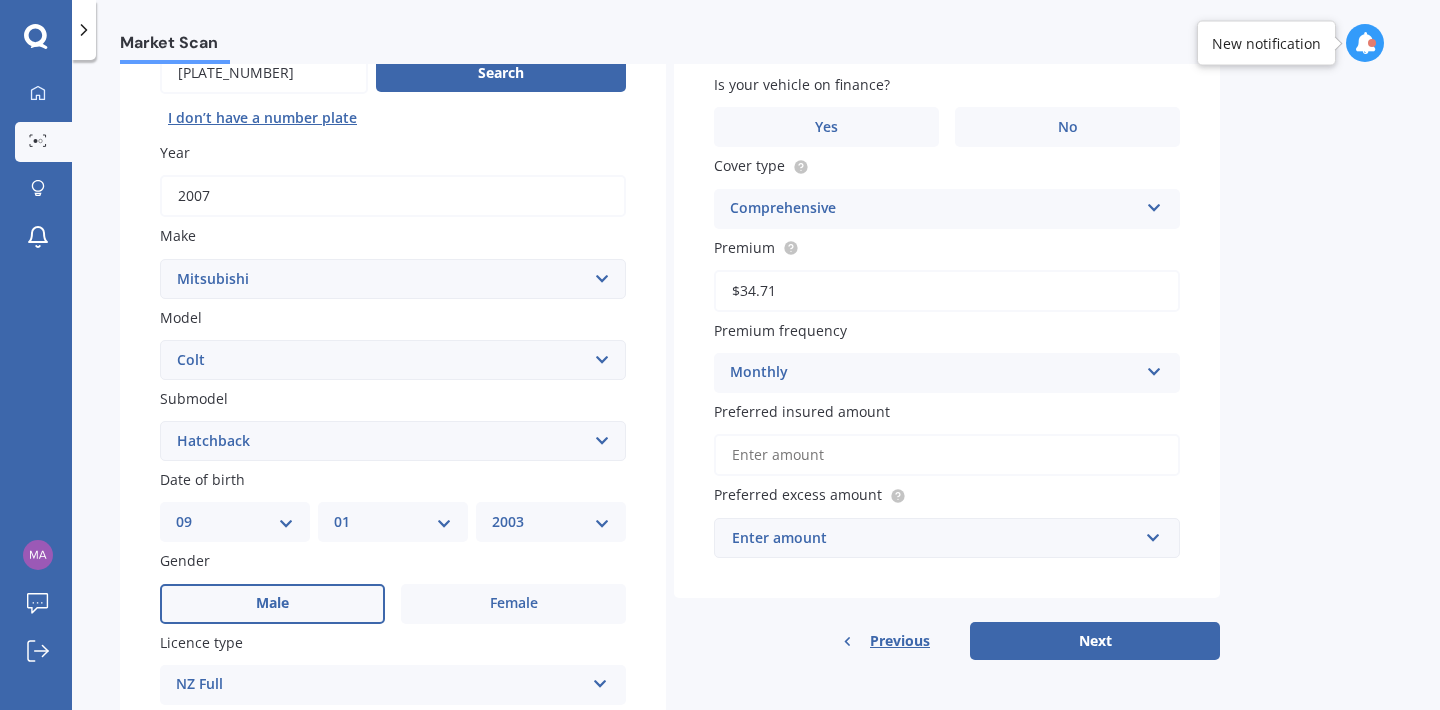 click on "YYYY 2025 2024 2023 2022 2021 2020 2019 2018 2017 2016 2015 2014 2013 2012 2011 2010 2009 2008 2007 2006 2005 2004 2003 2002 2001 2000 1999 1998 1997 1996 1995 1994 1993 1992 1991 1990 1989 1988 1987 1986 1985 1984 1983 1982 1981 1980 1979 1978 1977 1976 1975 1974 1973 1972 1971 1970 1969 1968 1967 1966 1965 1964 1963 1962 1961 1960 1959 1958 1957 1956 1955 1954 1953 1952 1951 1950 1949 1948 1947 1946 1945 1944 1943 1942 1941 1940 1939 1938 1937 1936 1935 1934 1933 1932 1931 1930 1929 1928 1927 1926" at bounding box center [551, 522] 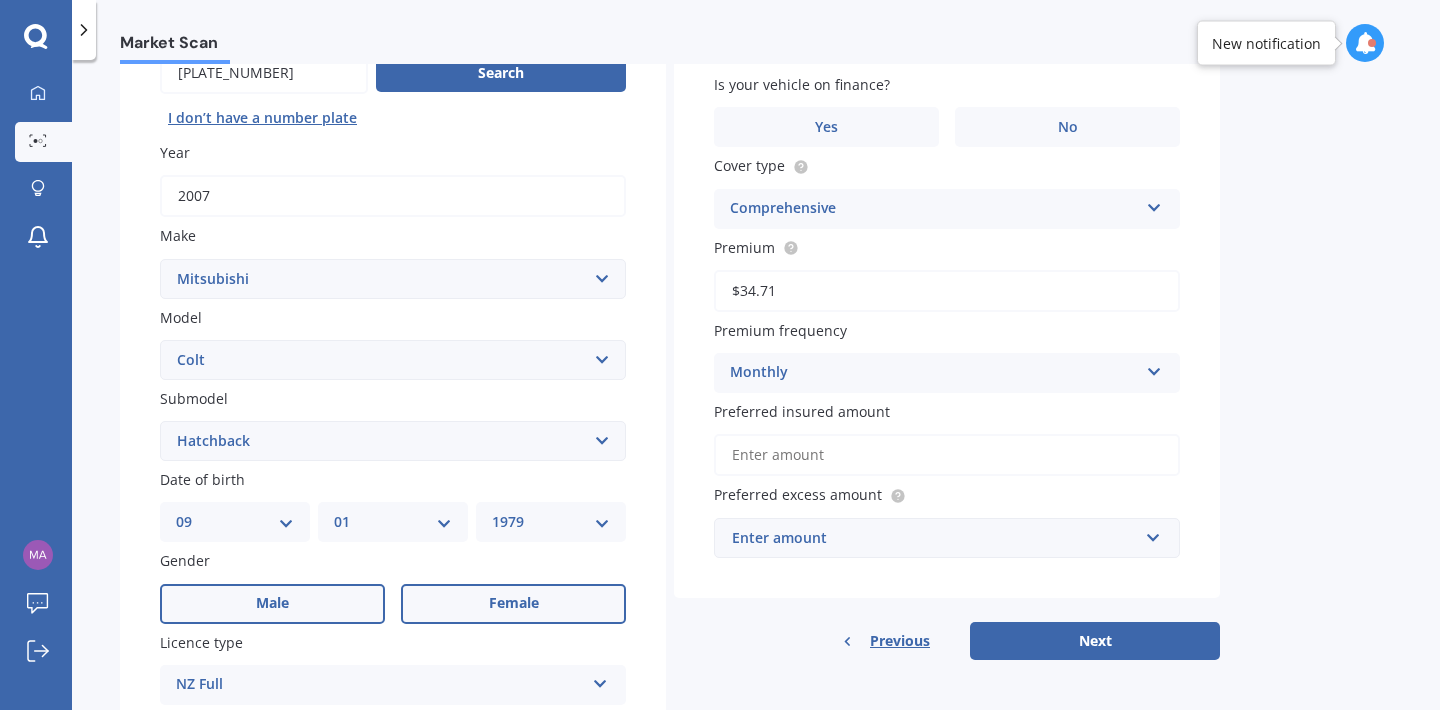 click on "Female" at bounding box center [513, 604] 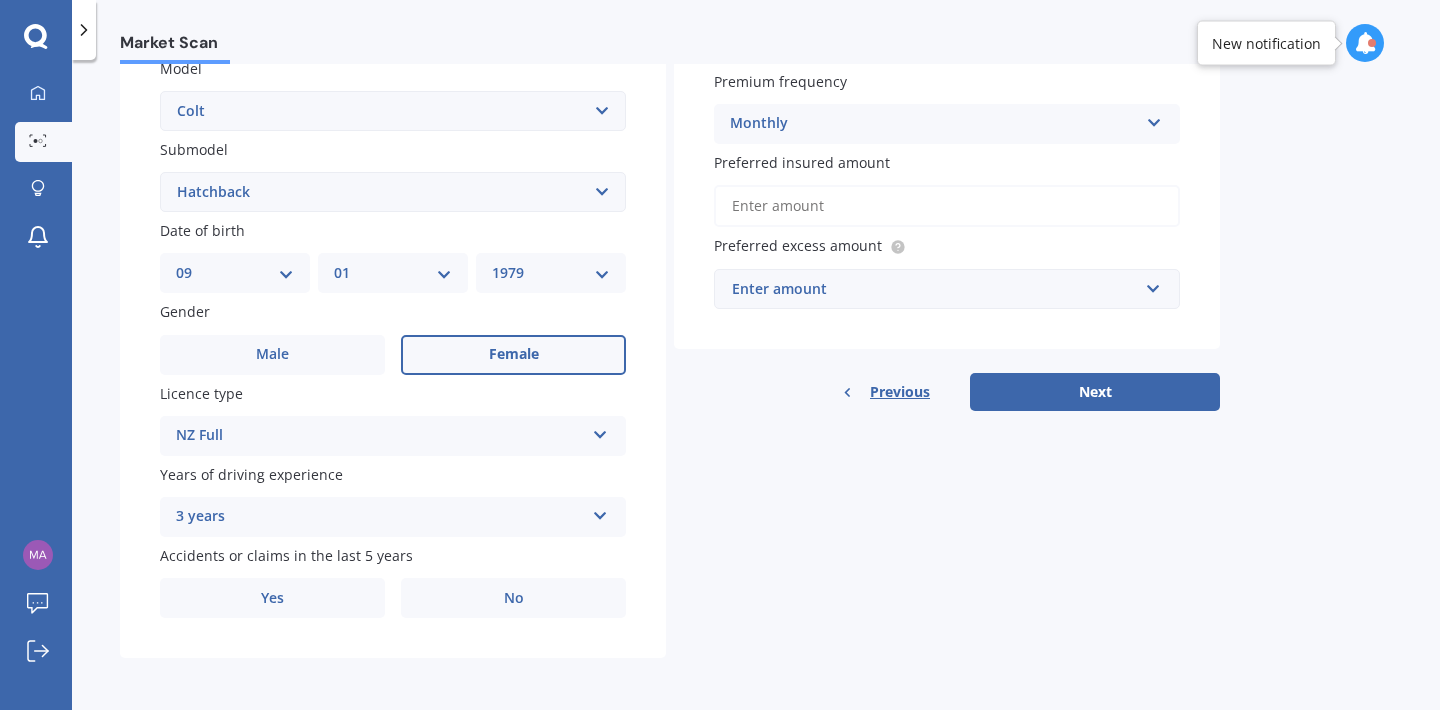 scroll, scrollTop: 472, scrollLeft: 0, axis: vertical 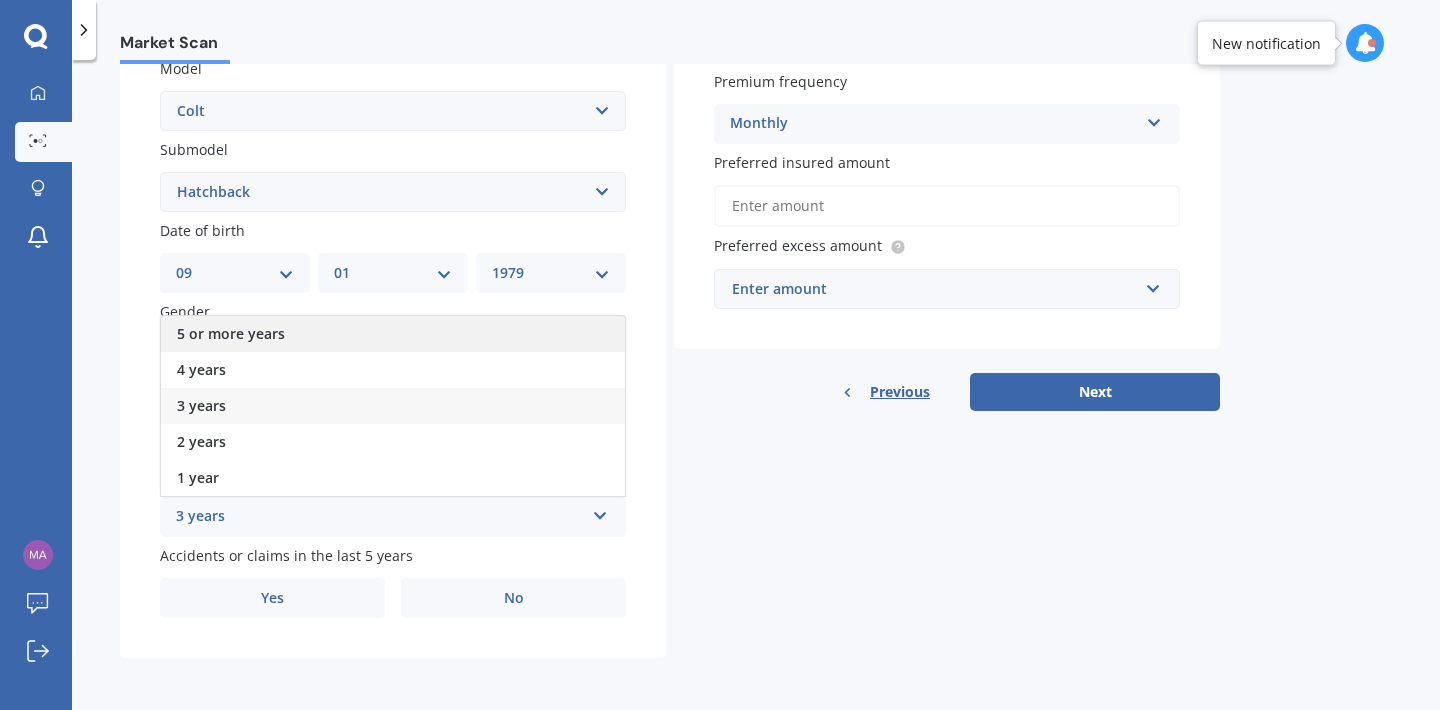 click on "5 or more years" at bounding box center (393, 334) 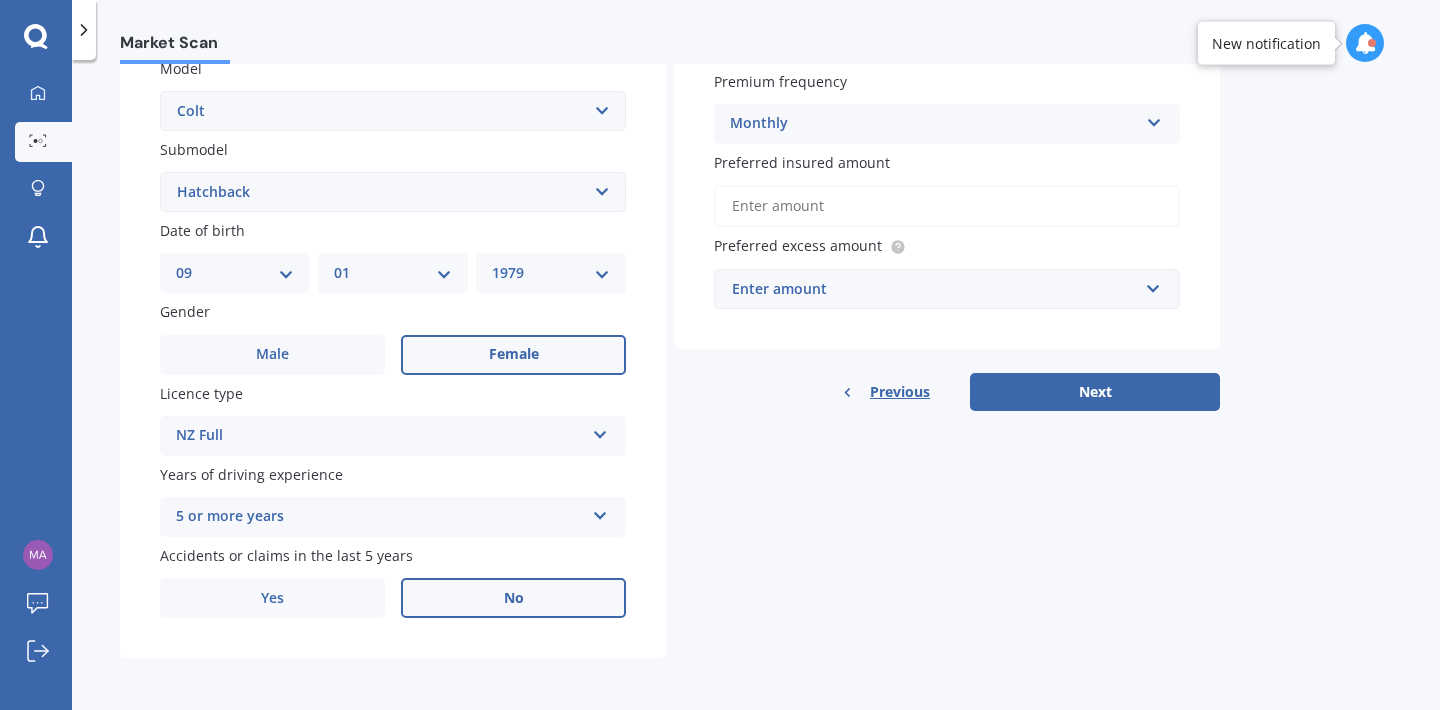 click on "No" at bounding box center [514, 598] 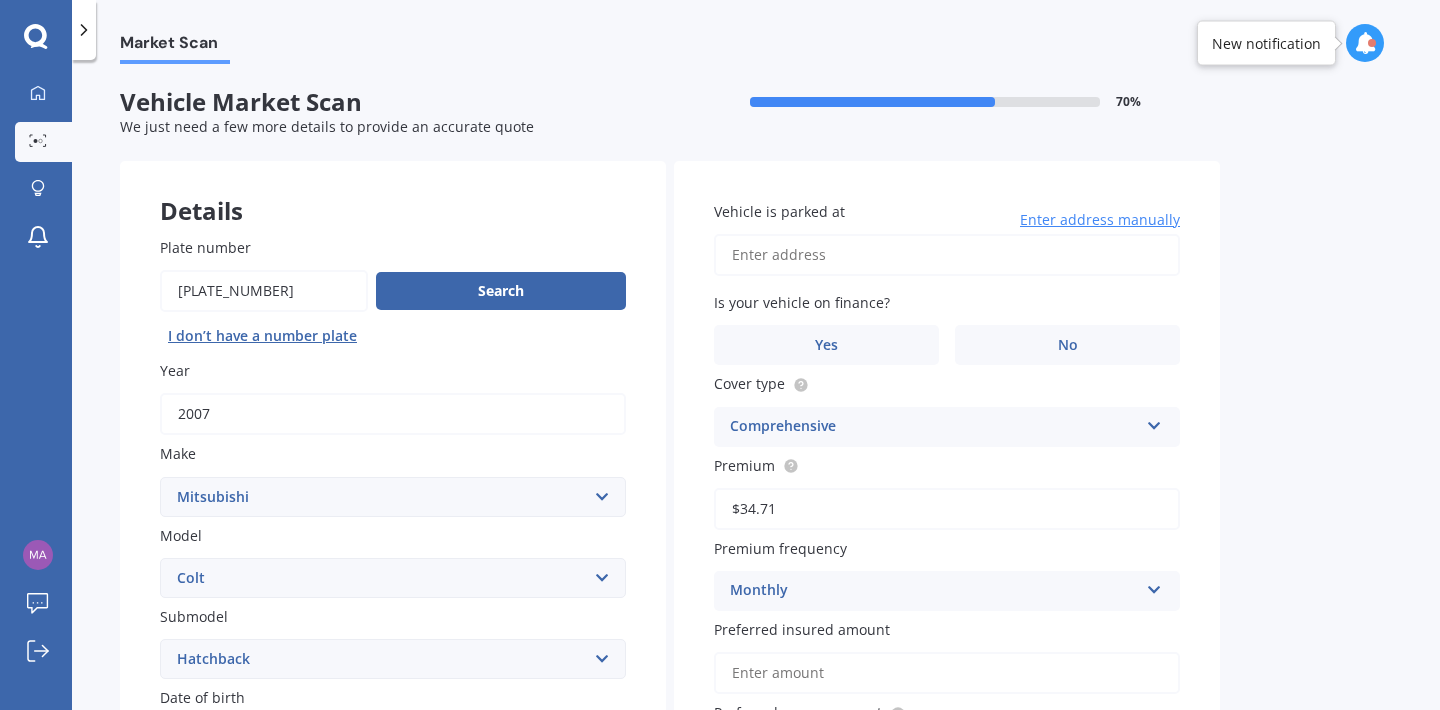 click on "Vehicle is parked at" at bounding box center [947, 255] 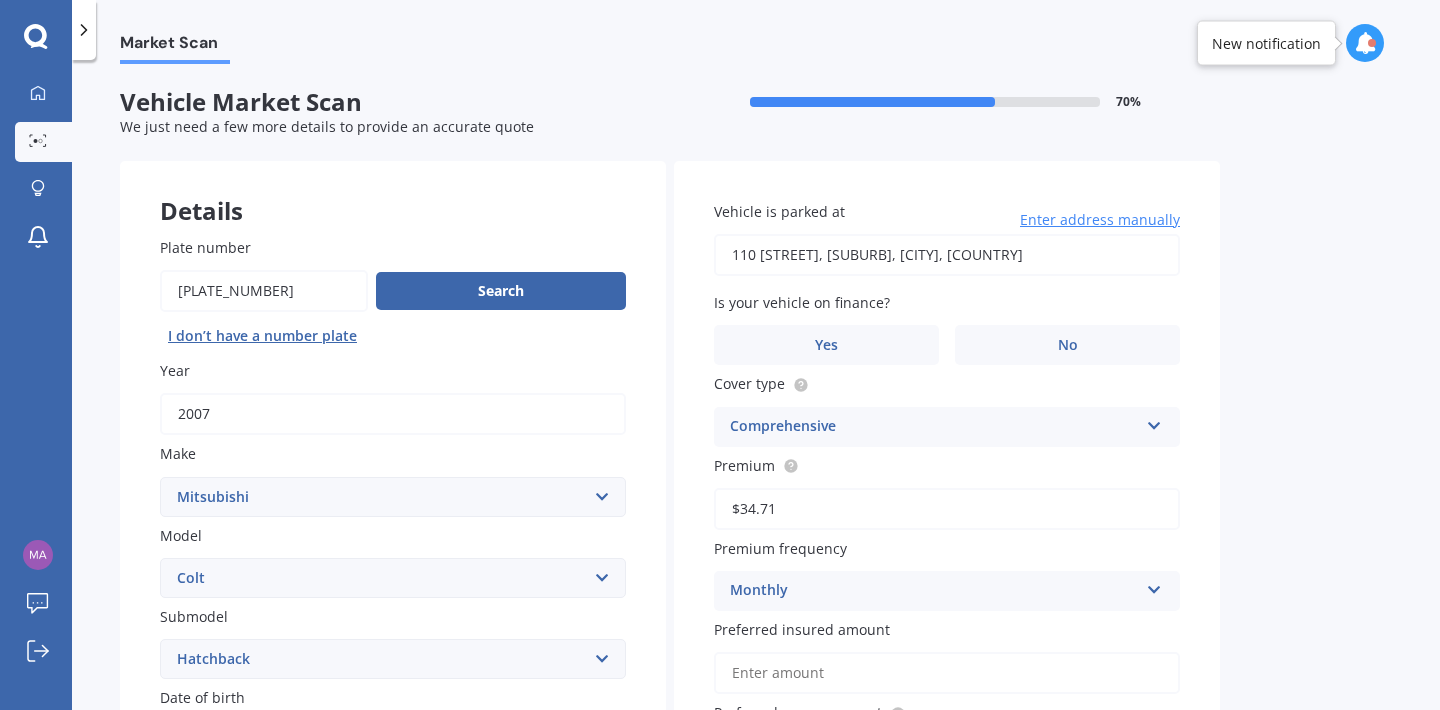 type on "[NUMBER] [STREET_NAME], [STREET_NAME], [CITY], [POSTAL_CODE]" 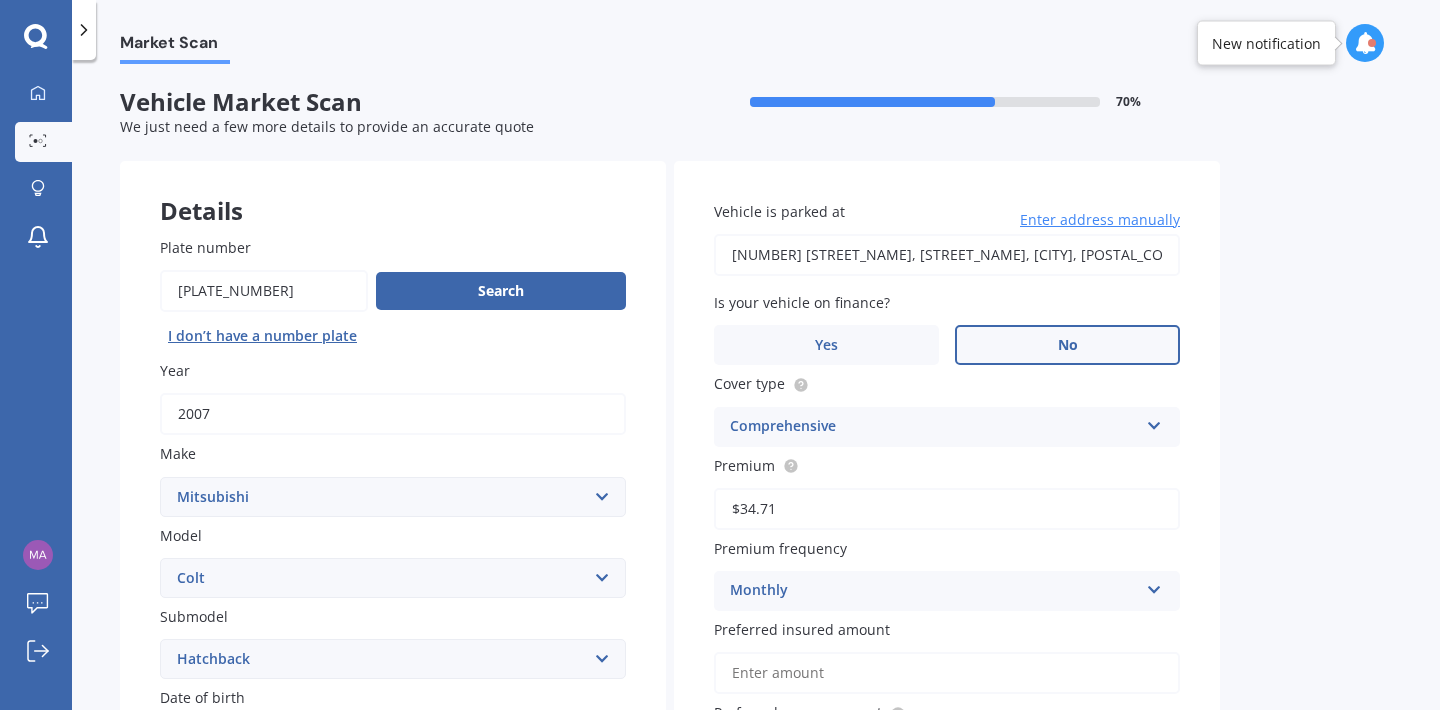 click on "No" at bounding box center [1067, 345] 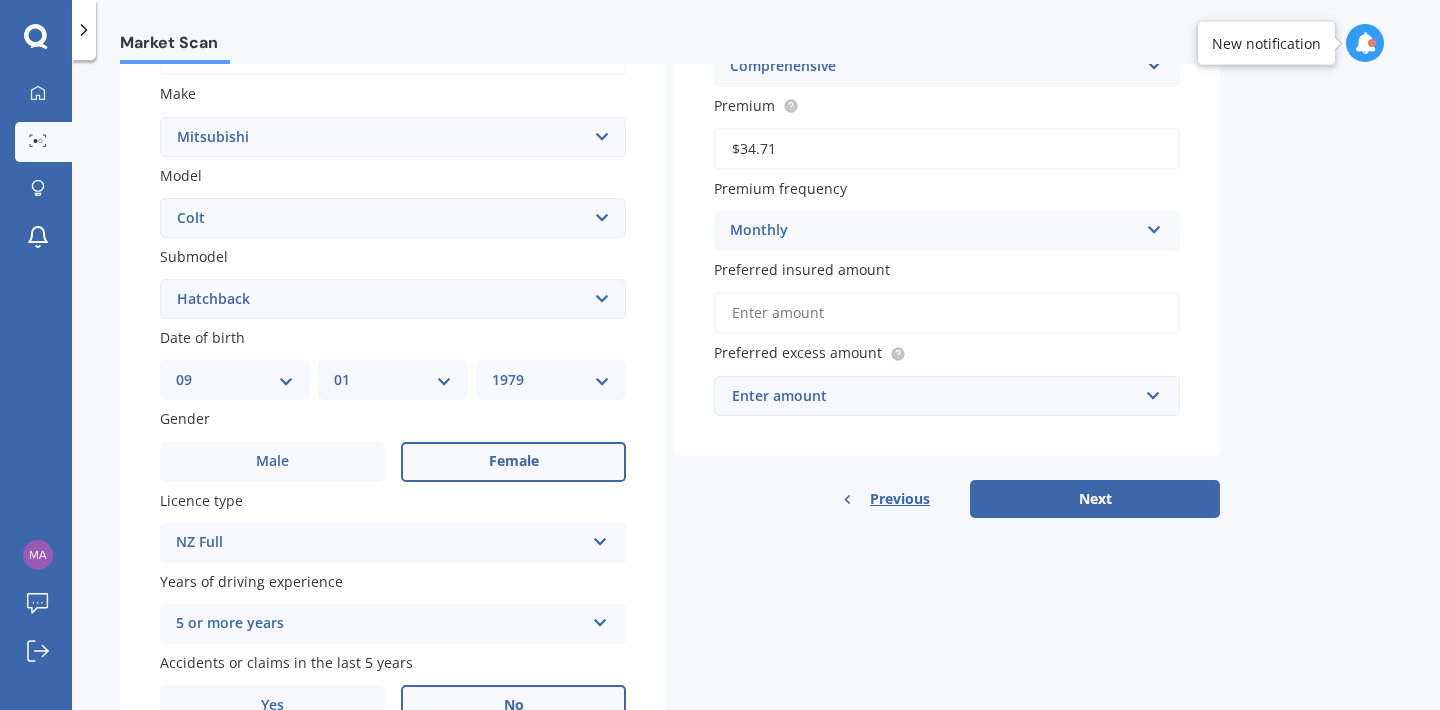 scroll, scrollTop: 361, scrollLeft: 0, axis: vertical 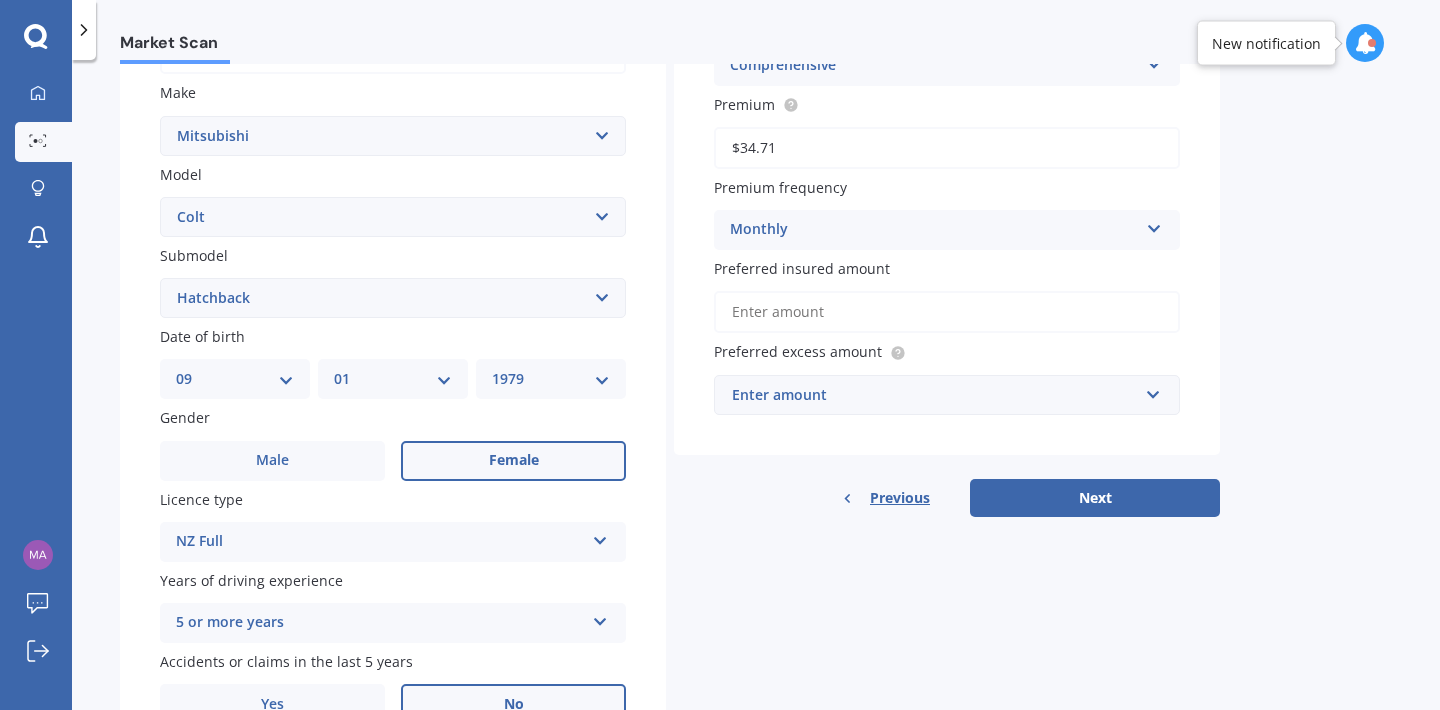 click on "Preferred insured amount" at bounding box center [947, 312] 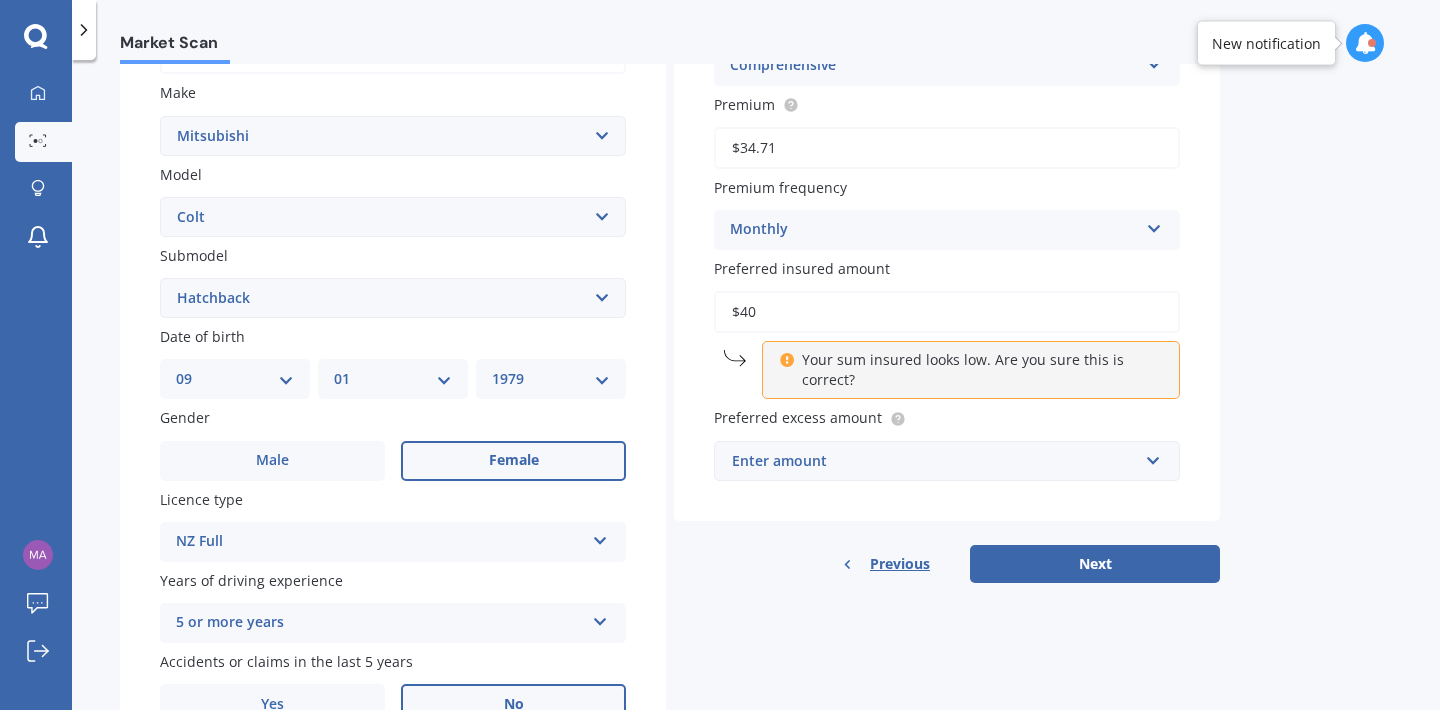 type on "$4" 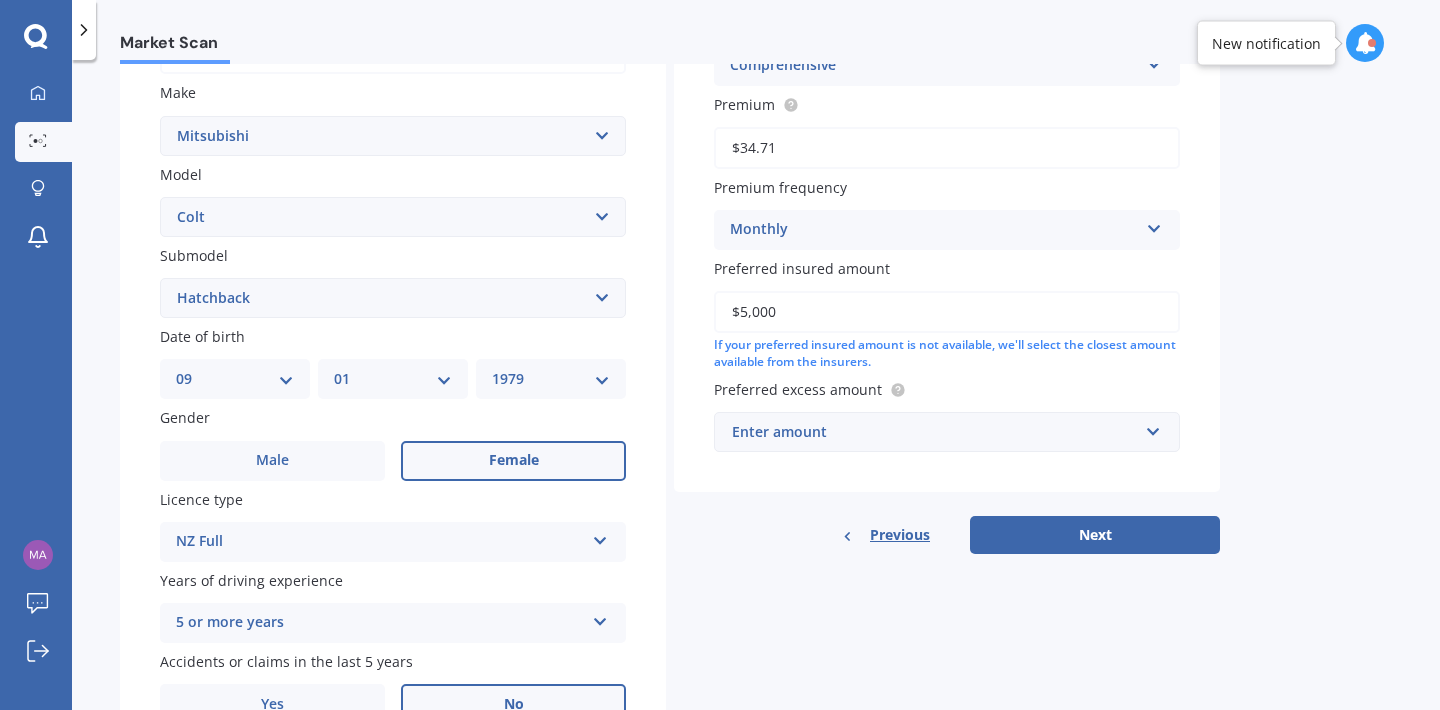 type on "$5,000" 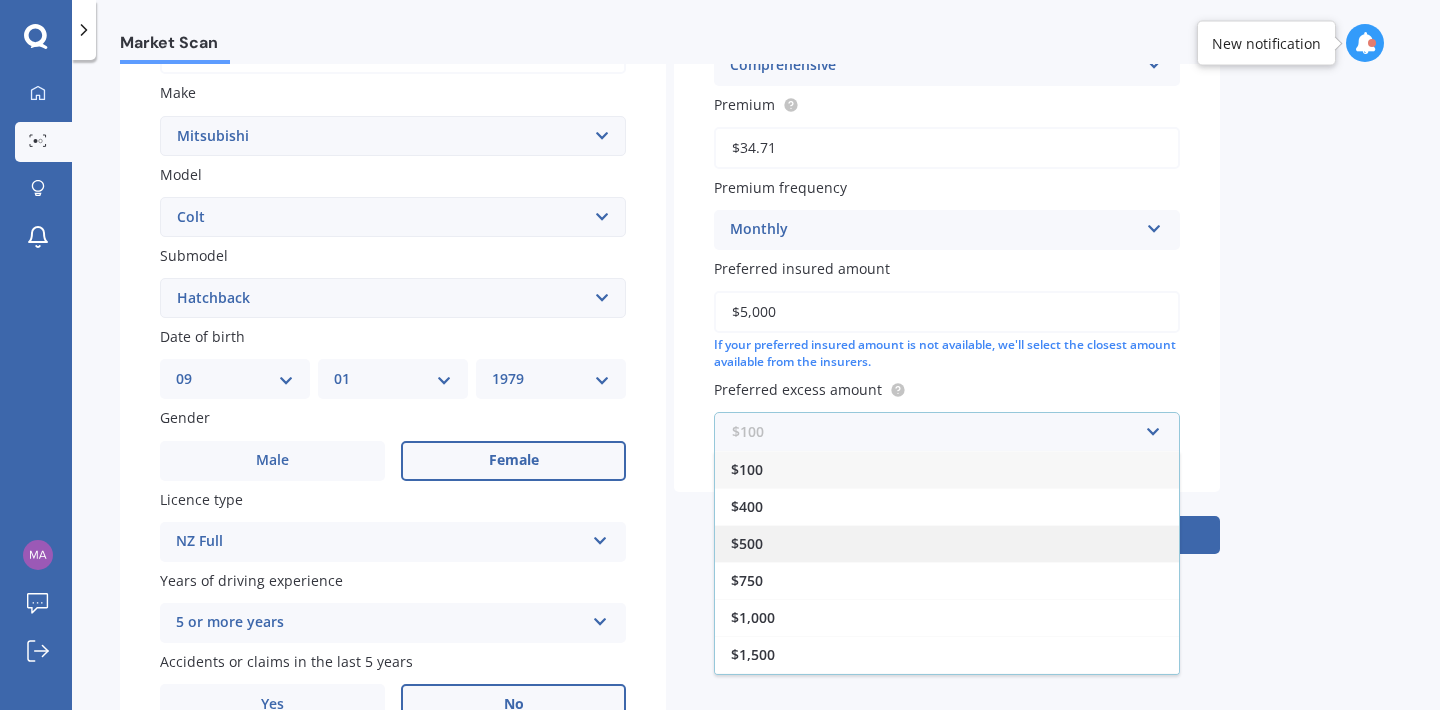 scroll, scrollTop: 35, scrollLeft: 0, axis: vertical 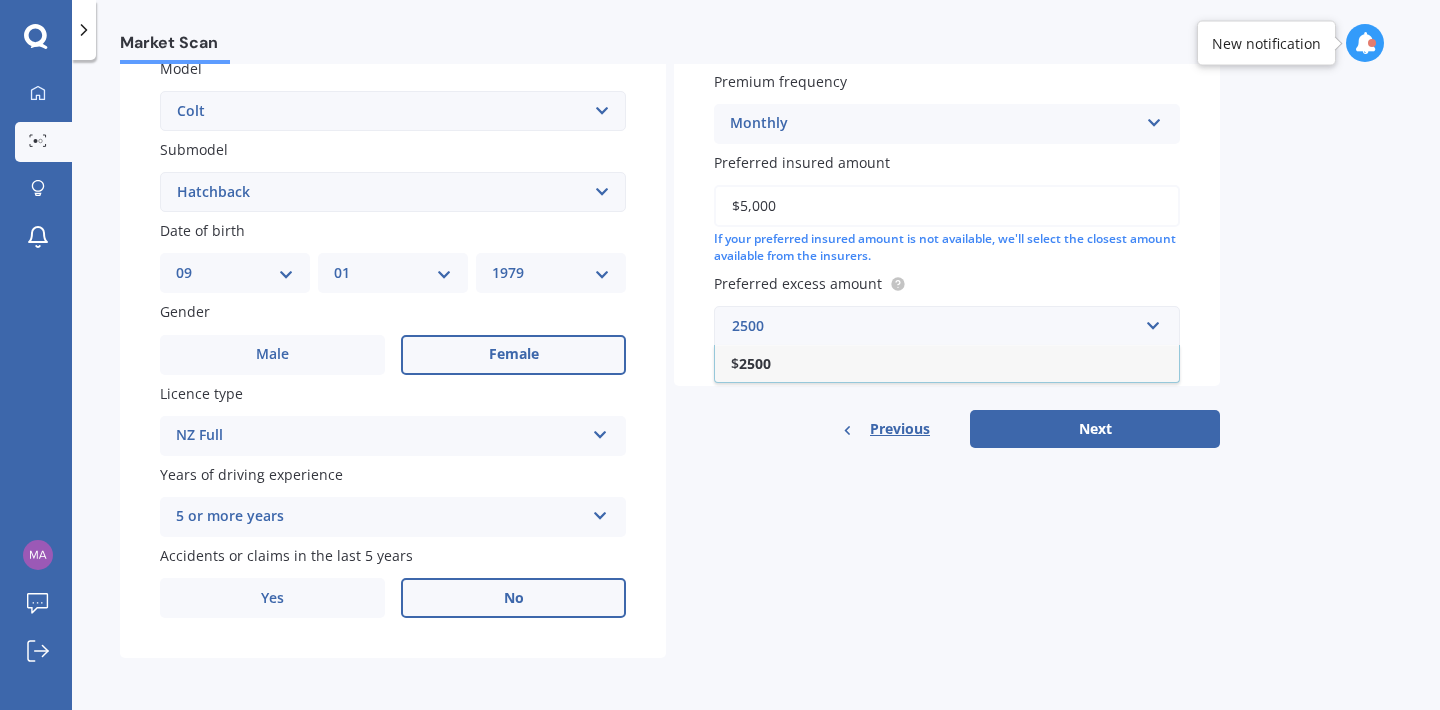 type on "2500" 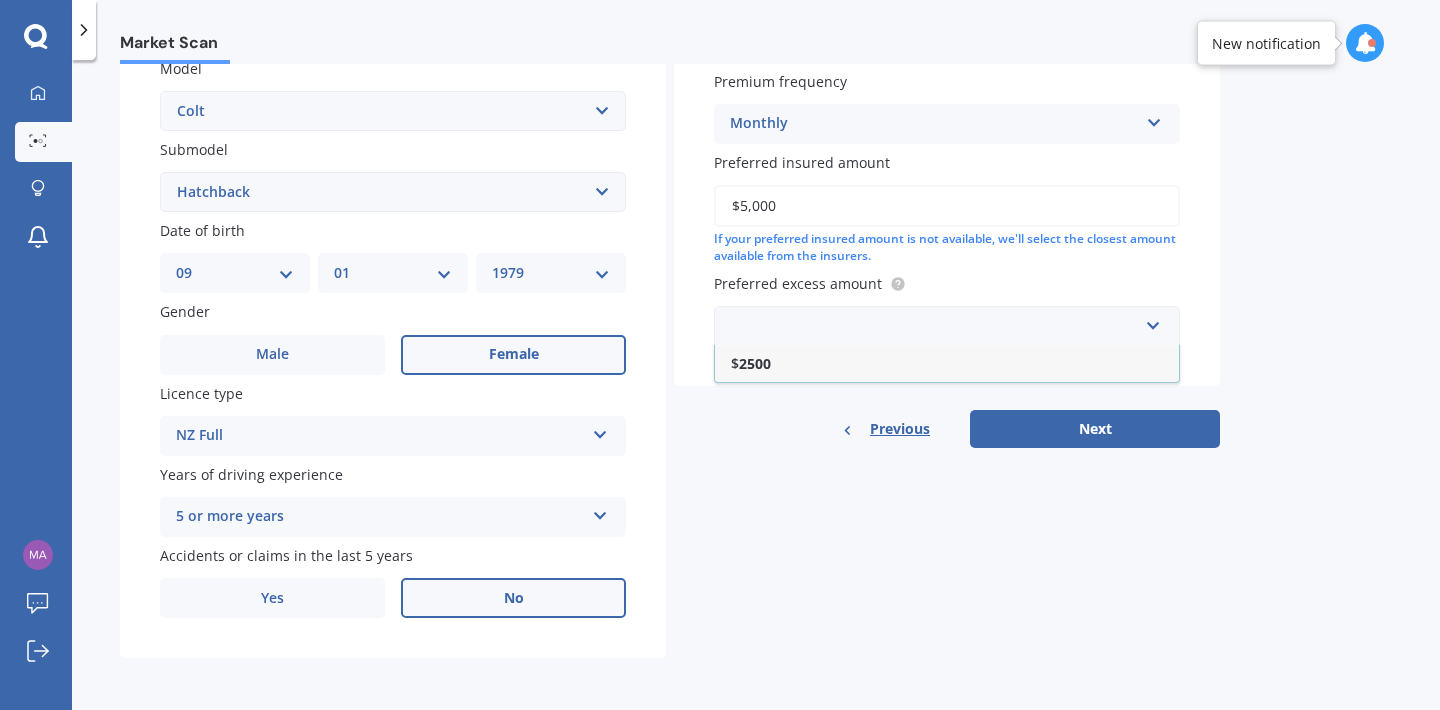 click on "Details Plate number Search I don’t have a number plate Year 2007 Make Select make AC ALFA ROMEO ASTON MARTIN AUDI AUSTIN BEDFORD Bentley BMW BYD CADILLAC CAN-AM CHERY CHEVROLET CHRYSLER Citroen CRUISEAIR CUPRA DAEWOO DAIHATSU DAIMLER DAMON DIAHATSU DODGE EXOCET FACTORY FIVE FERRARI FIAT Fiord FLEETWOOD FORD FOTON FRASER GEELY GENESIS GEORGIE BOY GMC GREAT WALL GWM HAVAL HILLMAN HINO HOLDEN HOLIDAY RAMBLER HONDA HUMMER HYUNDAI INFINITI ISUZU IVECO JAC JAECOO JAGUAR JEEP KGM KIA LADA LAMBORGHINI LANCIA LANDROVER LDV LEAPMOTOR LEXUS LINCOLN LOTUS LUNAR M.G M.G. MAHINDRA MASERATI MAZDA MCLAREN MERCEDES AMG Mercedes Benz MERCEDES-AMG MERCURY MINI Mitsubishi MORGAN MORRIS NEWMAR Nissan OMODA OPEL OXFORD PEUGEOT Plymouth Polestar PONTIAC PORSCHE PROTON RAM Range Rover Rayne RENAULT ROLLS ROYCE ROVER SAAB SATURN SEAT SHELBY SKODA SMART SSANGYONG SUBARU SUZUKI TATA TESLA TIFFIN Toyota TRIUMPH TVR Vauxhall VOLKSWAGEN VOLVO WESTFIELD WINNEBAGO ZX Model Select model 380 Airtrek Aspire ASX Canter Carisma Challenger EK" at bounding box center [670, 176] 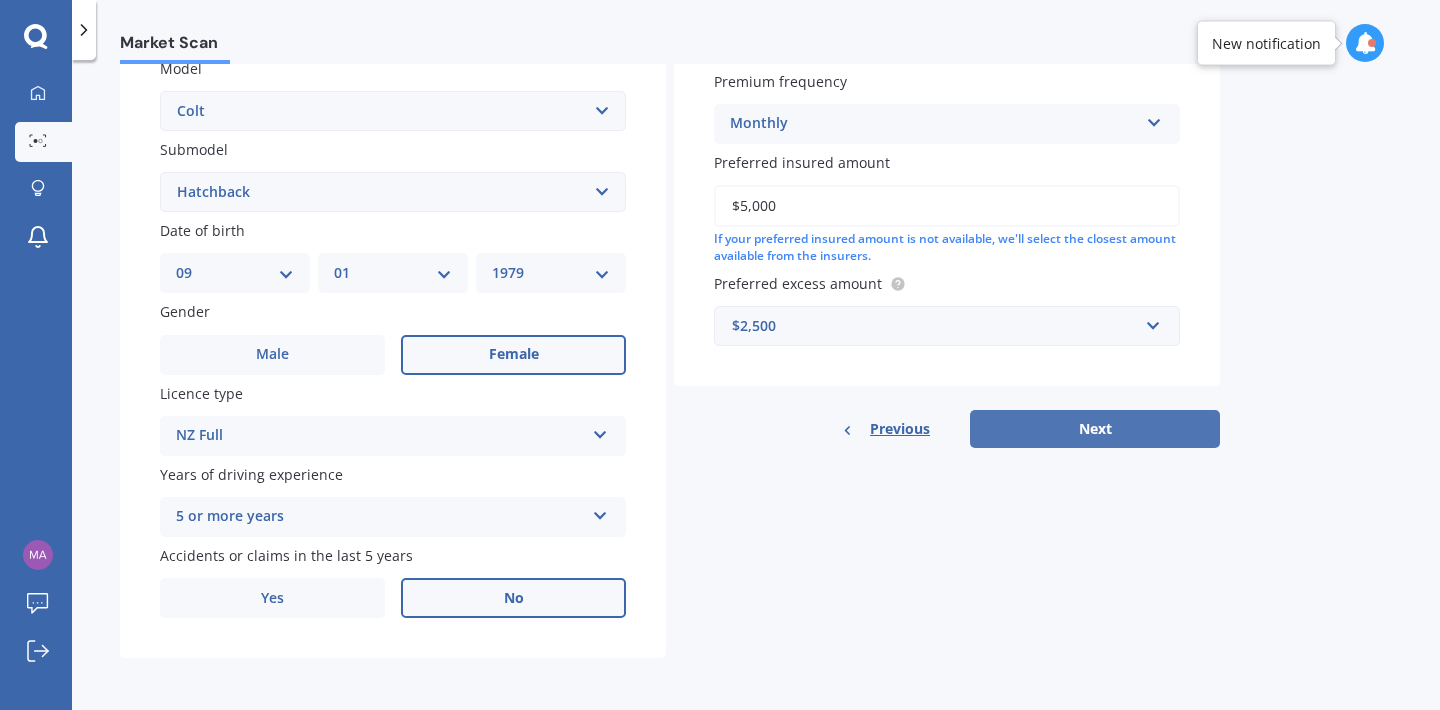 click on "Next" at bounding box center [1095, 429] 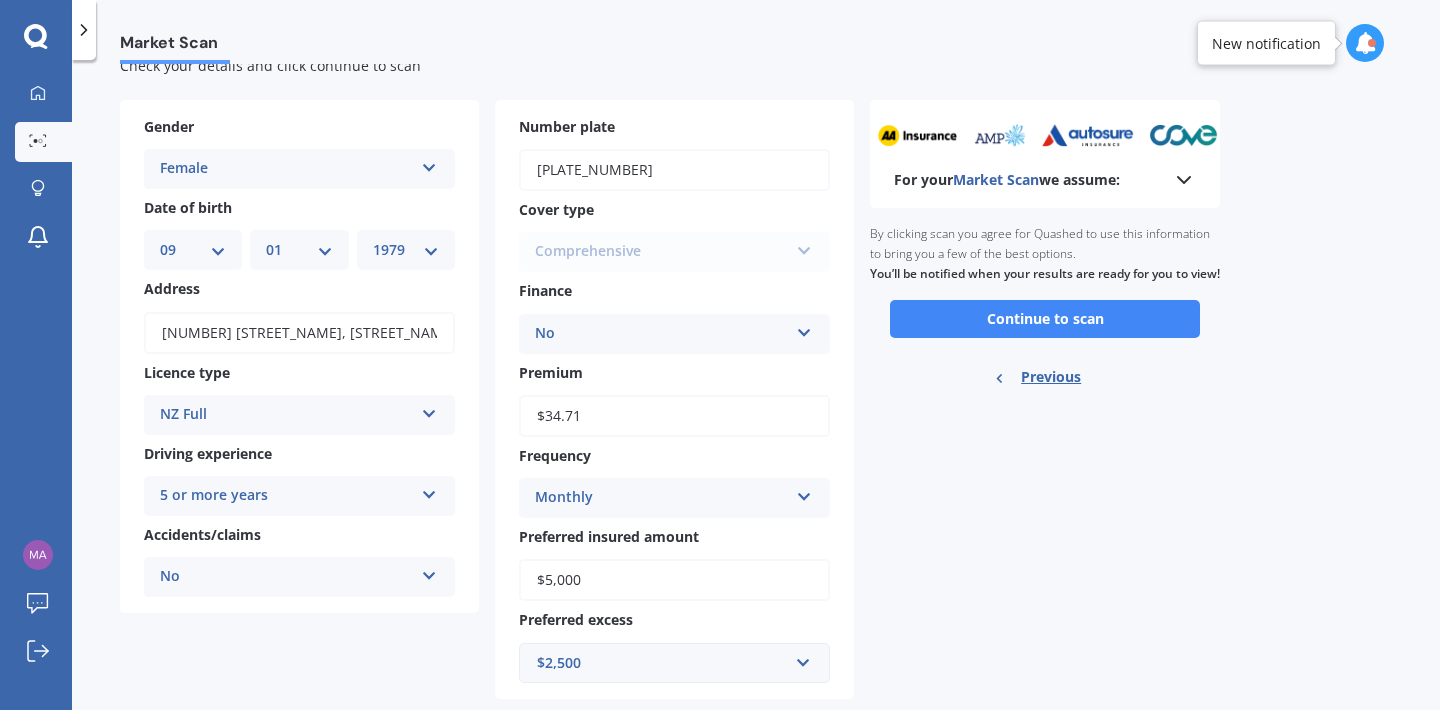 scroll, scrollTop: 0, scrollLeft: 0, axis: both 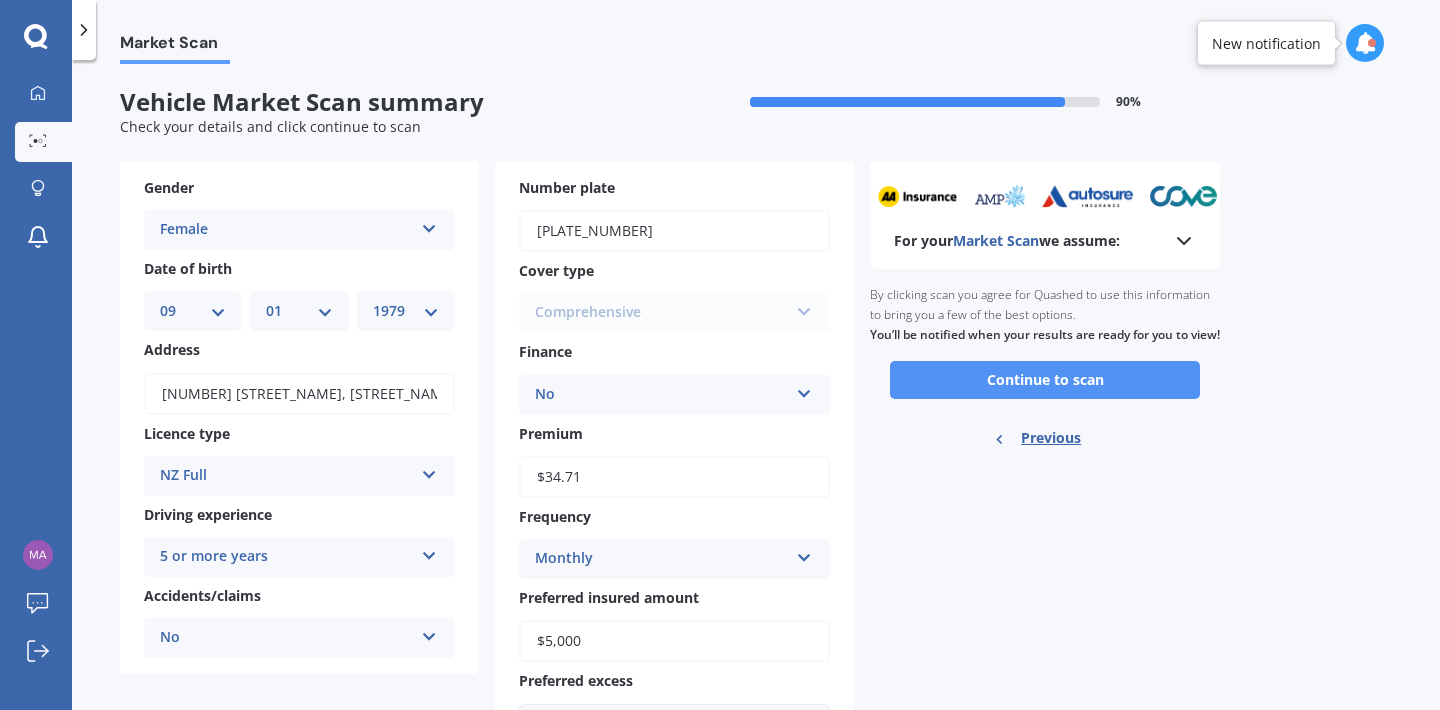 click on "Continue to scan" at bounding box center (1045, 380) 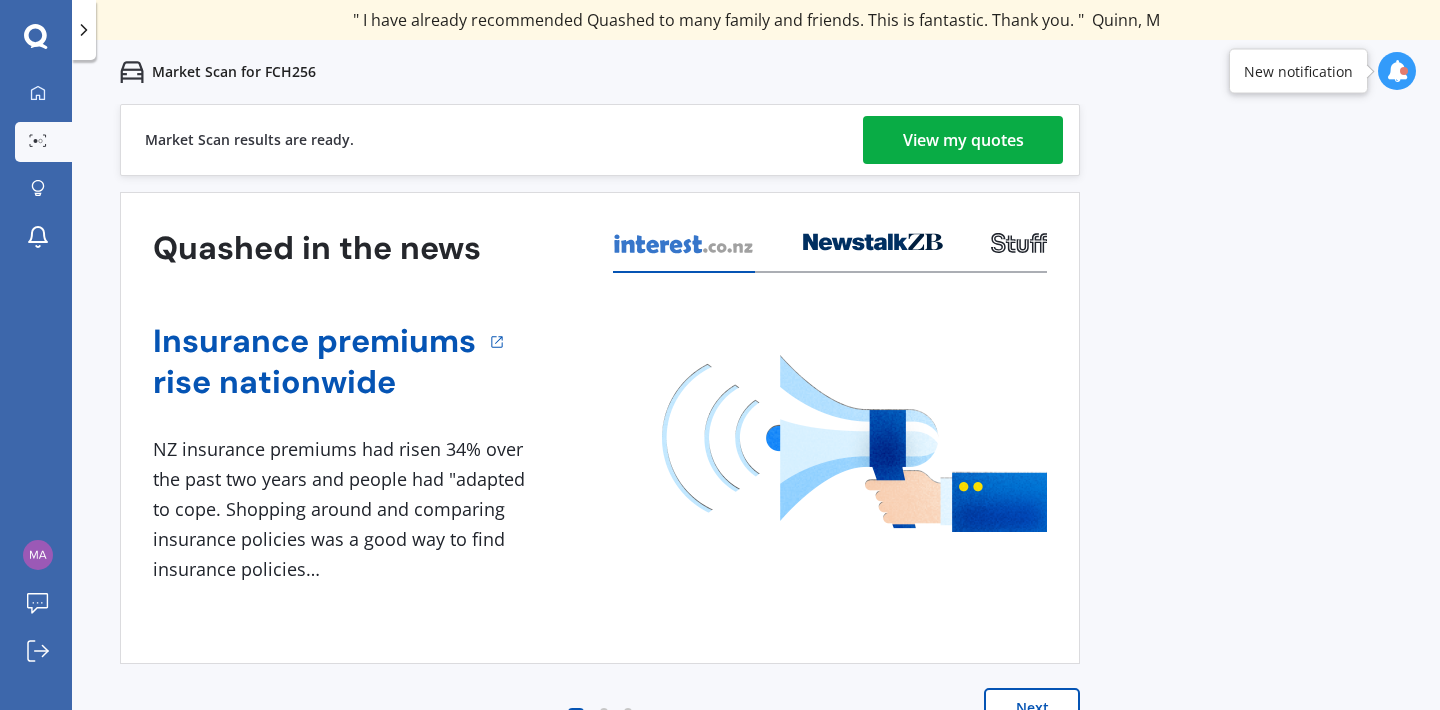 click on "View my quotes" at bounding box center [963, 140] 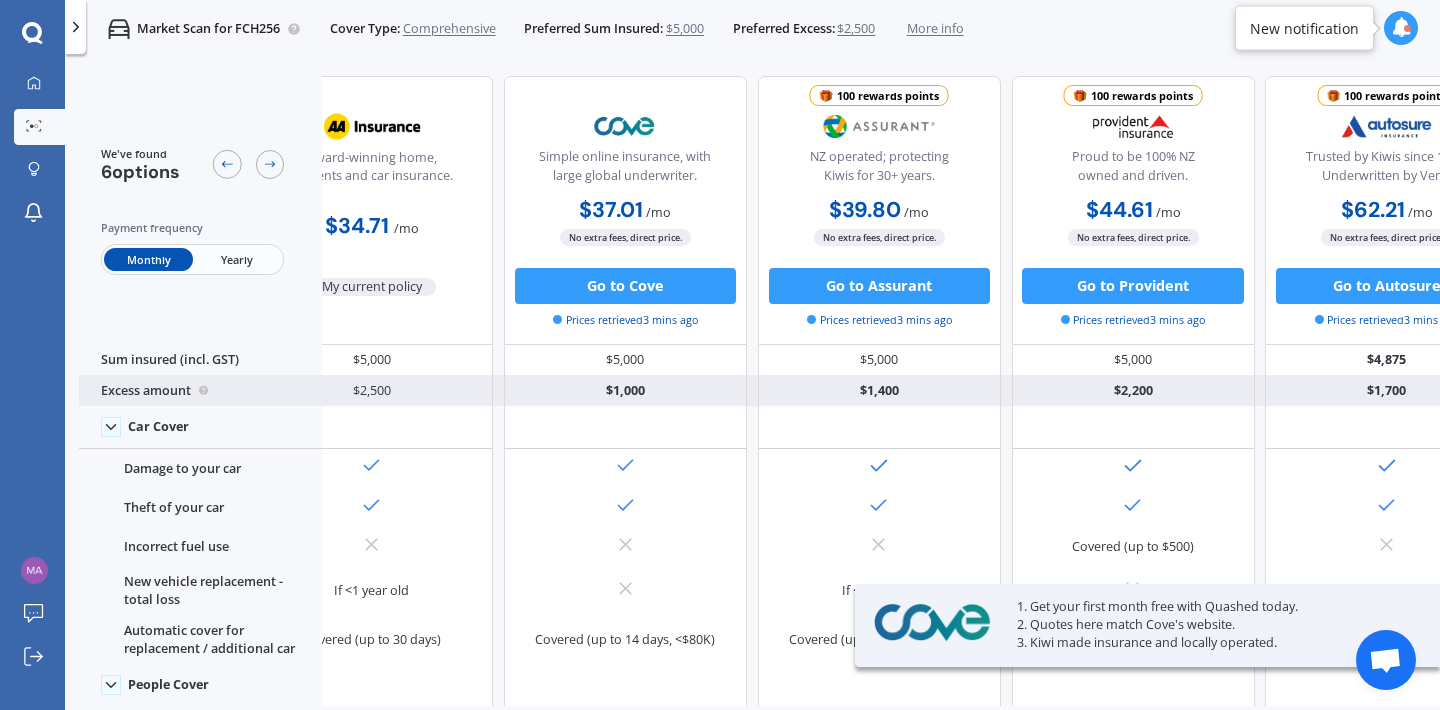scroll, scrollTop: 0, scrollLeft: 0, axis: both 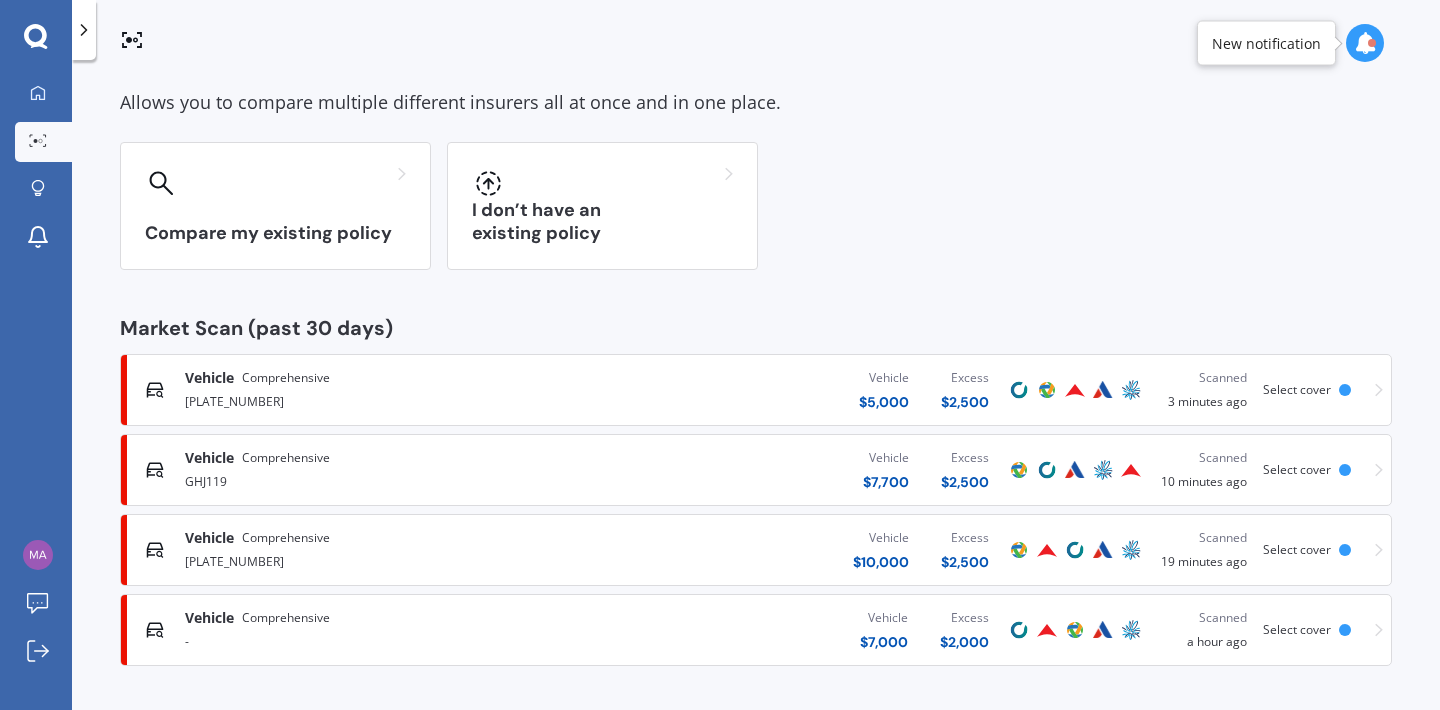 click on "[PLATE_NUMBER]" at bounding box center (380, 400) 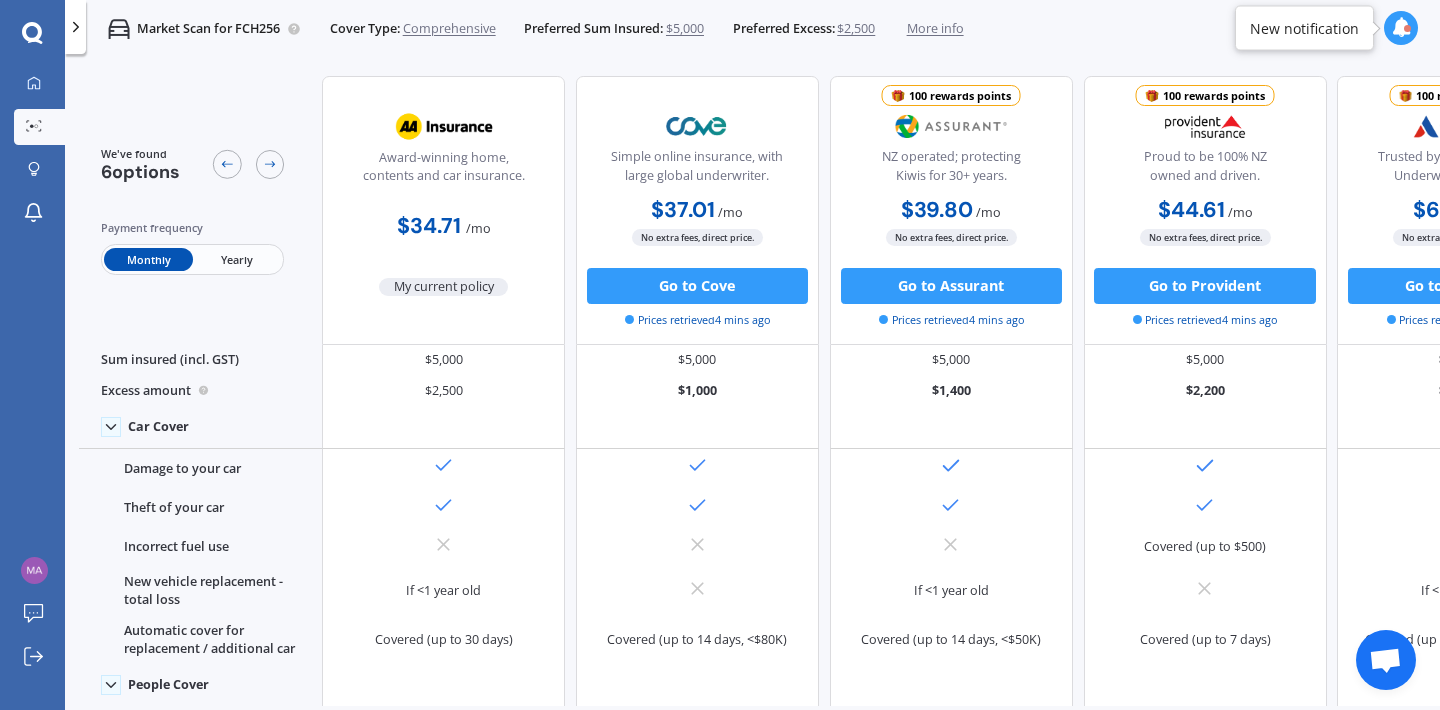 scroll, scrollTop: 0, scrollLeft: 0, axis: both 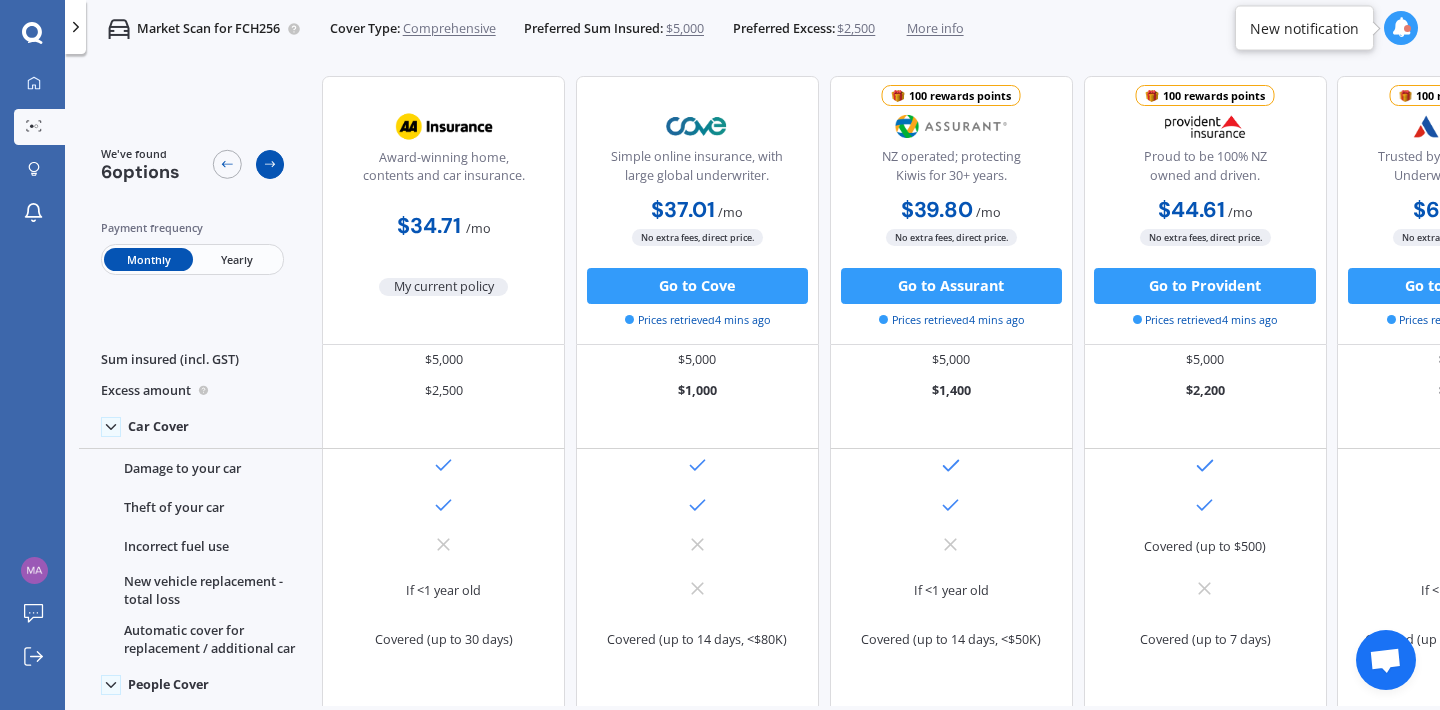 click 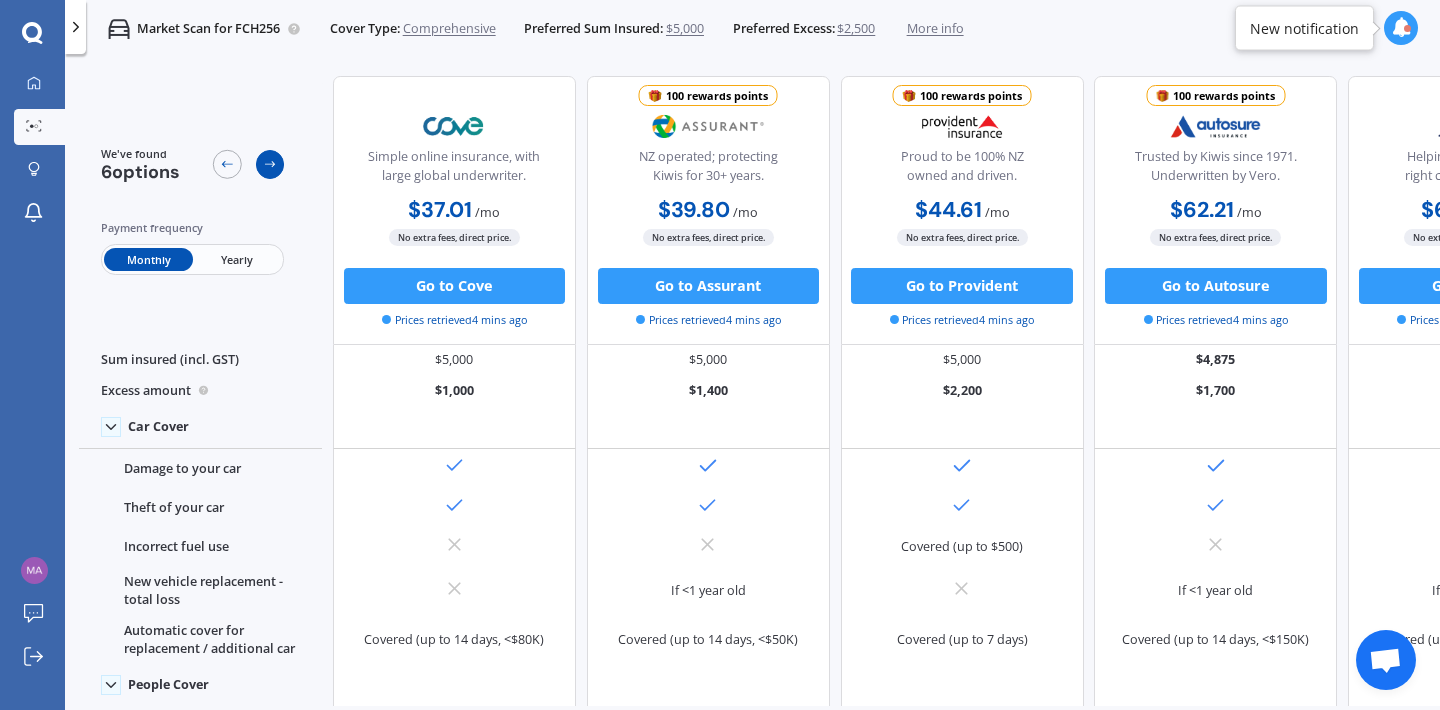 click 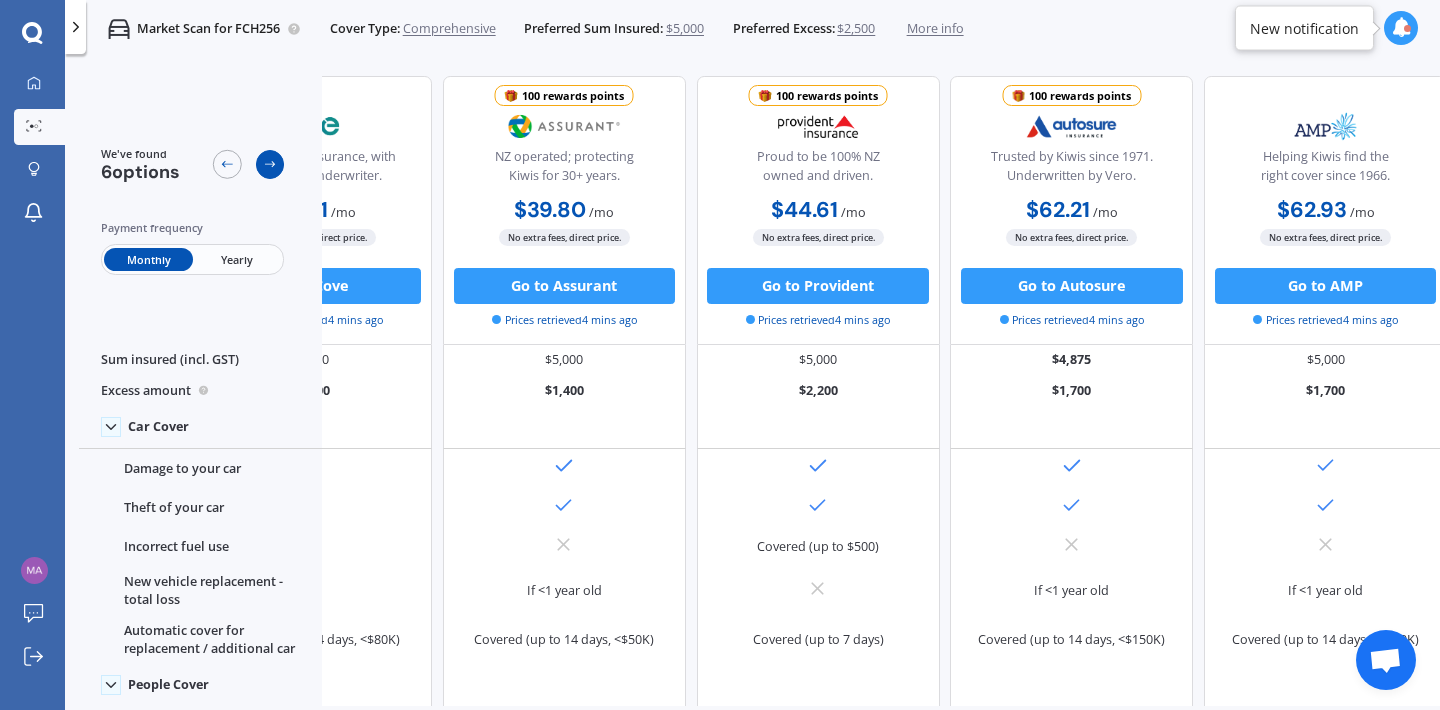 scroll, scrollTop: 0, scrollLeft: 447, axis: horizontal 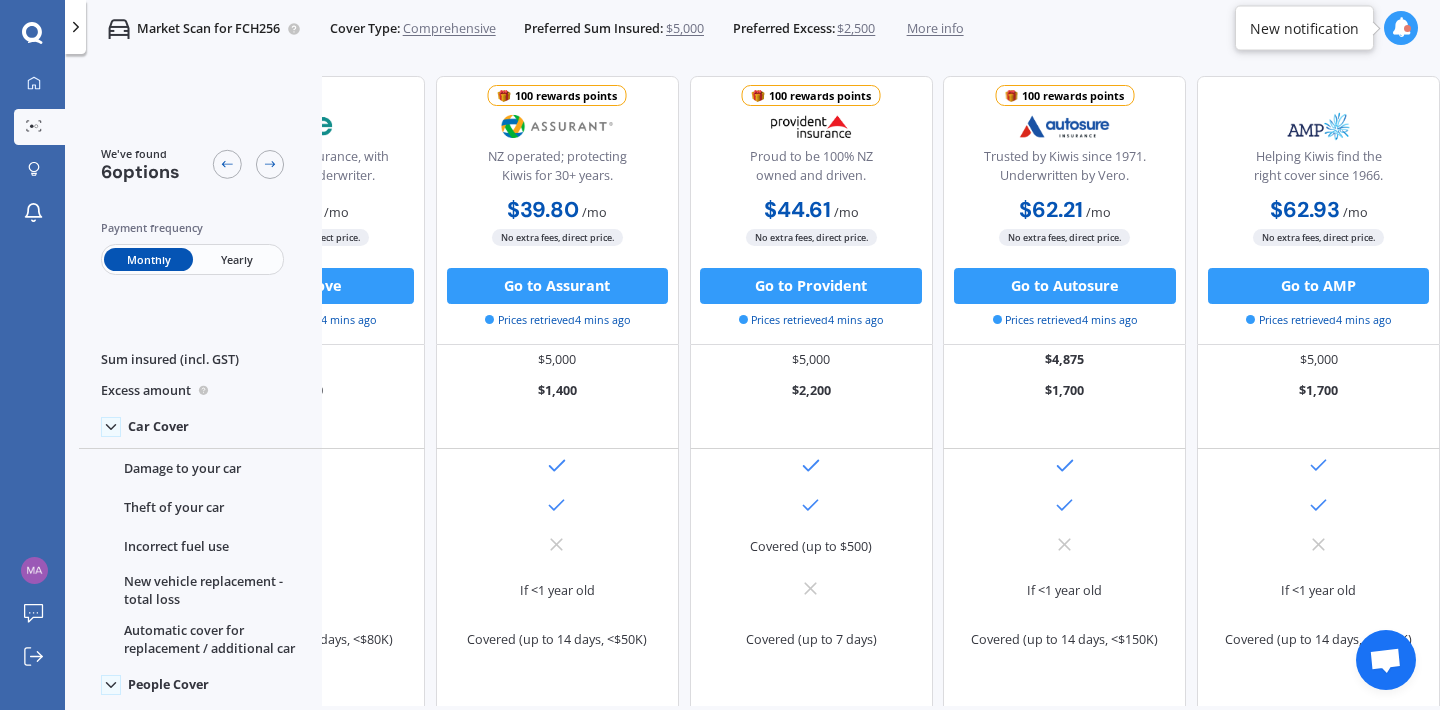 click on "We've found 6  options Payment frequency Monthly Yearly" at bounding box center [200, 210] 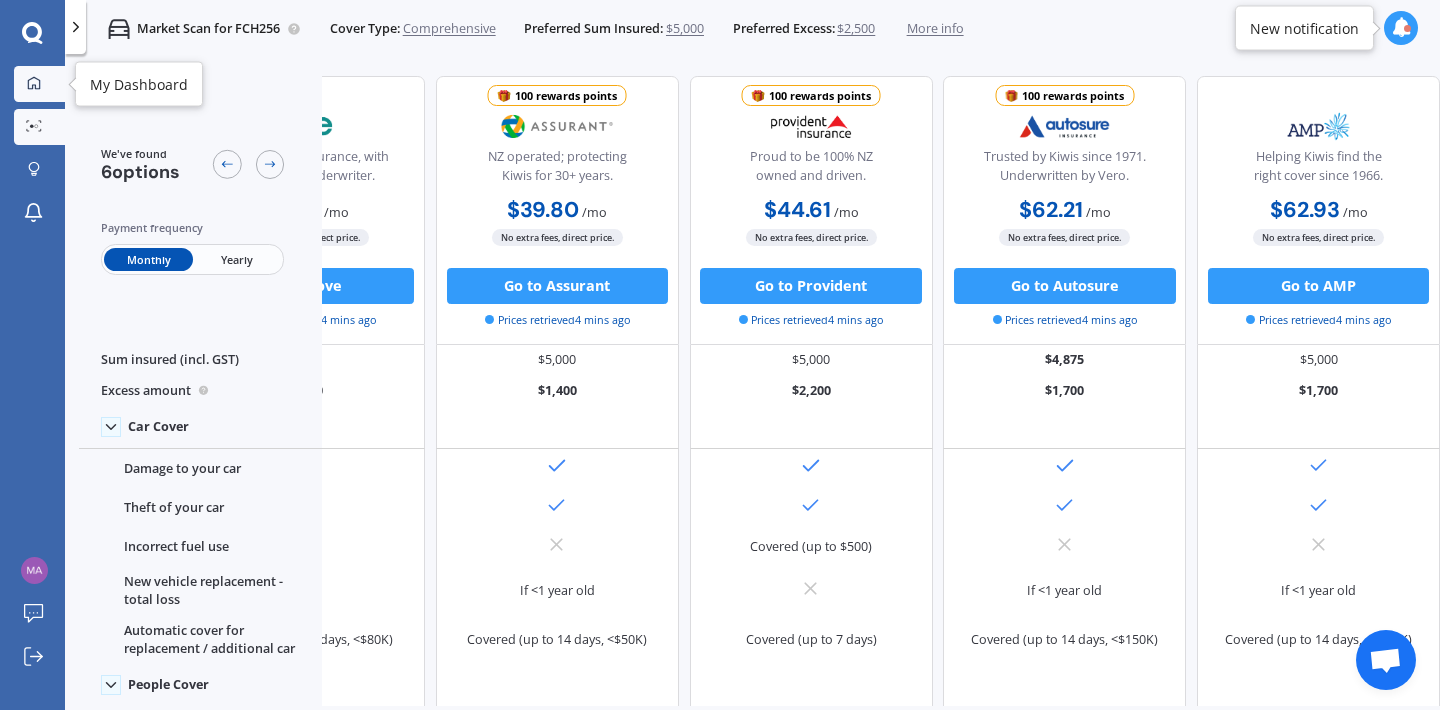 click on "My Dashboard" at bounding box center [39, 84] 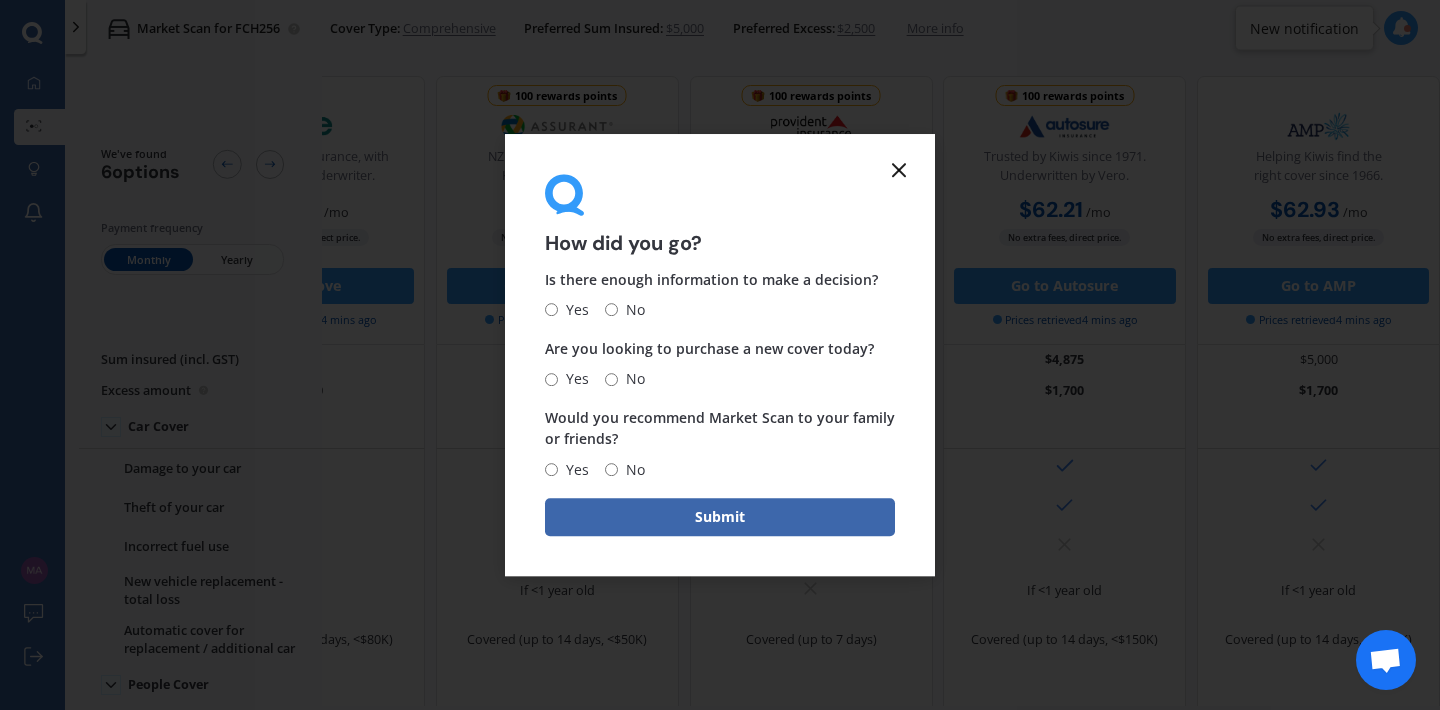 click 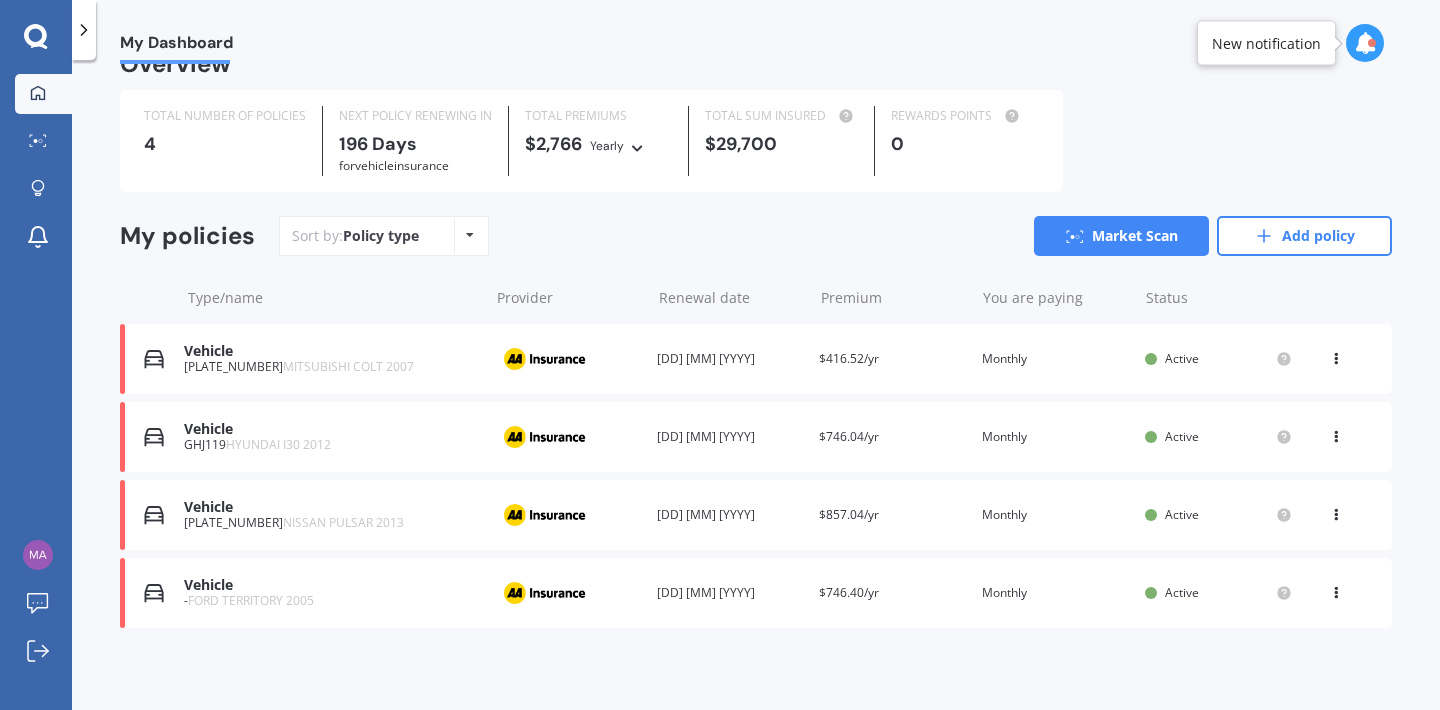 scroll, scrollTop: 37, scrollLeft: 0, axis: vertical 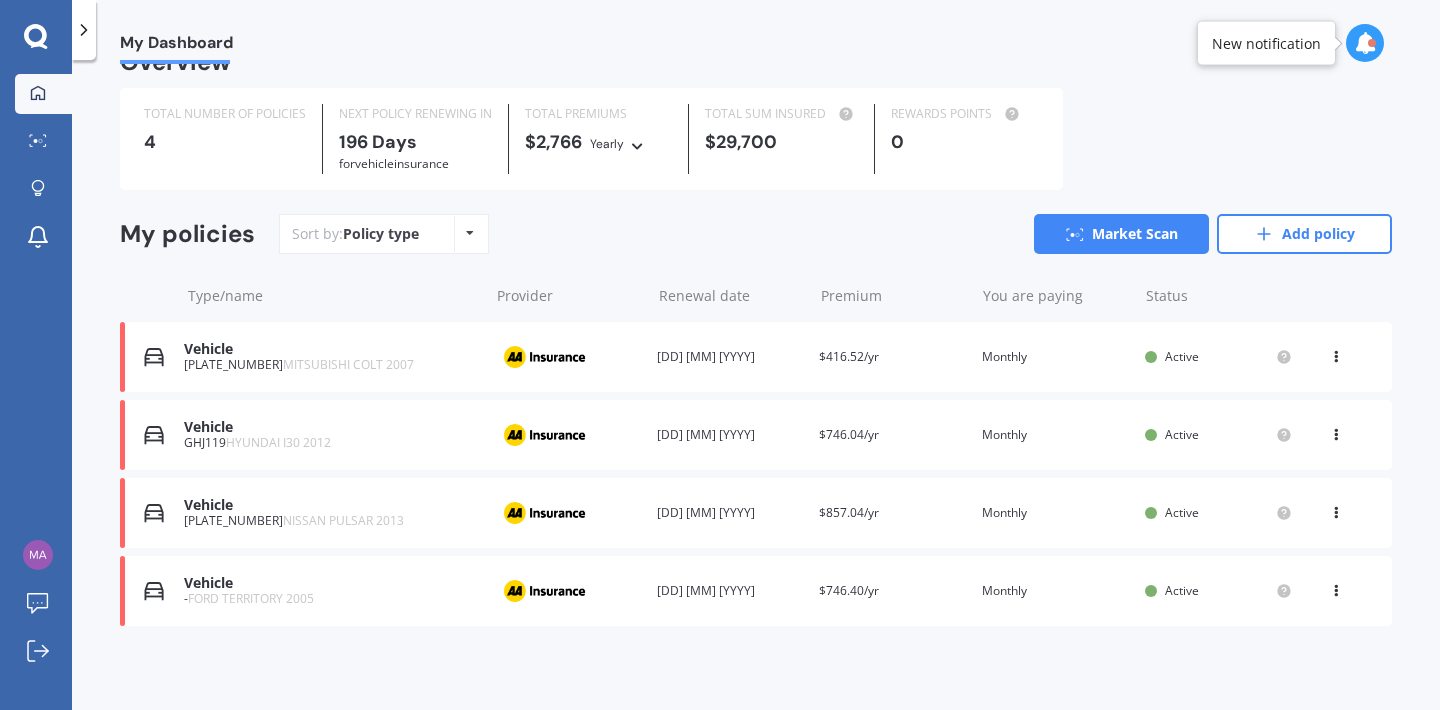 click on "Vehicle" at bounding box center (331, 427) 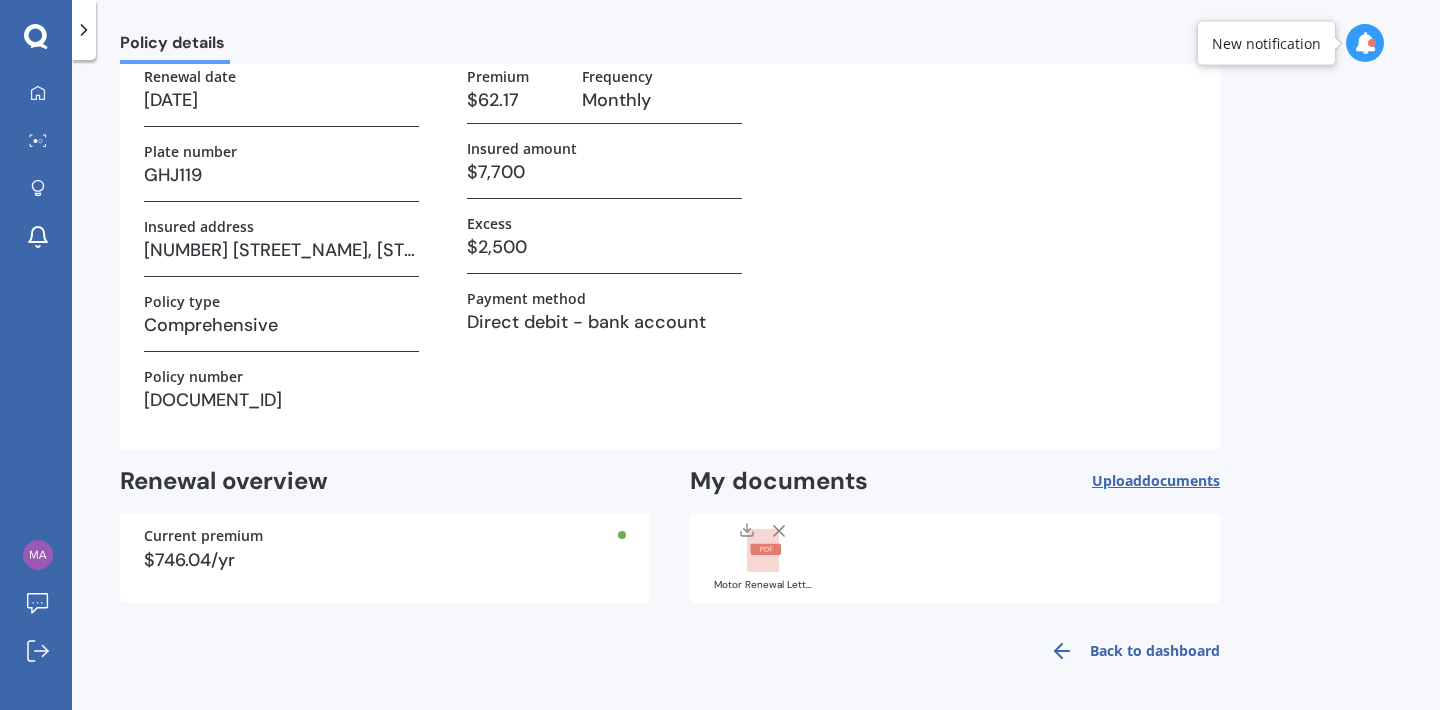 scroll, scrollTop: 0, scrollLeft: 0, axis: both 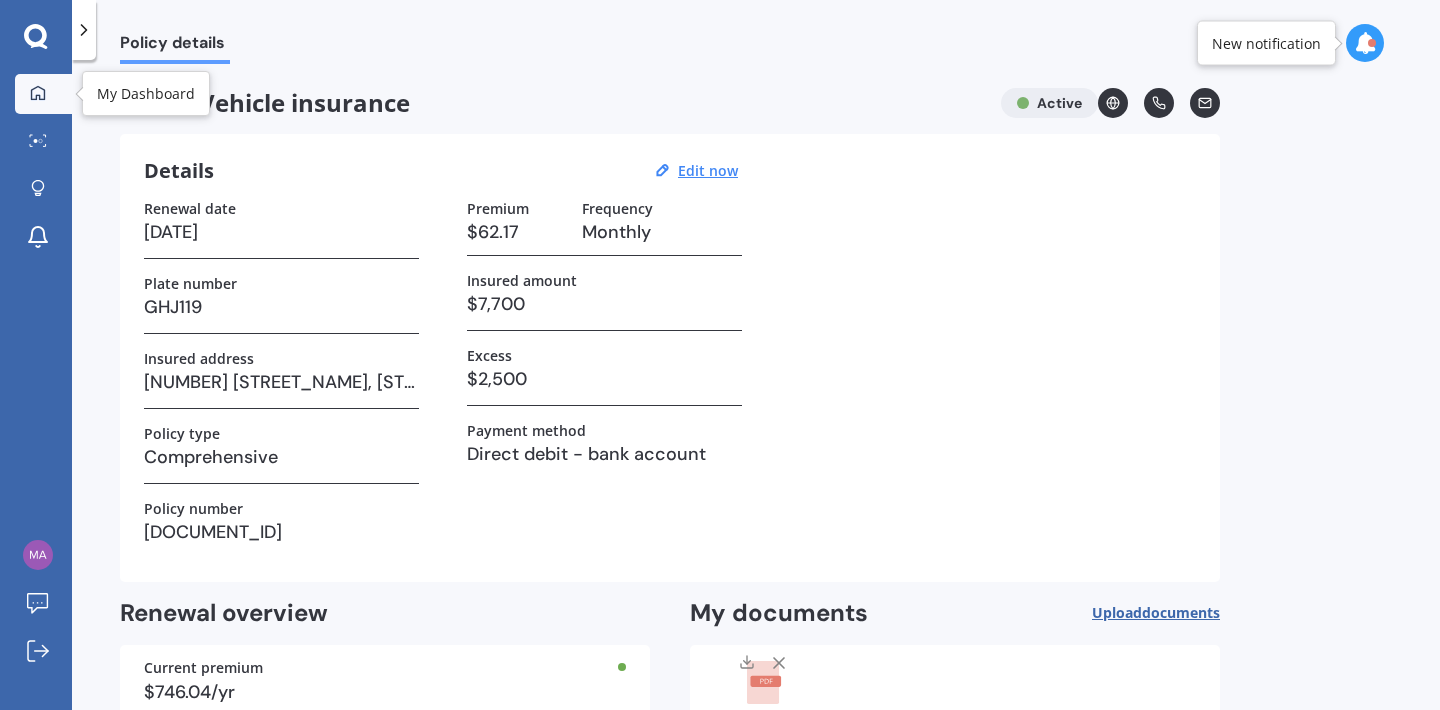 click 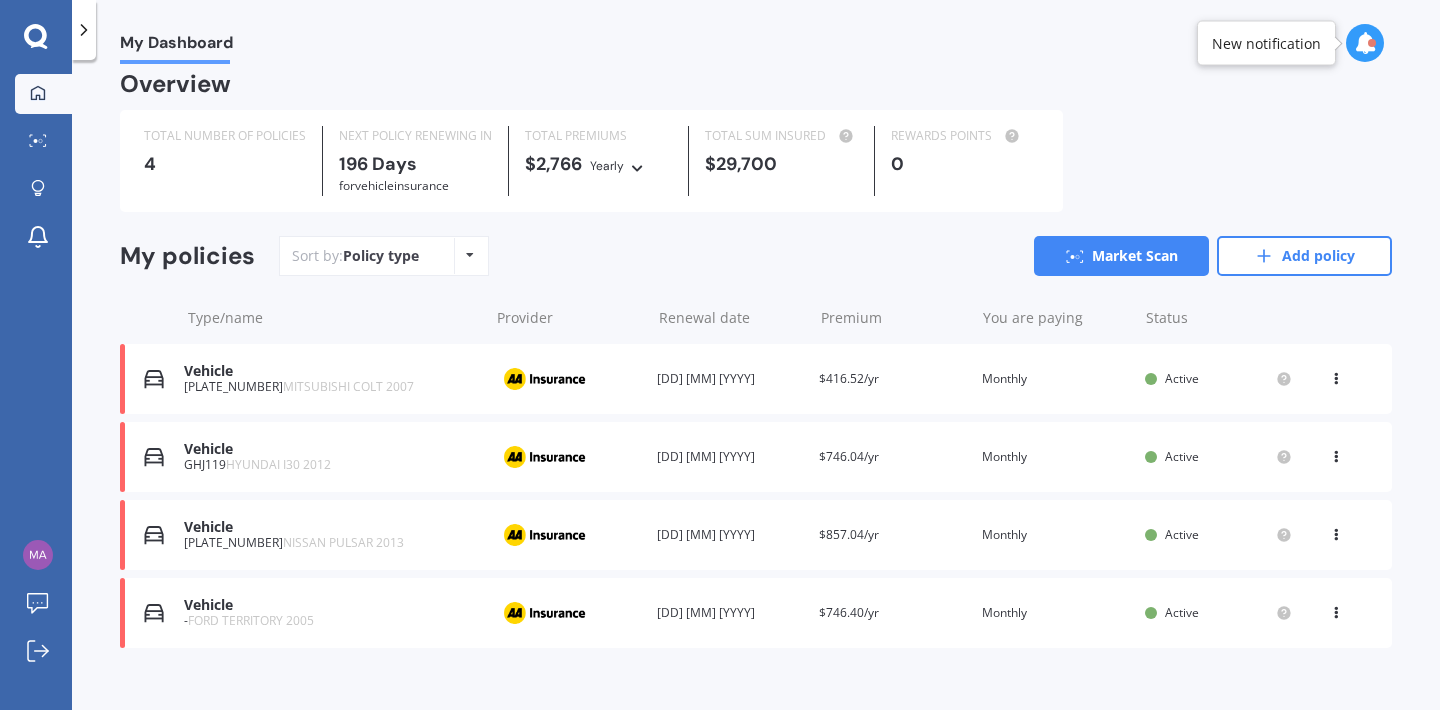 scroll, scrollTop: 37, scrollLeft: 0, axis: vertical 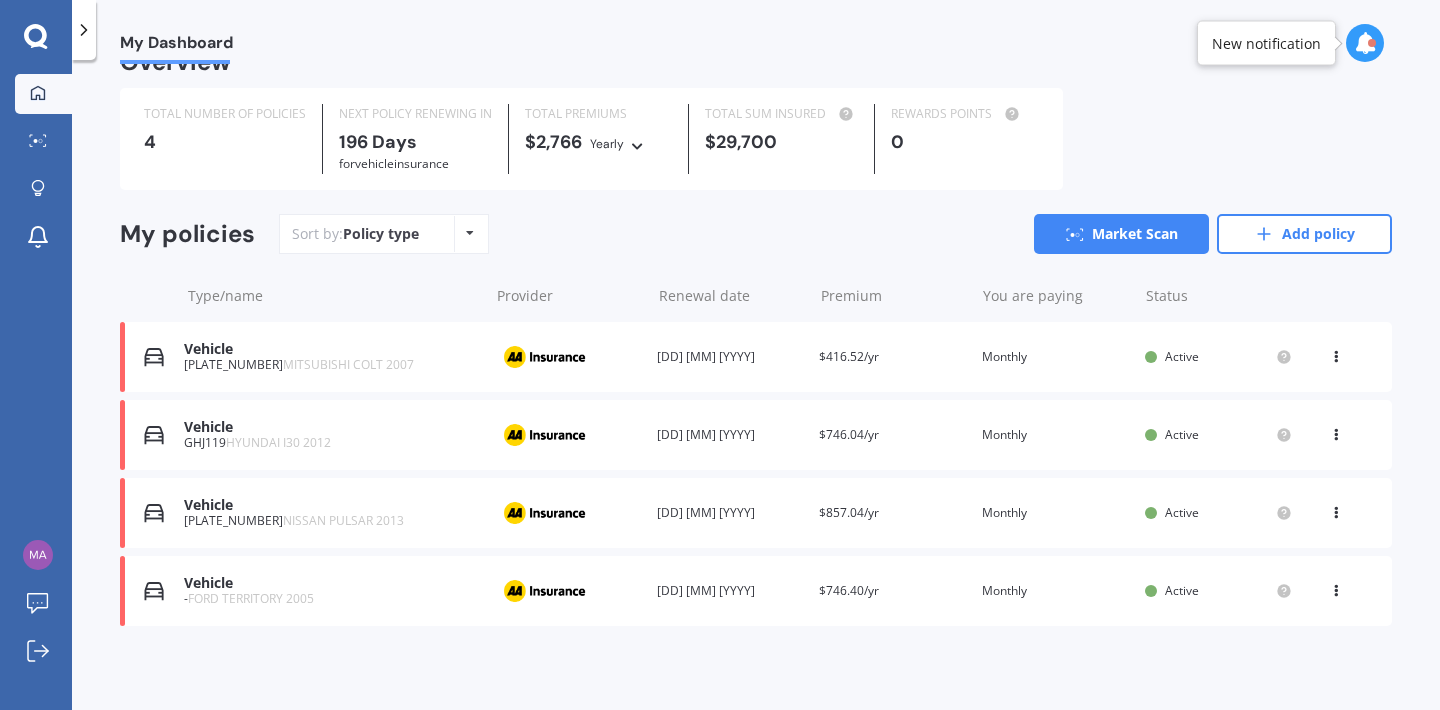 click at bounding box center (1336, 431) 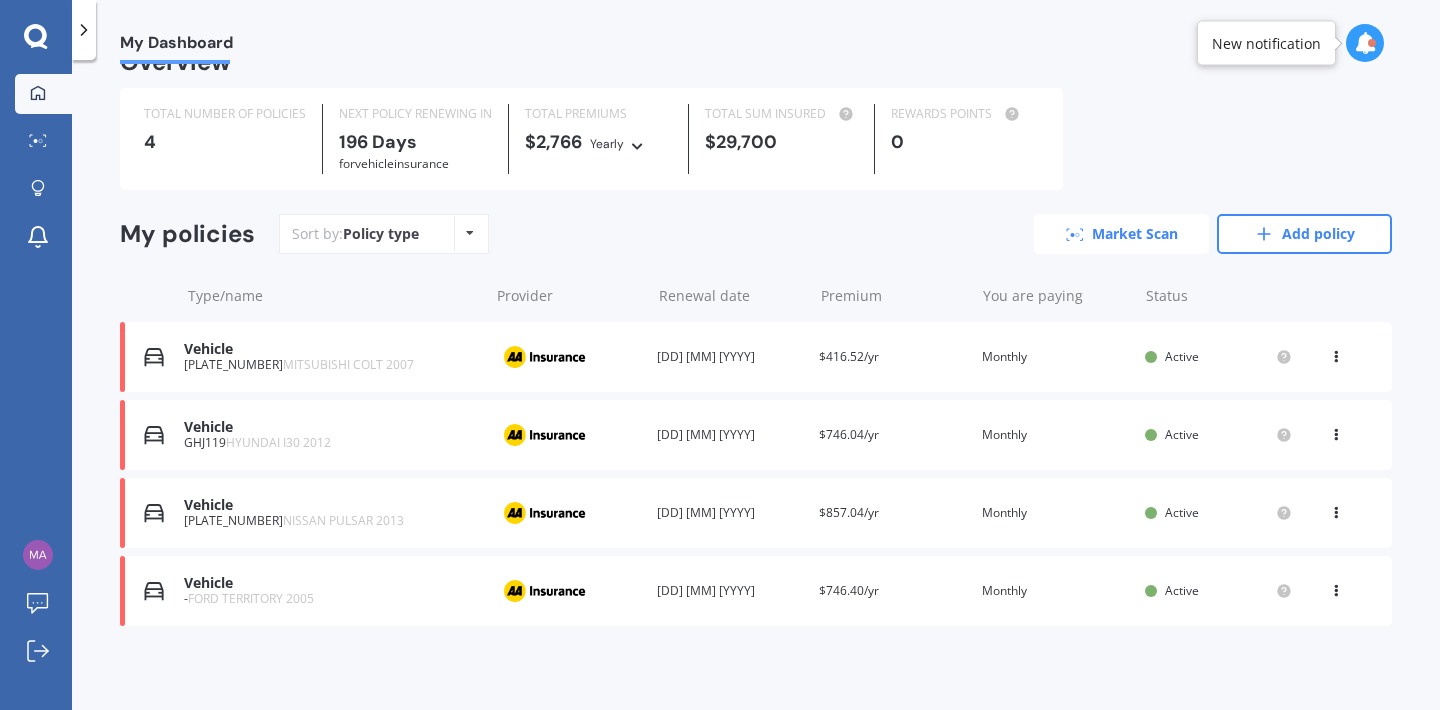 click on "Market Scan" at bounding box center [1121, 234] 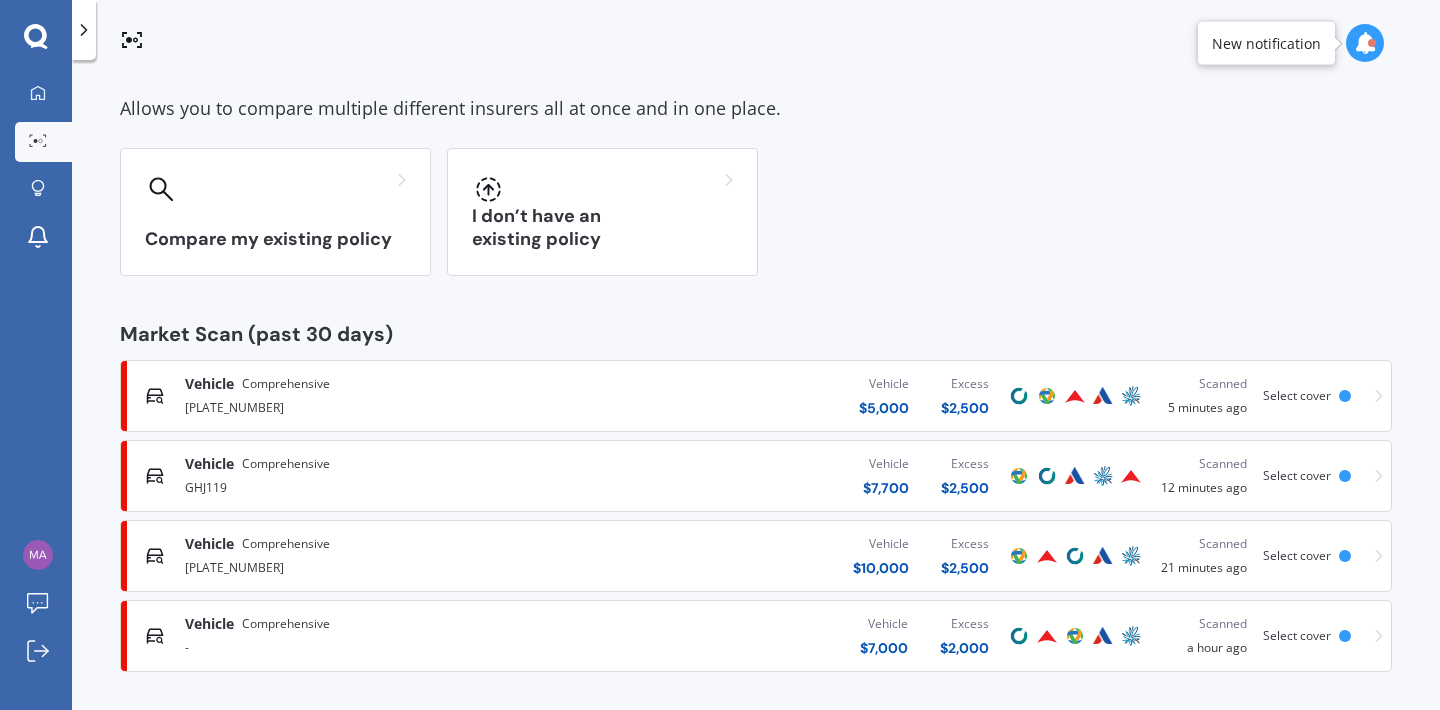 scroll, scrollTop: 89, scrollLeft: 0, axis: vertical 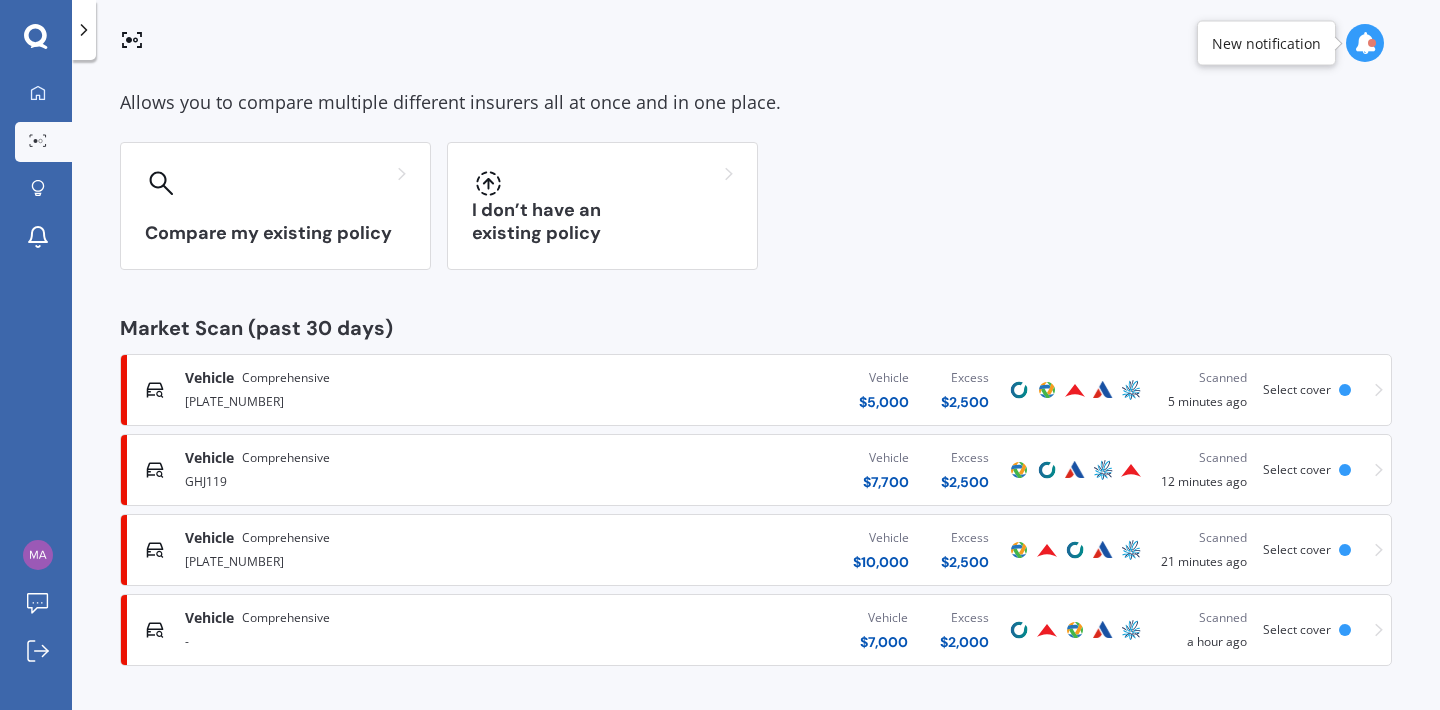 click on "Comprehensive" at bounding box center [286, 458] 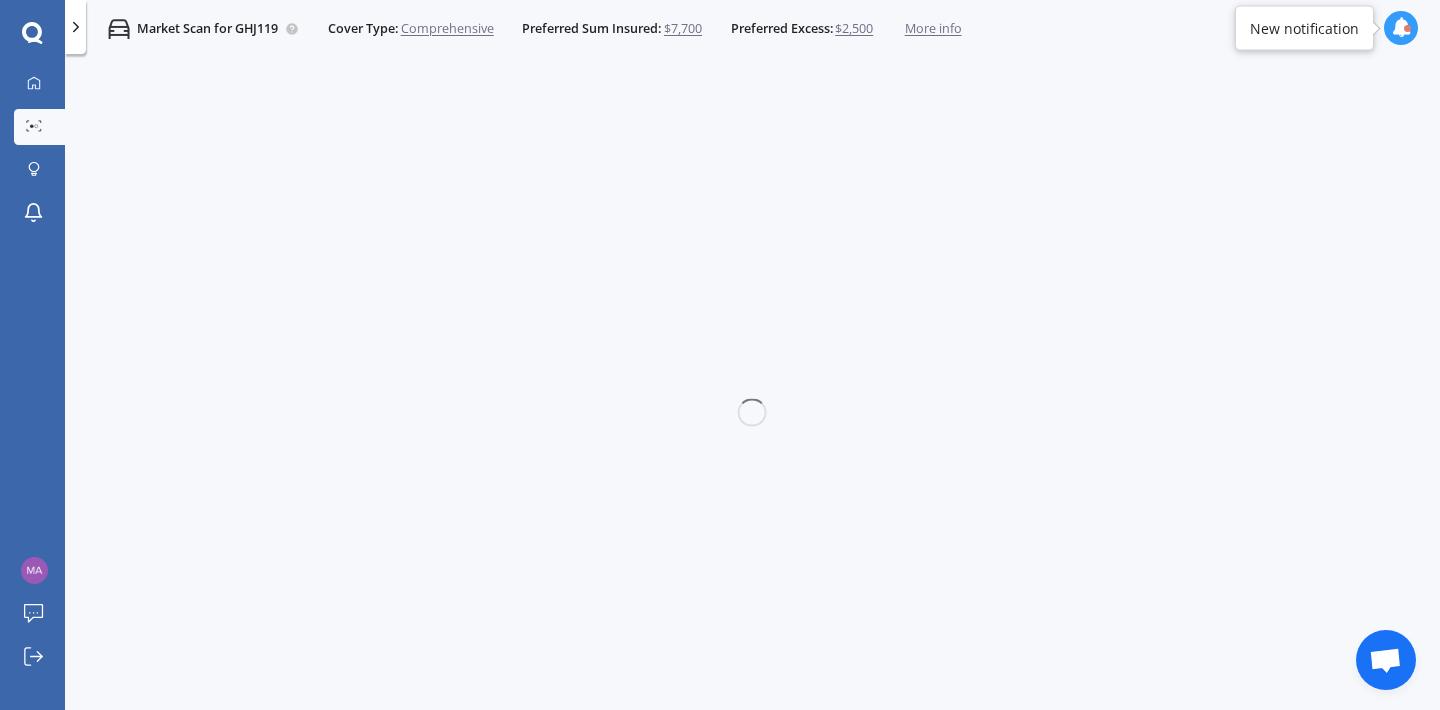scroll, scrollTop: 0, scrollLeft: 0, axis: both 